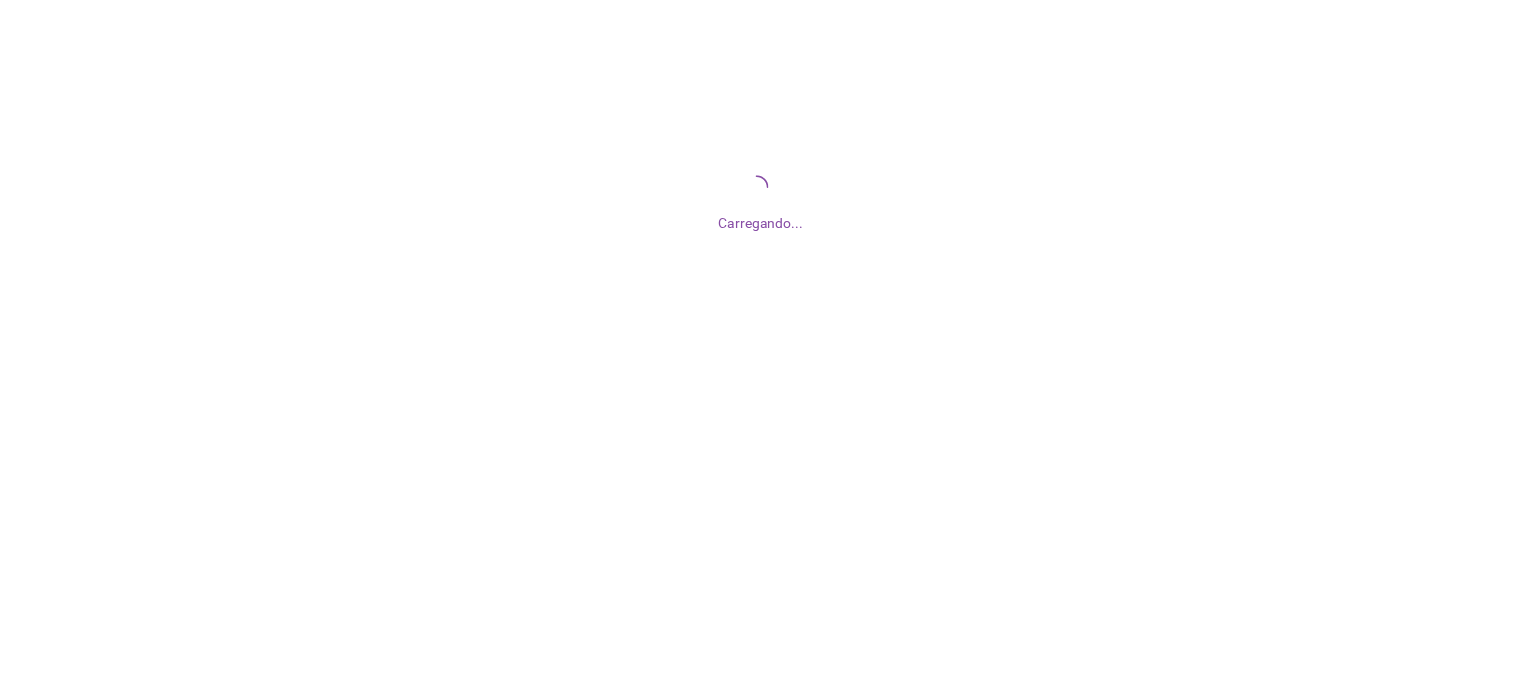scroll, scrollTop: 0, scrollLeft: 0, axis: both 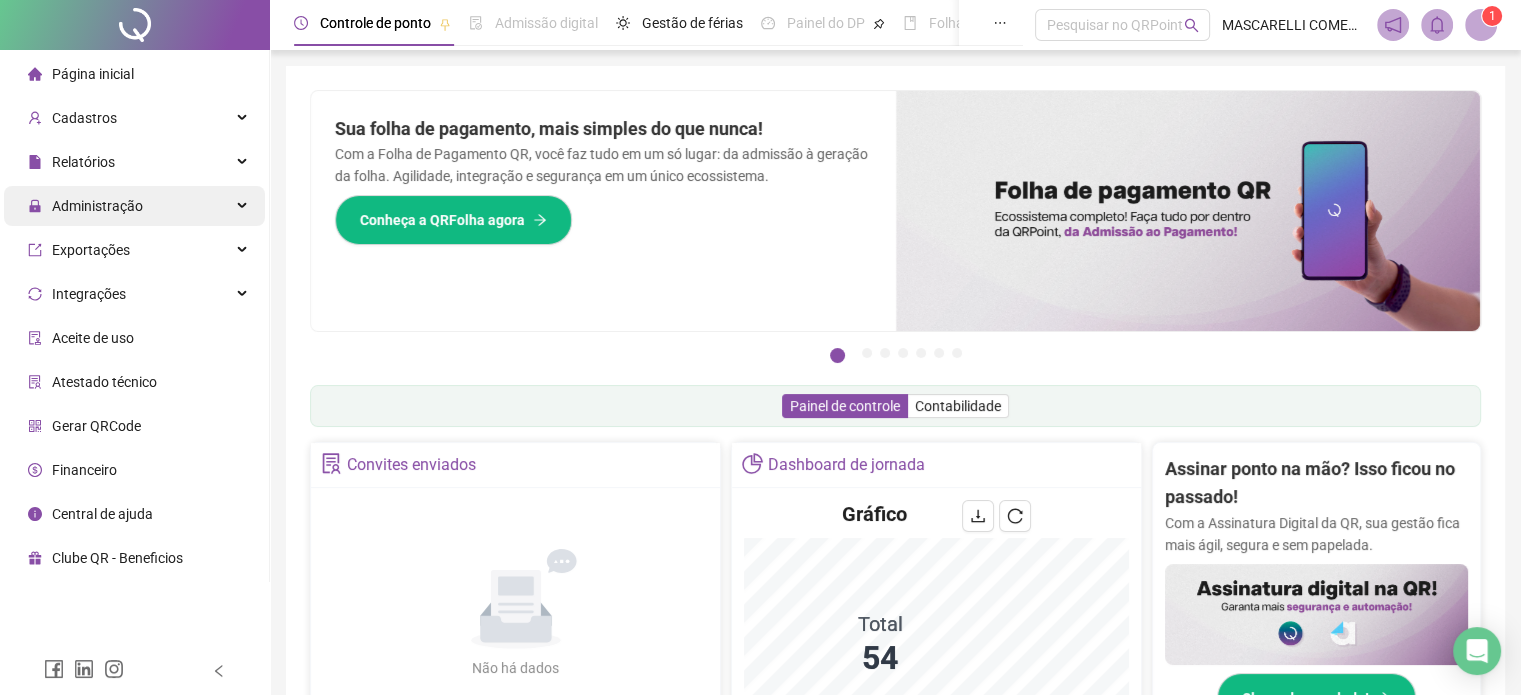 click on "Administração" at bounding box center [97, 206] 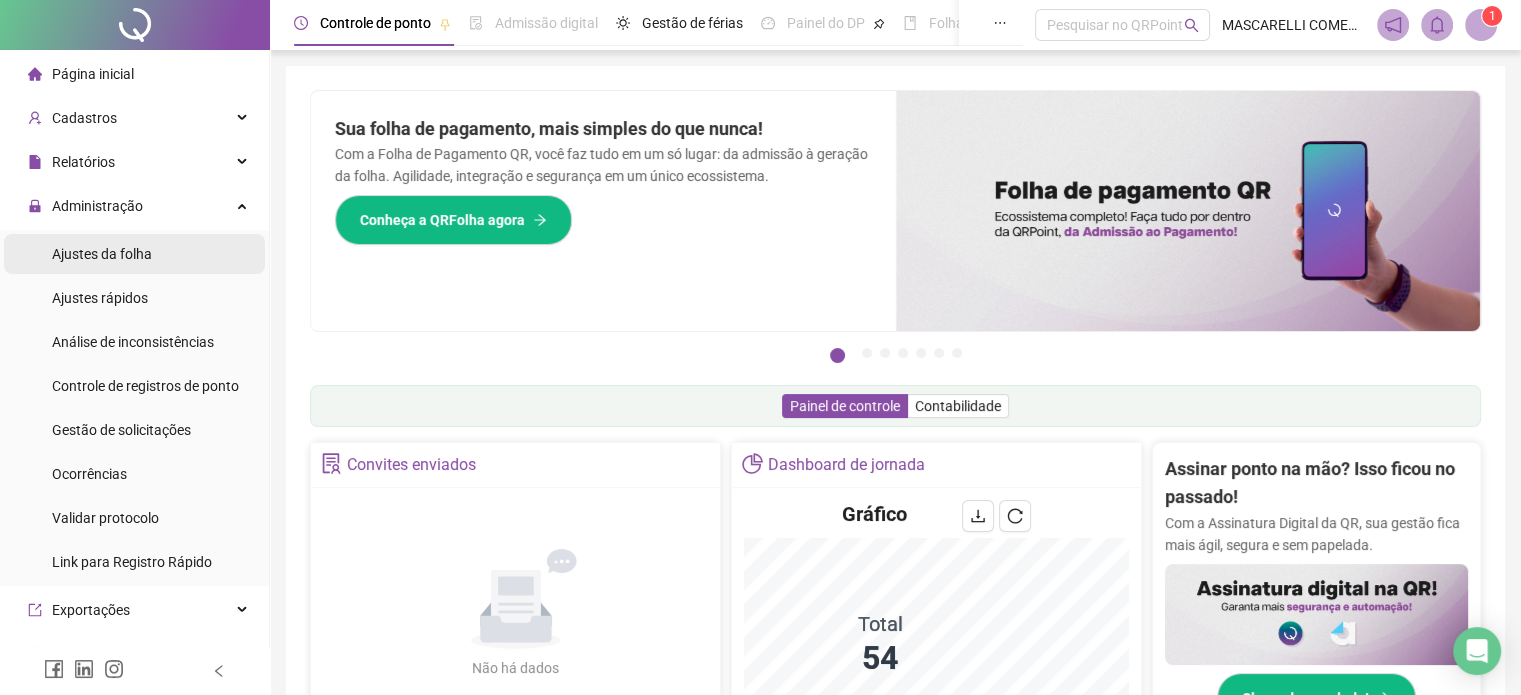 click on "Ajustes da folha" at bounding box center [102, 254] 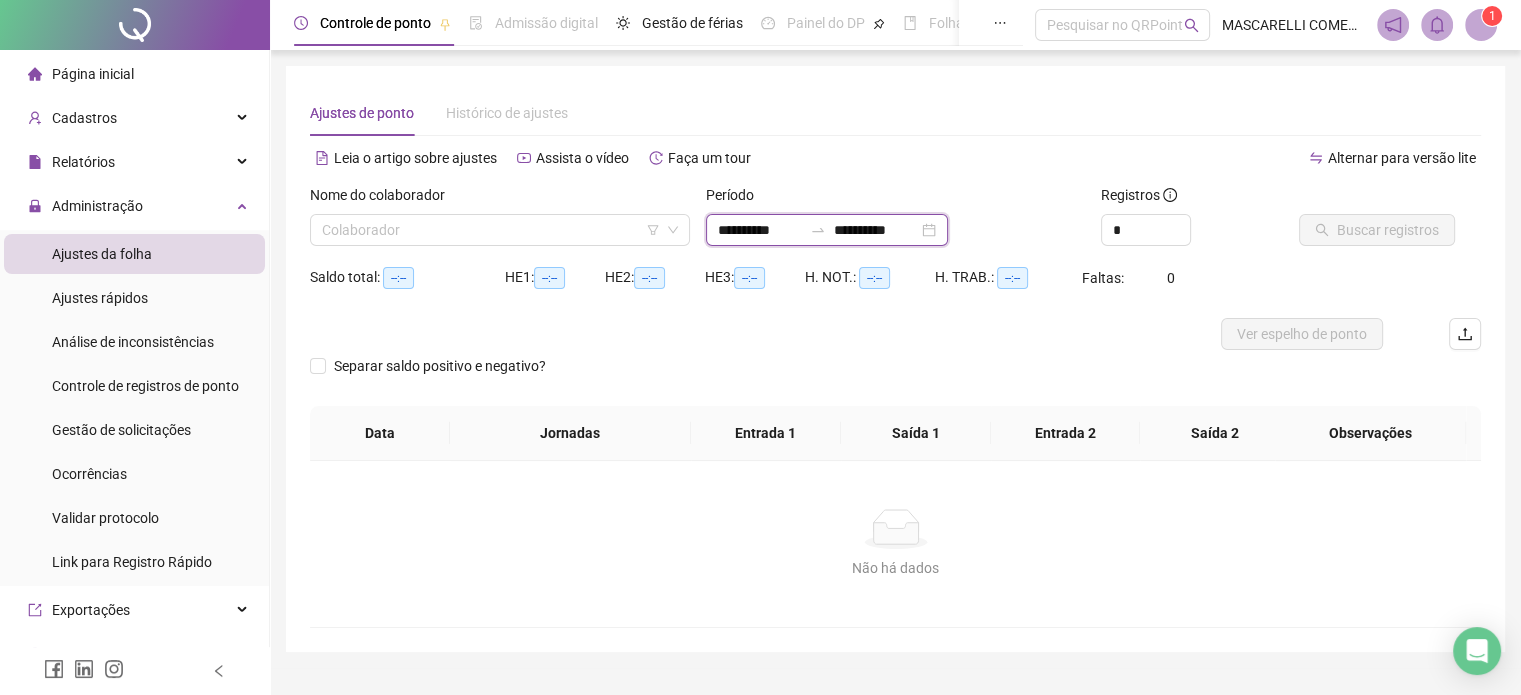 click on "**********" at bounding box center (760, 230) 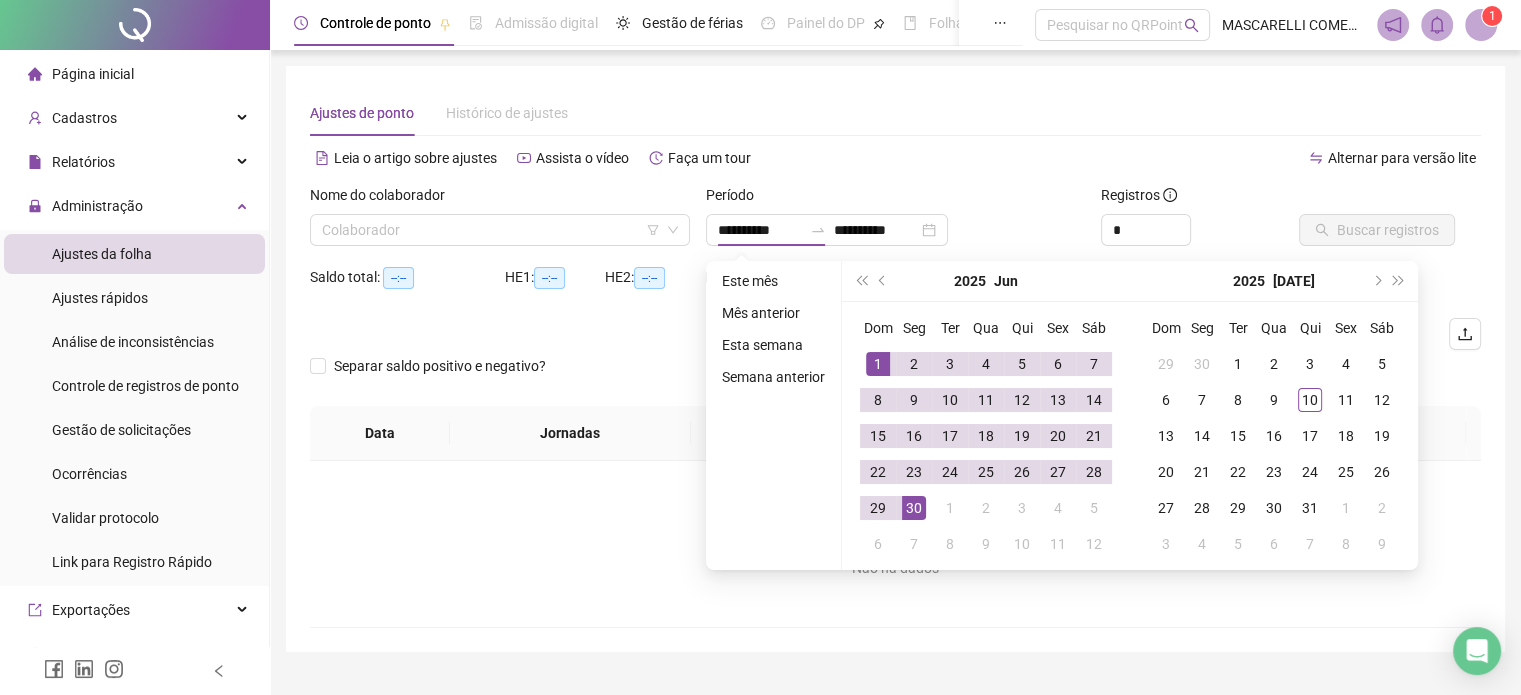 click on "[DATE]" at bounding box center (1274, 281) 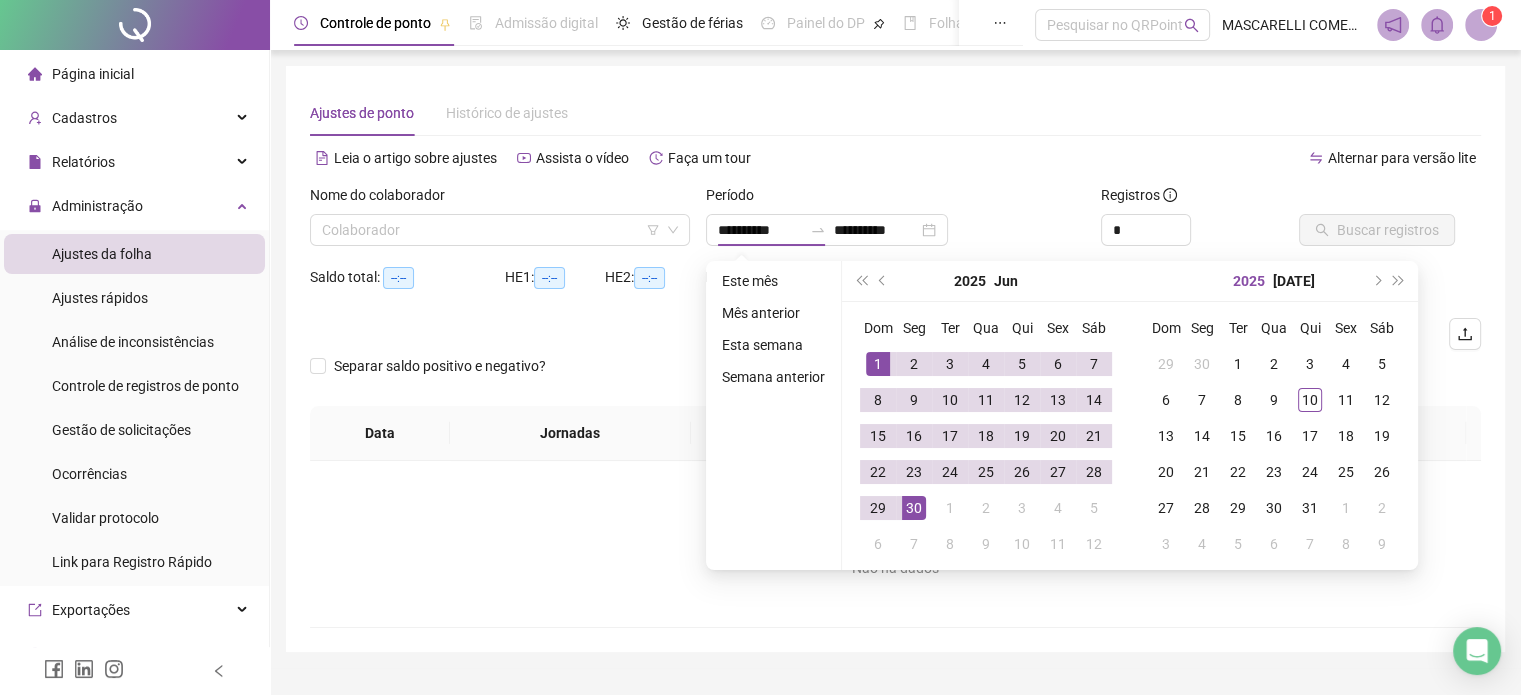 click on "2025" at bounding box center (1249, 281) 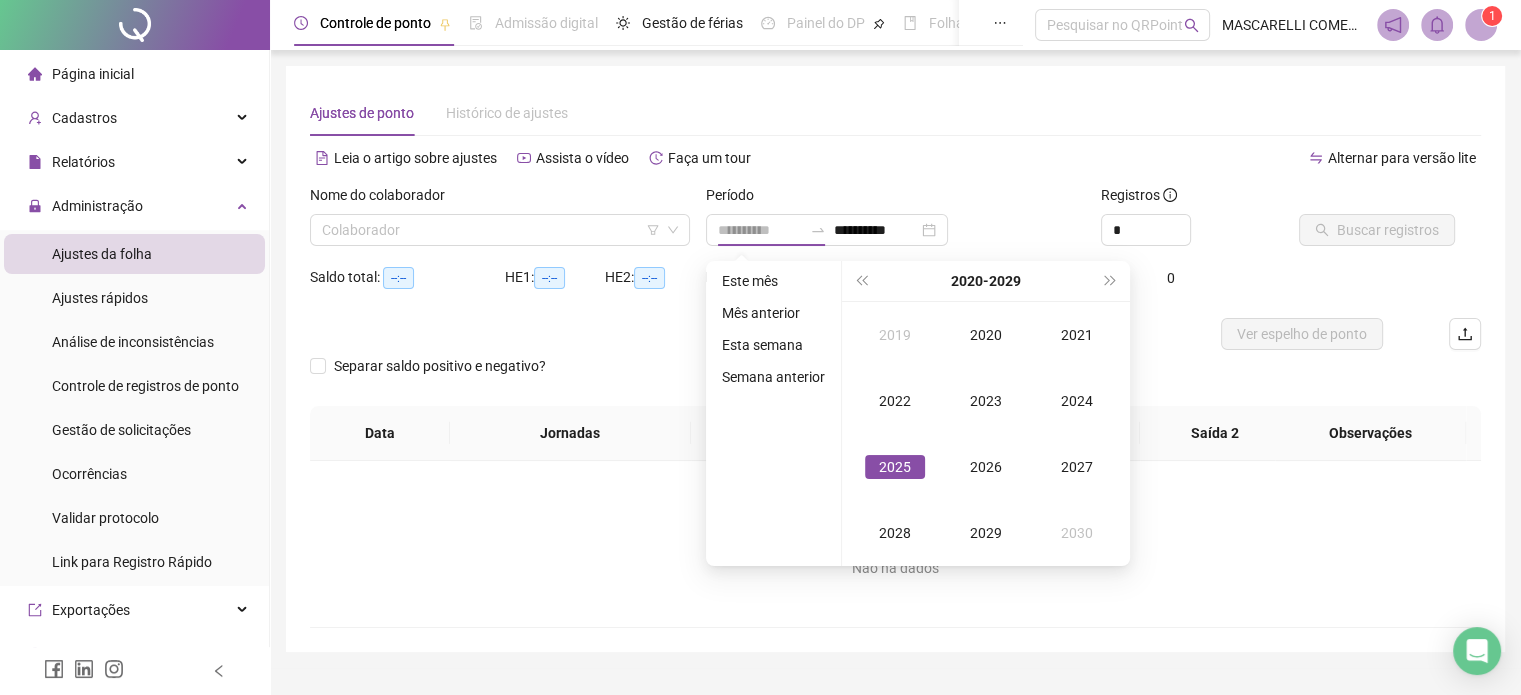 click on "2025" at bounding box center [895, 467] 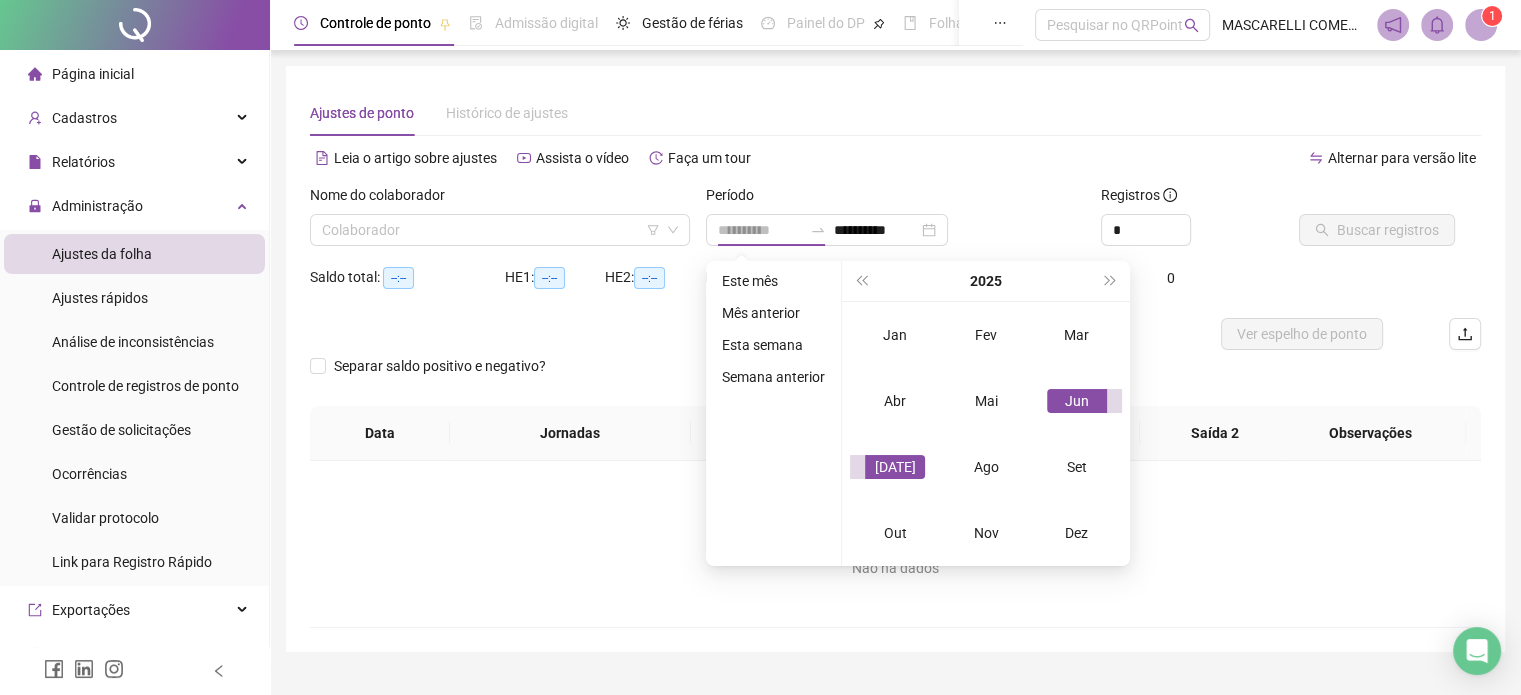 click on "[DATE]" at bounding box center (895, 467) 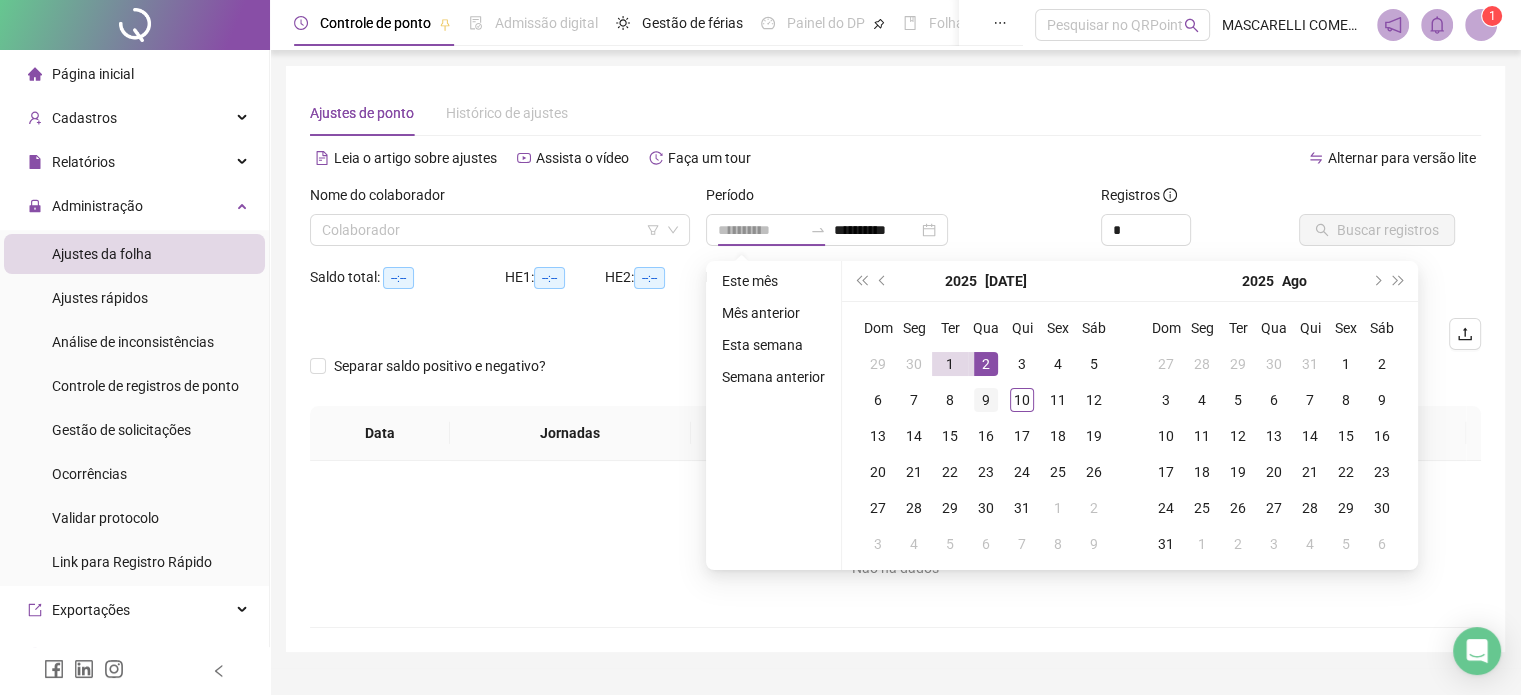 type on "**********" 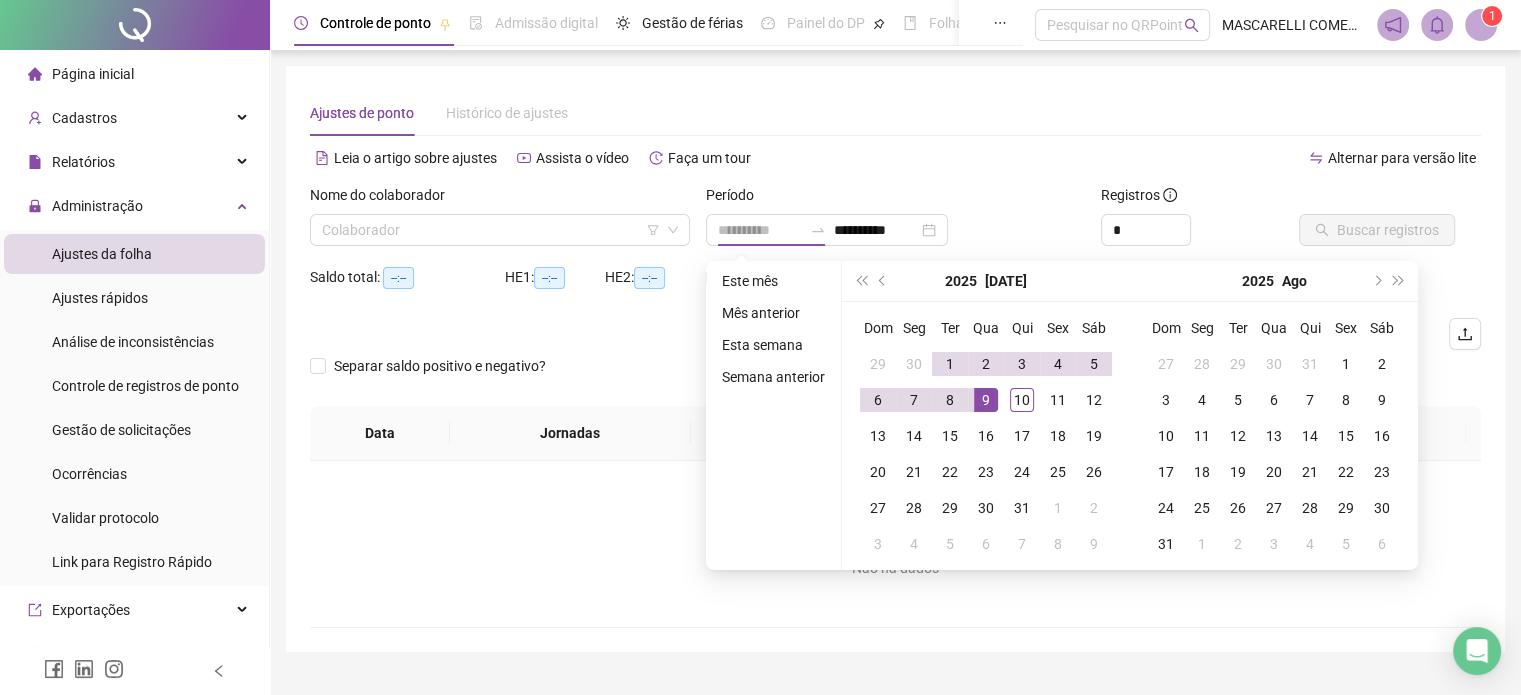 click on "9" at bounding box center (986, 400) 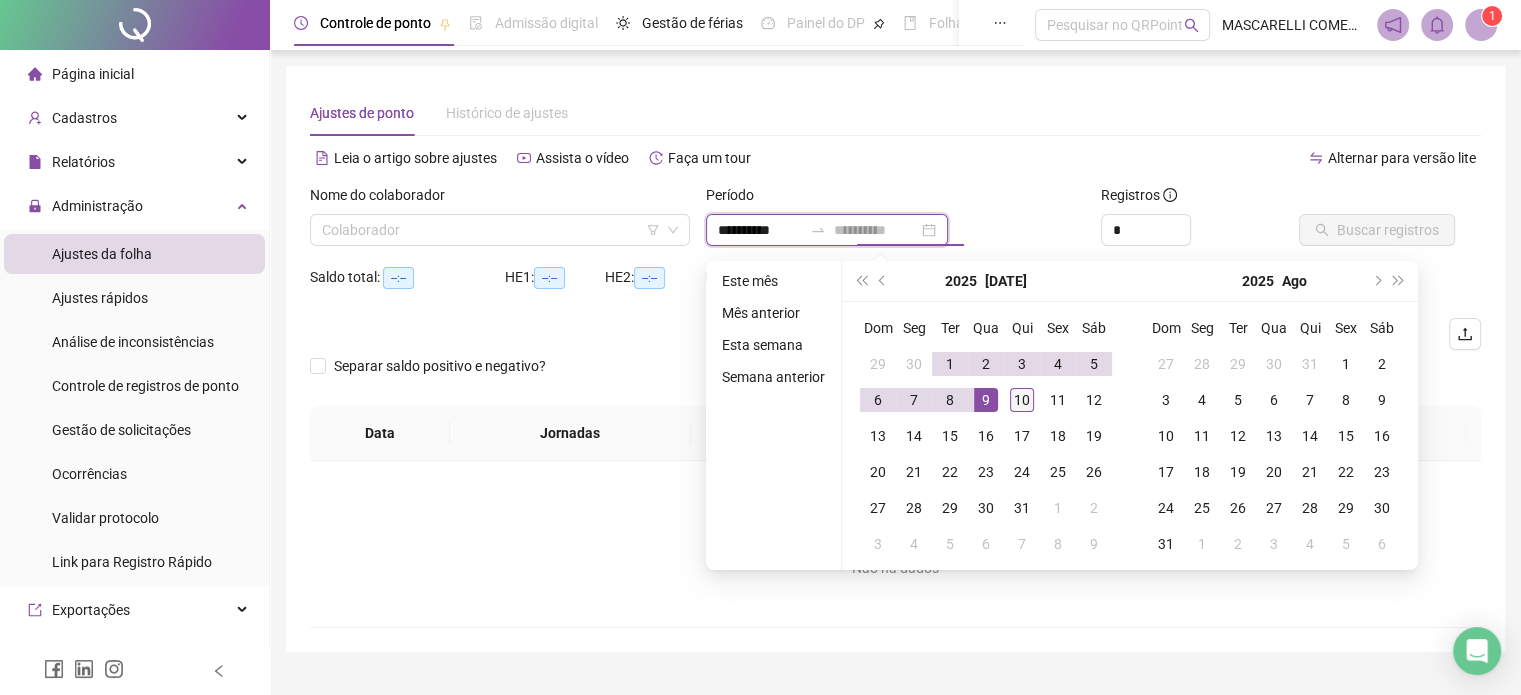 type on "**********" 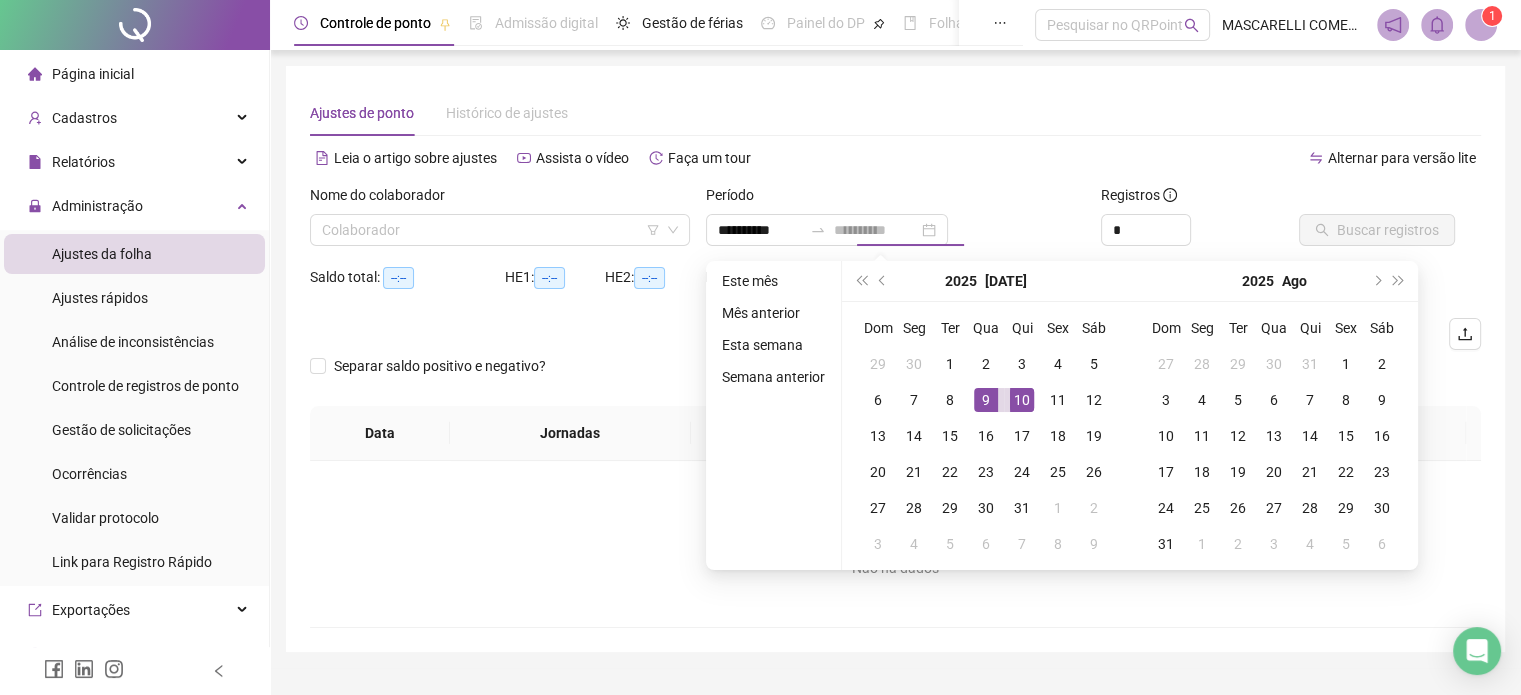 click on "10" at bounding box center (1022, 400) 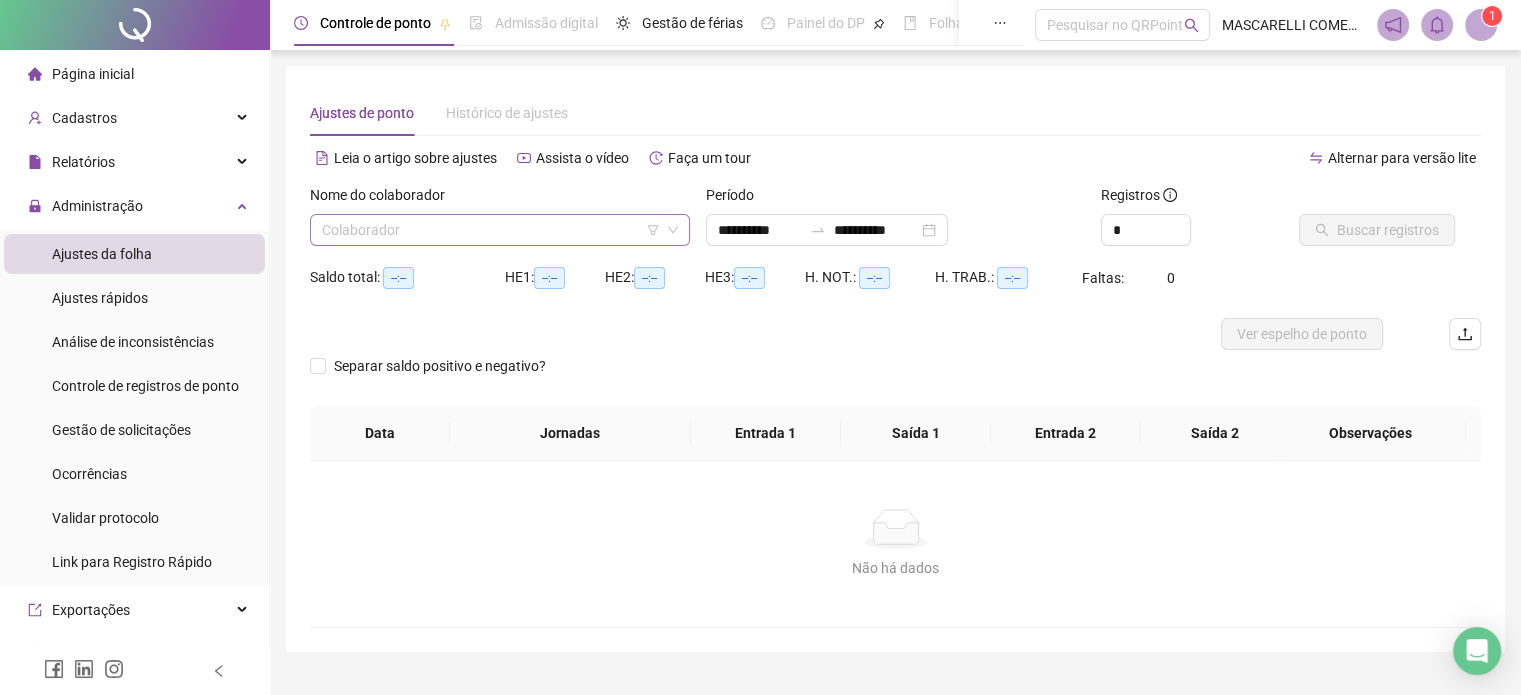 click at bounding box center (494, 230) 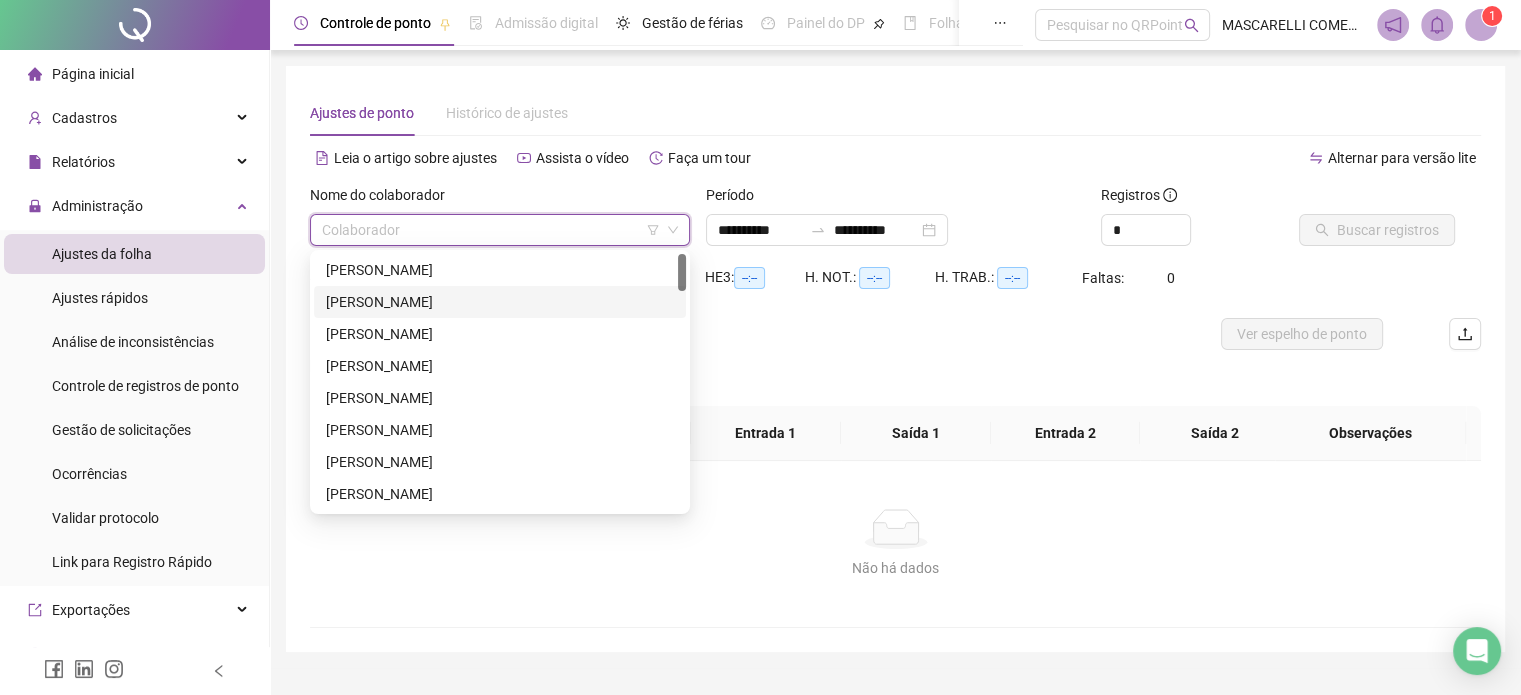 click on "[PERSON_NAME]" at bounding box center (500, 302) 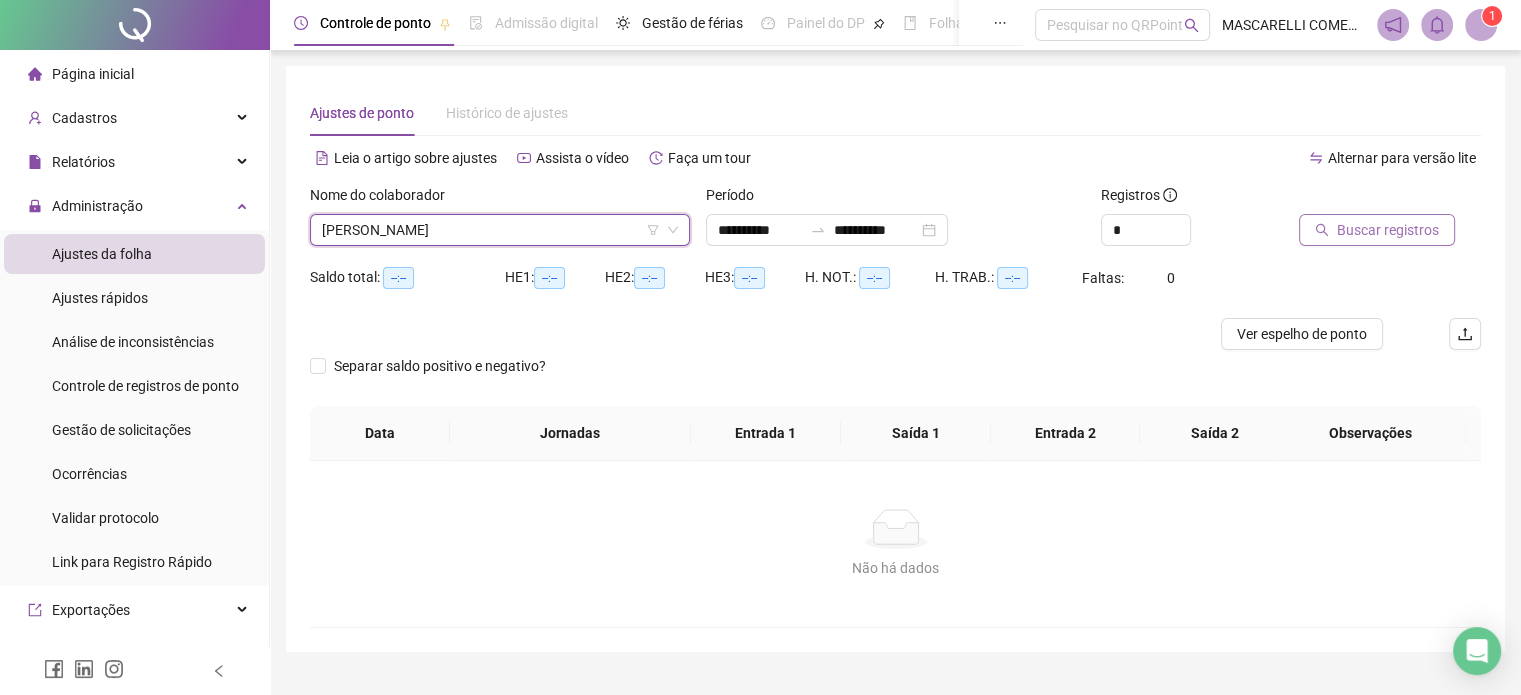 click on "Buscar registros" at bounding box center [1377, 230] 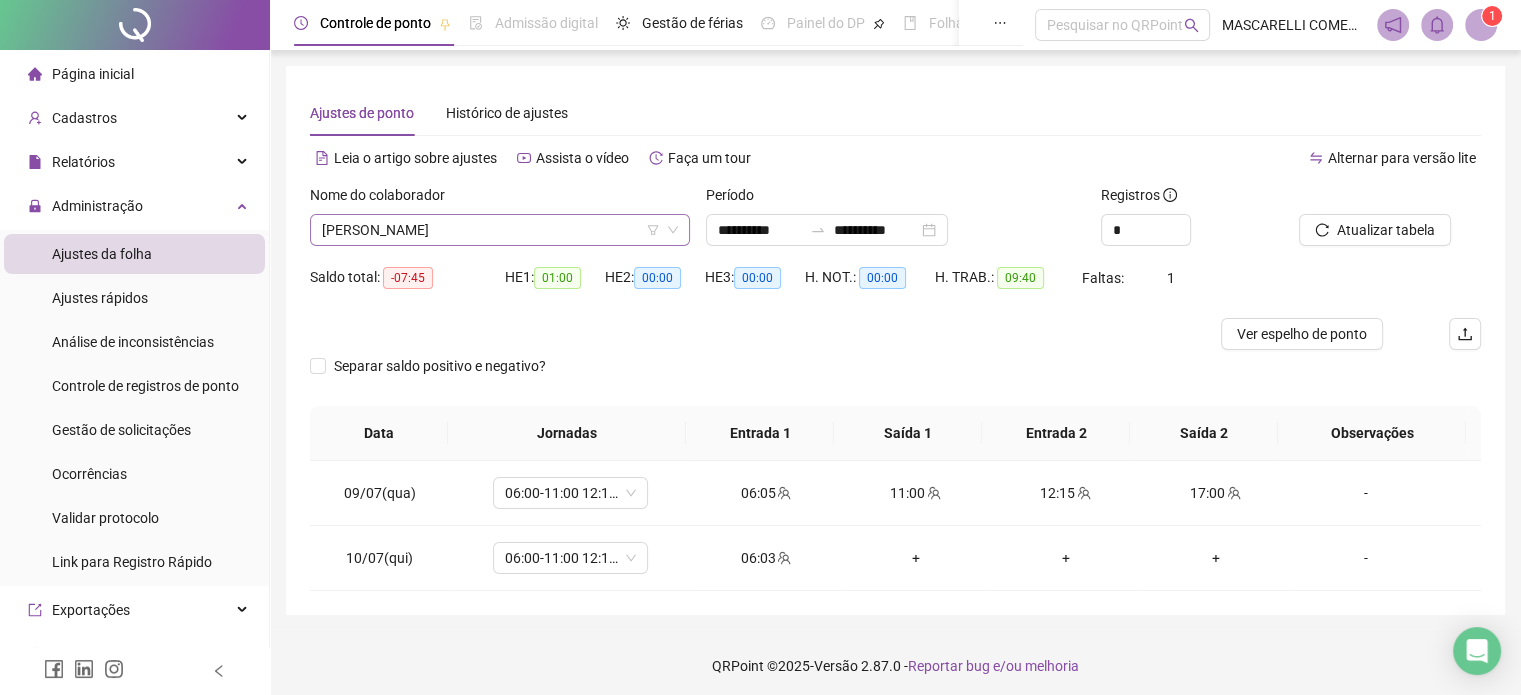 click on "[PERSON_NAME]" at bounding box center (500, 230) 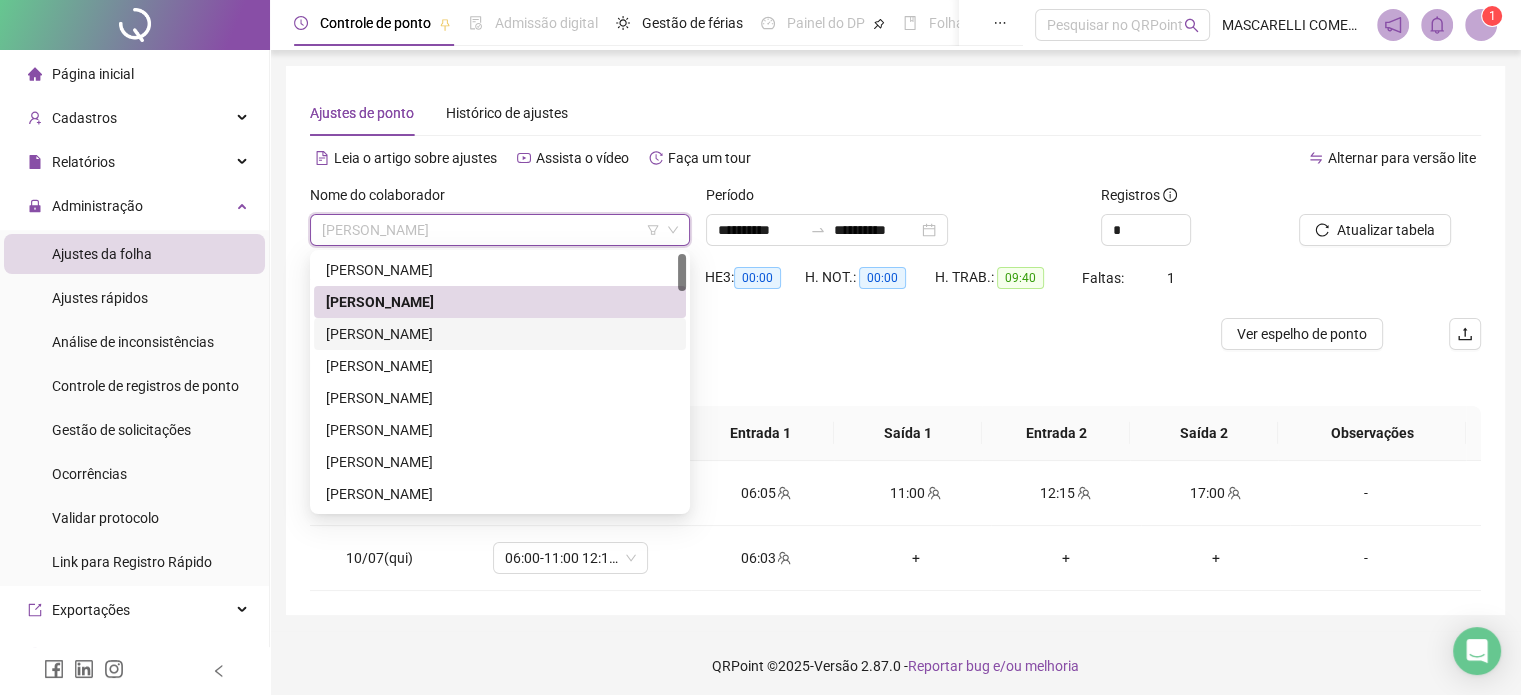 click on "[PERSON_NAME]" at bounding box center [500, 334] 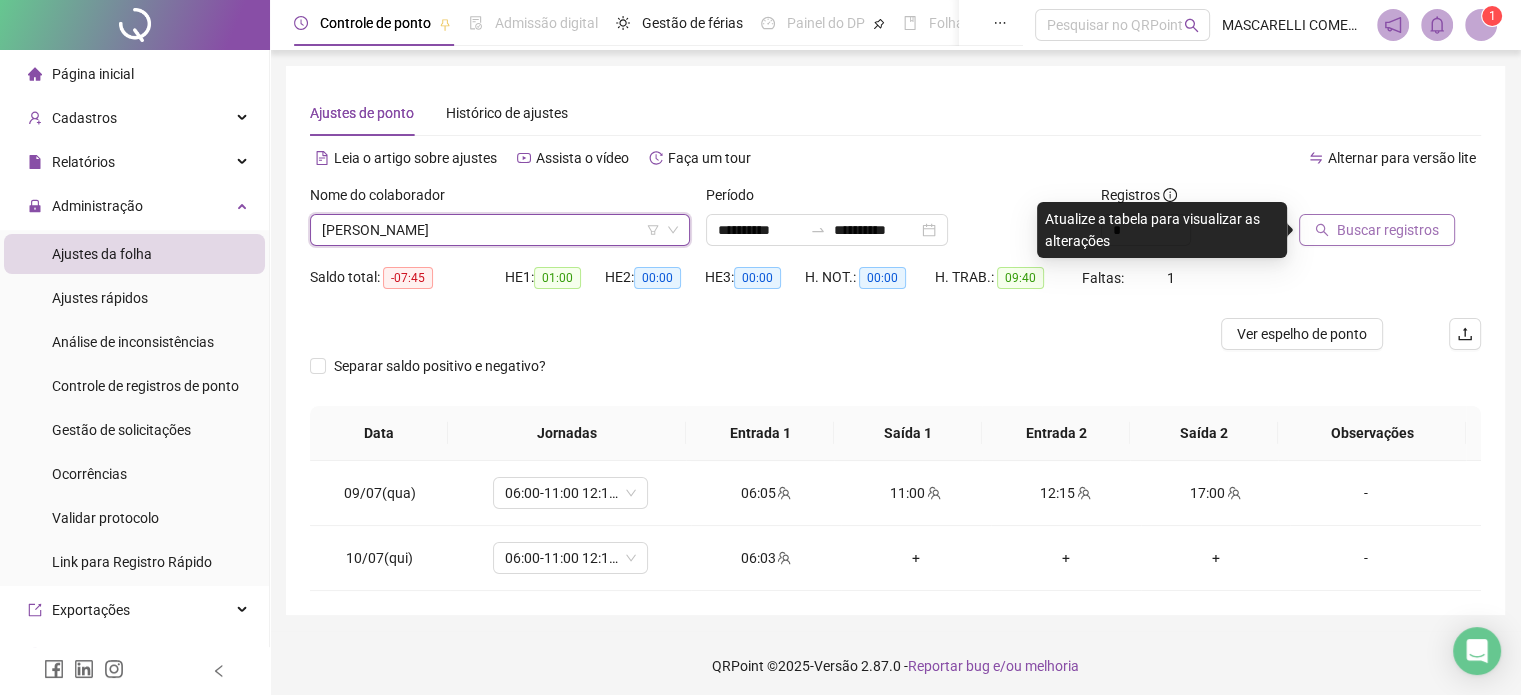 click on "Buscar registros" at bounding box center [1388, 230] 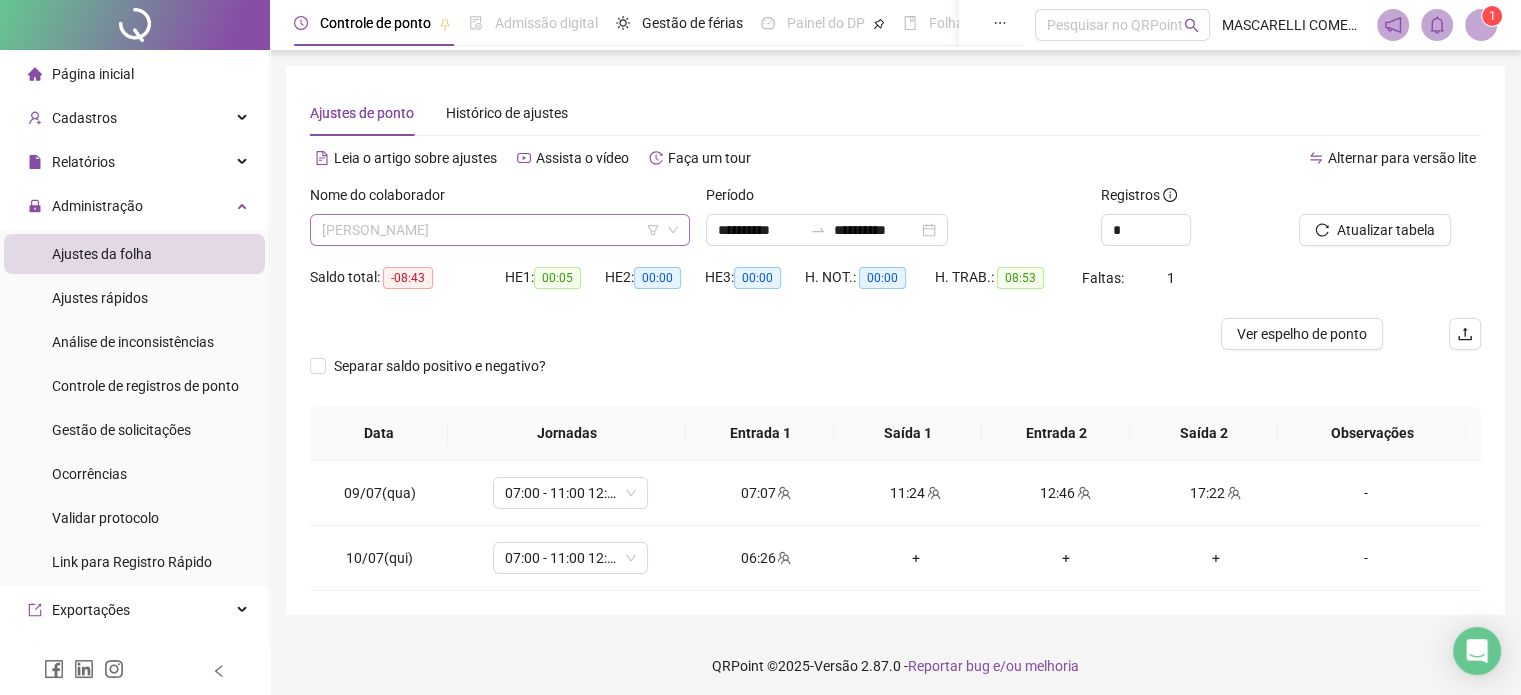 click on "[PERSON_NAME]" at bounding box center (500, 230) 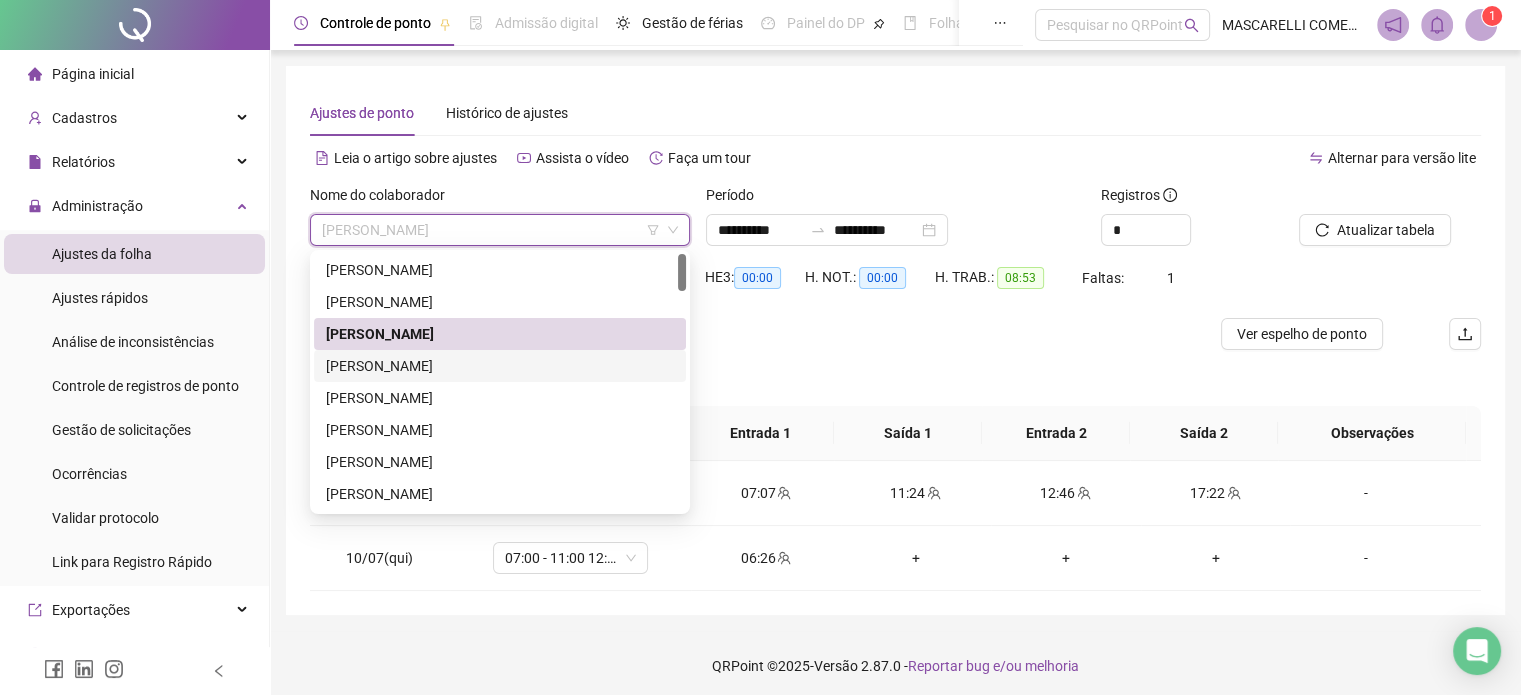 click on "[PERSON_NAME]" at bounding box center (500, 366) 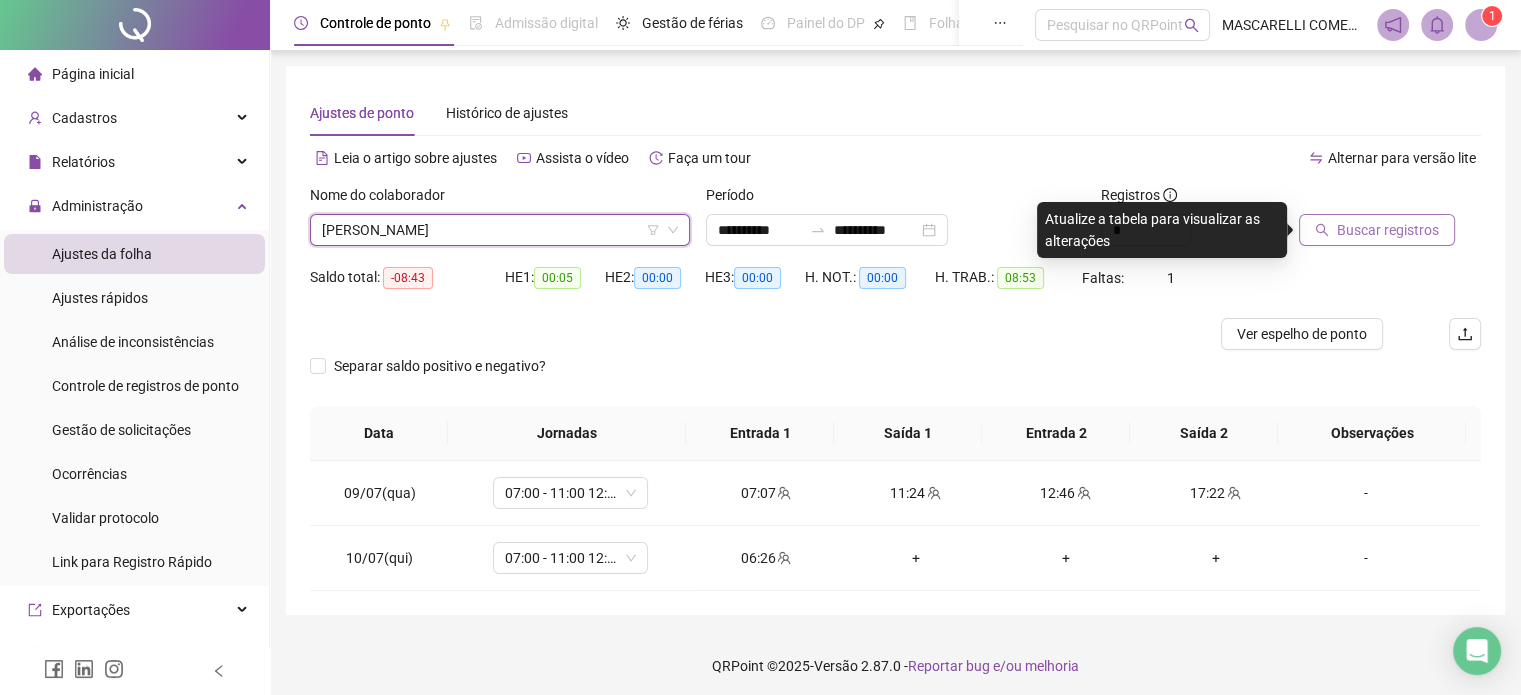 click on "Buscar registros" at bounding box center [1388, 230] 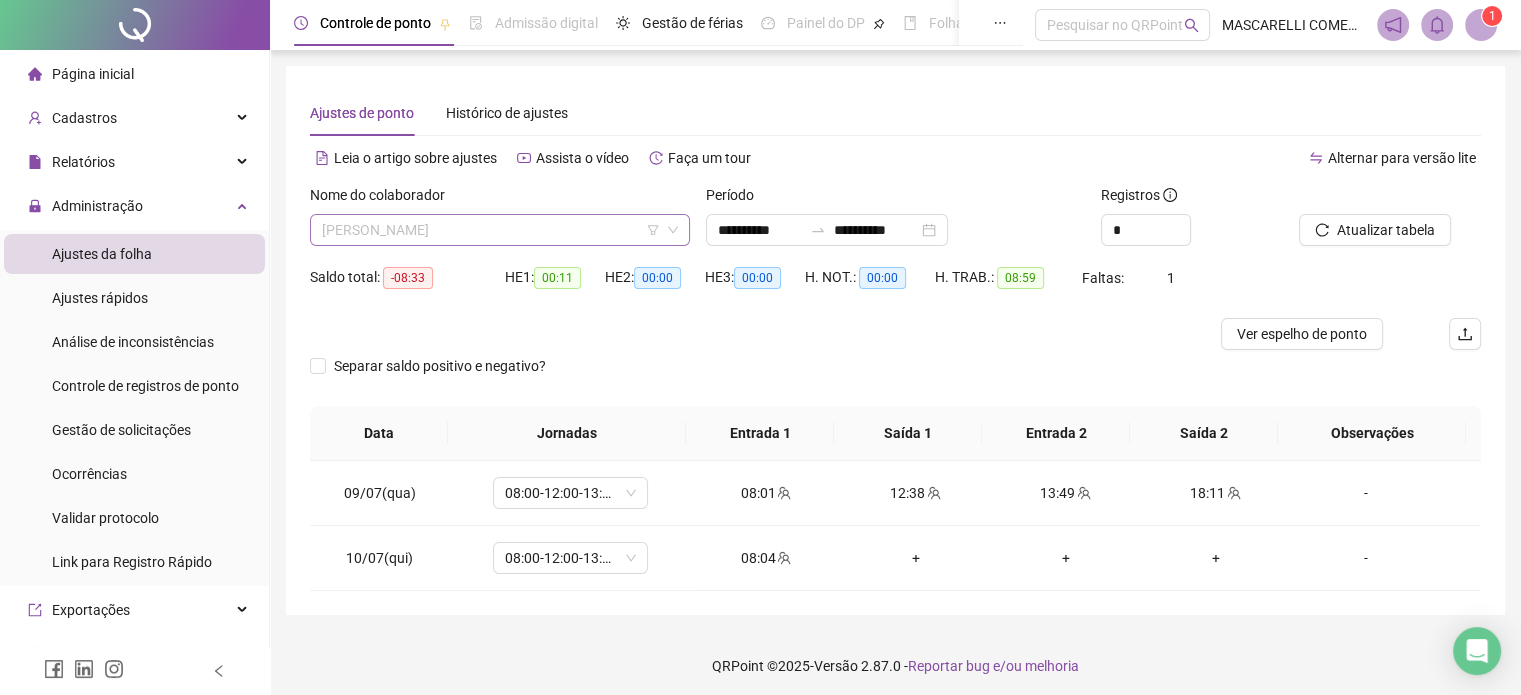 click on "[PERSON_NAME]" at bounding box center [500, 230] 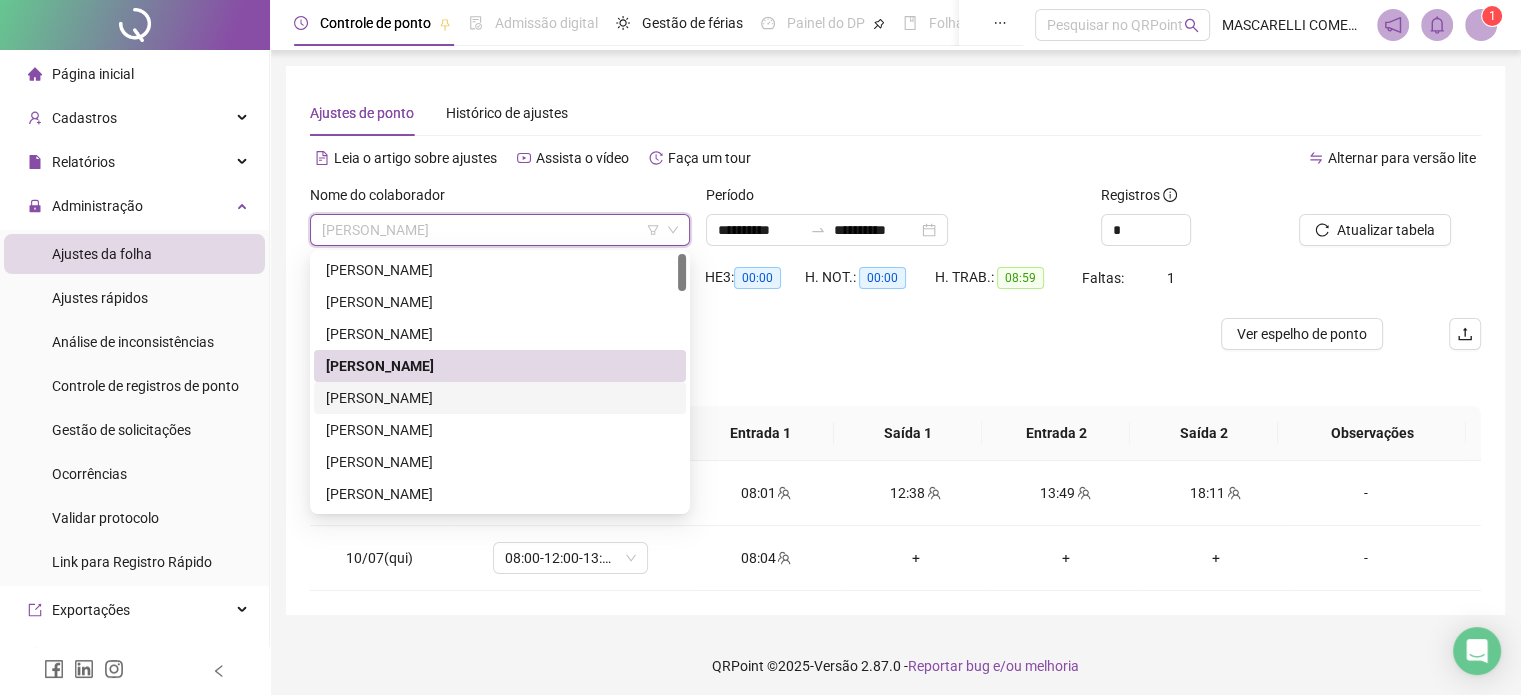 click on "[PERSON_NAME]" at bounding box center (500, 398) 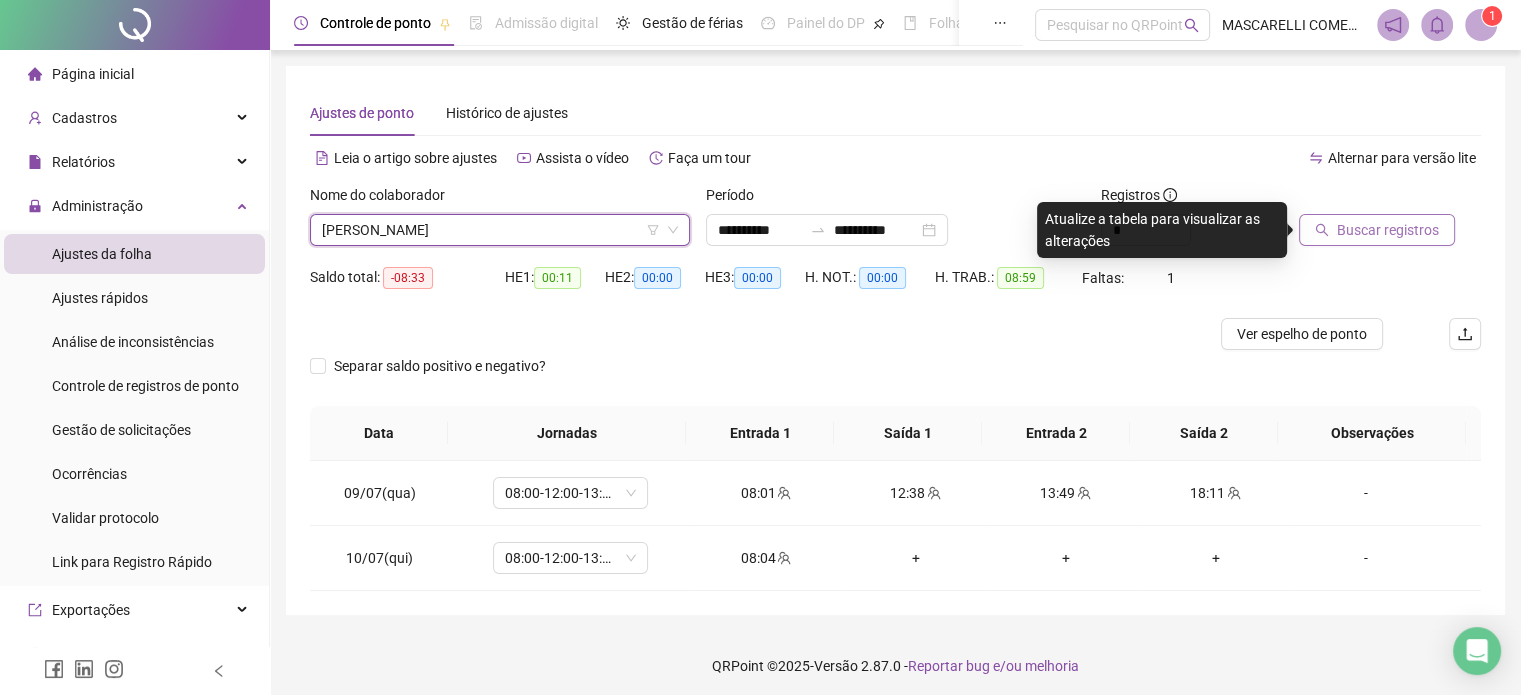 click on "Buscar registros" at bounding box center (1388, 230) 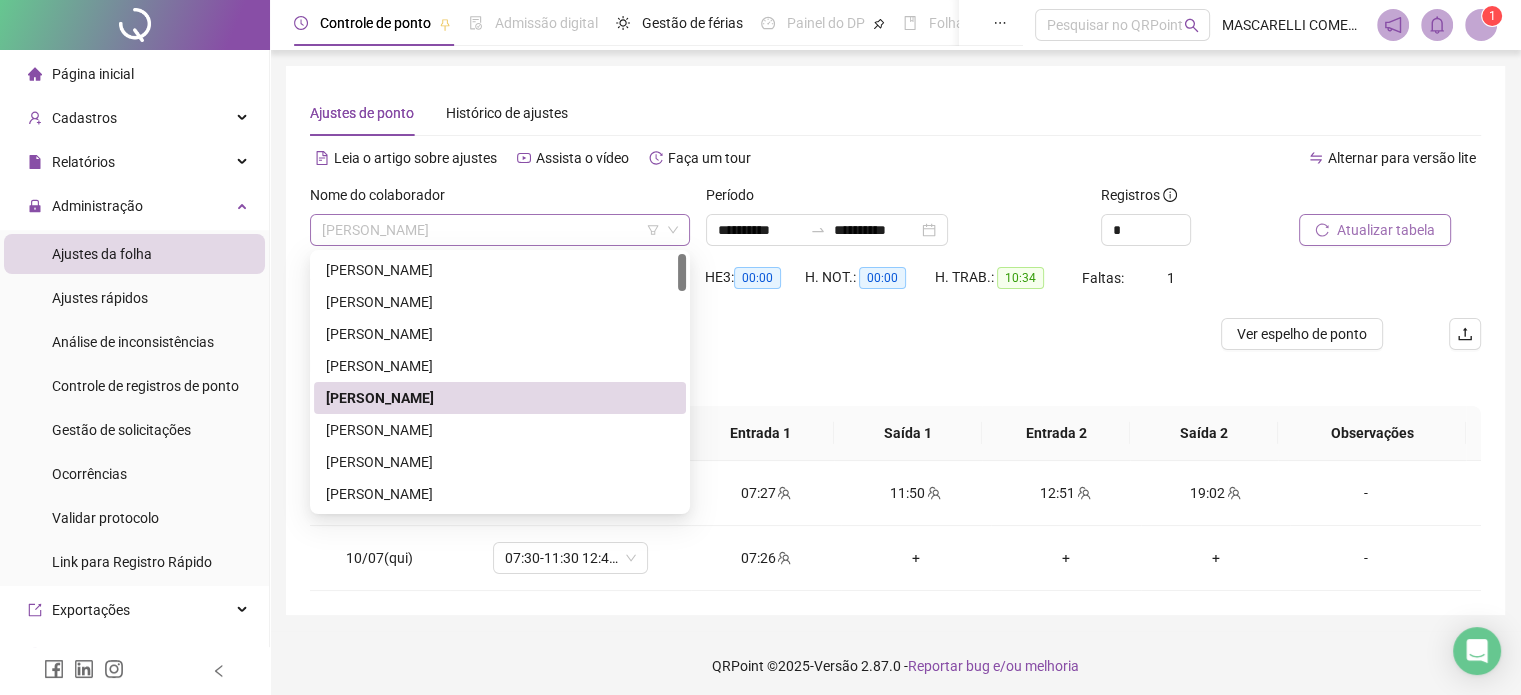 click on "[PERSON_NAME]" at bounding box center [500, 230] 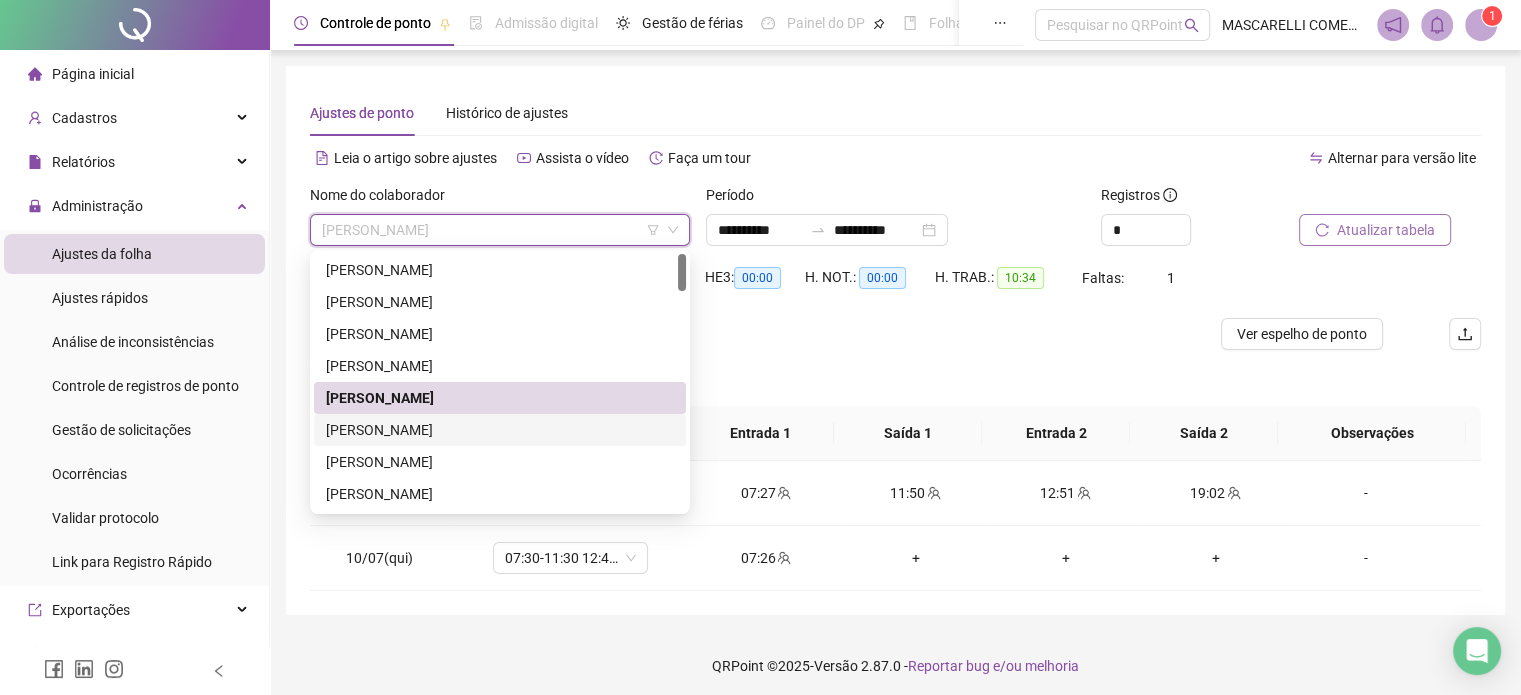 click on "[PERSON_NAME]" at bounding box center (500, 430) 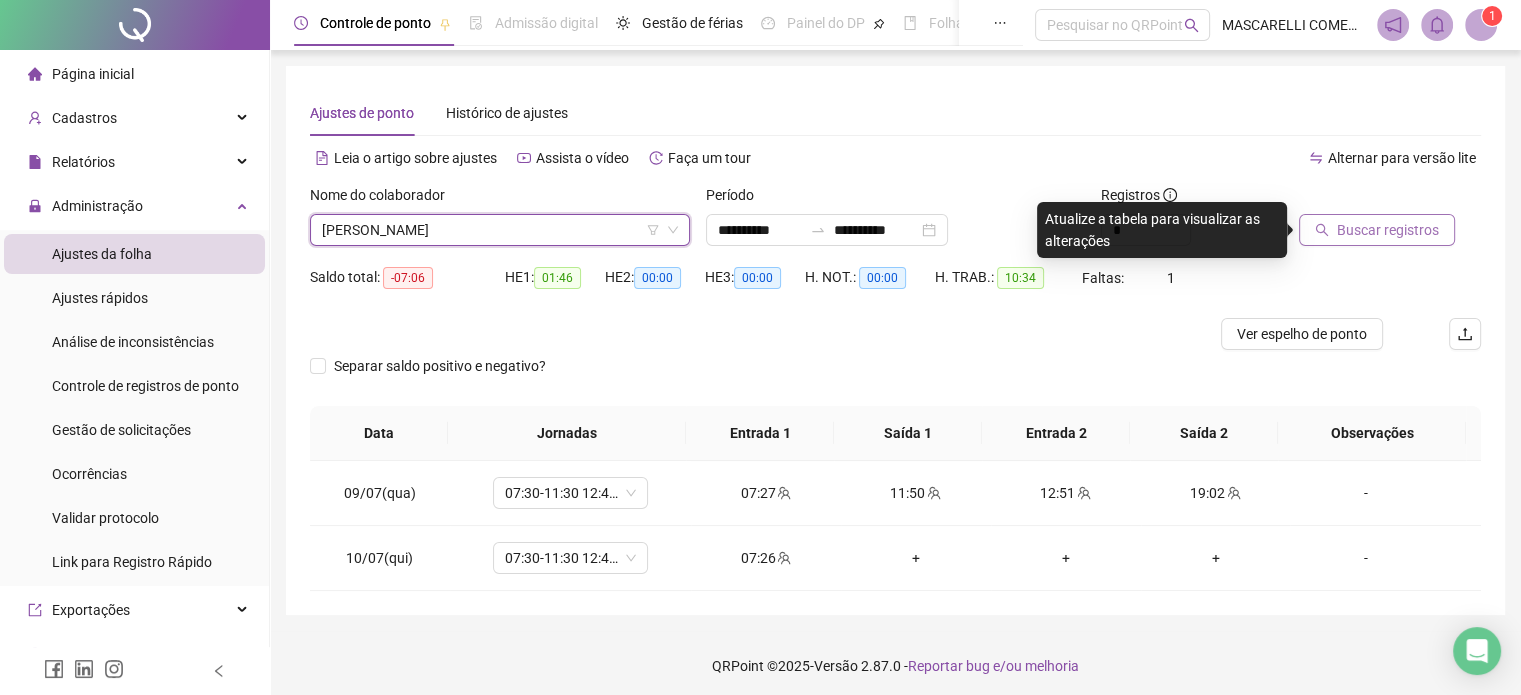 click on "Buscar registros" at bounding box center [1388, 230] 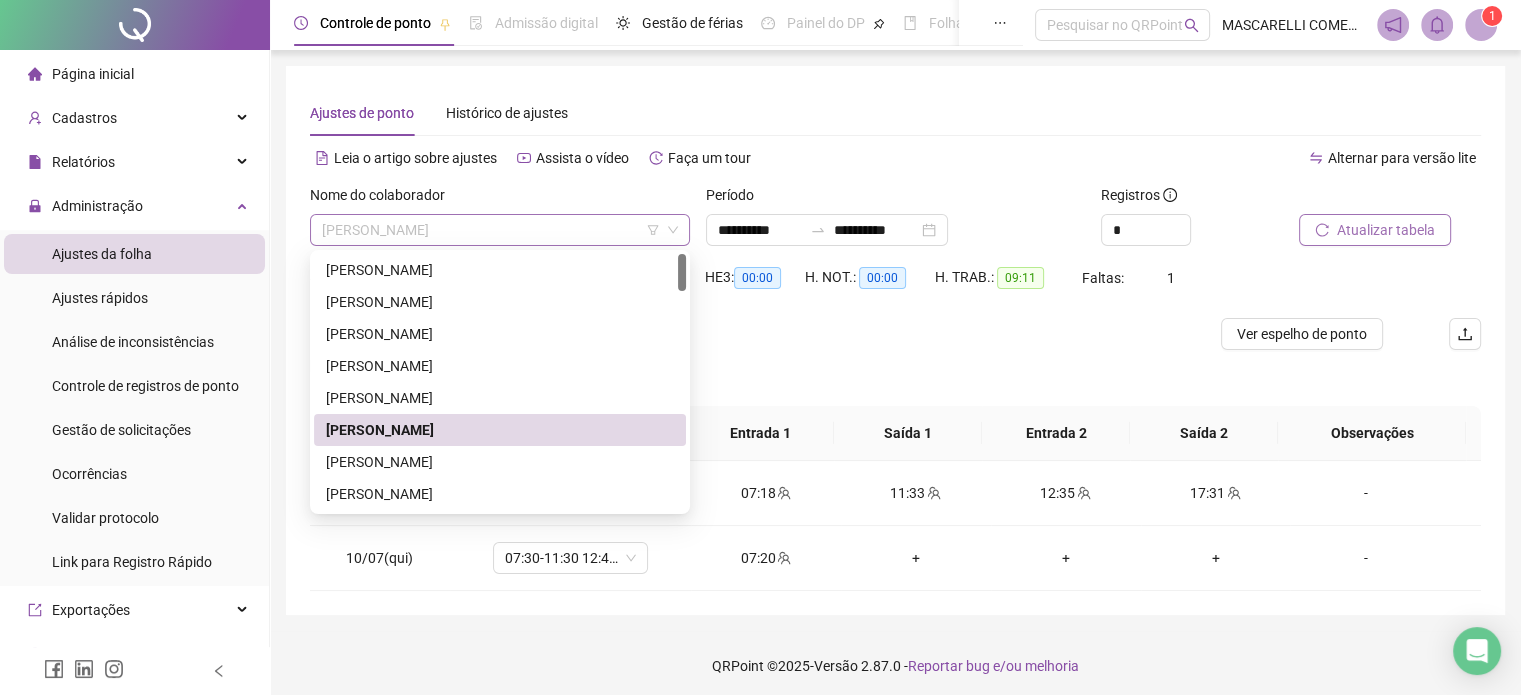 click on "[PERSON_NAME]" at bounding box center (500, 230) 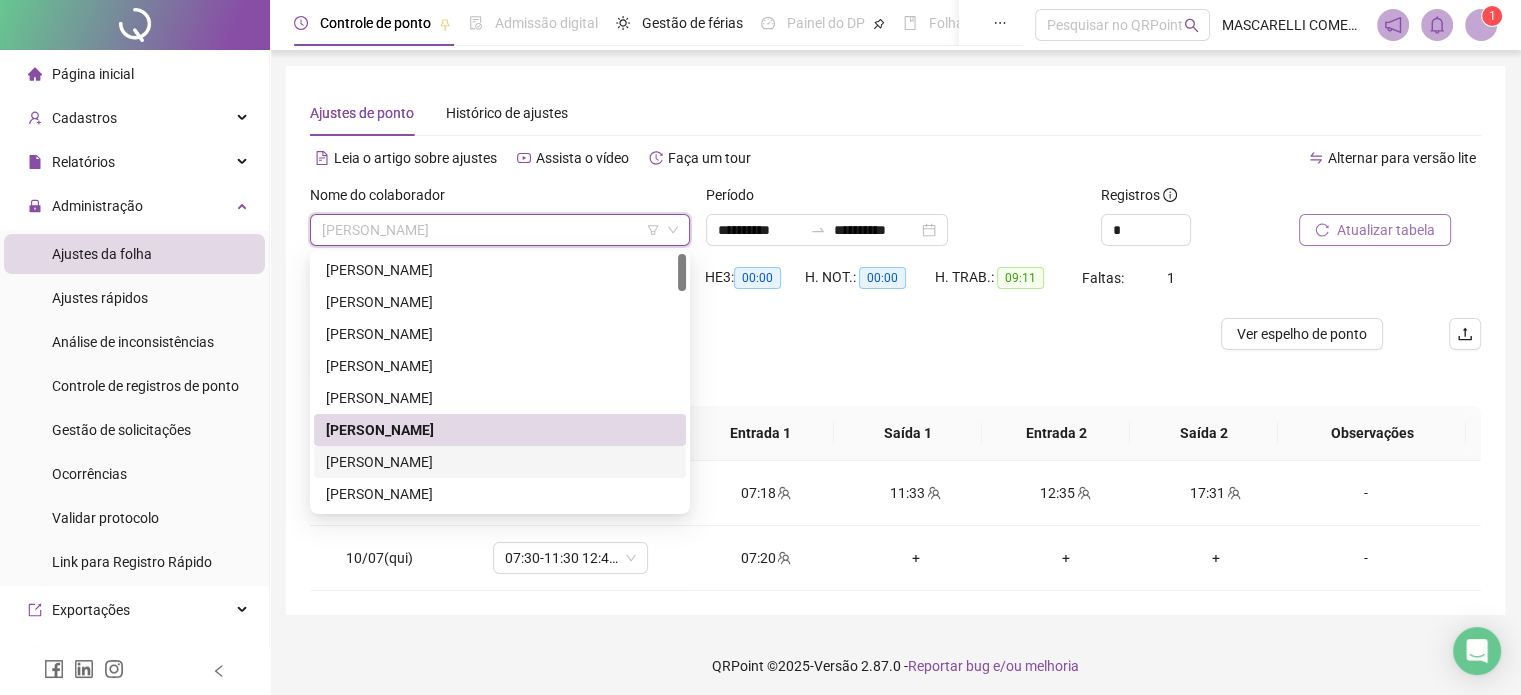 click on "[PERSON_NAME]" at bounding box center (500, 462) 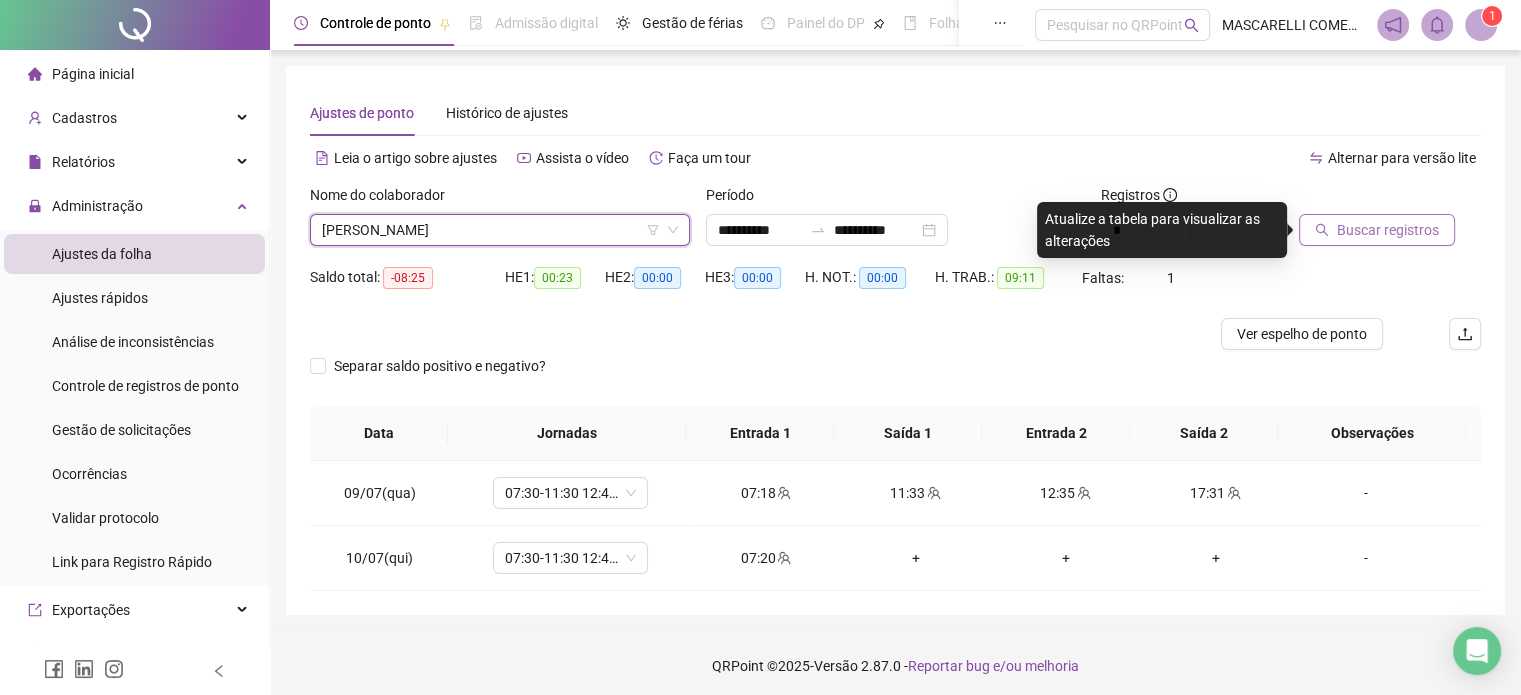 click on "Buscar registros" at bounding box center (1388, 230) 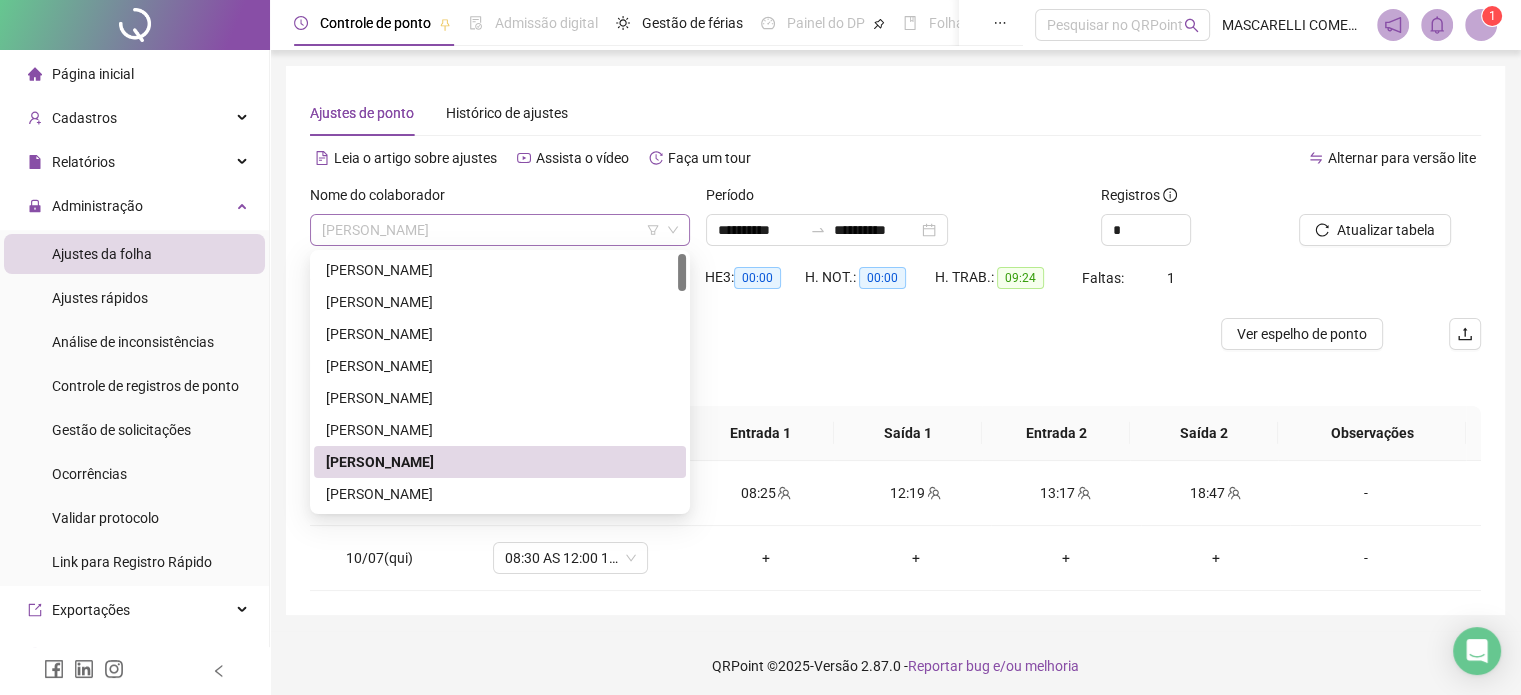 click on "[PERSON_NAME]" at bounding box center [500, 230] 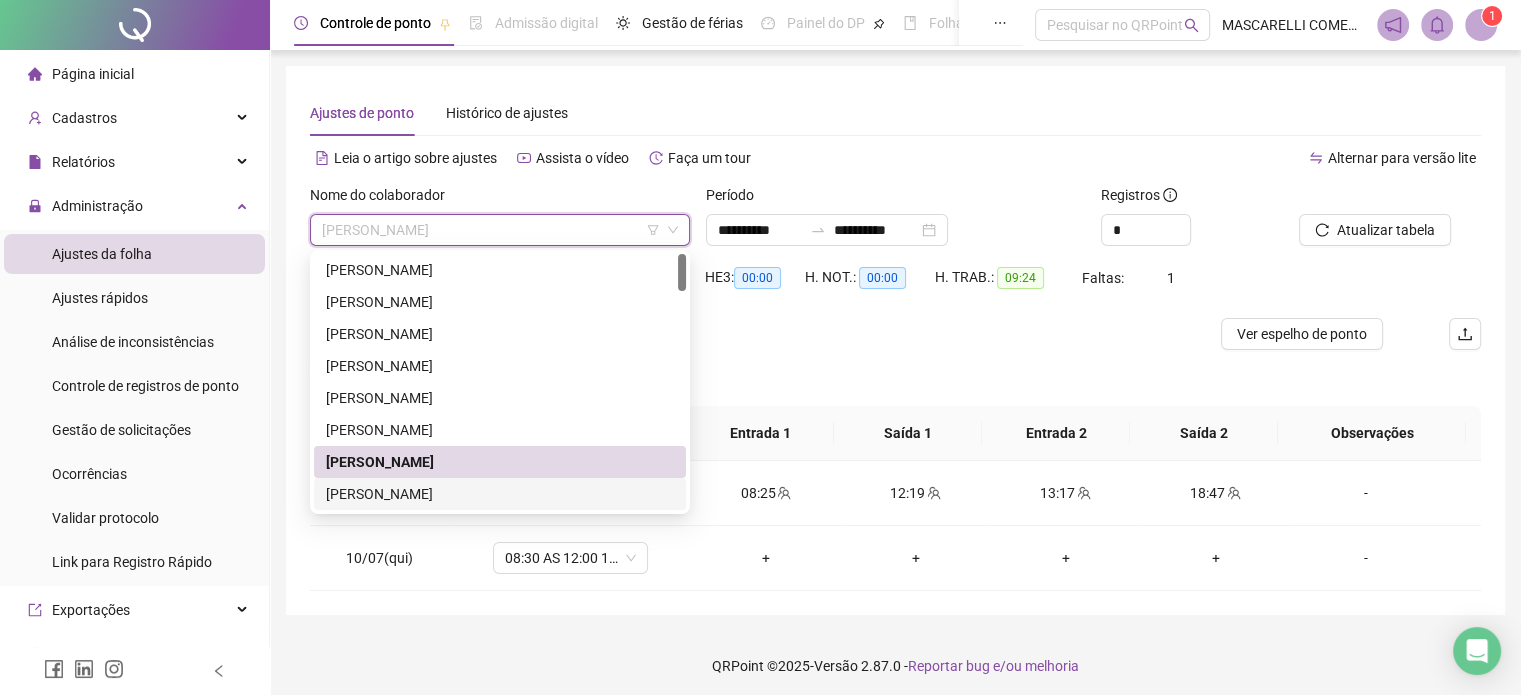 click on "[PERSON_NAME]" at bounding box center (500, 494) 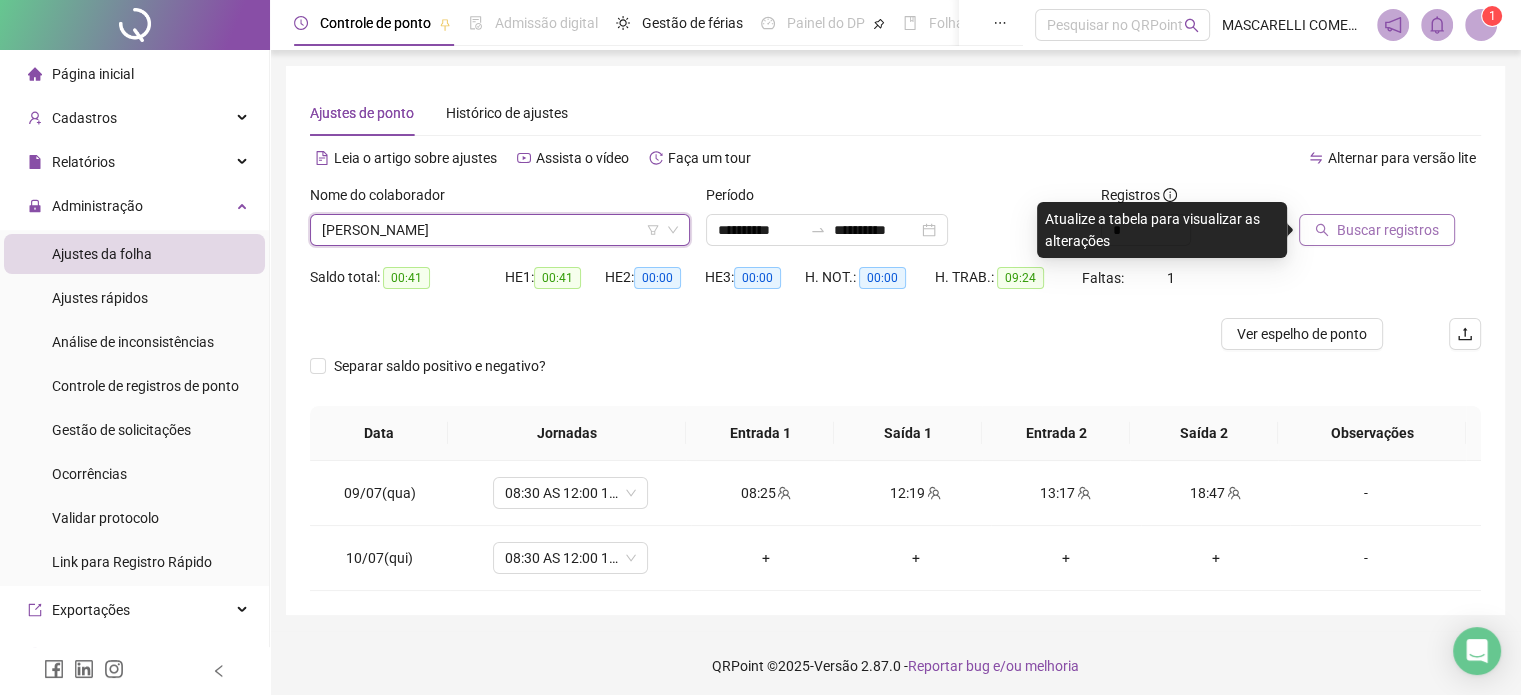 click on "Buscar registros" at bounding box center (1388, 230) 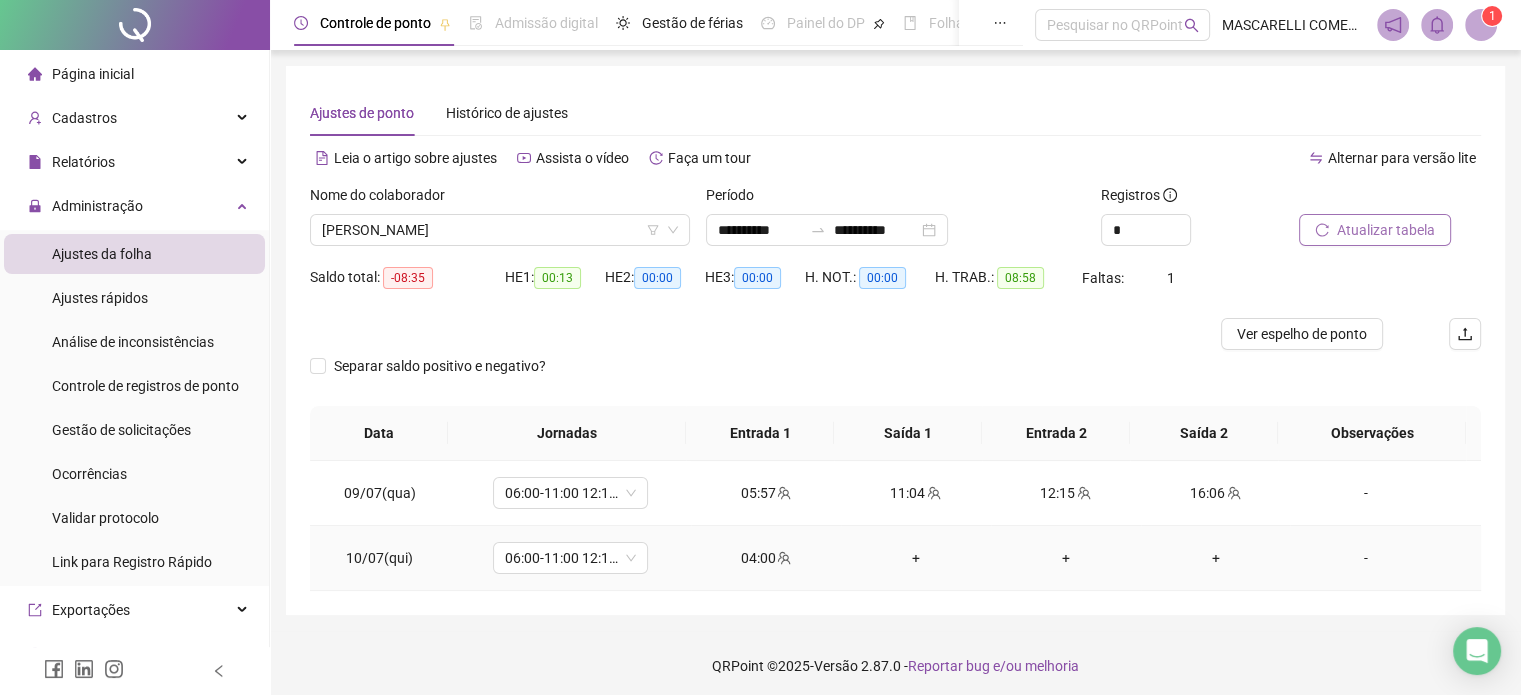 click on "-" at bounding box center (1365, 558) 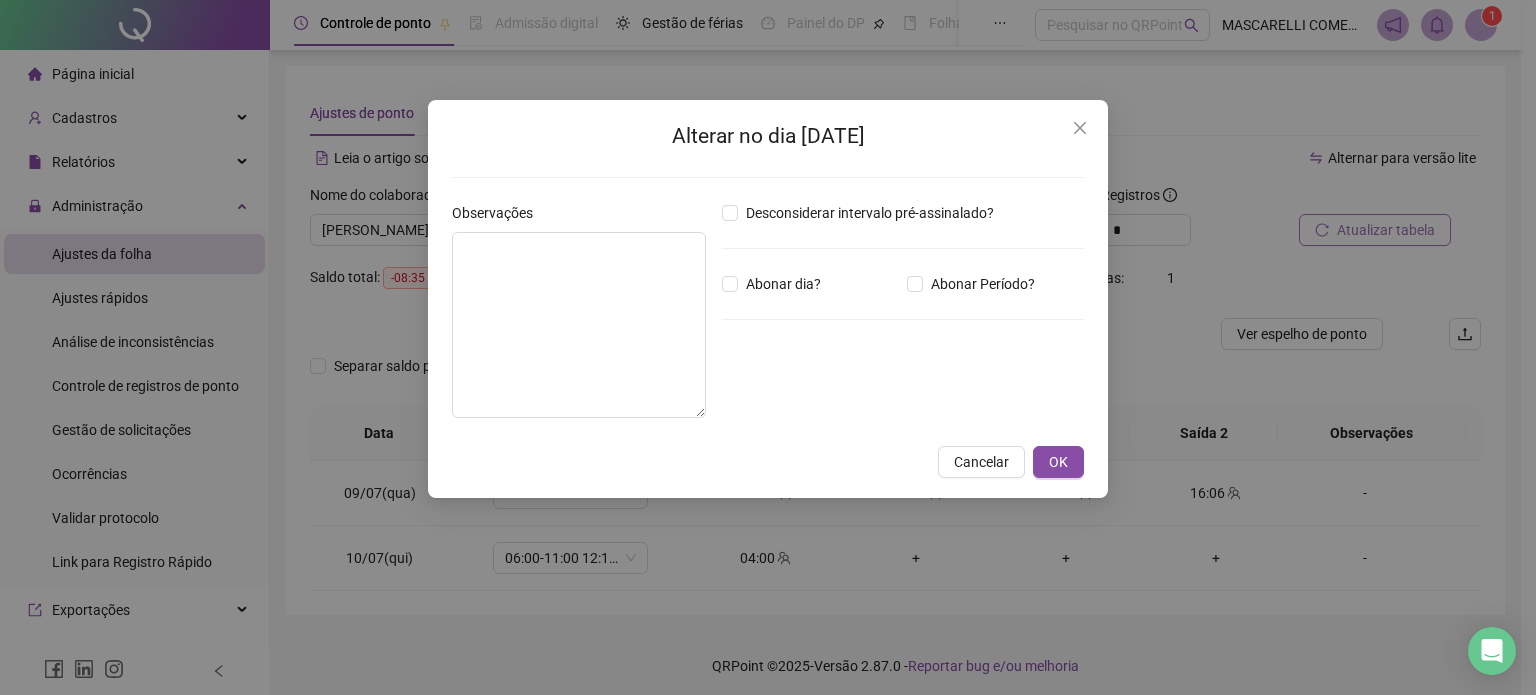 click on "Observações" at bounding box center (579, 318) 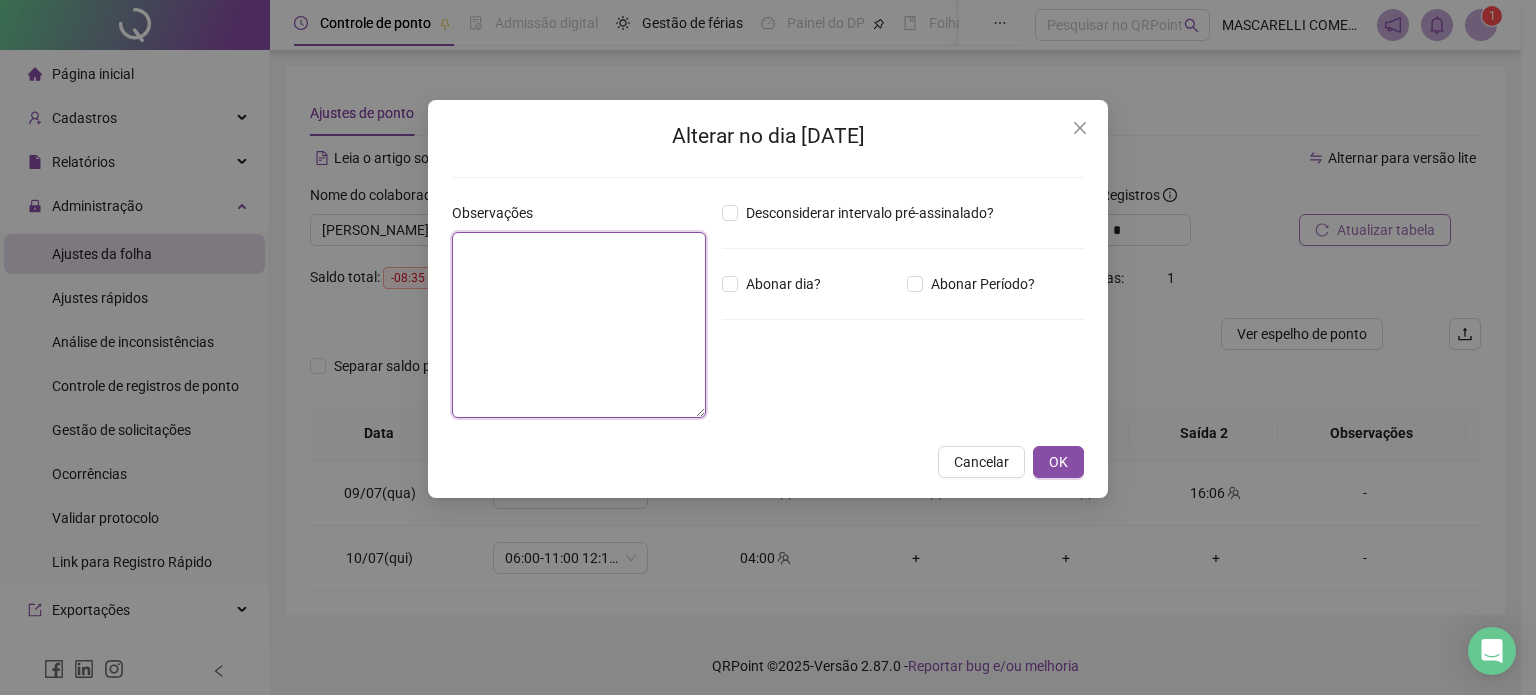 click at bounding box center [579, 325] 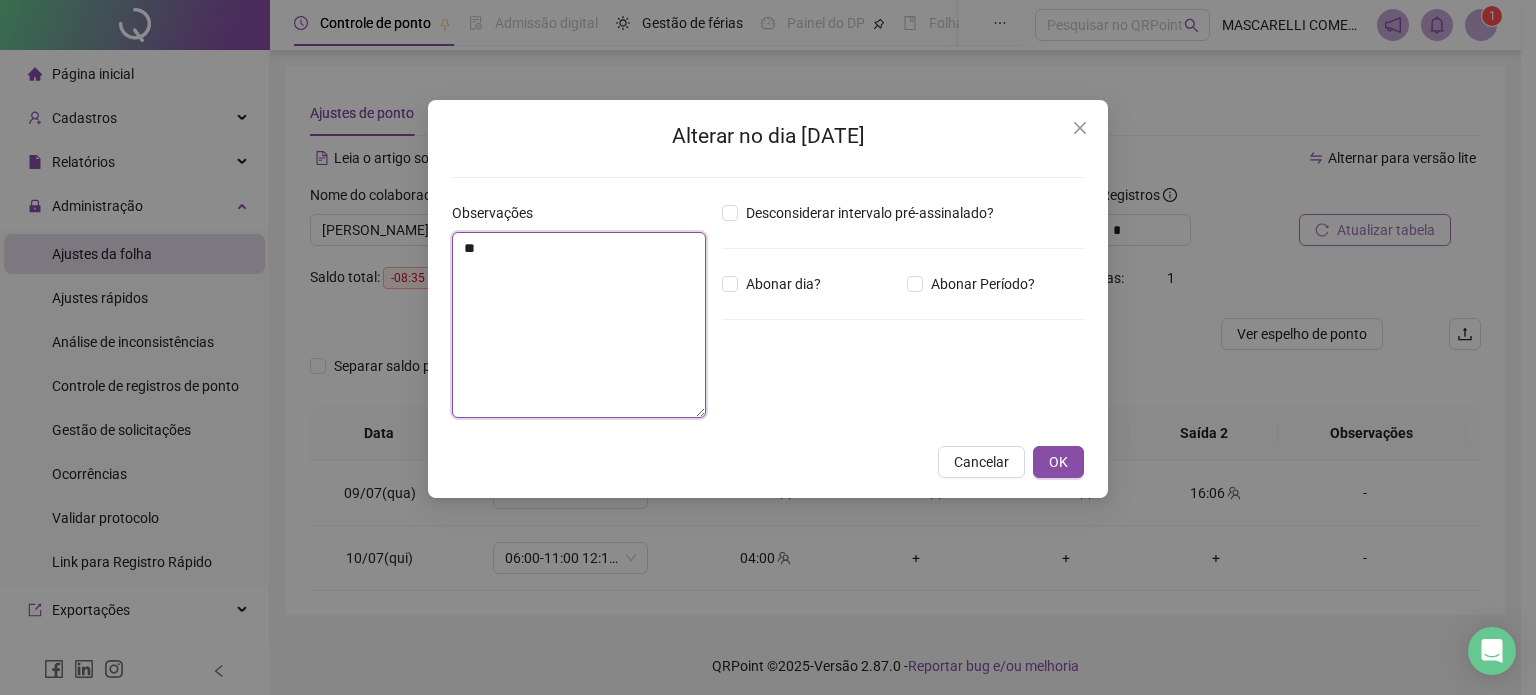 type on "*" 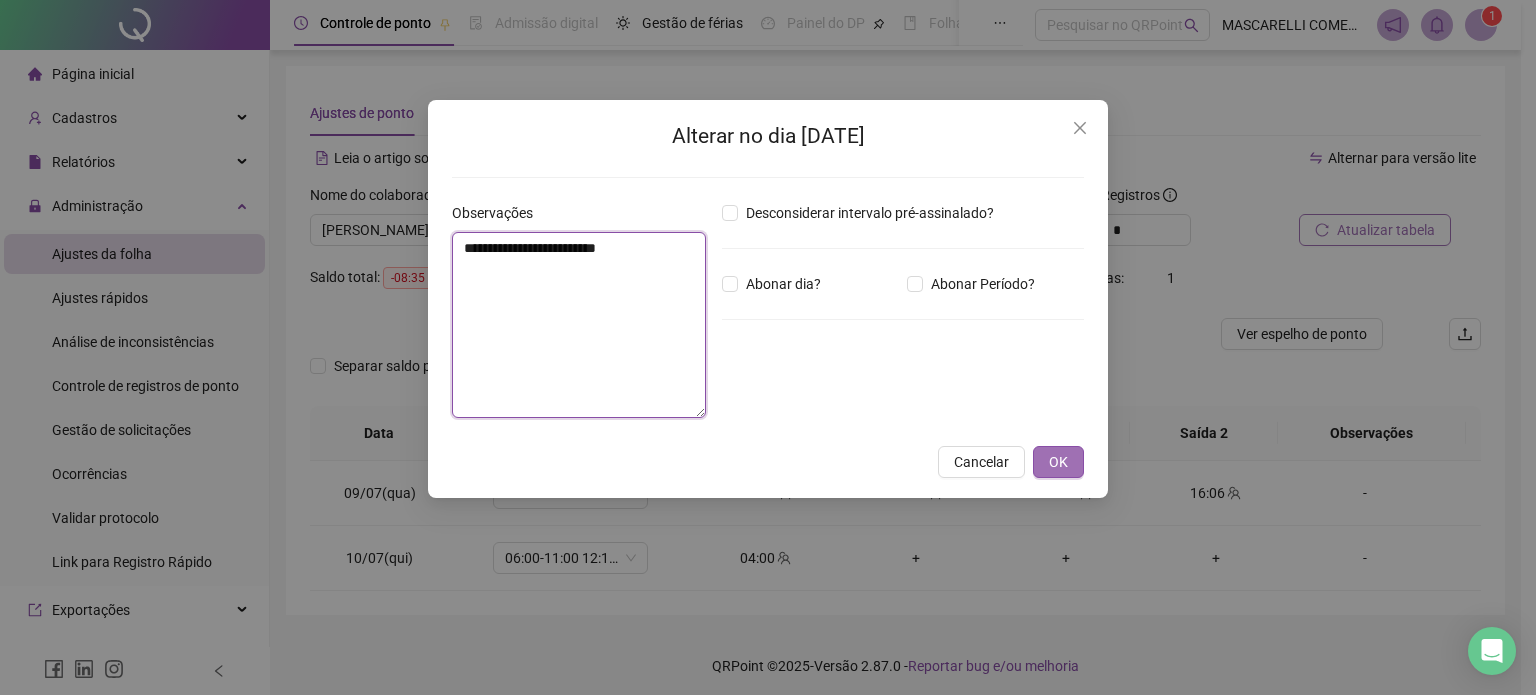 type on "**********" 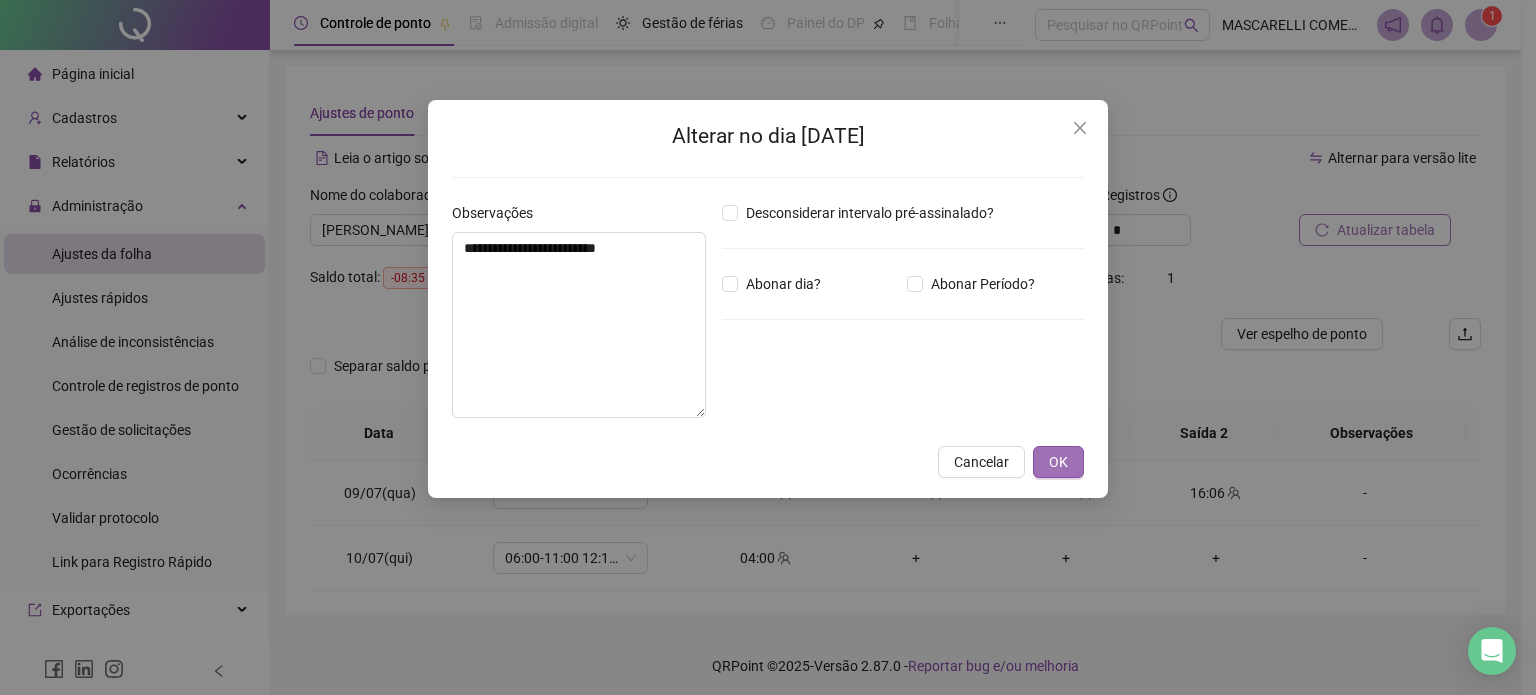 click on "OK" at bounding box center [1058, 462] 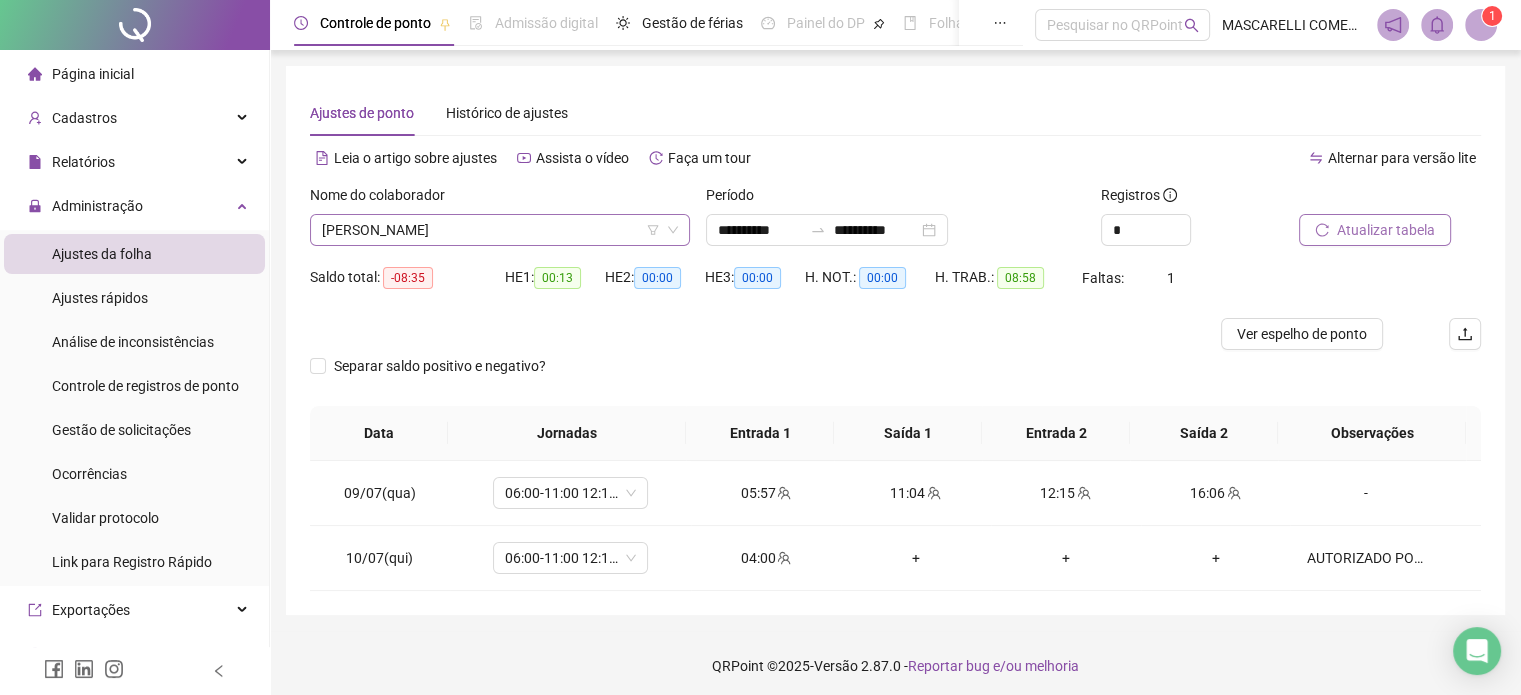 click on "[PERSON_NAME]" at bounding box center (500, 230) 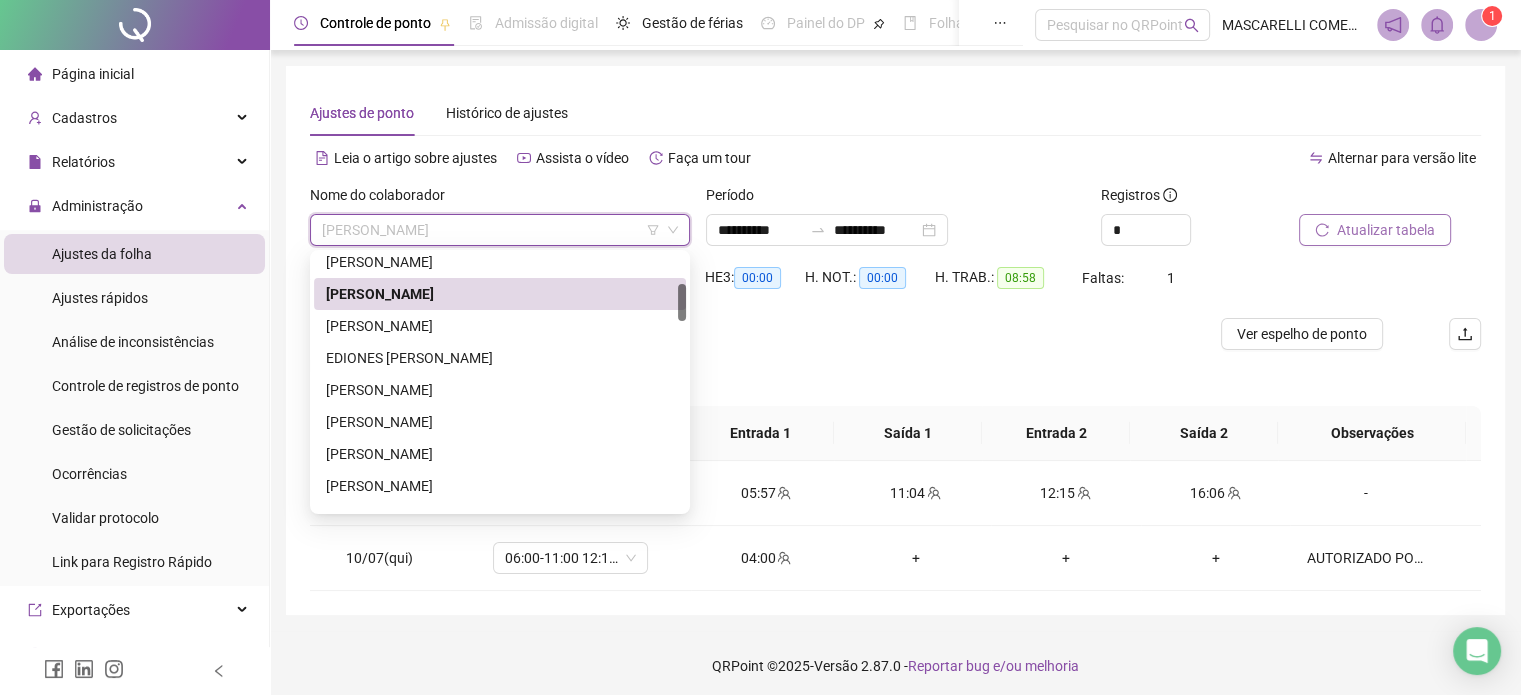 scroll, scrollTop: 200, scrollLeft: 0, axis: vertical 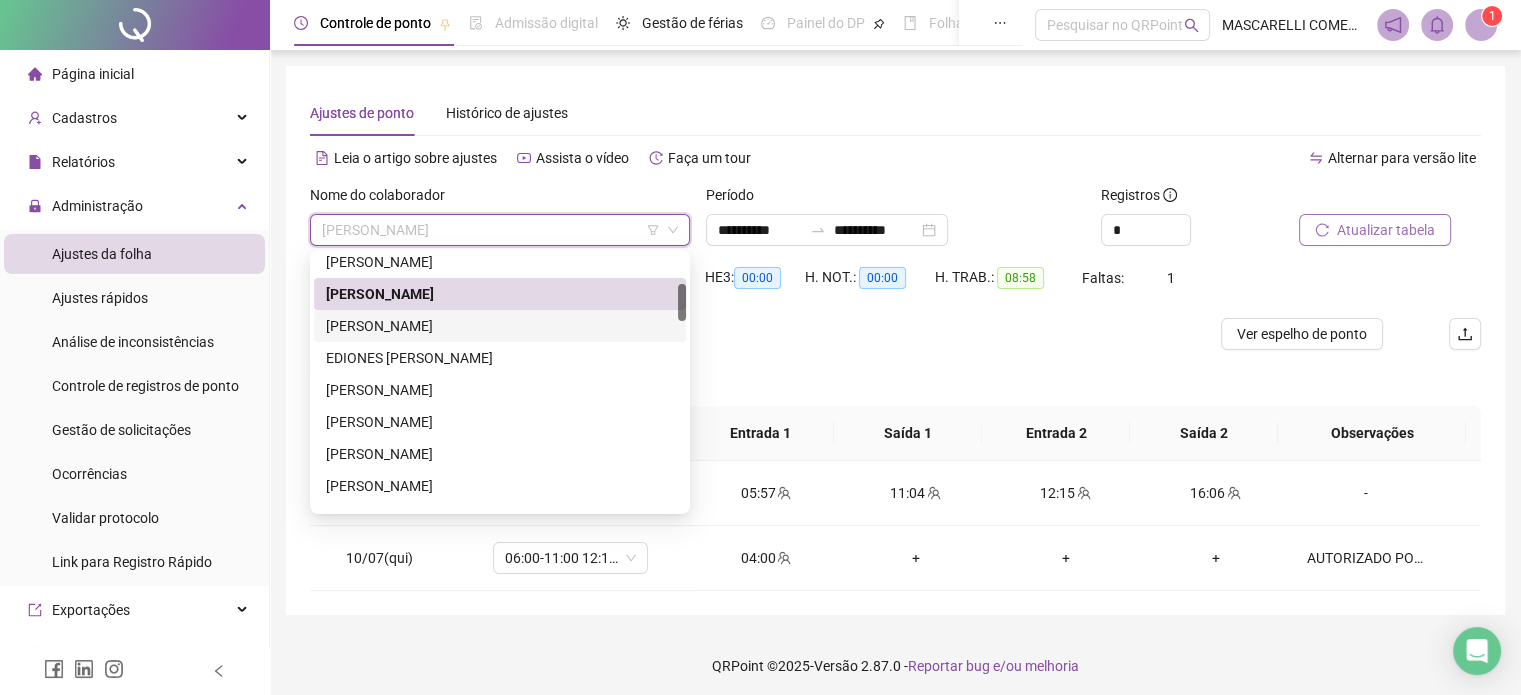 click on "[PERSON_NAME]" at bounding box center (500, 326) 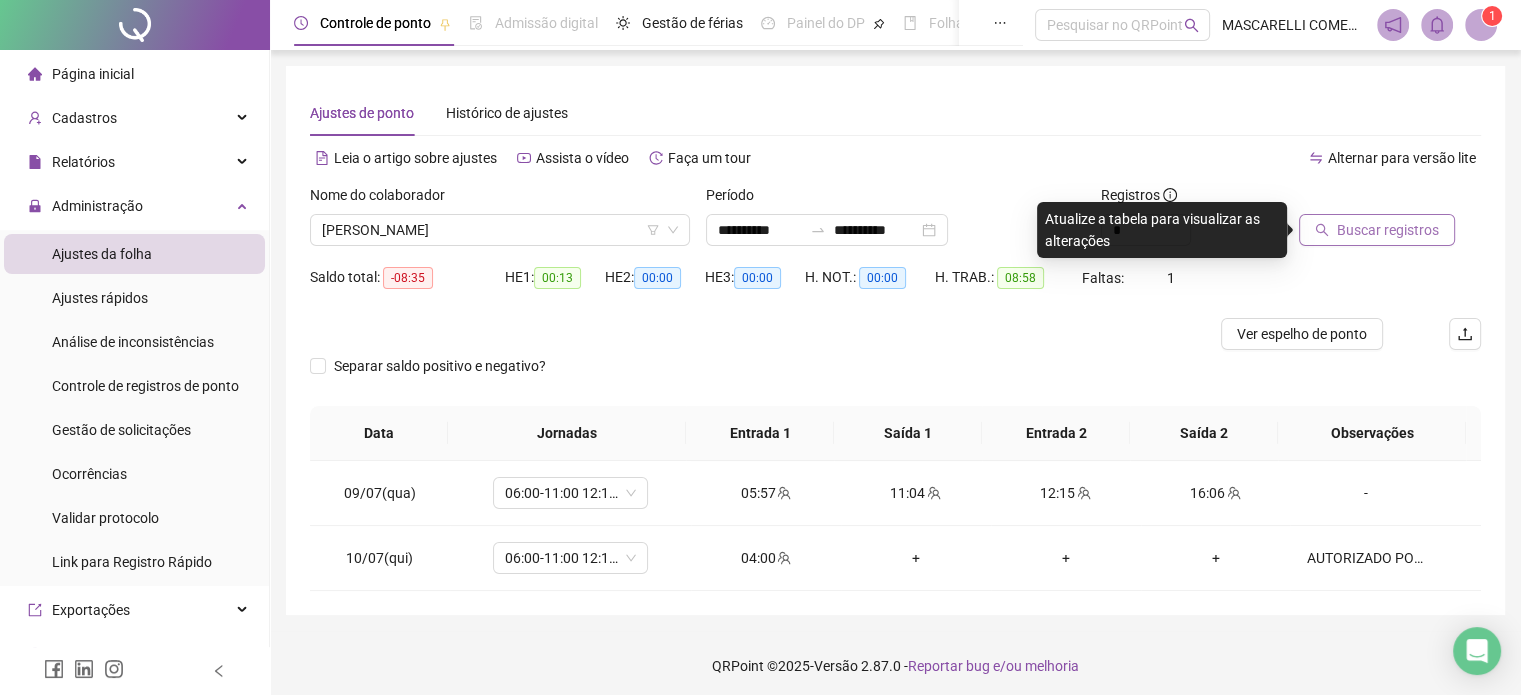 click on "Buscar registros" at bounding box center (1388, 230) 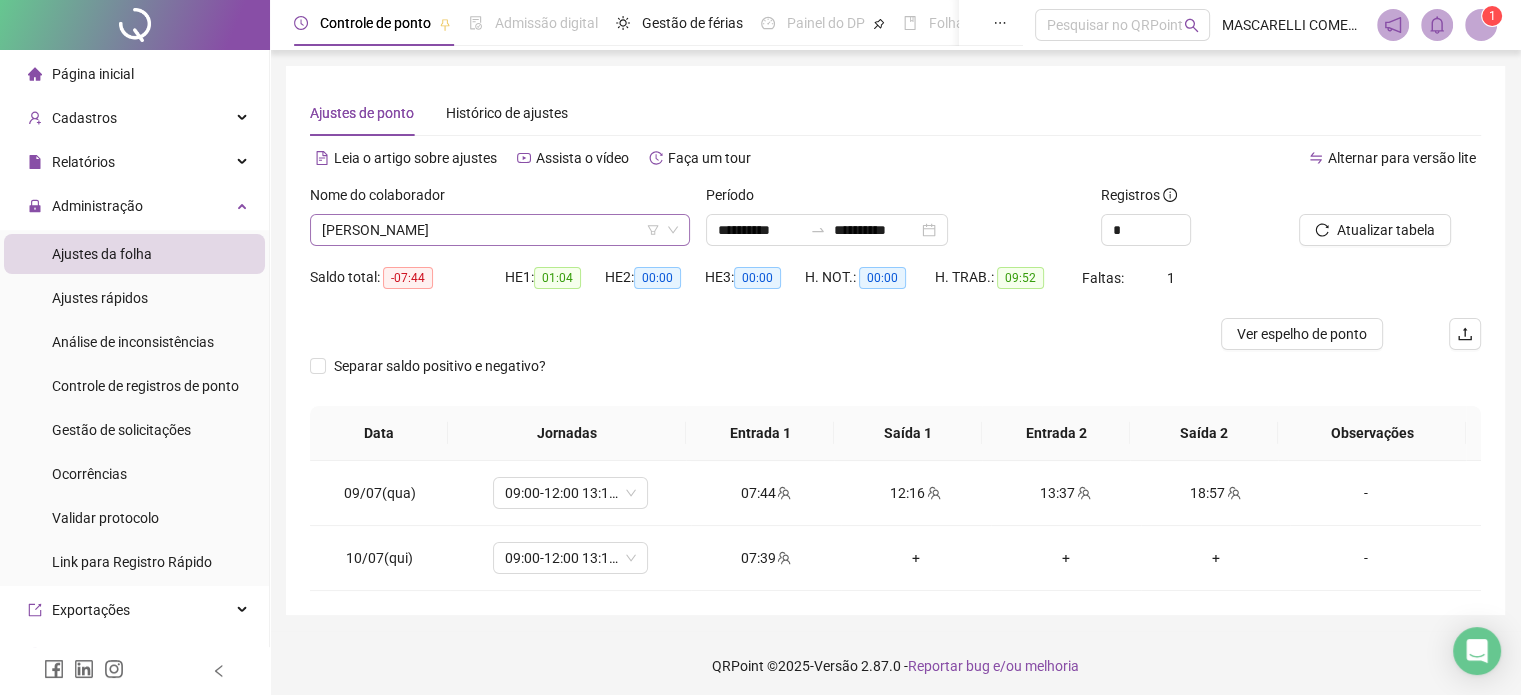 click on "[PERSON_NAME]" at bounding box center (500, 230) 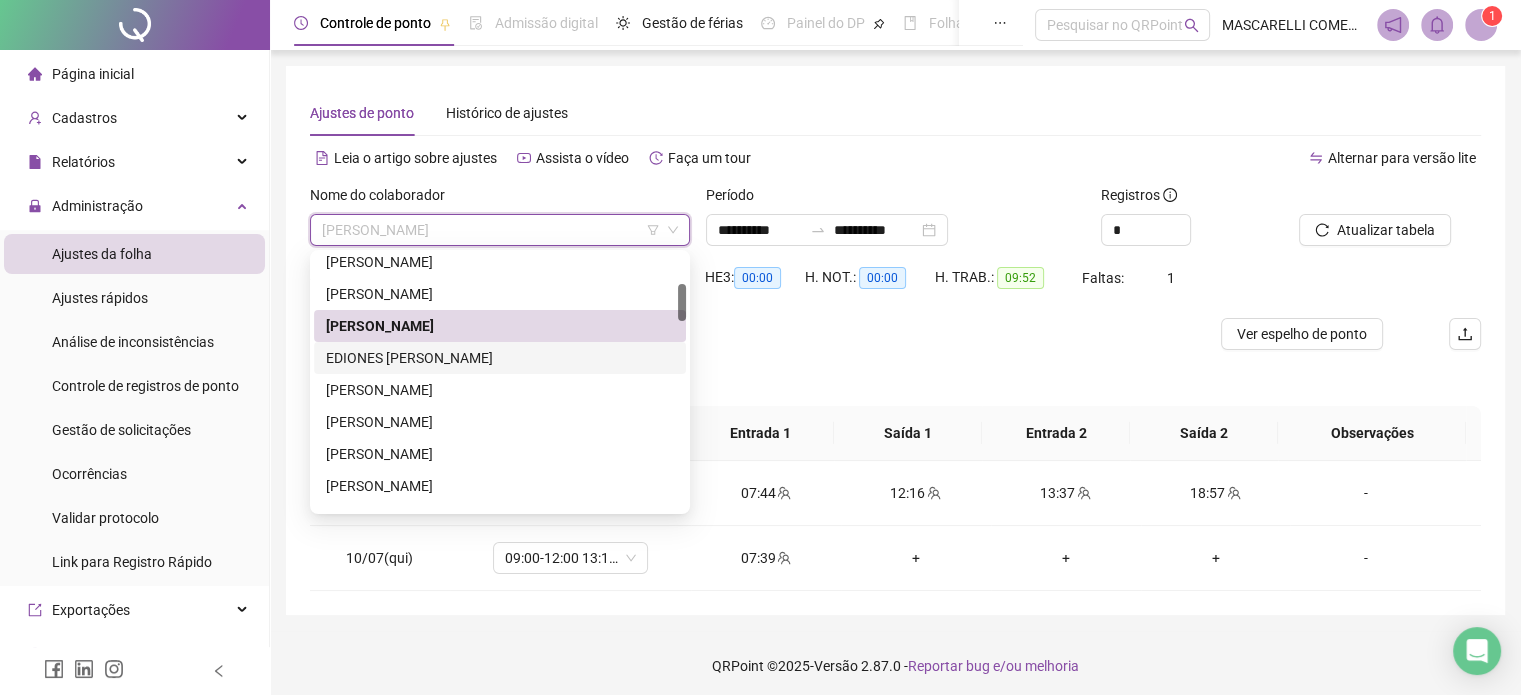 click on "EDIONES [PERSON_NAME]" at bounding box center (500, 358) 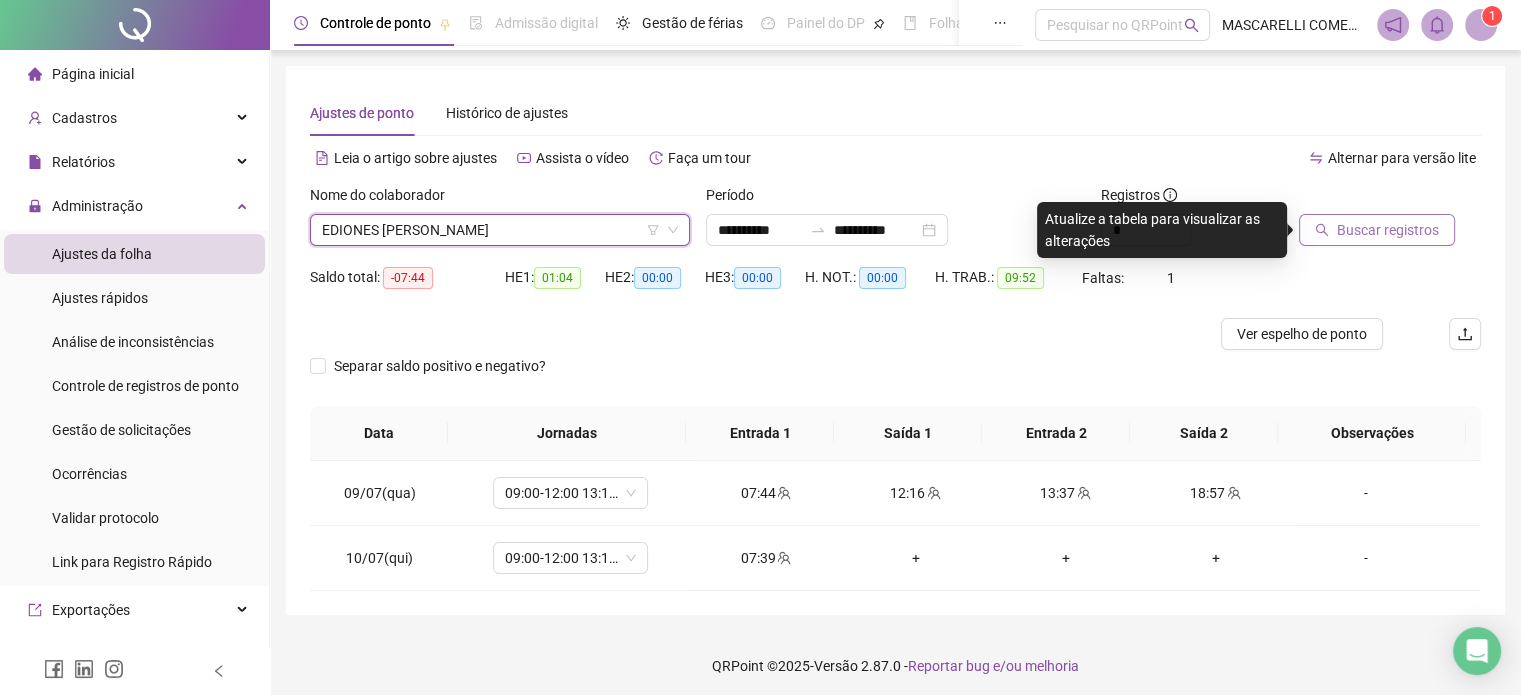 click on "Buscar registros" at bounding box center (1388, 230) 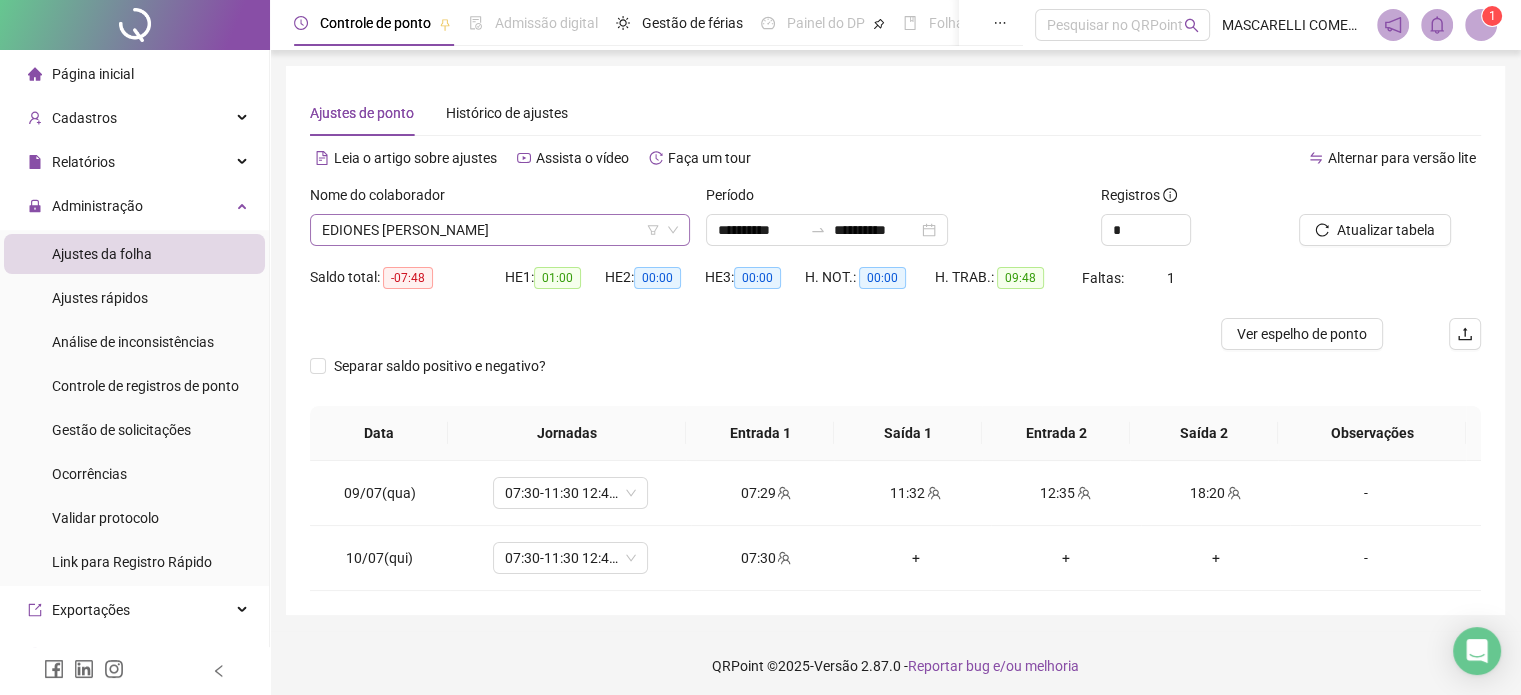 click on "EDIONES [PERSON_NAME]" at bounding box center (500, 230) 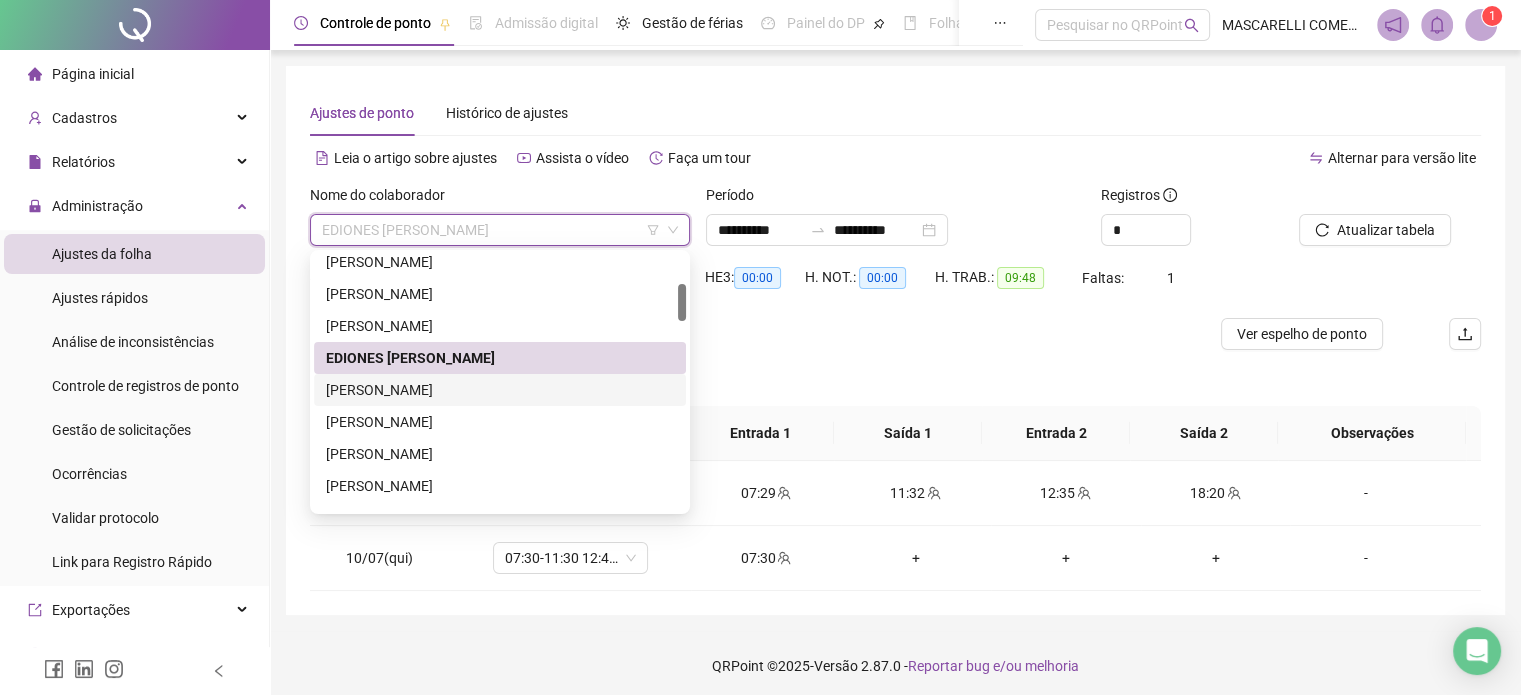 click on "[PERSON_NAME]" at bounding box center (500, 390) 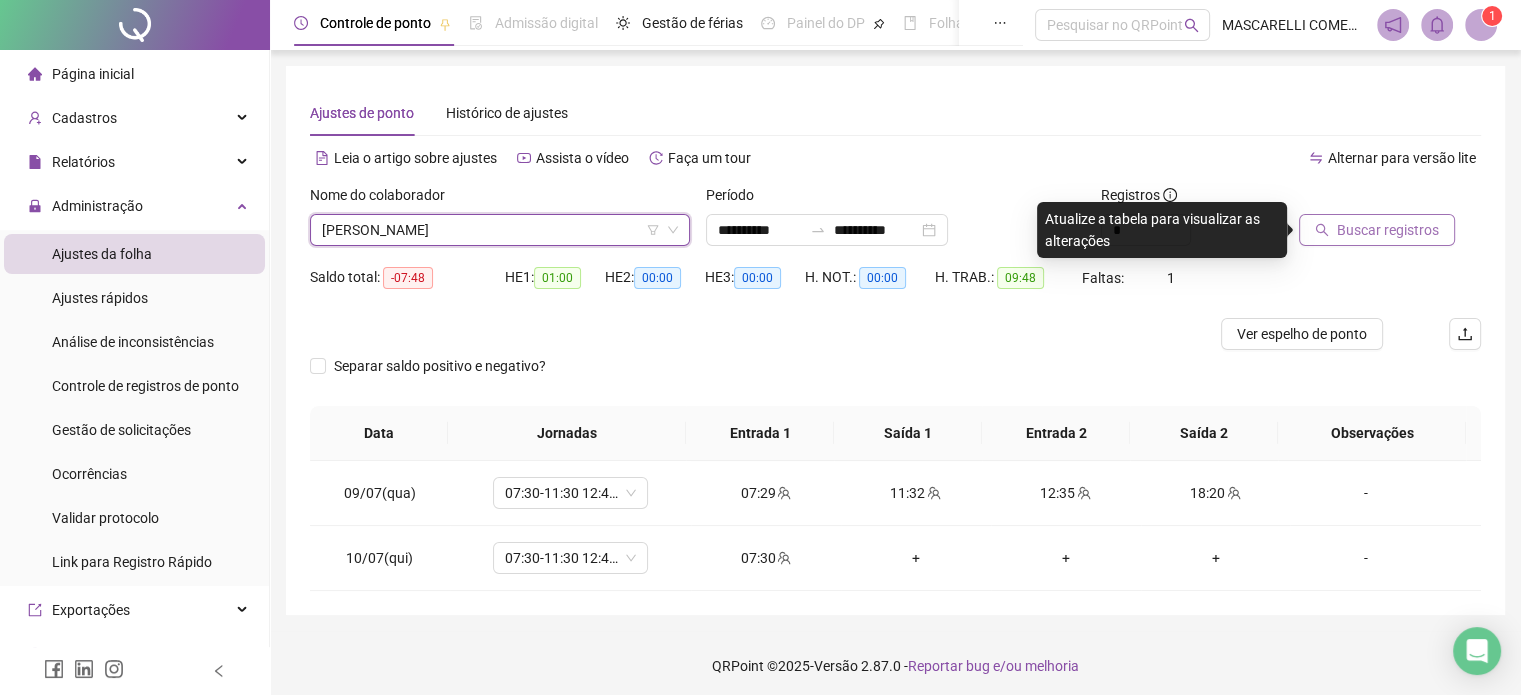 click 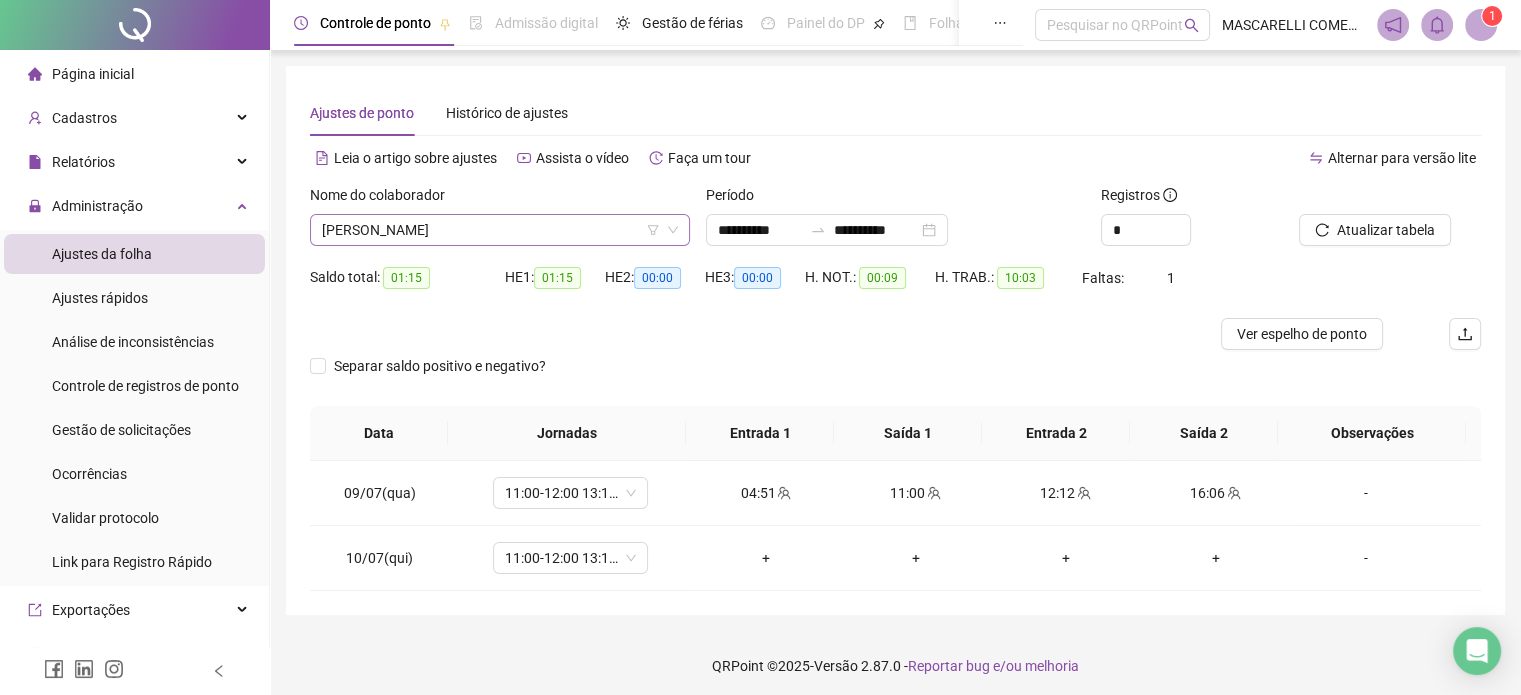 click on "[PERSON_NAME]" at bounding box center (500, 230) 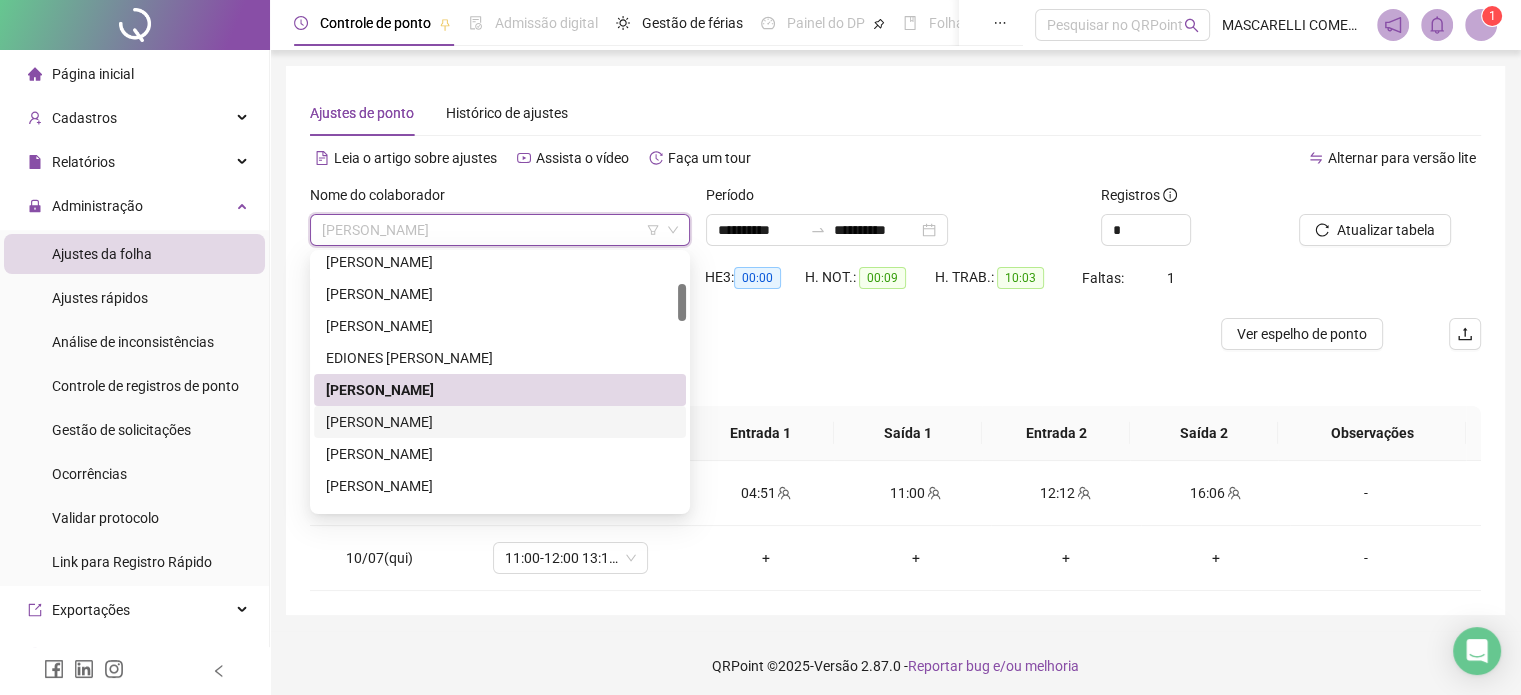 click on "[PERSON_NAME]" at bounding box center [500, 422] 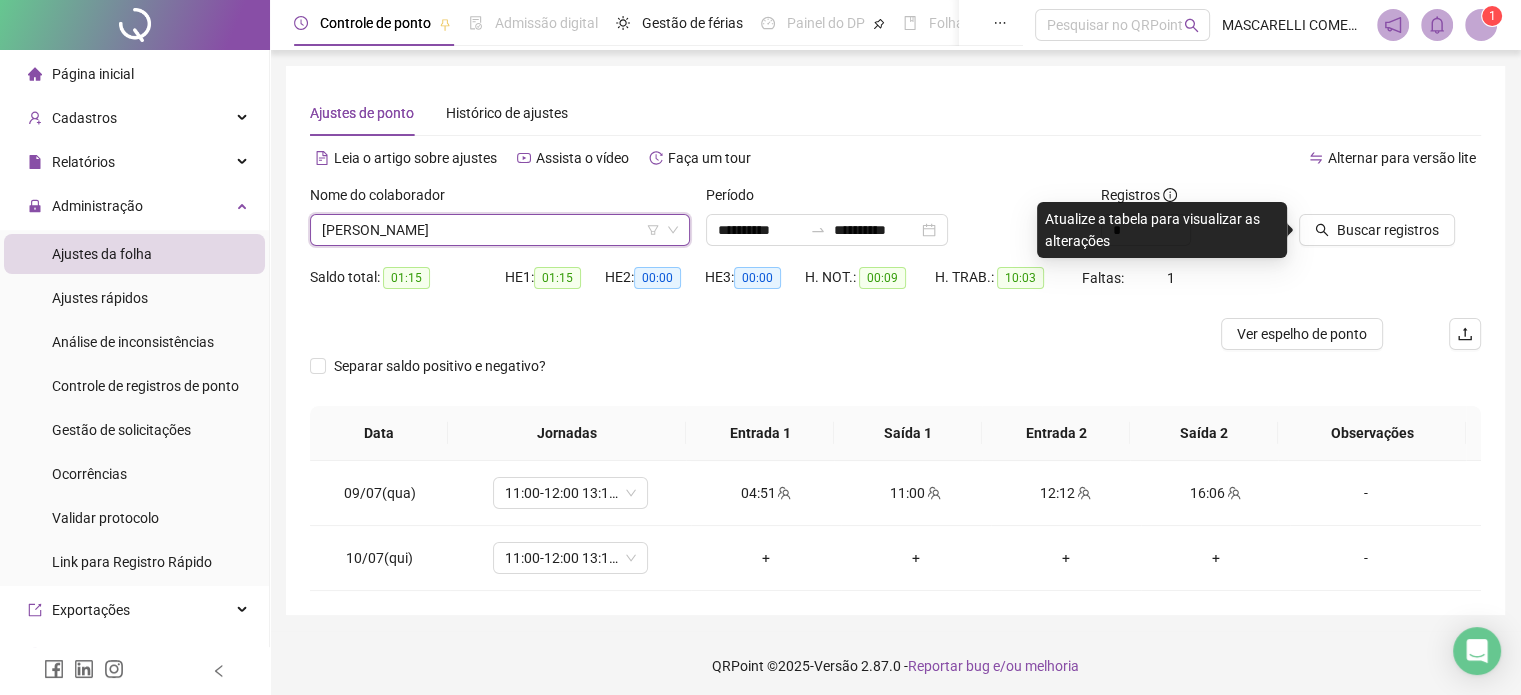 click on "[PERSON_NAME]" at bounding box center (500, 230) 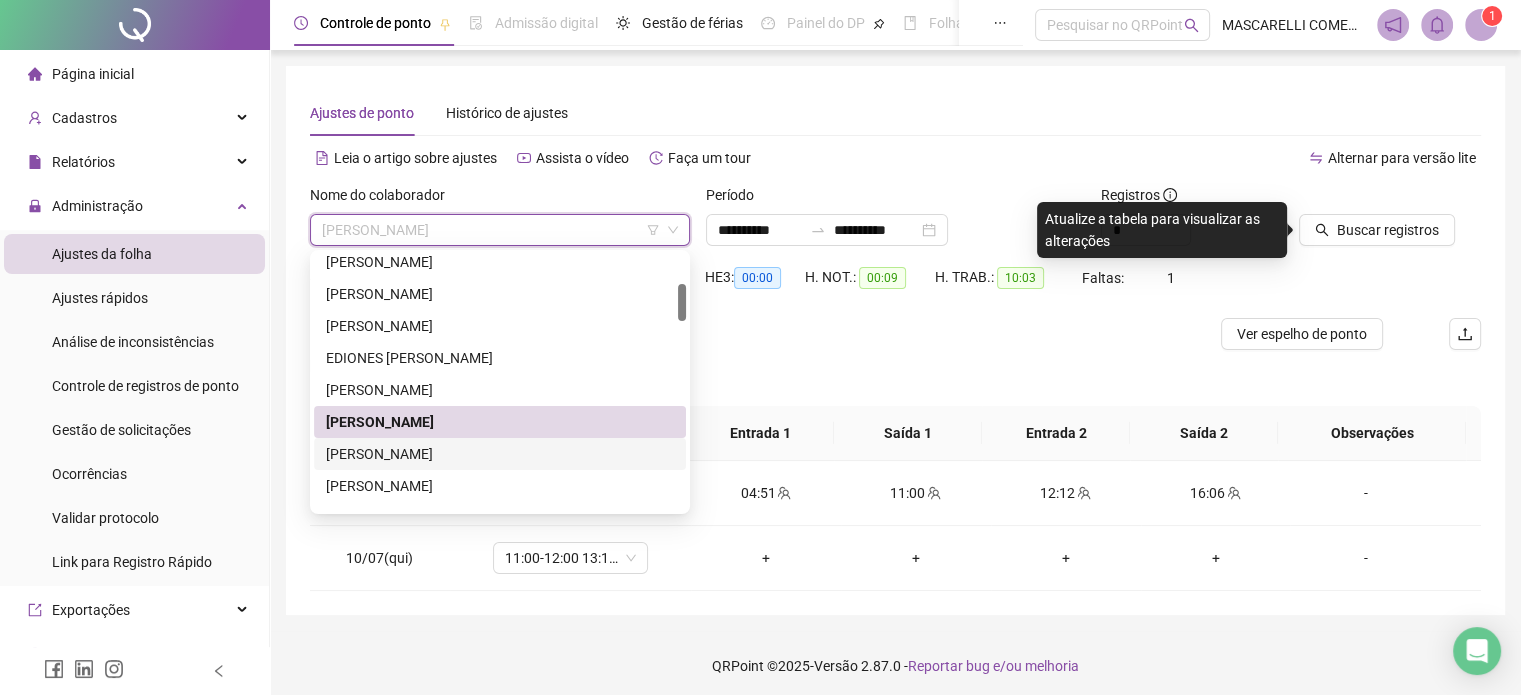 drag, startPoint x: 376, startPoint y: 449, endPoint x: 424, endPoint y: 442, distance: 48.507732 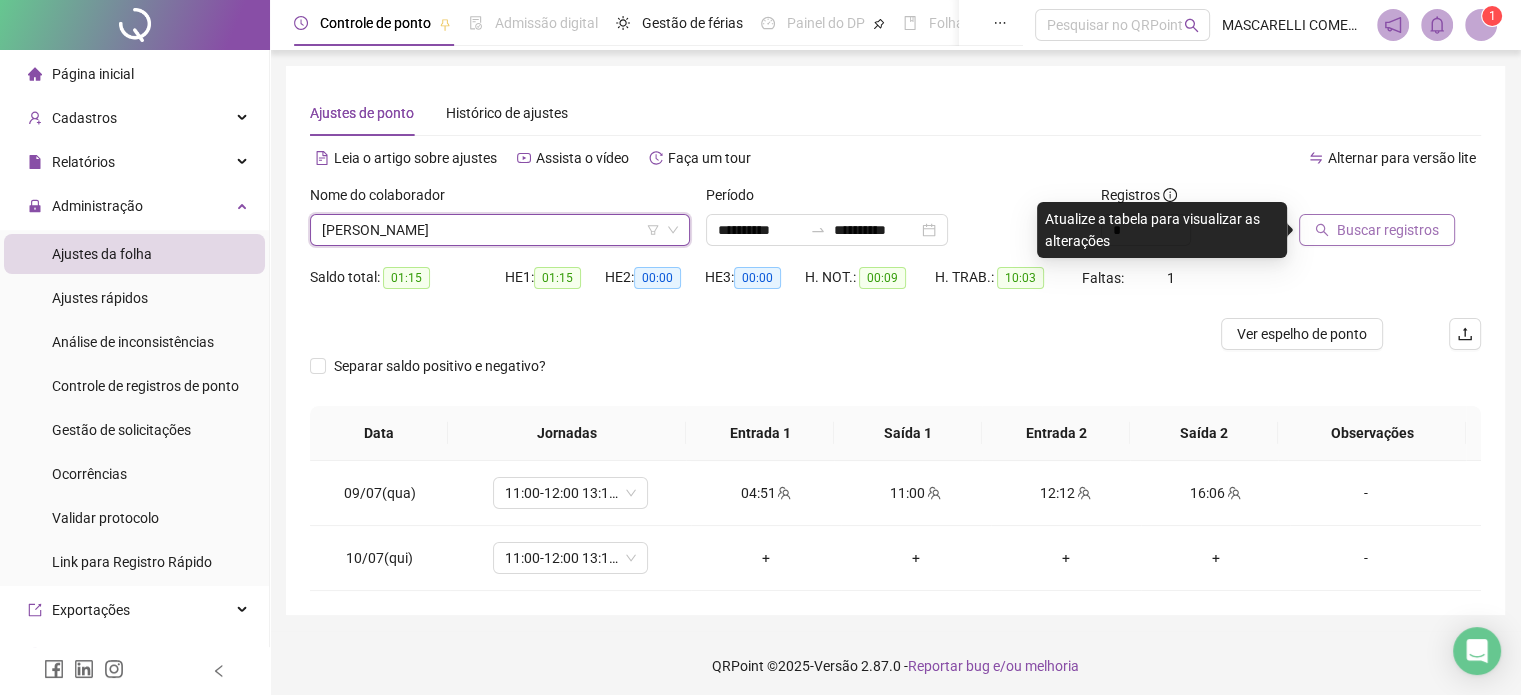 click on "Buscar registros" at bounding box center [1388, 230] 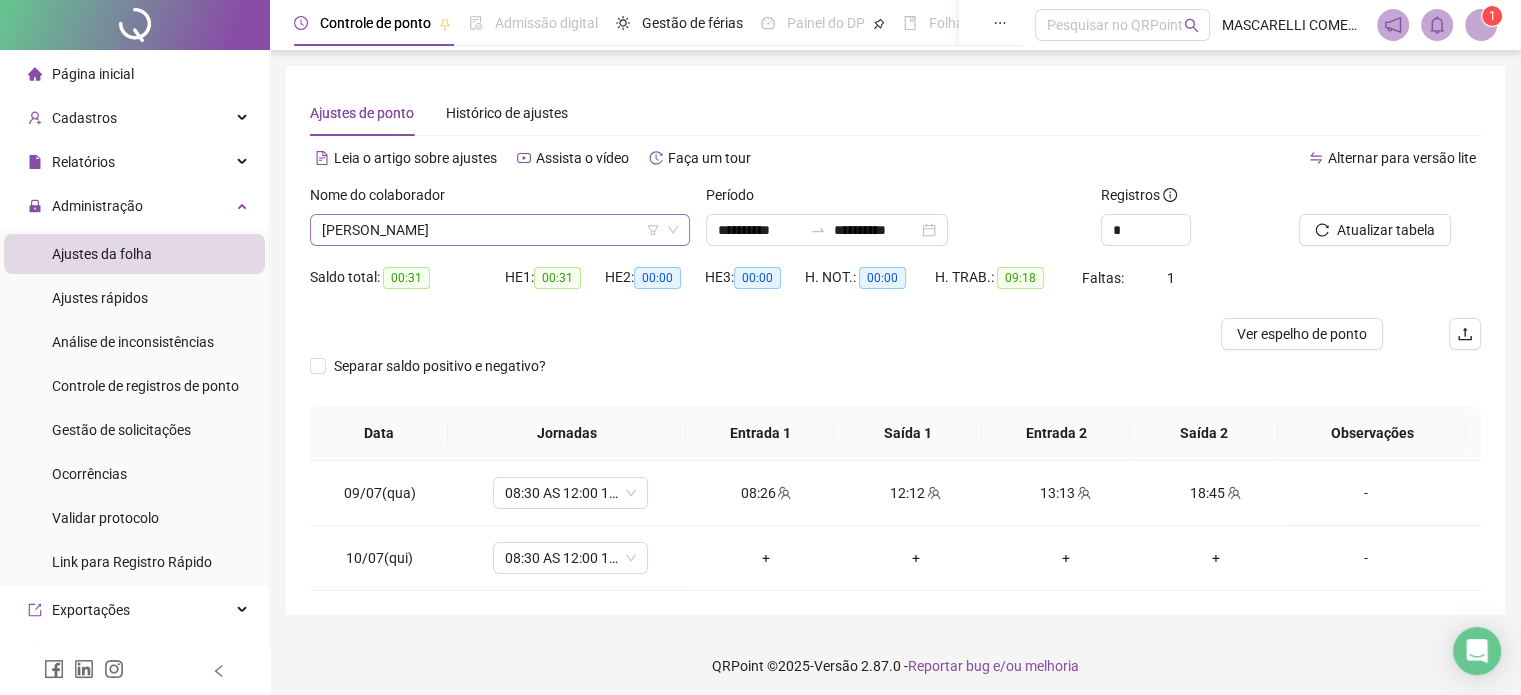 click on "[PERSON_NAME]" at bounding box center [500, 230] 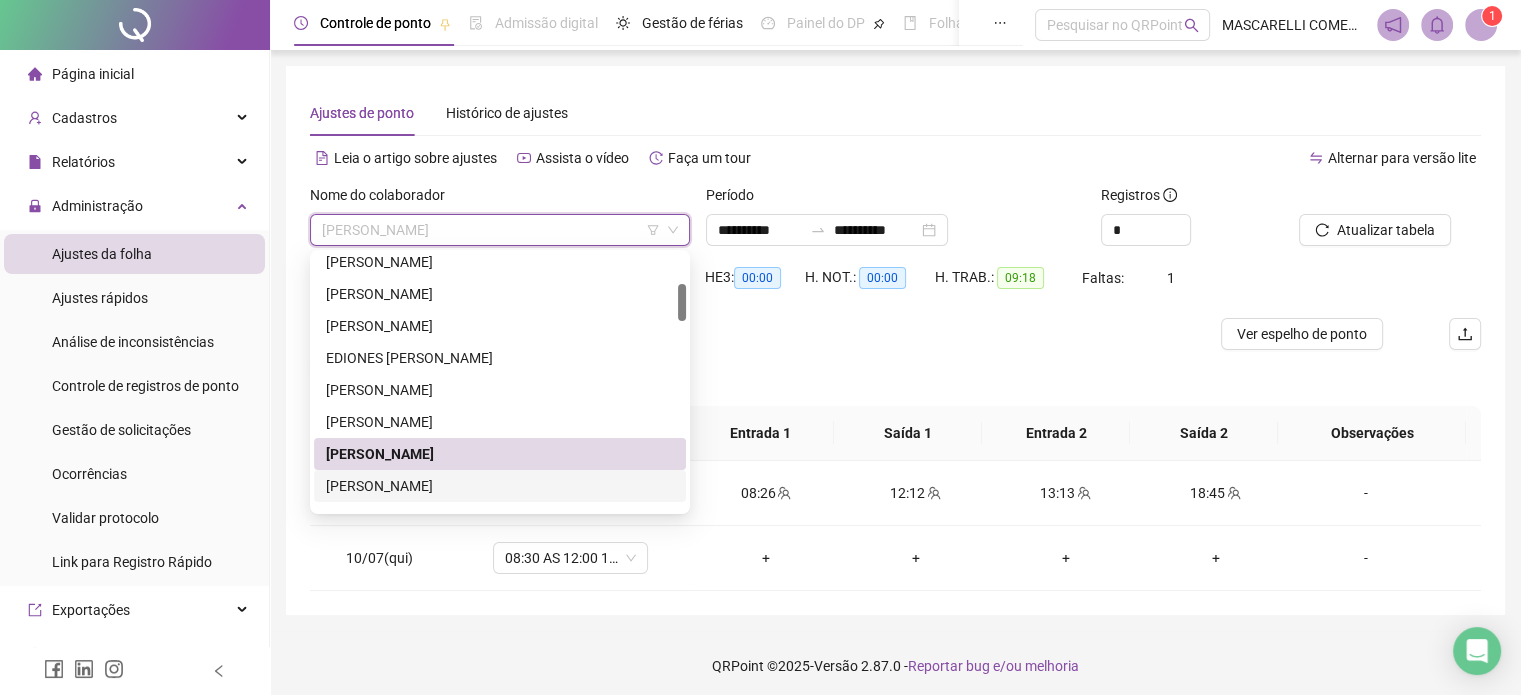 drag, startPoint x: 348, startPoint y: 492, endPoint x: 576, endPoint y: 425, distance: 237.64049 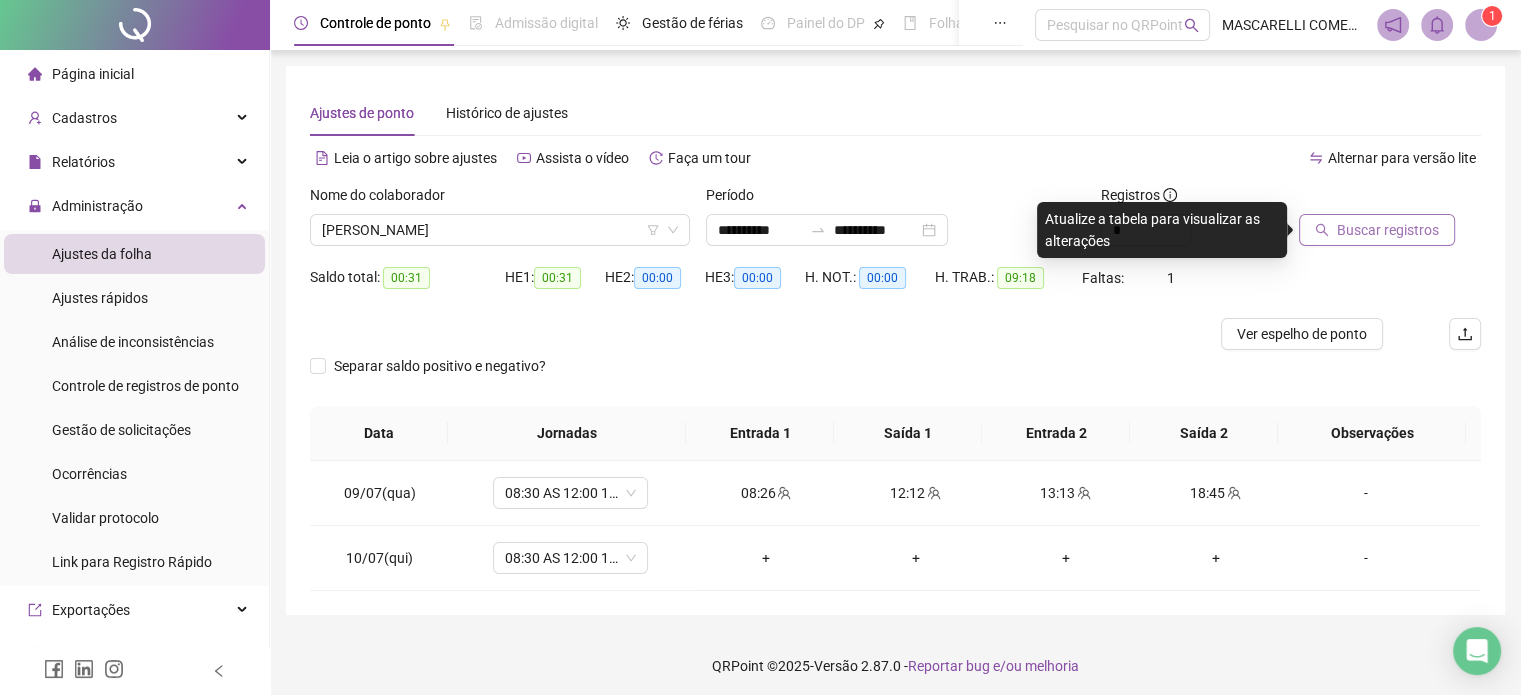 click on "Buscar registros" at bounding box center (1388, 230) 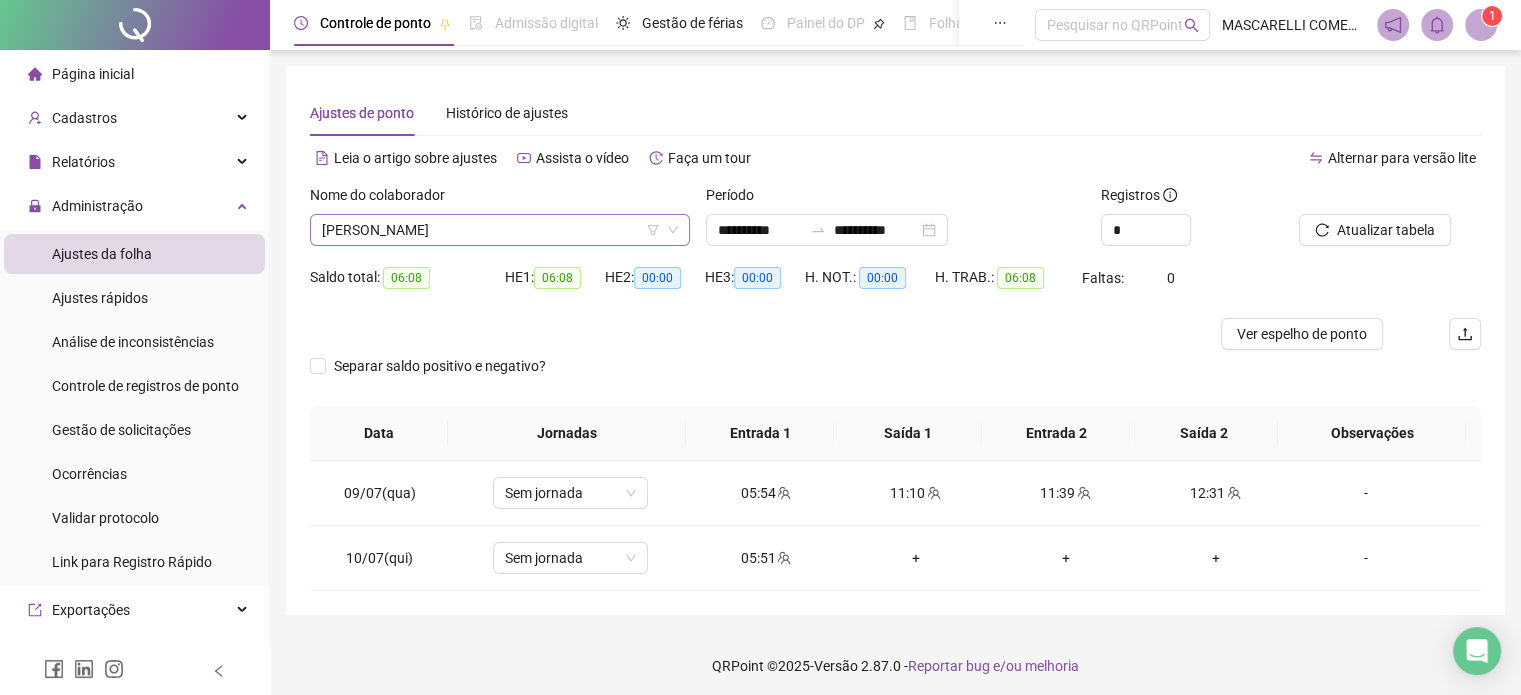click on "[PERSON_NAME]" at bounding box center (500, 230) 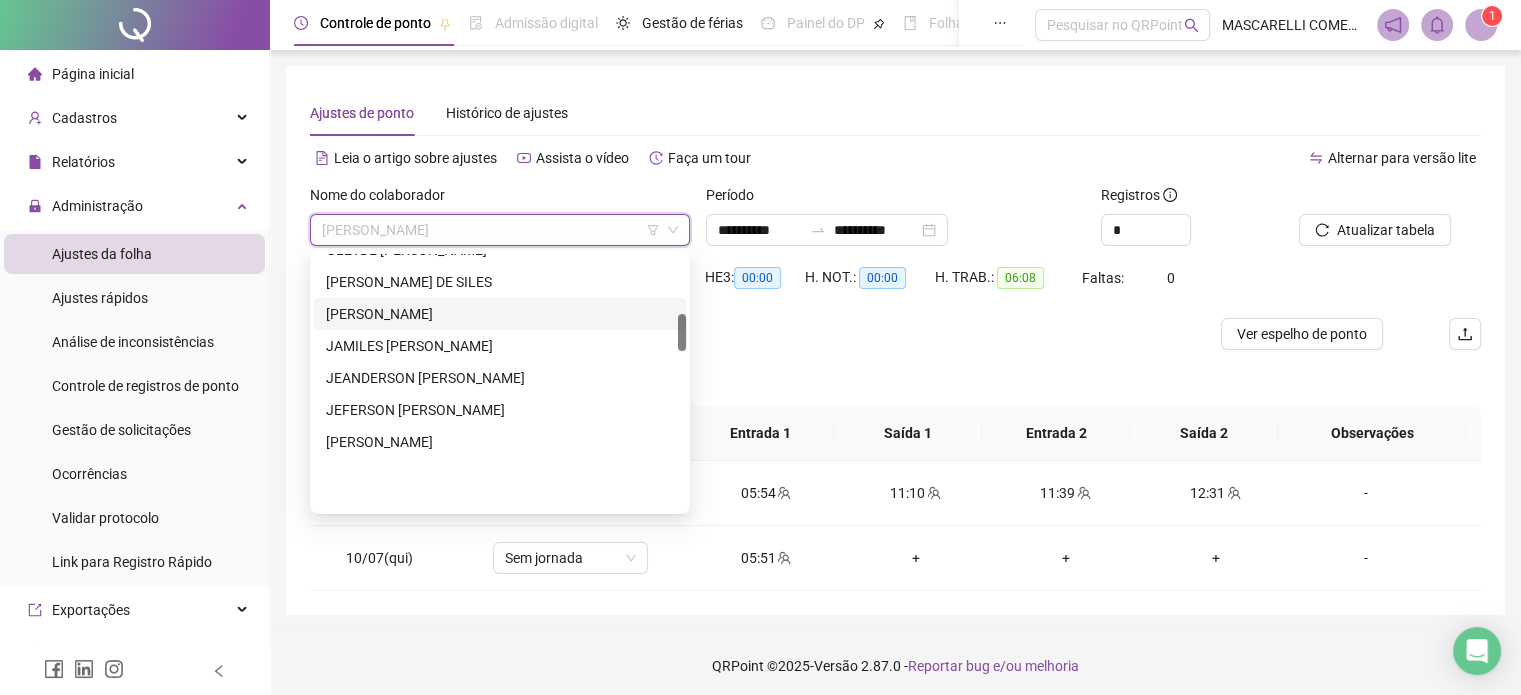 scroll, scrollTop: 400, scrollLeft: 0, axis: vertical 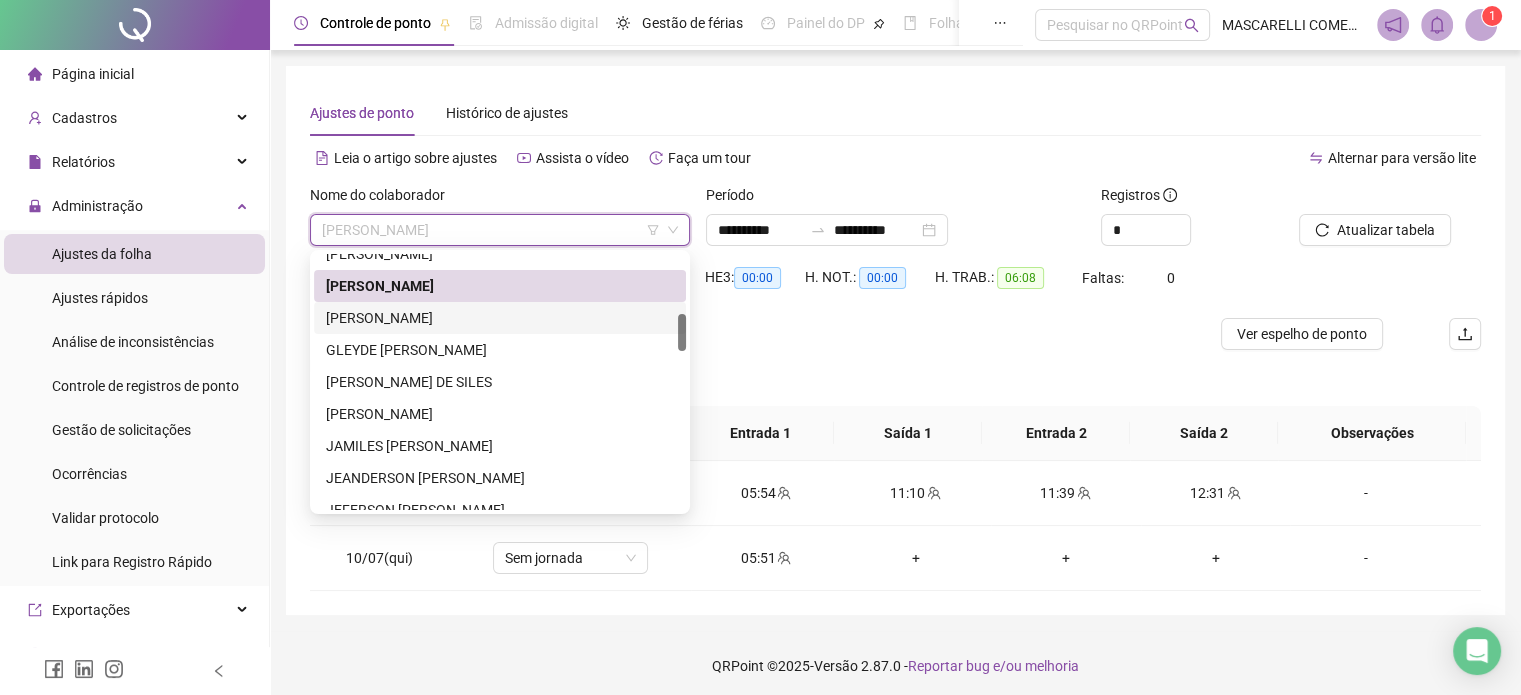click on "[PERSON_NAME]" at bounding box center [500, 318] 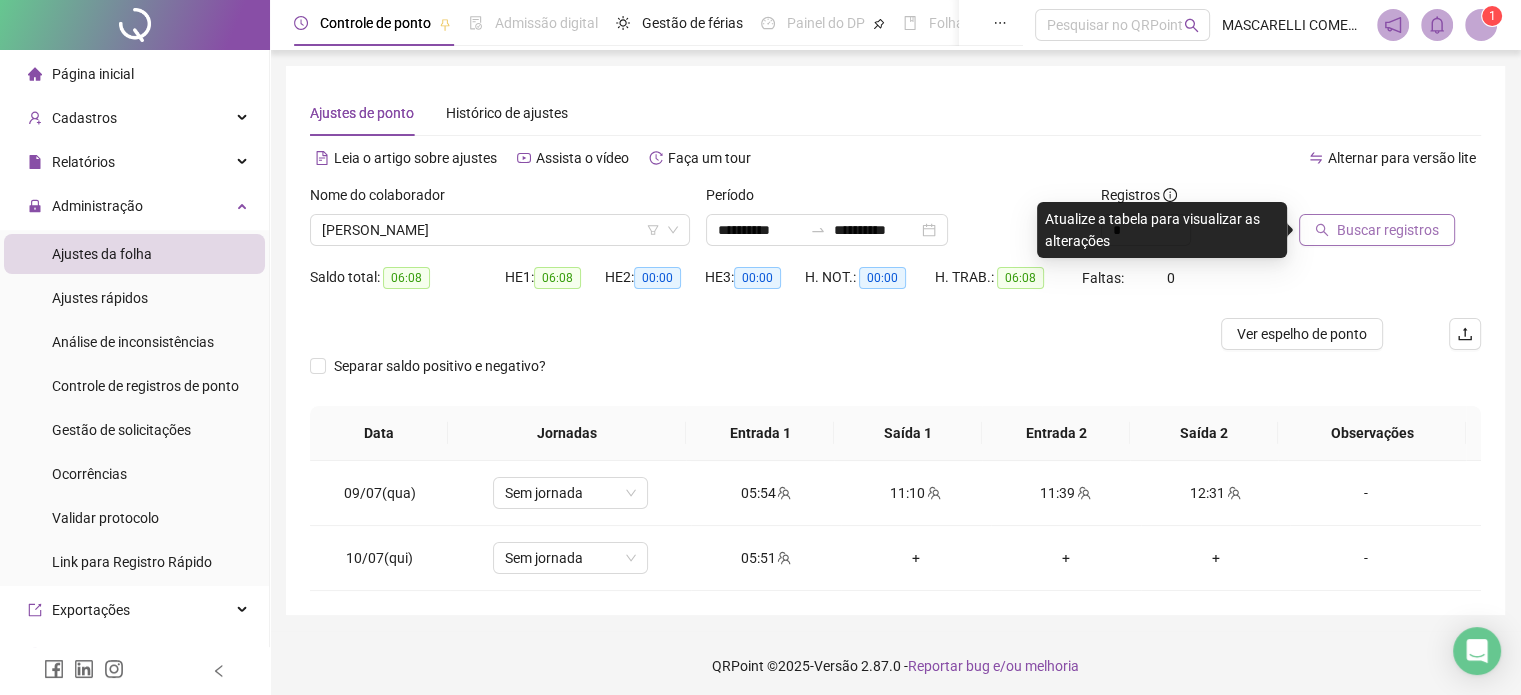 click on "Buscar registros" at bounding box center [1388, 230] 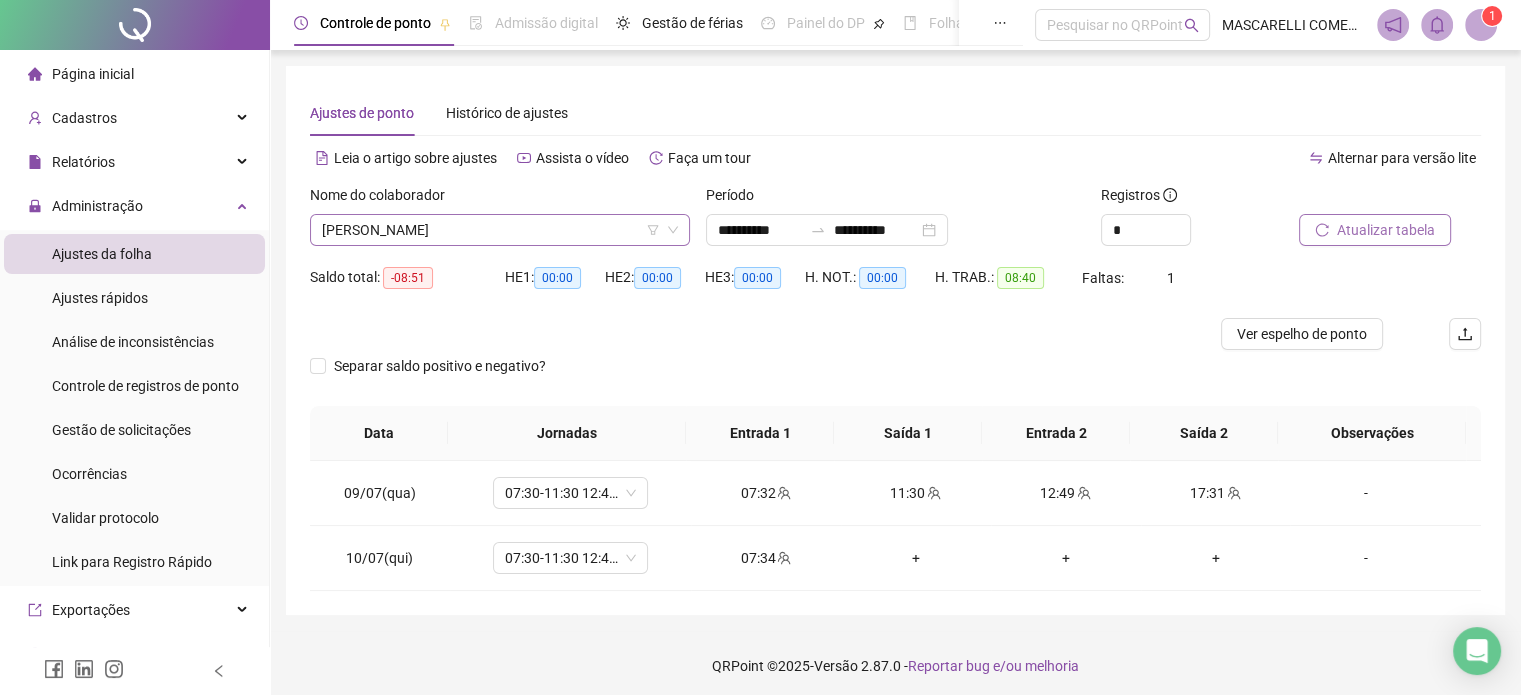 click on "[PERSON_NAME]" at bounding box center [500, 230] 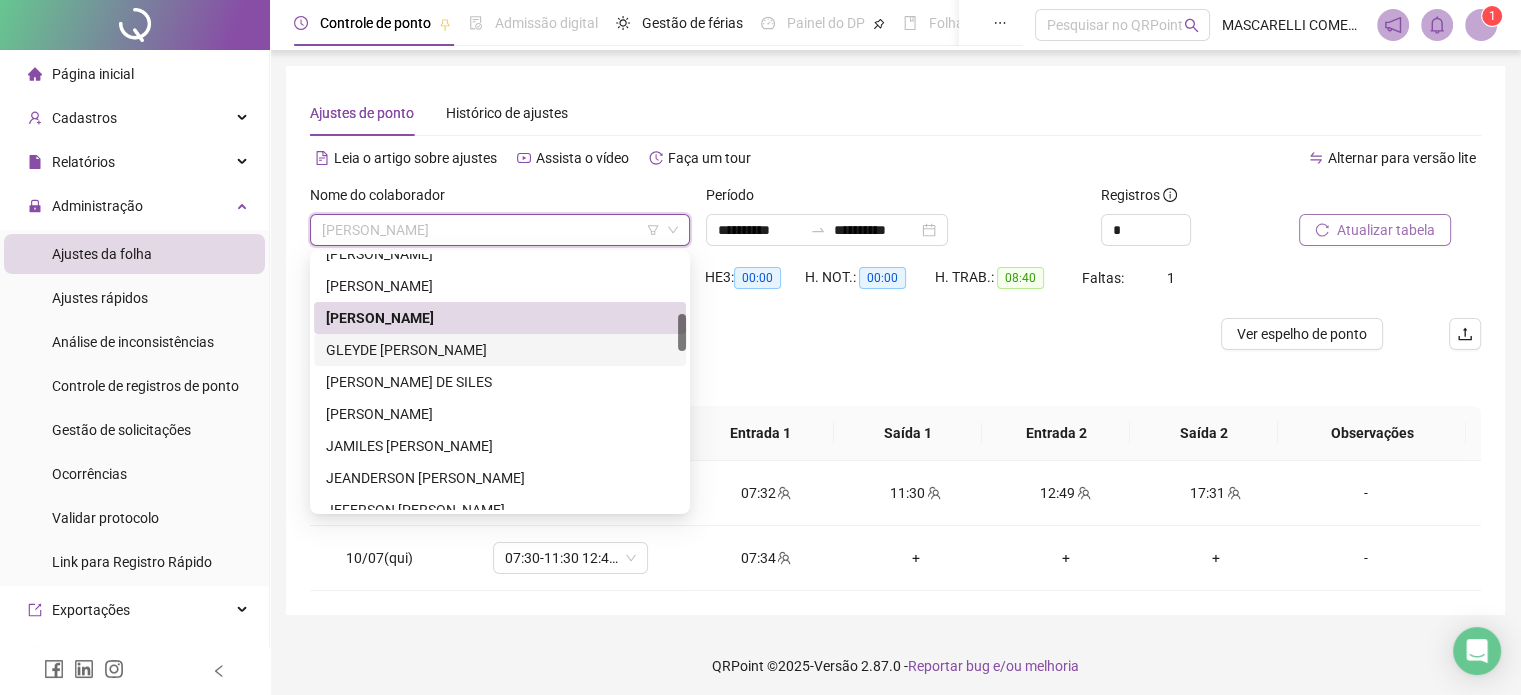 click on "GLEYDE [PERSON_NAME]" at bounding box center [500, 350] 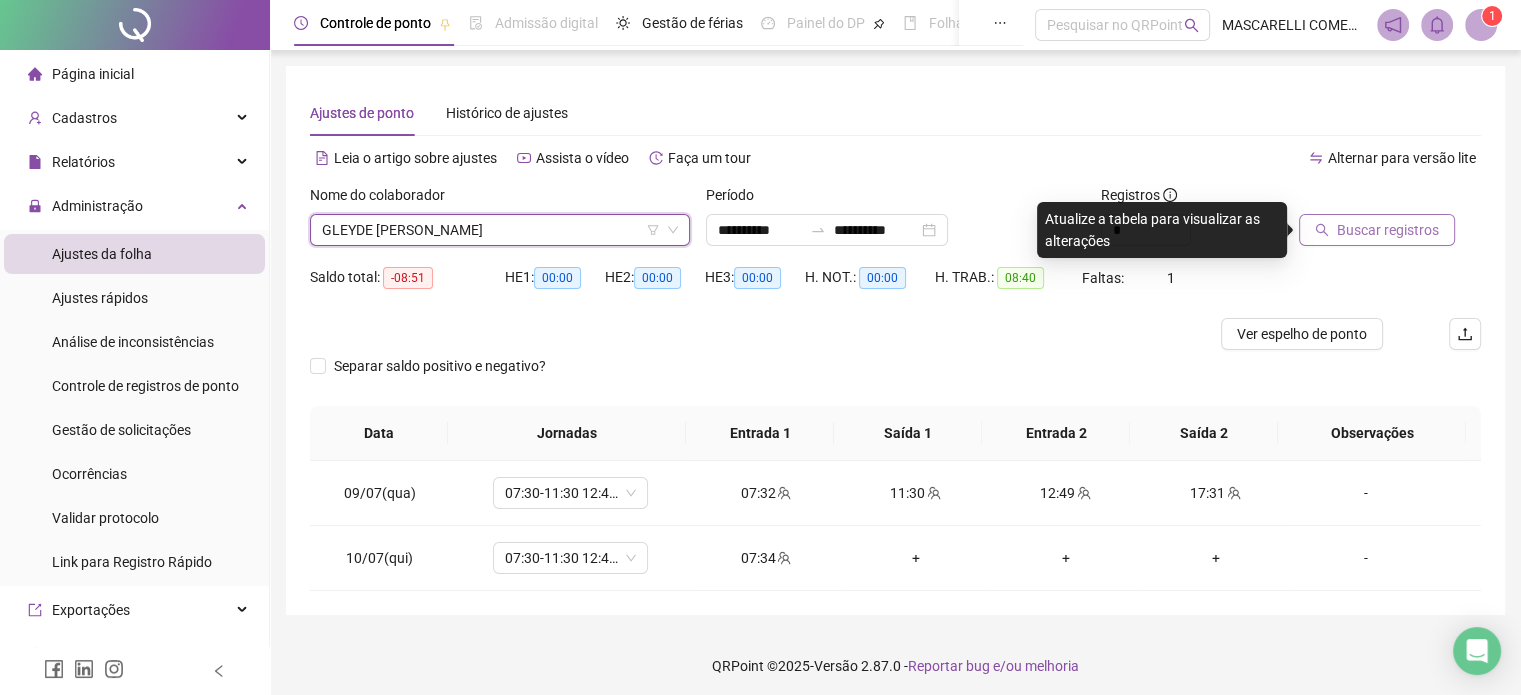 click on "Buscar registros" at bounding box center [1388, 230] 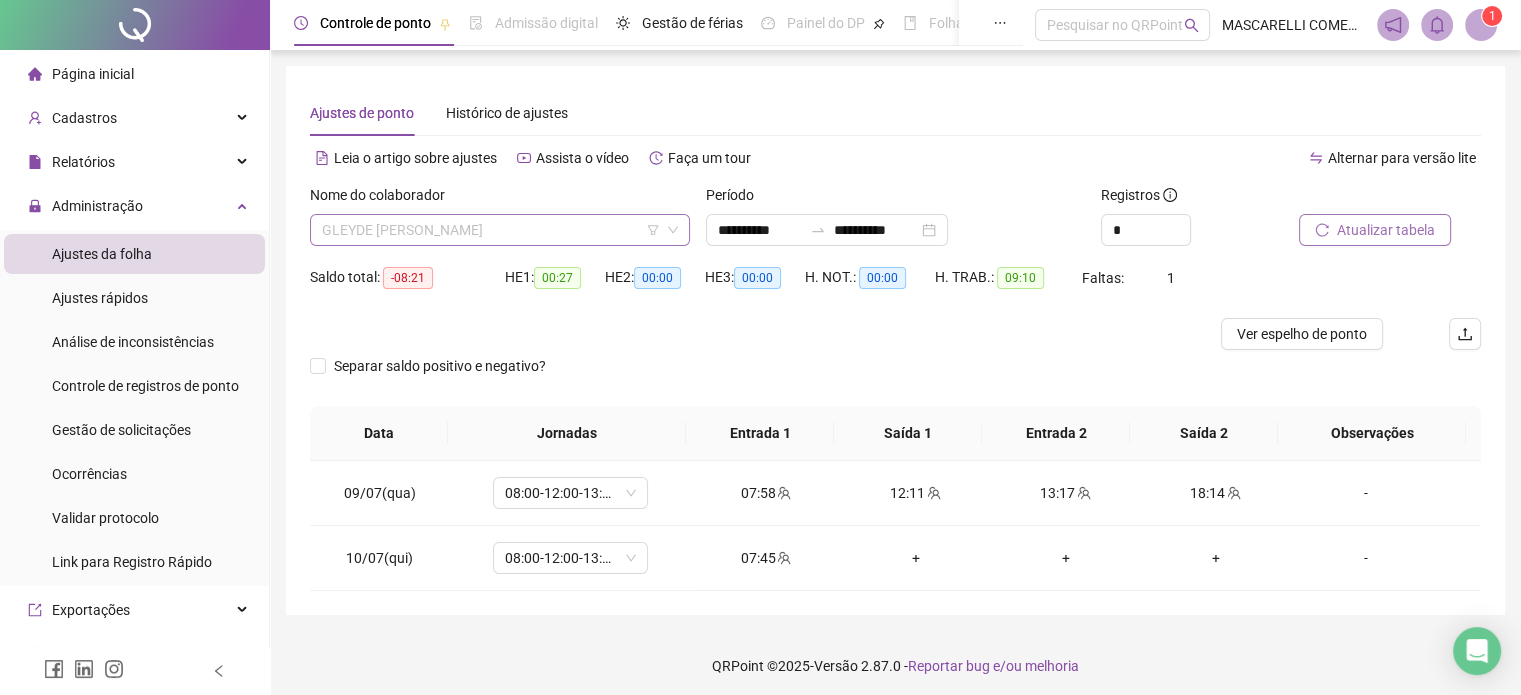click on "GLEYDE [PERSON_NAME]" at bounding box center [500, 230] 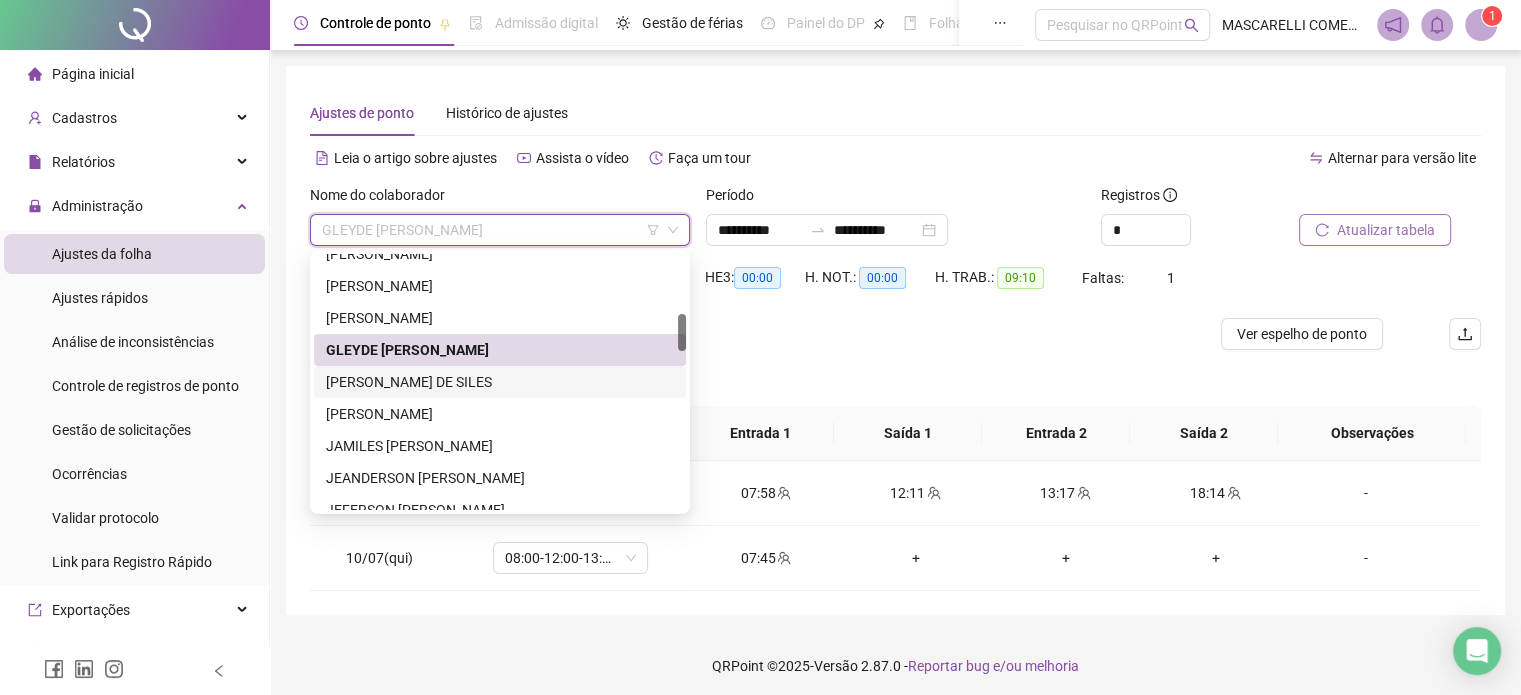 click on "[PERSON_NAME] DE SILES" at bounding box center (500, 382) 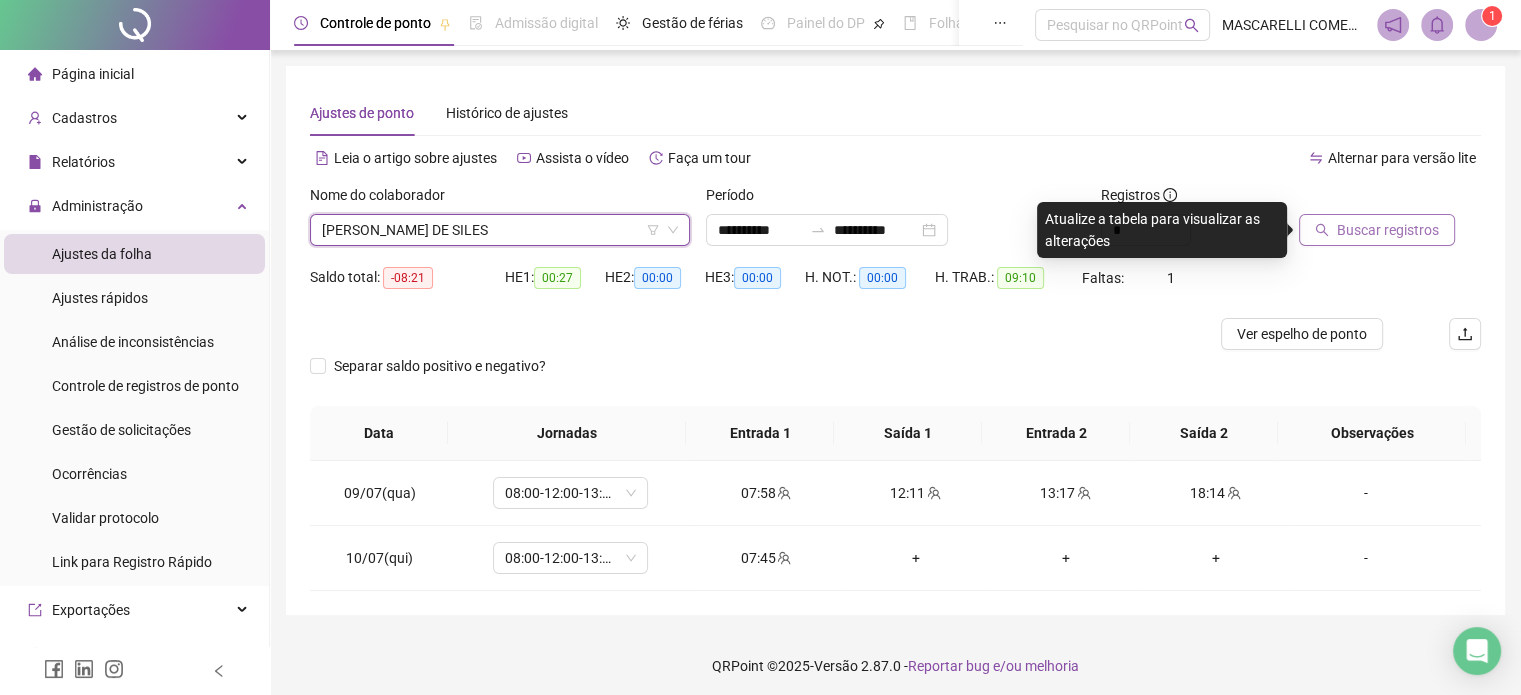 click on "Buscar registros" at bounding box center [1388, 230] 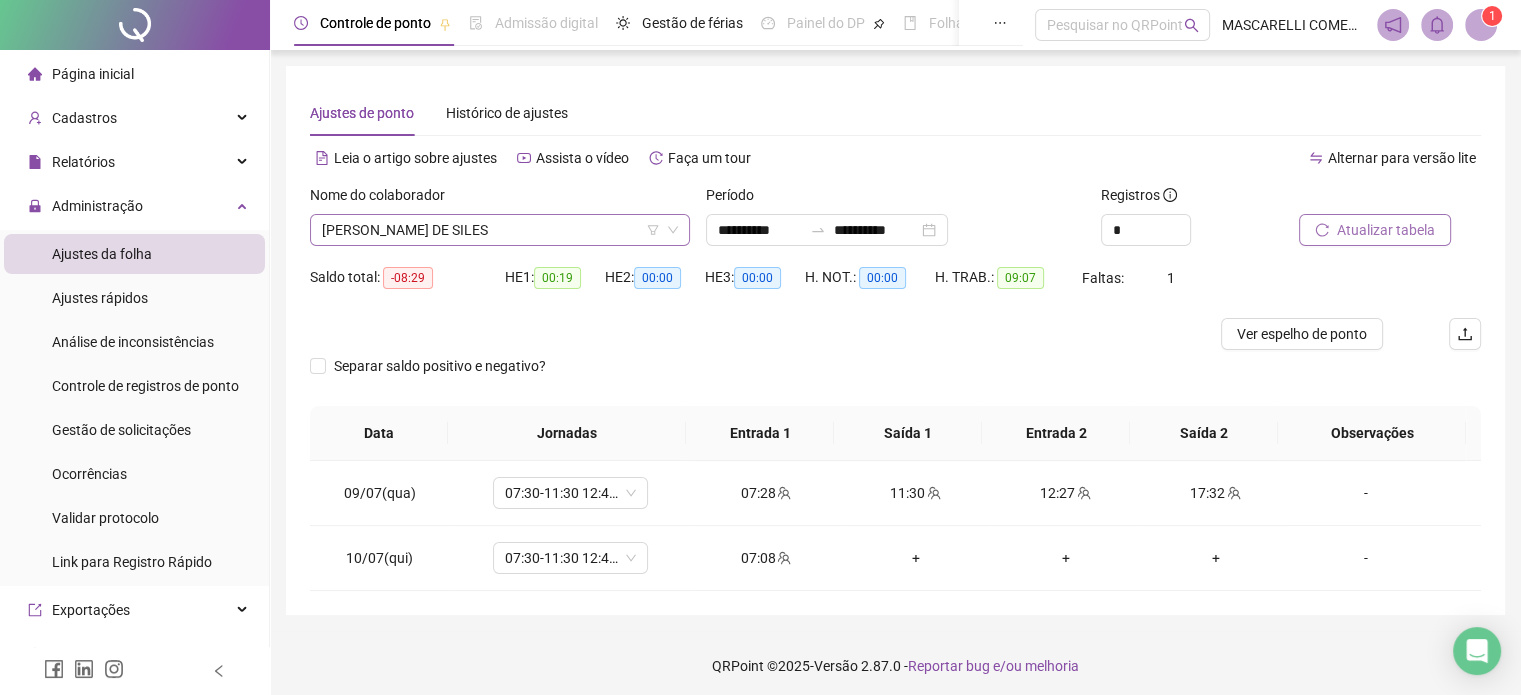click on "[PERSON_NAME] DE SILES" at bounding box center (500, 230) 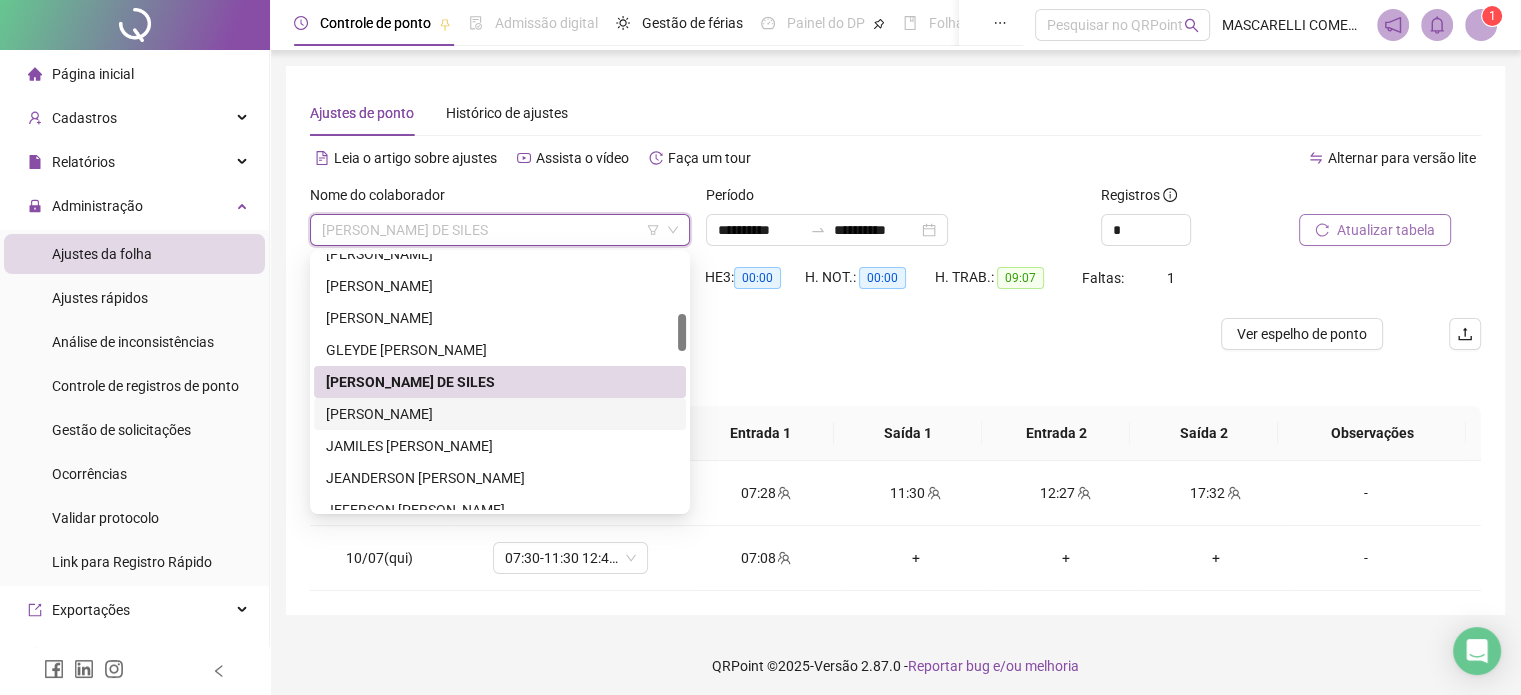 click on "[PERSON_NAME]" at bounding box center [500, 414] 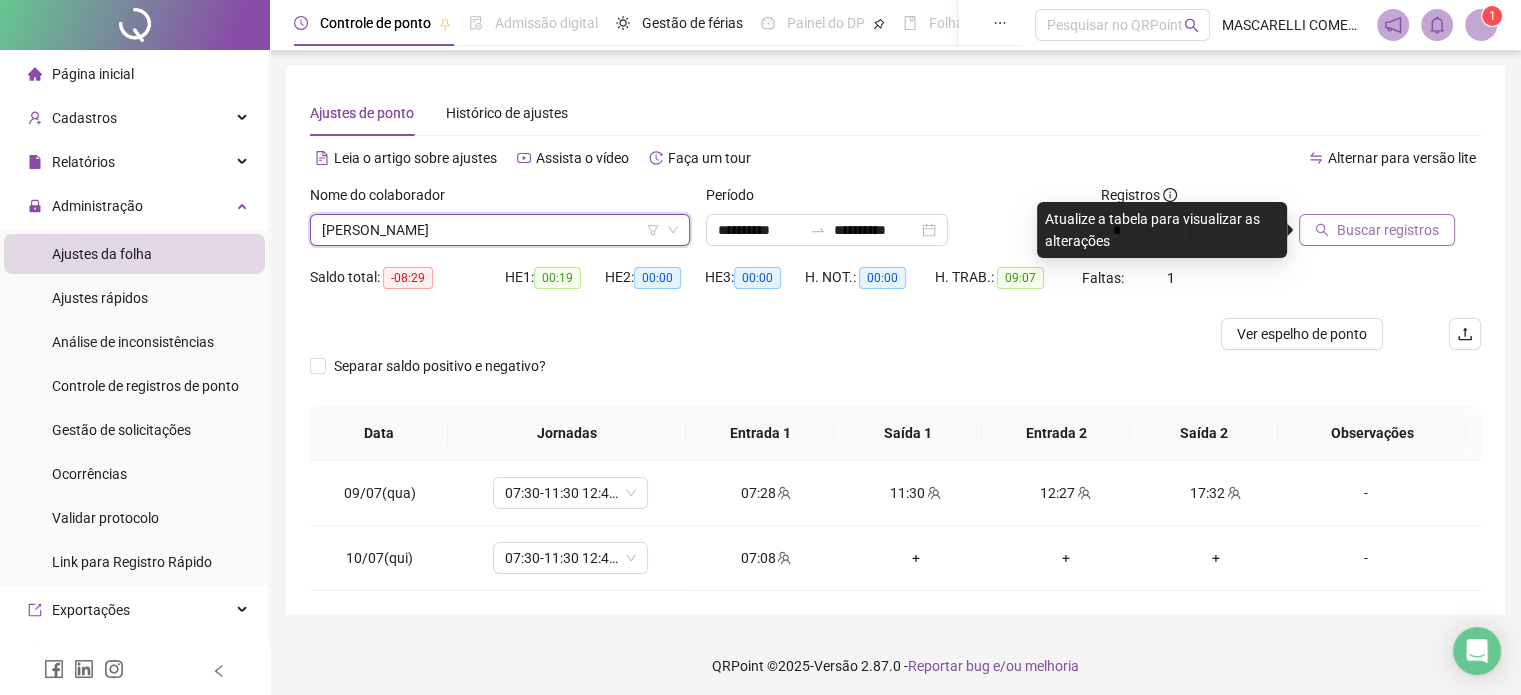 click on "Buscar registros" at bounding box center (1388, 230) 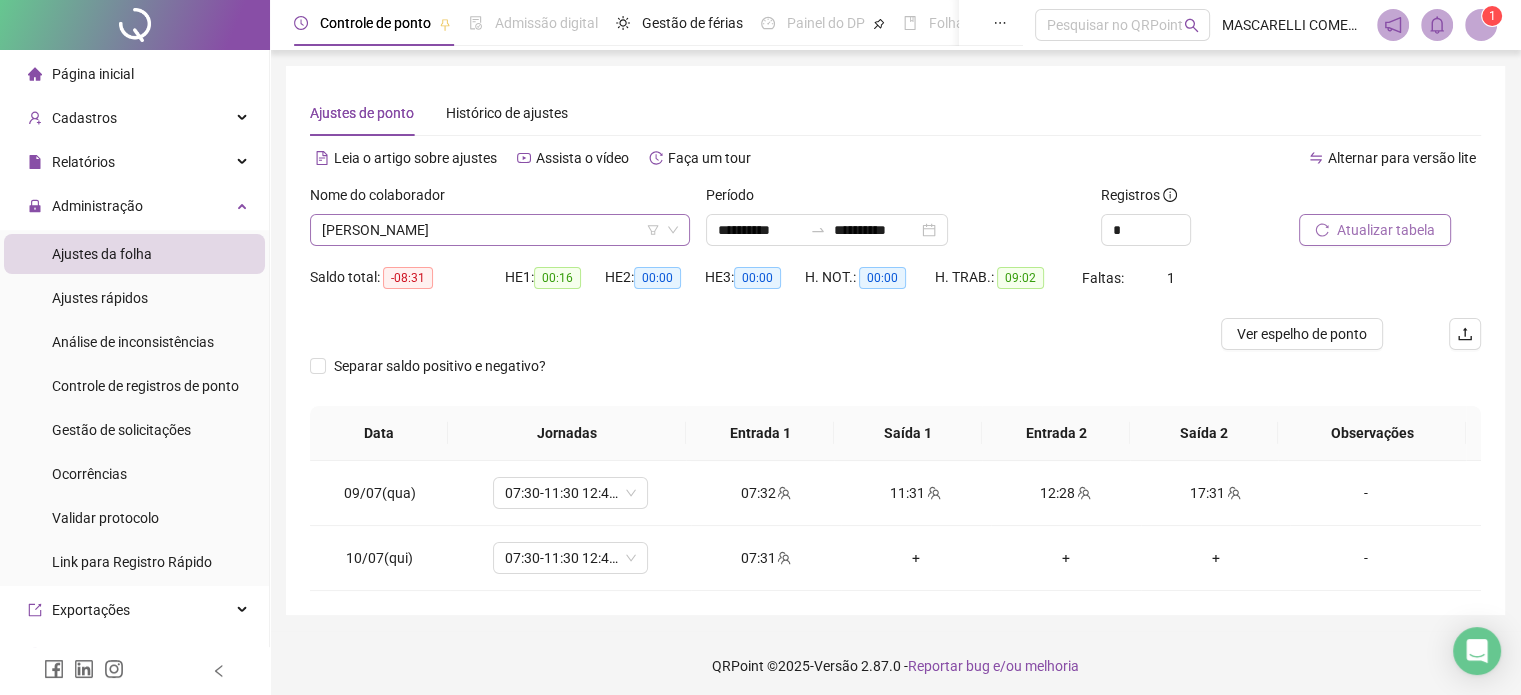 click on "[PERSON_NAME]" at bounding box center [500, 230] 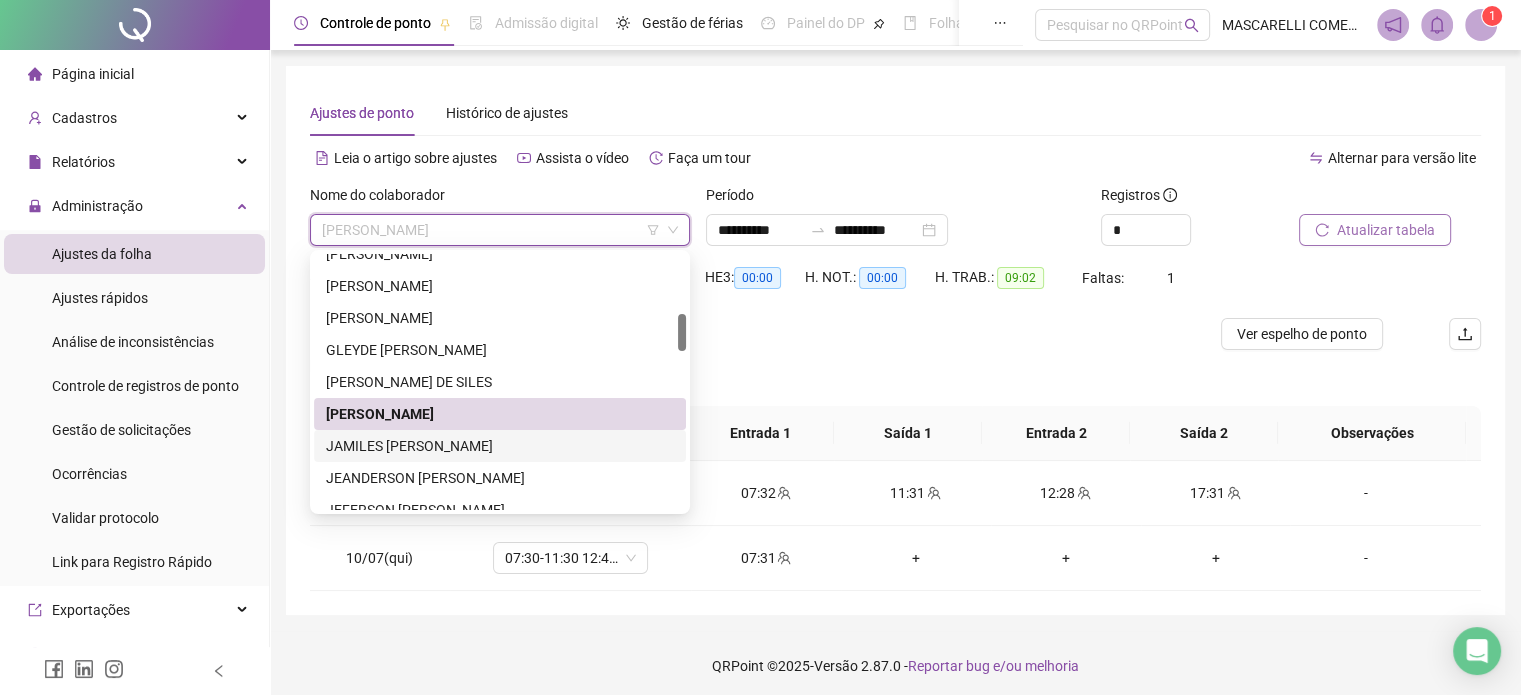 click on "JAMILES [PERSON_NAME]" at bounding box center (500, 446) 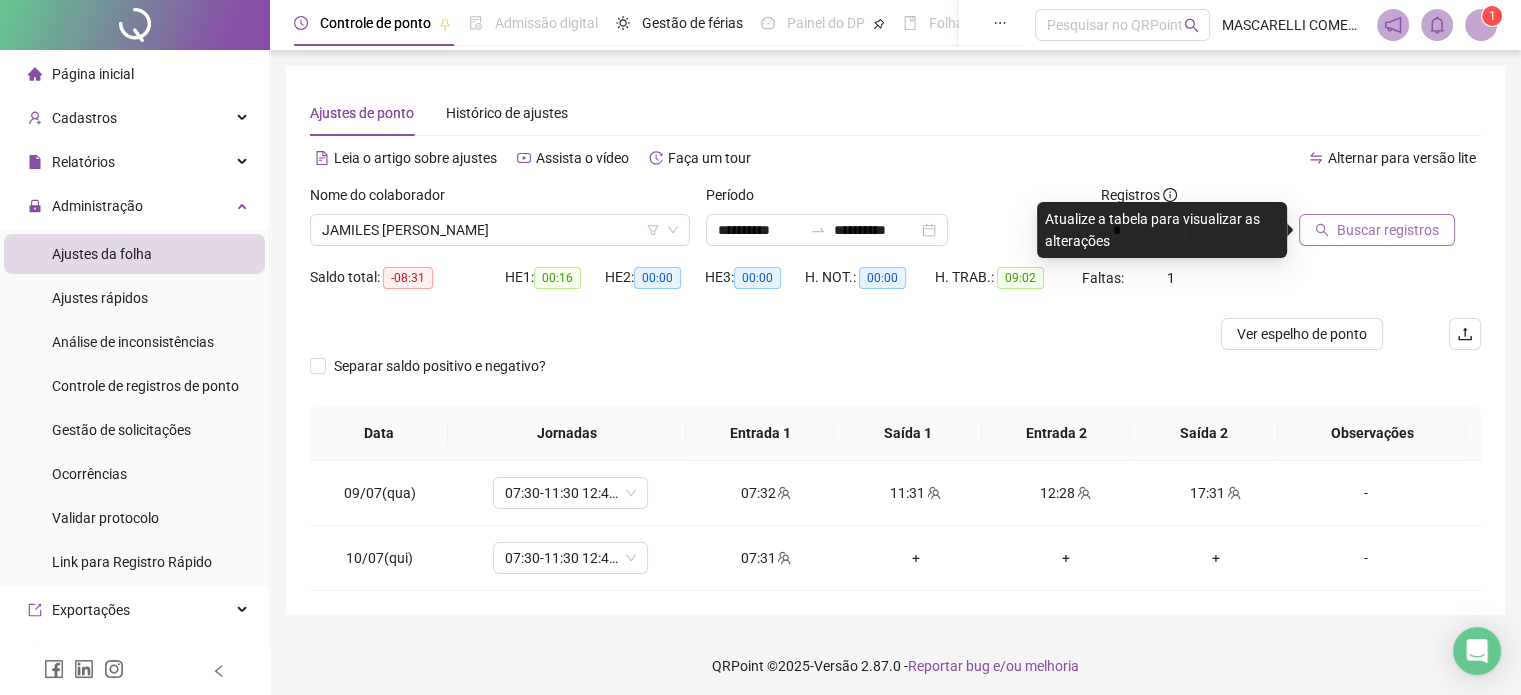 click on "Buscar registros" at bounding box center [1388, 230] 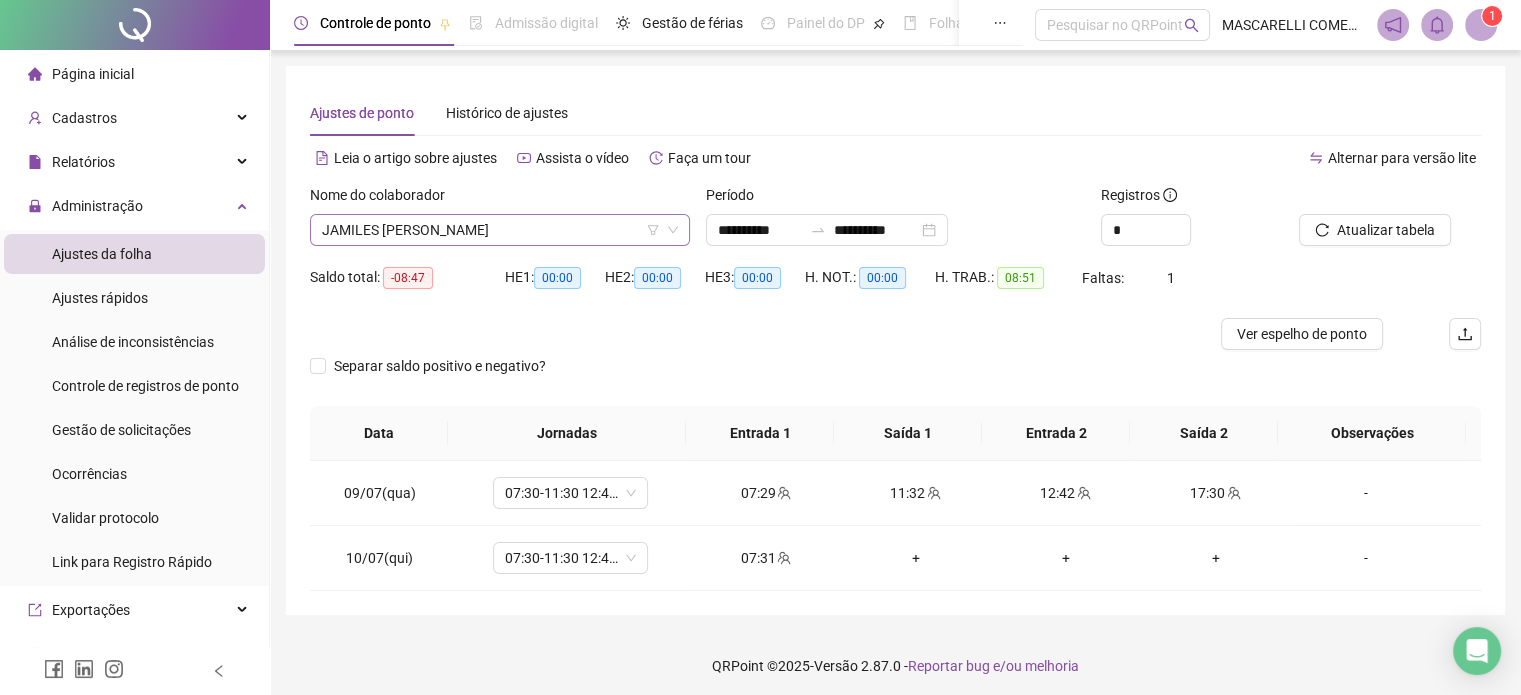 click on "JAMILES [PERSON_NAME]" at bounding box center (500, 230) 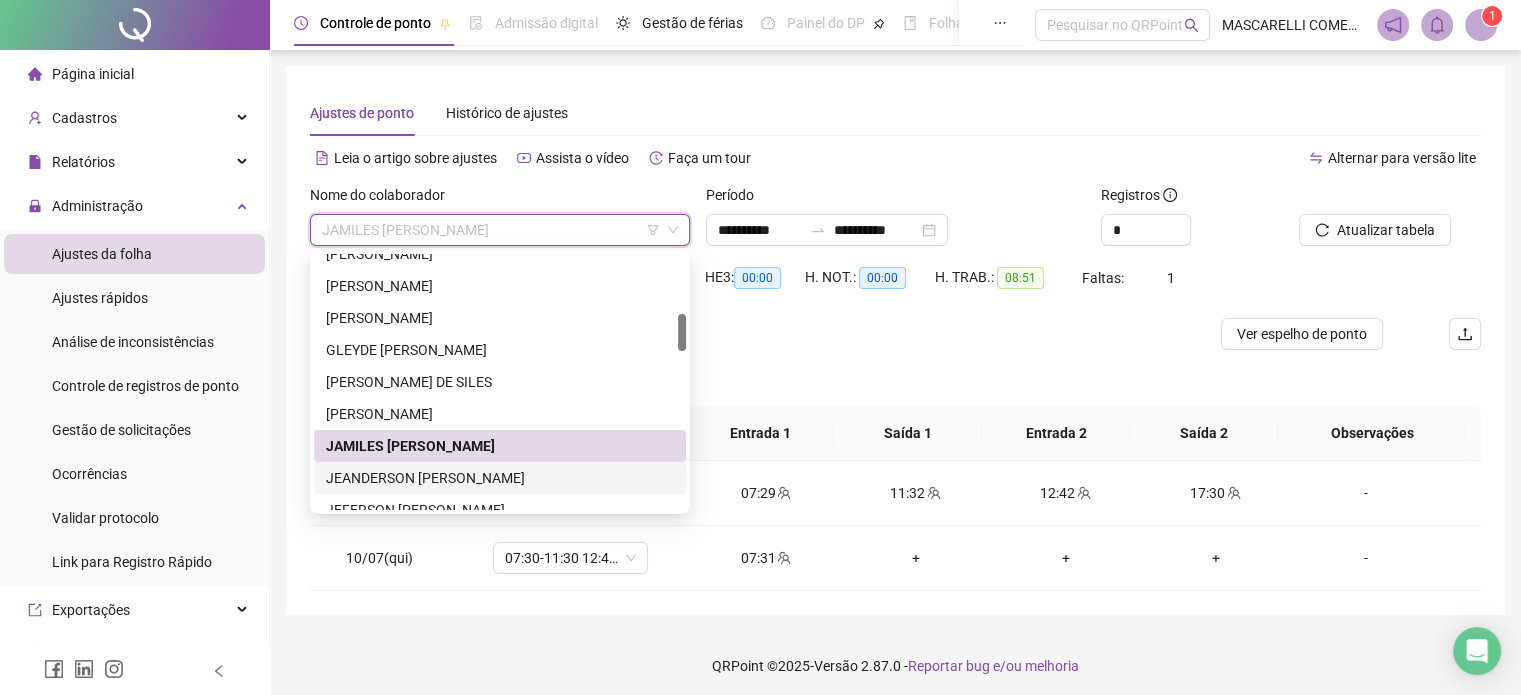 click on "JEANDERSON [PERSON_NAME]" at bounding box center [500, 478] 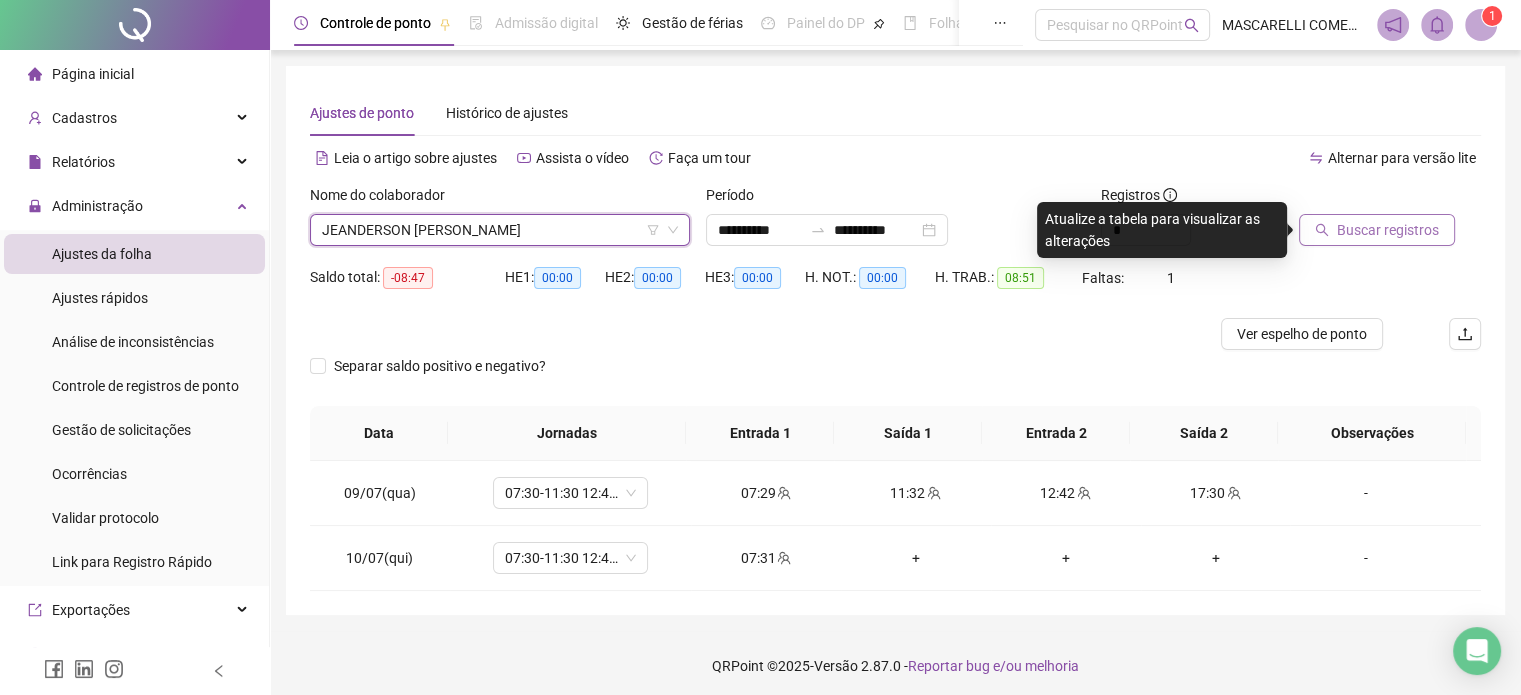 click on "Buscar registros" at bounding box center (1388, 230) 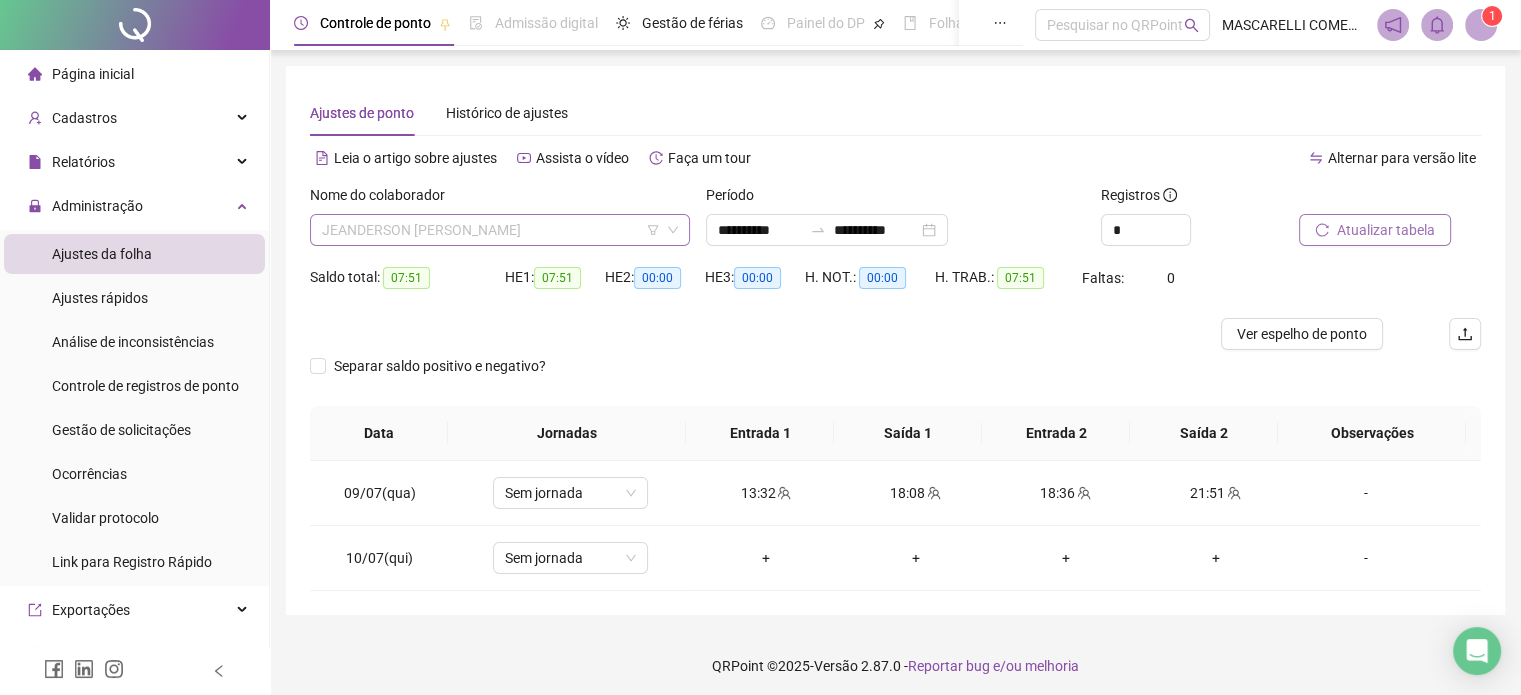 click on "JEANDERSON [PERSON_NAME]" at bounding box center [500, 230] 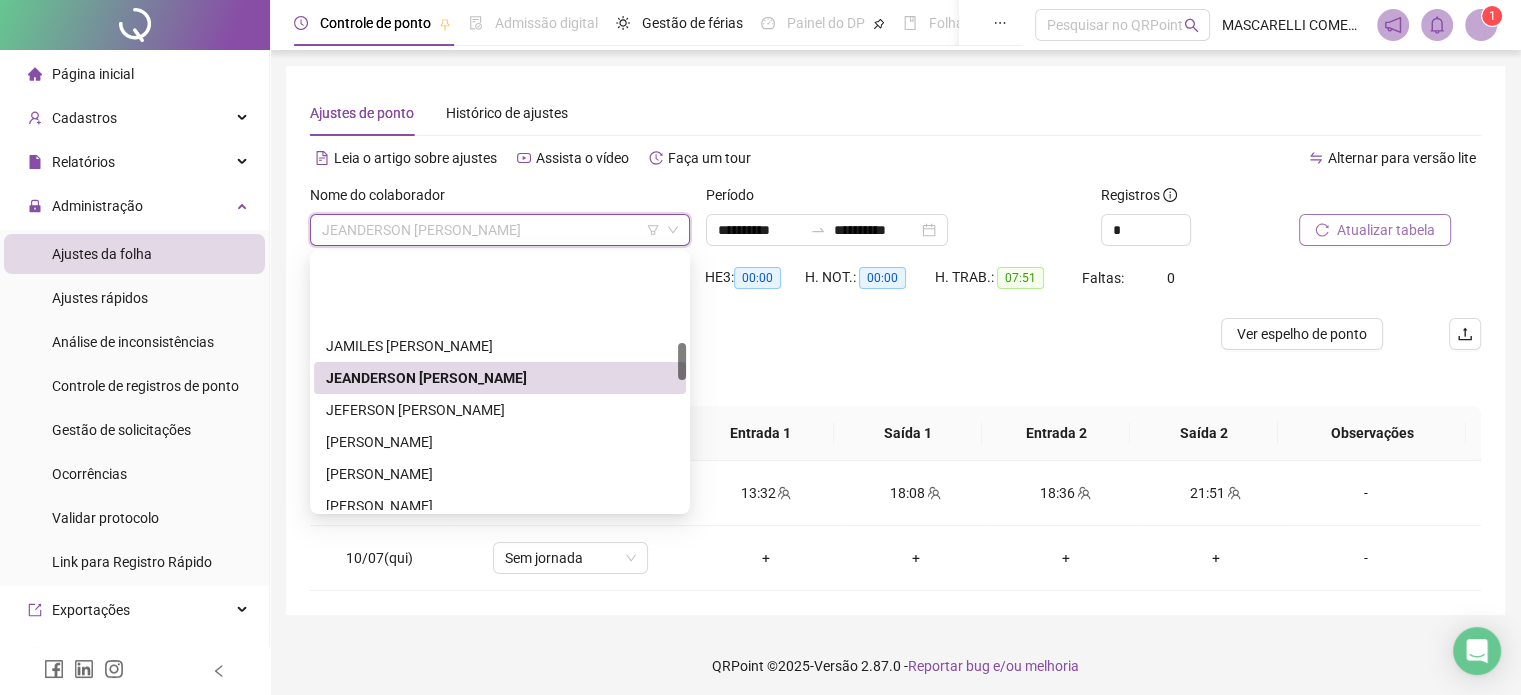 scroll, scrollTop: 600, scrollLeft: 0, axis: vertical 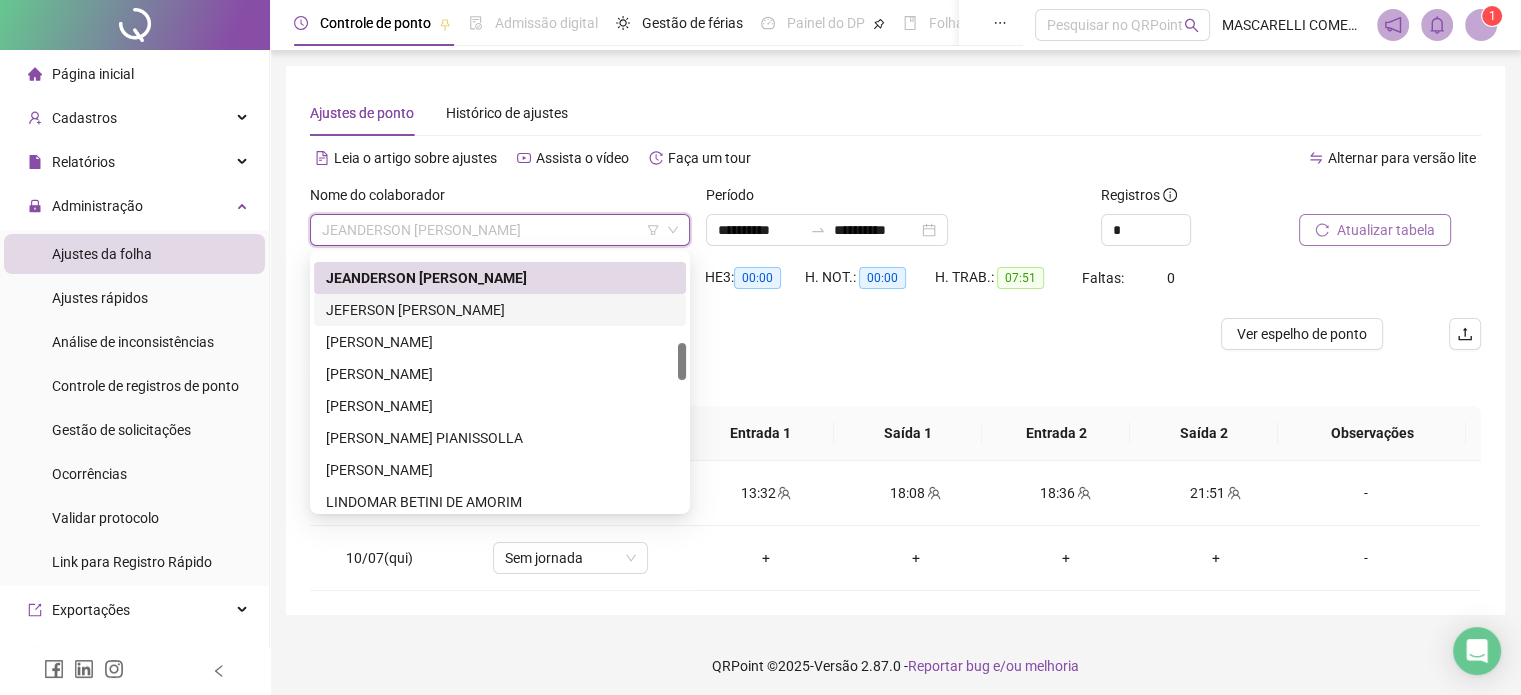 click on "JEFERSON [PERSON_NAME]" at bounding box center [500, 310] 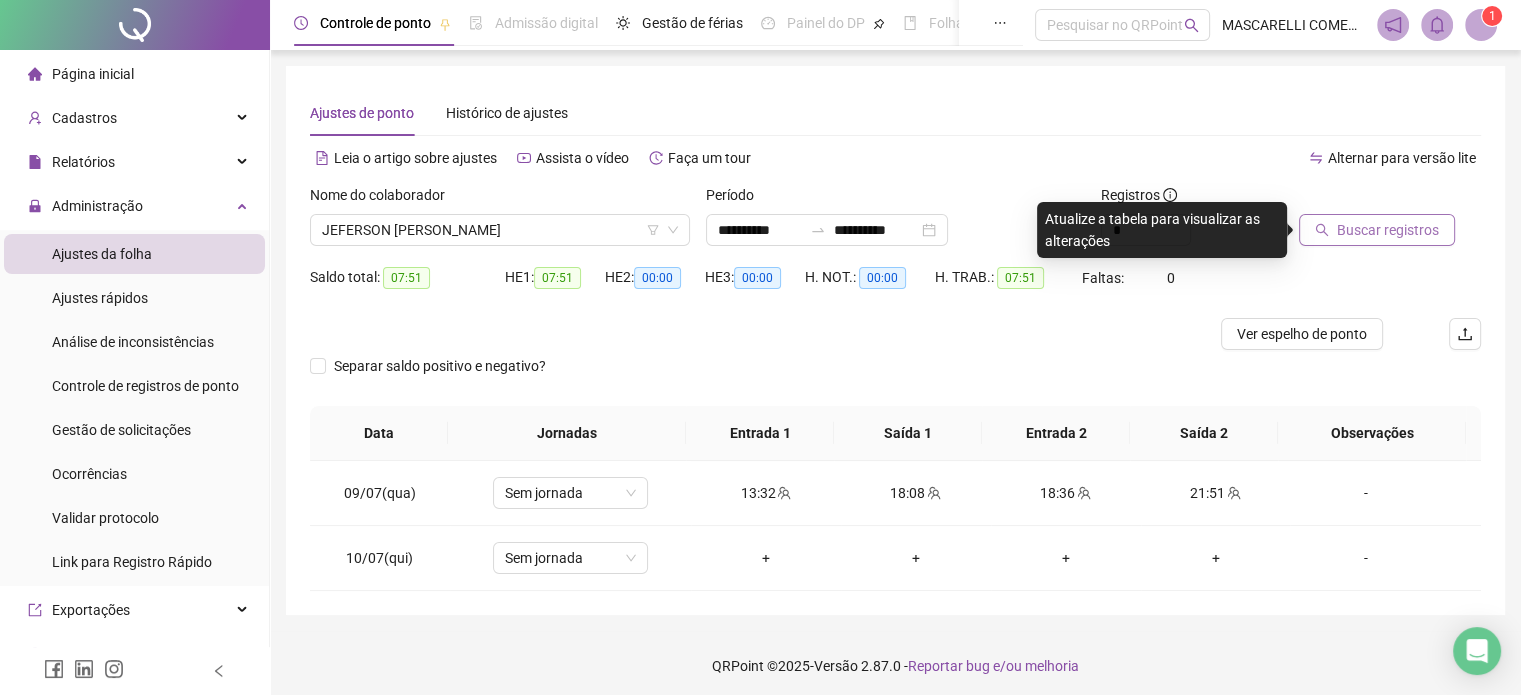 click on "Buscar registros" at bounding box center [1388, 230] 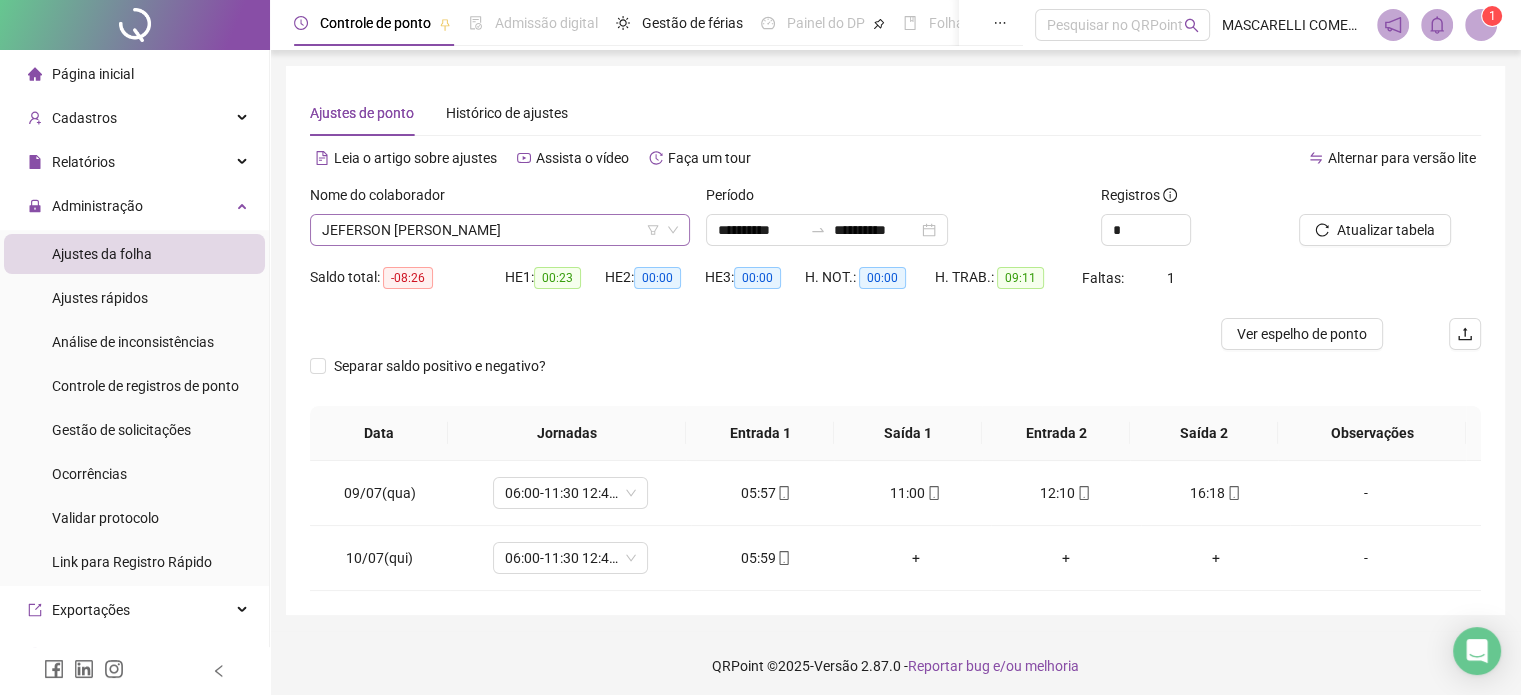 click on "JEFERSON [PERSON_NAME]" at bounding box center (500, 230) 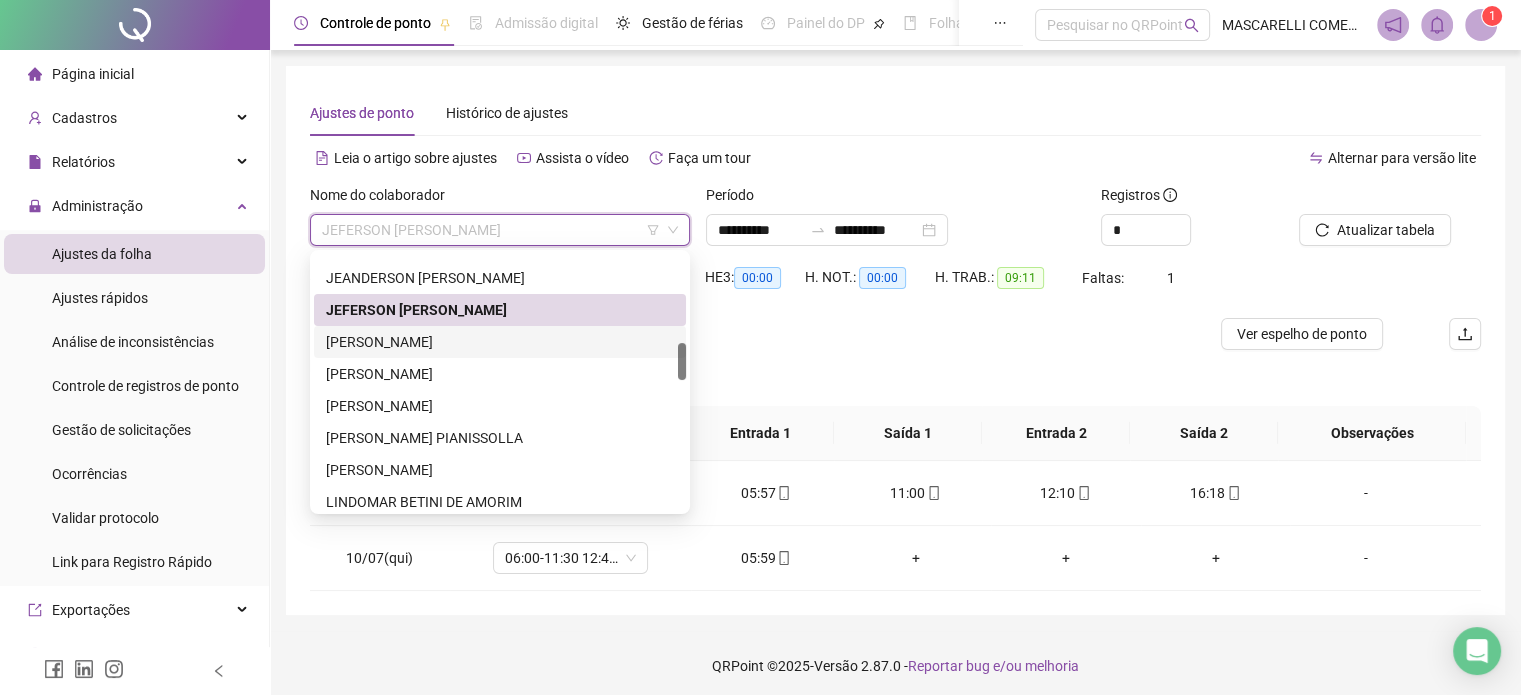 click on "[PERSON_NAME]" at bounding box center (500, 342) 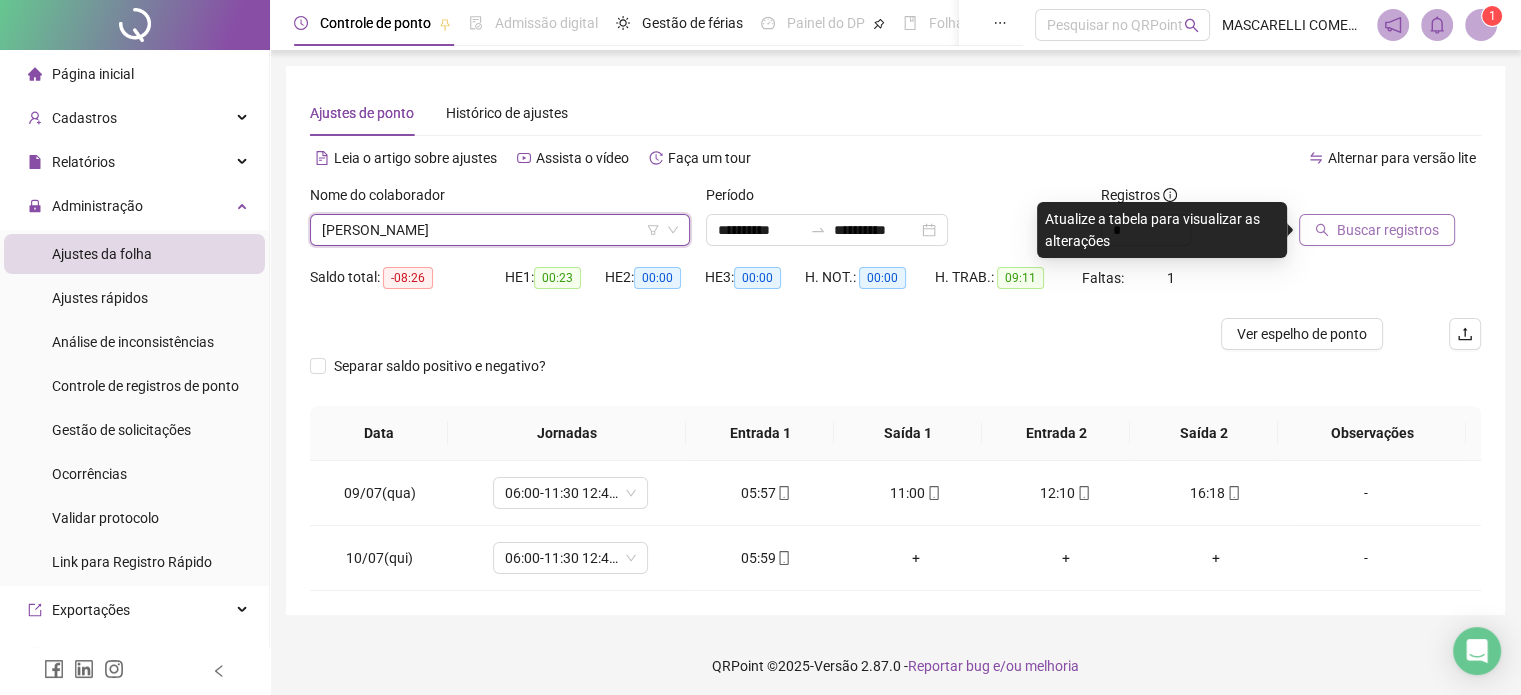 click on "Buscar registros" at bounding box center (1377, 230) 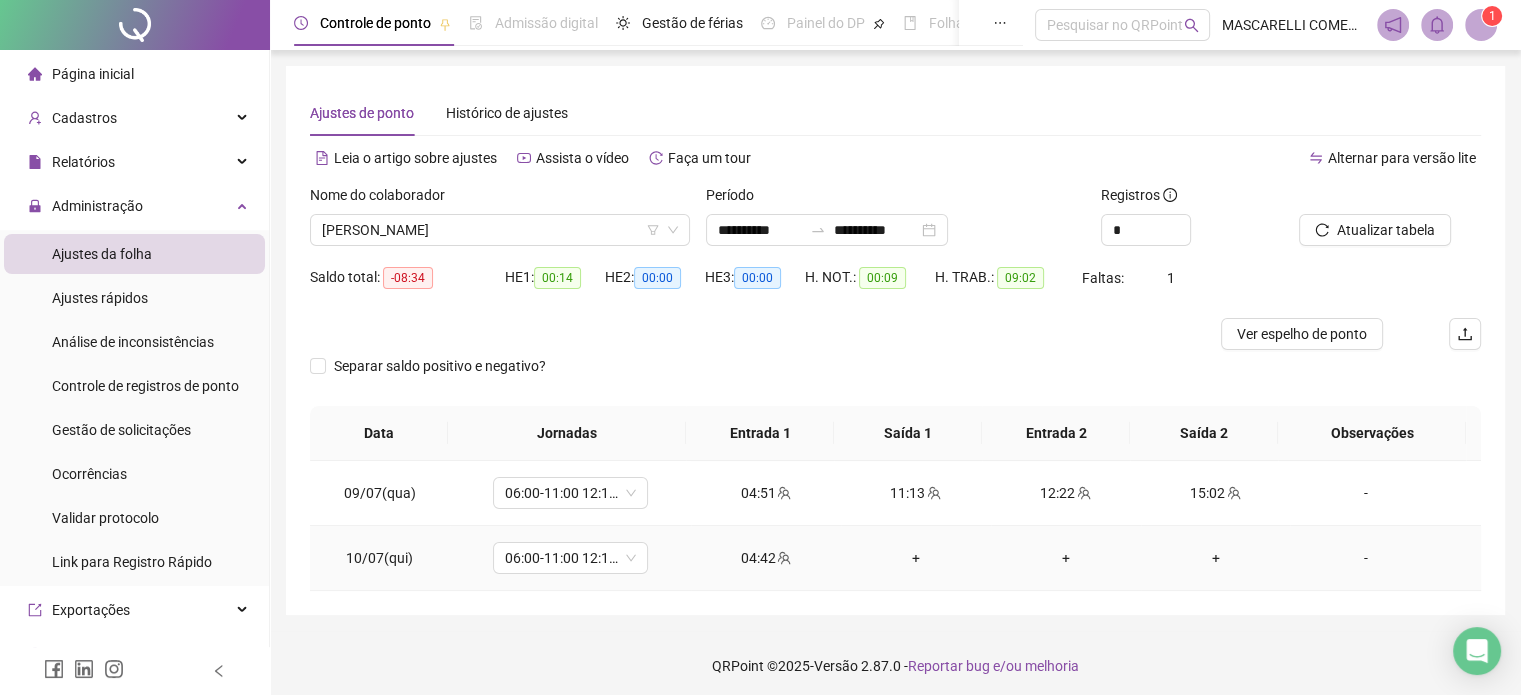 click on "-" at bounding box center (1365, 558) 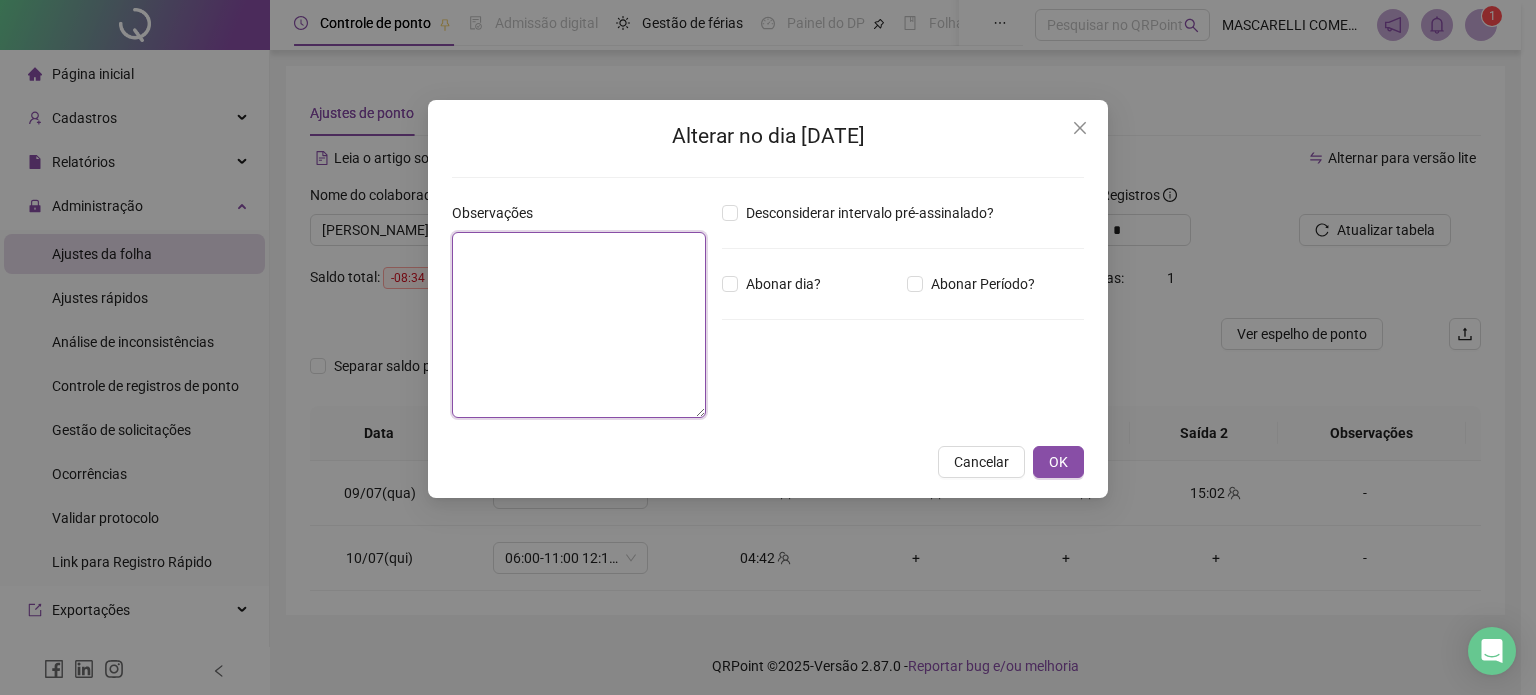 click at bounding box center [579, 325] 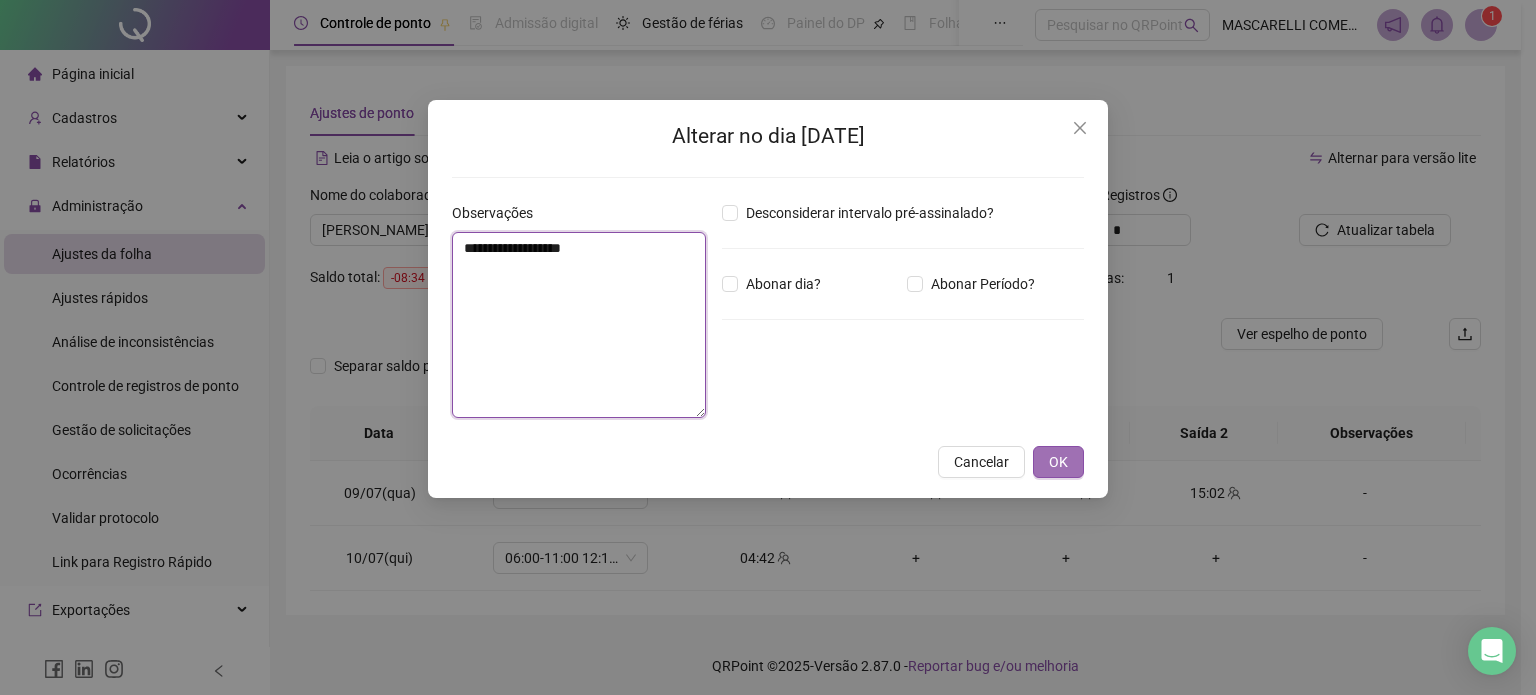 type on "**********" 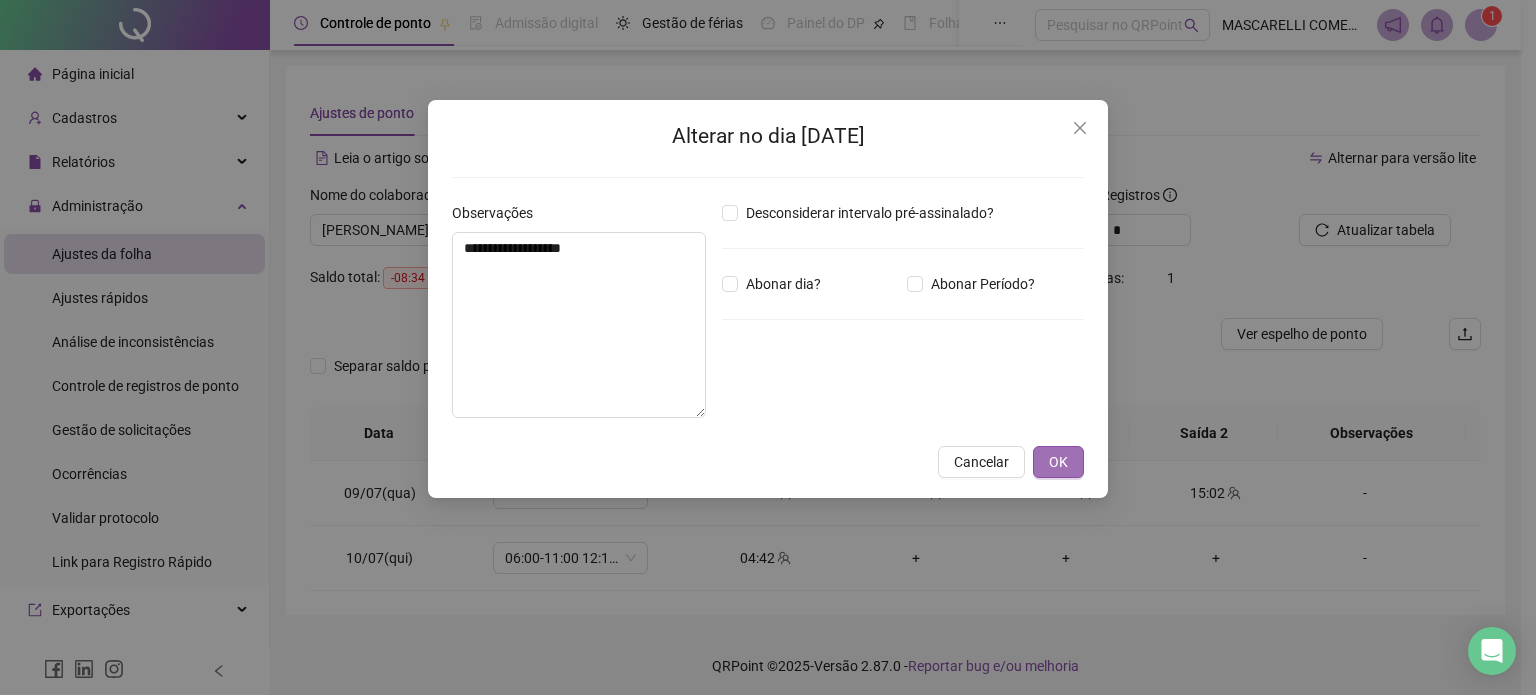 click on "OK" at bounding box center (1058, 462) 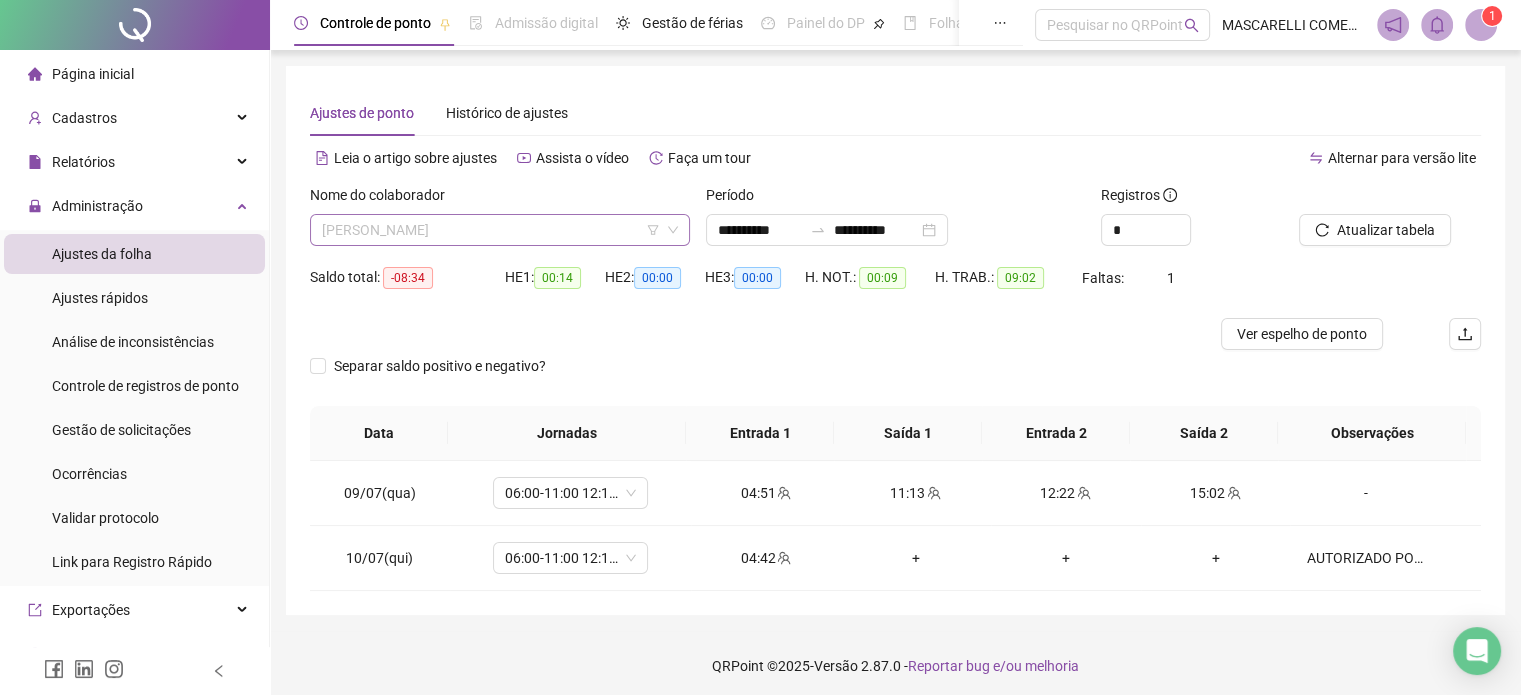 click on "[PERSON_NAME]" at bounding box center [500, 230] 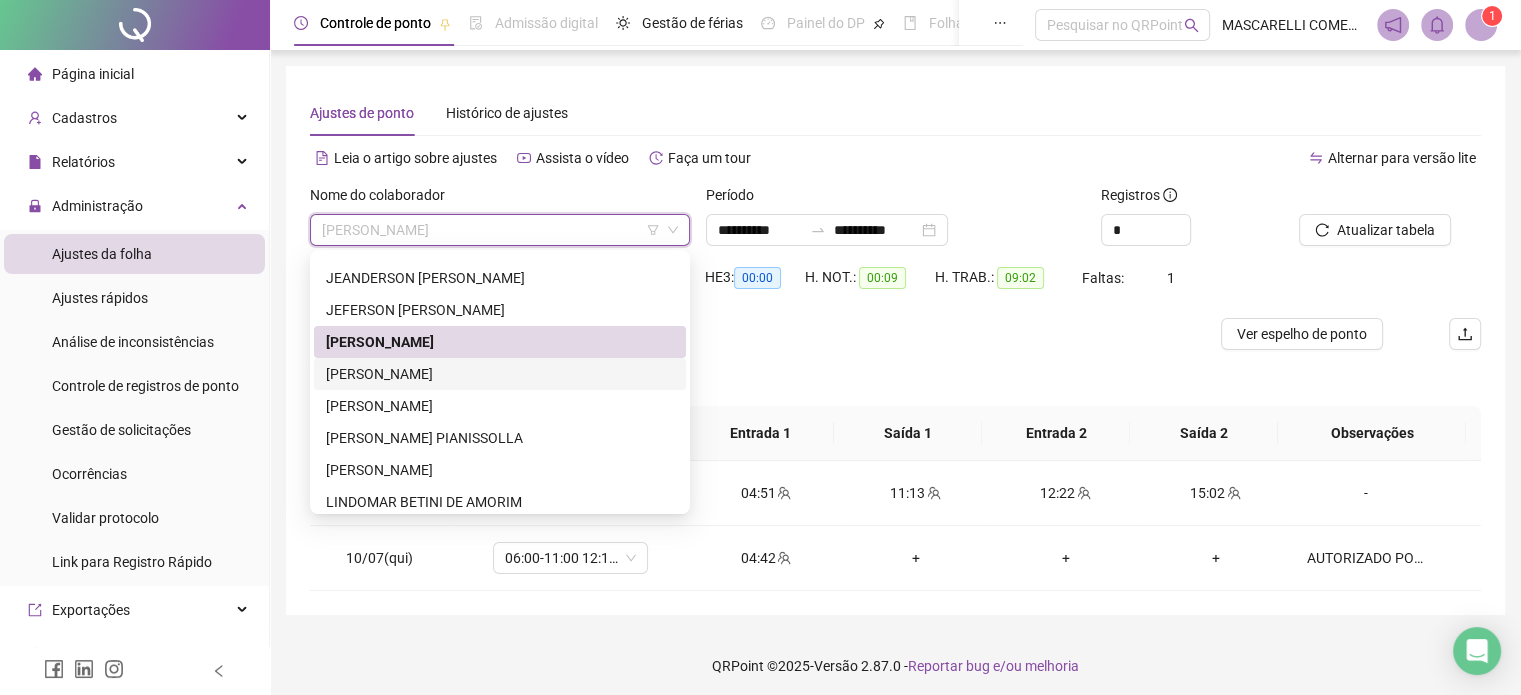 click on "[PERSON_NAME]" at bounding box center [500, 374] 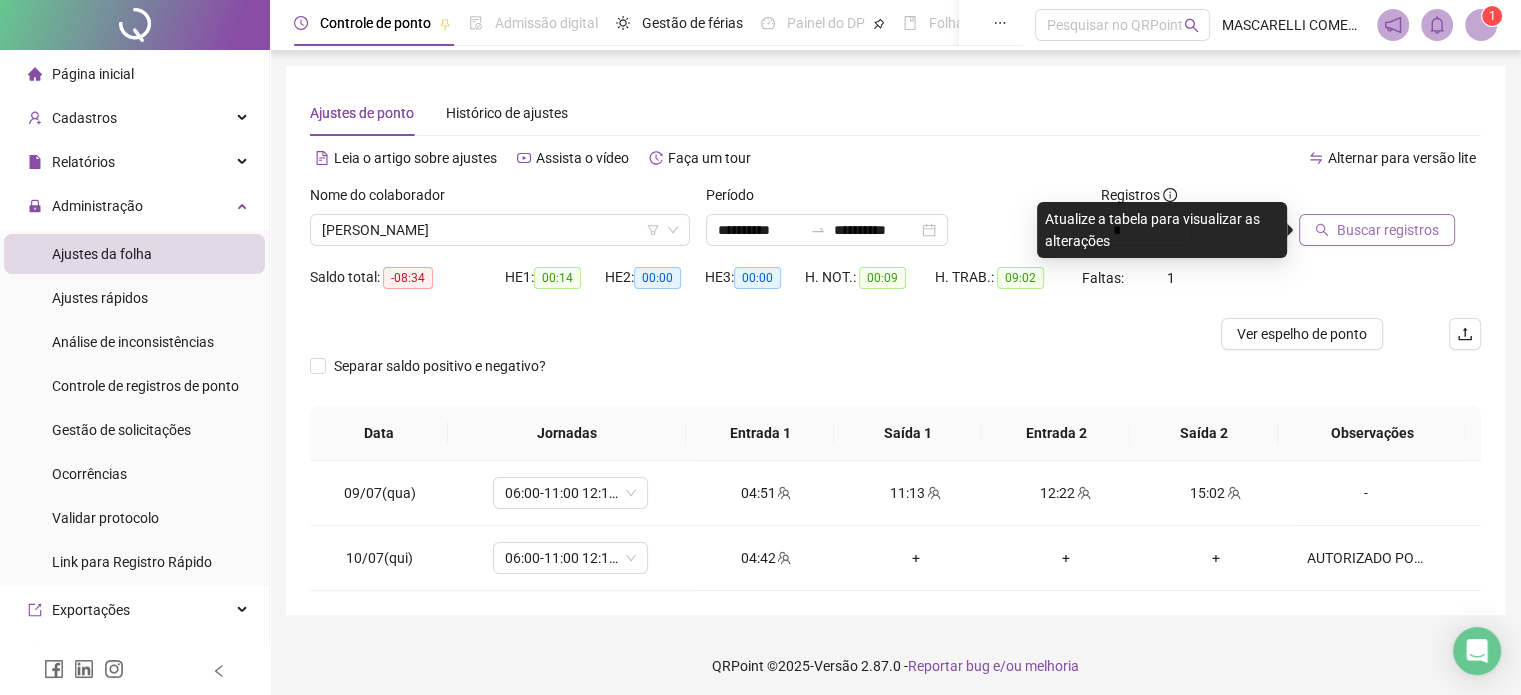 click on "Buscar registros" at bounding box center [1388, 230] 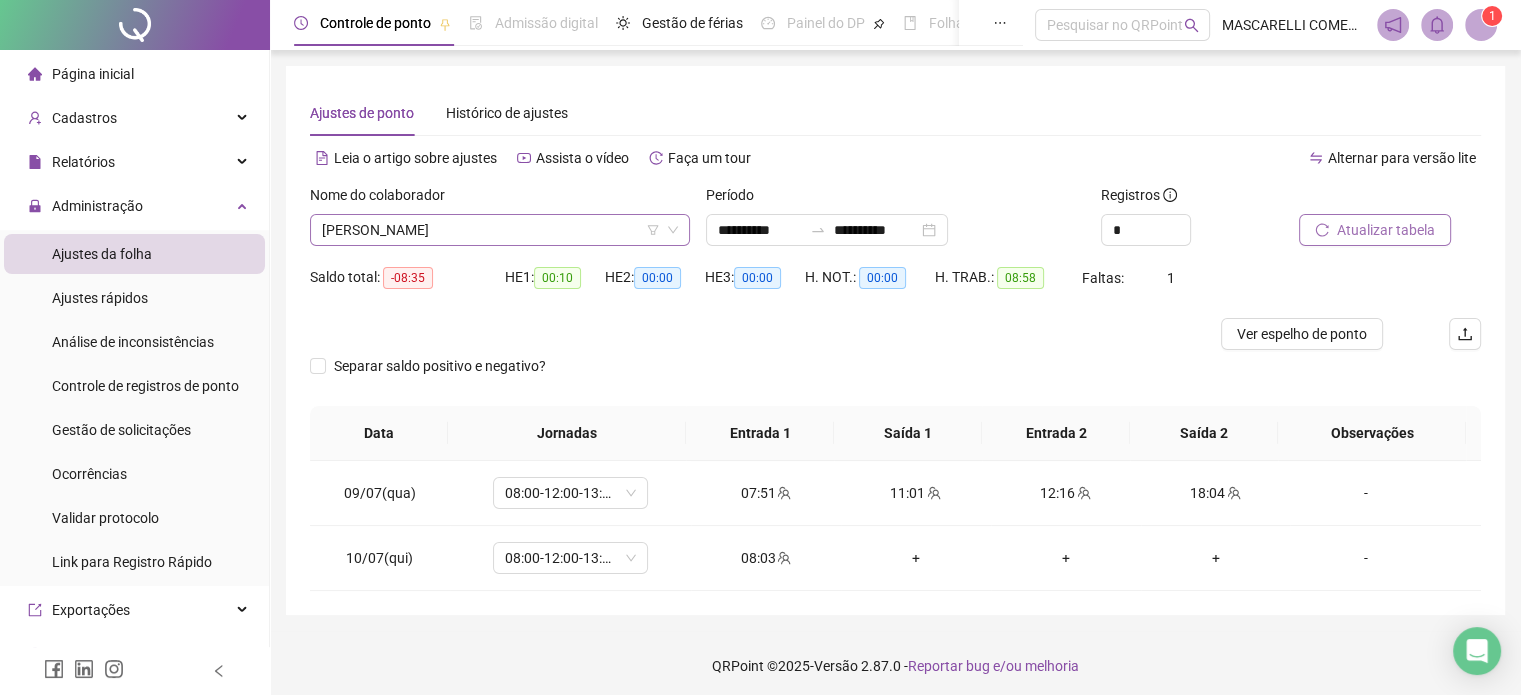 click on "[PERSON_NAME]" at bounding box center (500, 230) 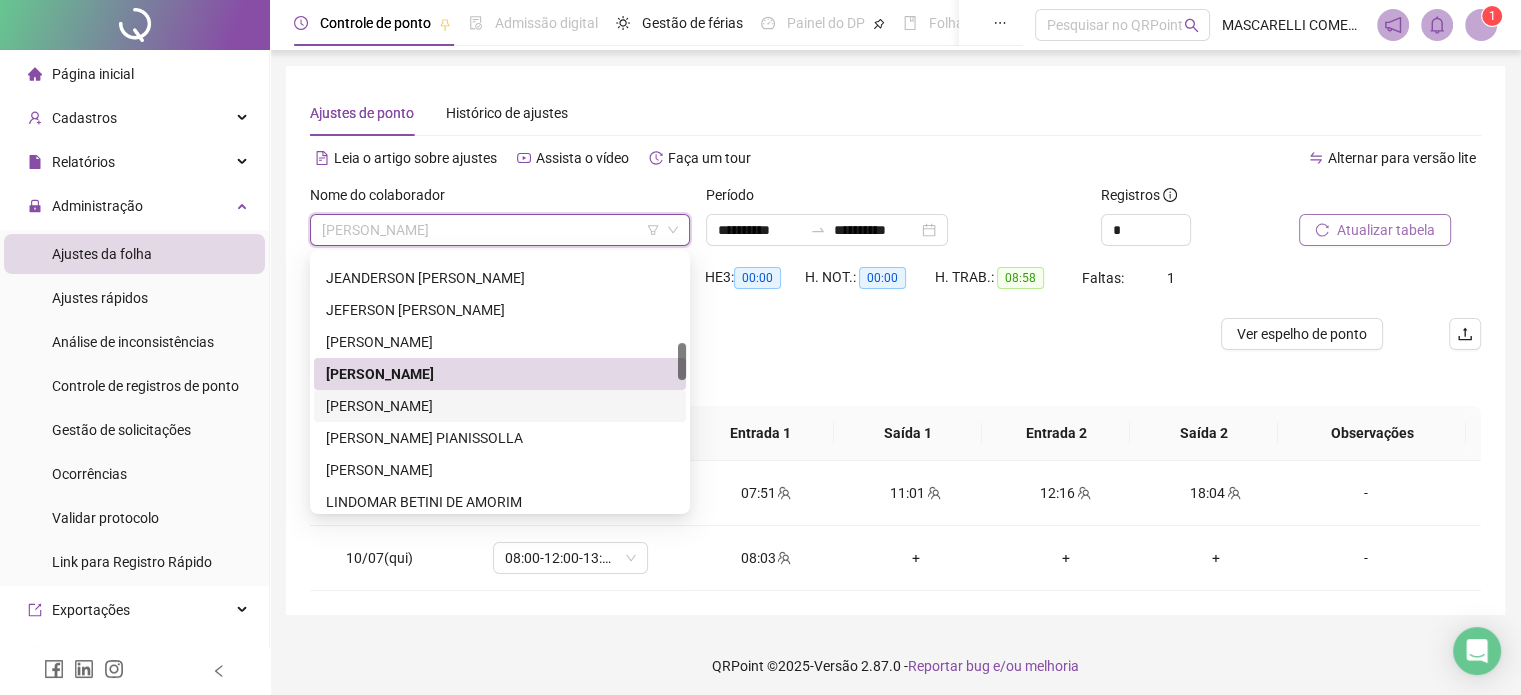 click on "[PERSON_NAME]" at bounding box center (500, 406) 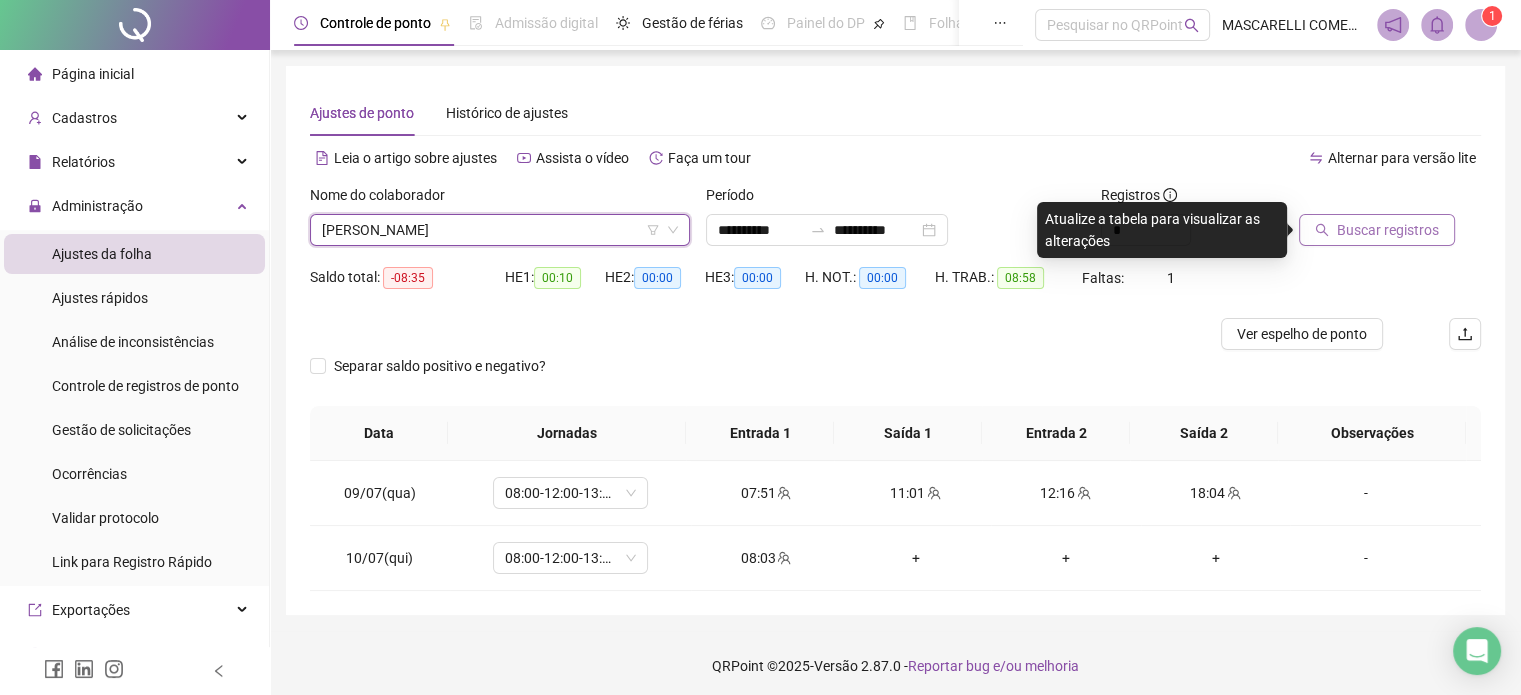 click on "Buscar registros" at bounding box center [1388, 230] 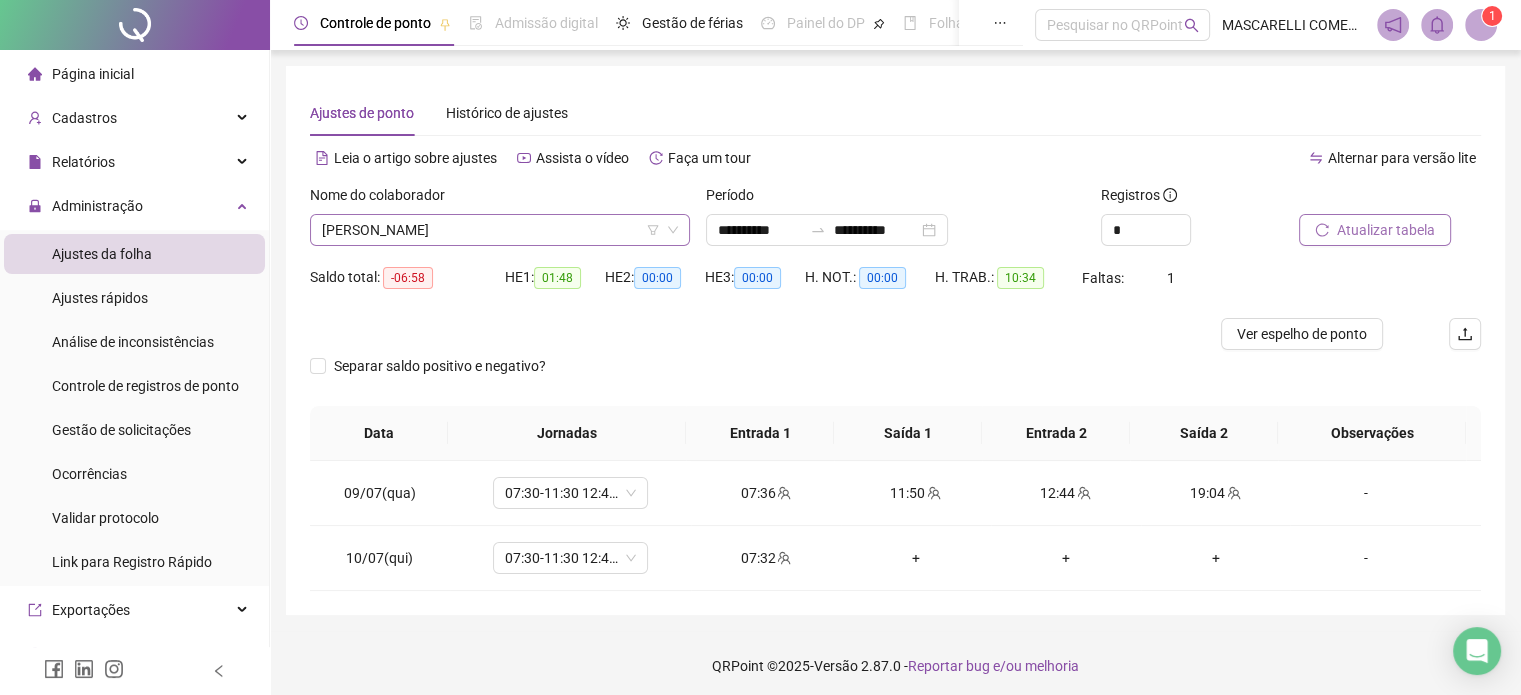 click on "[PERSON_NAME]" at bounding box center [500, 230] 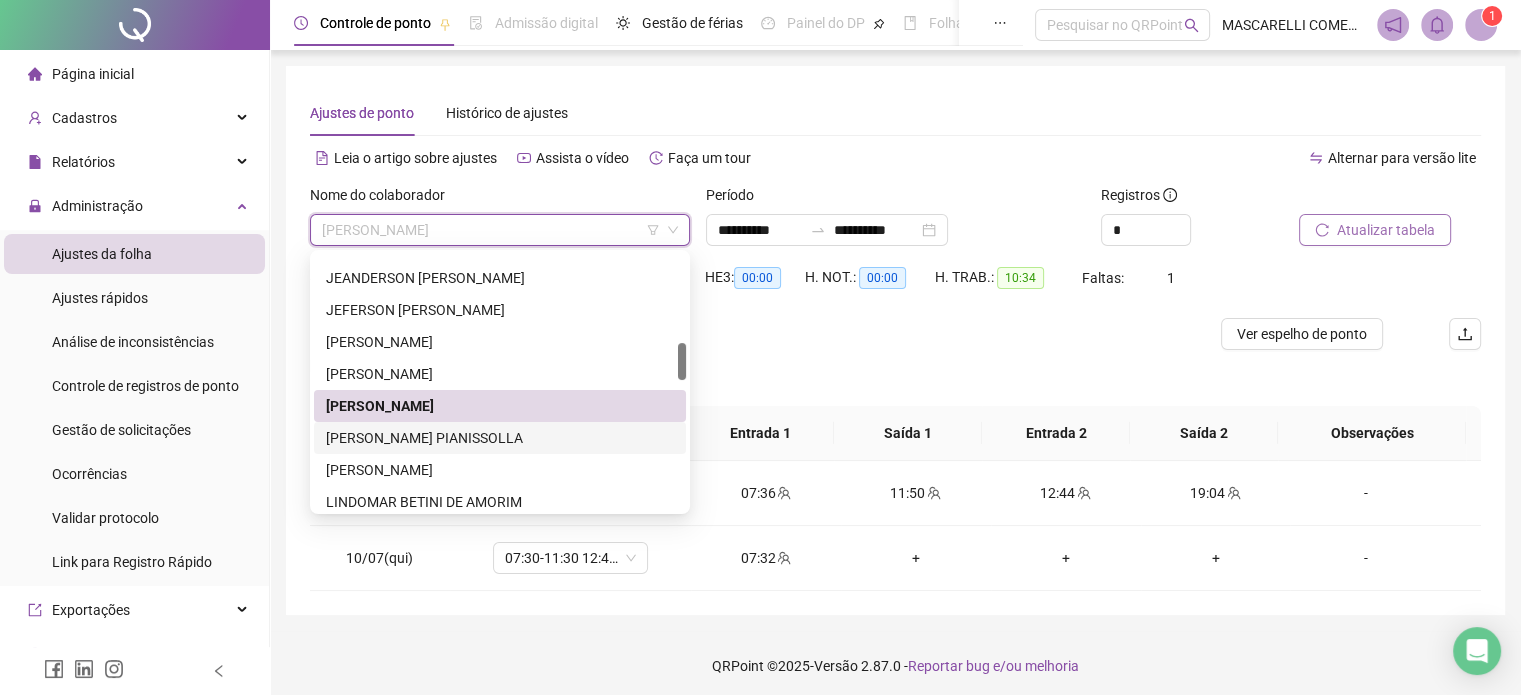 click on "[PERSON_NAME] PIANISSOLLA" at bounding box center (500, 438) 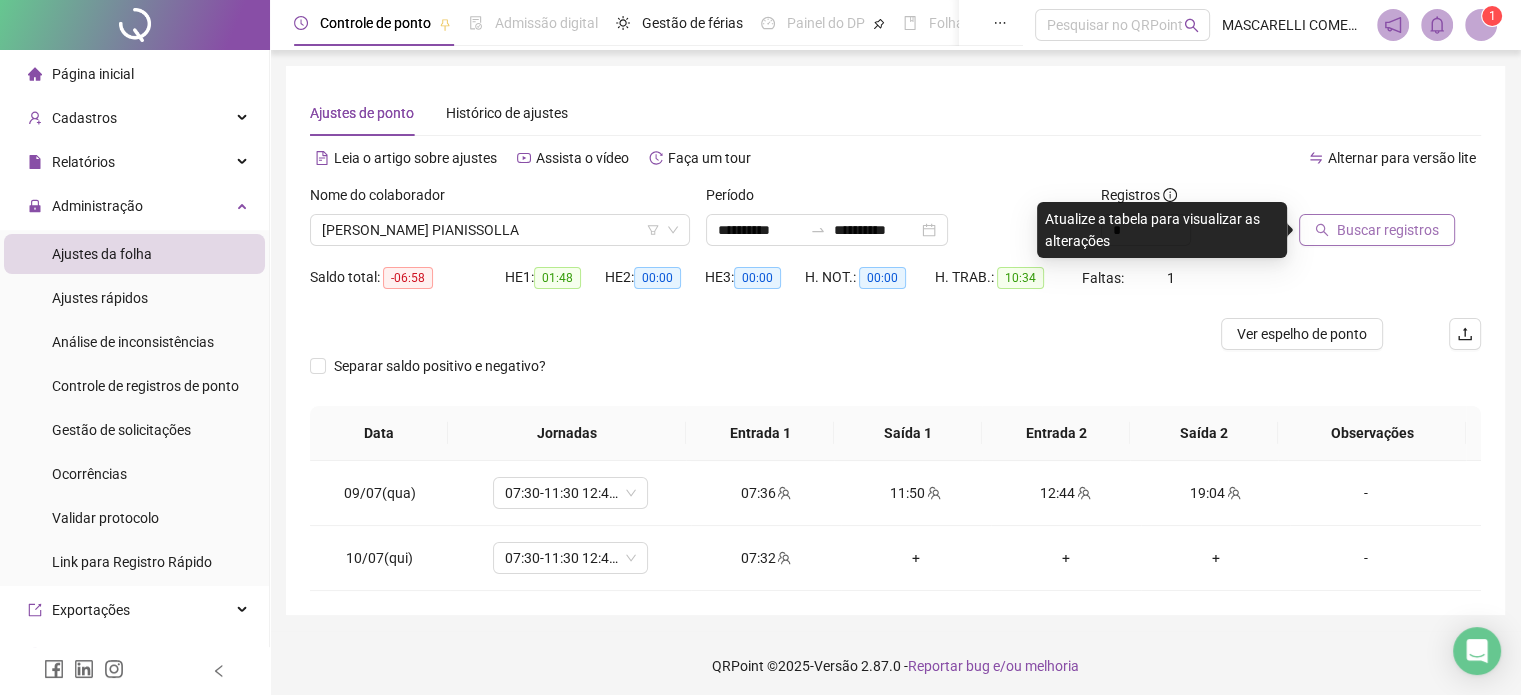 click on "Buscar registros" at bounding box center [1388, 230] 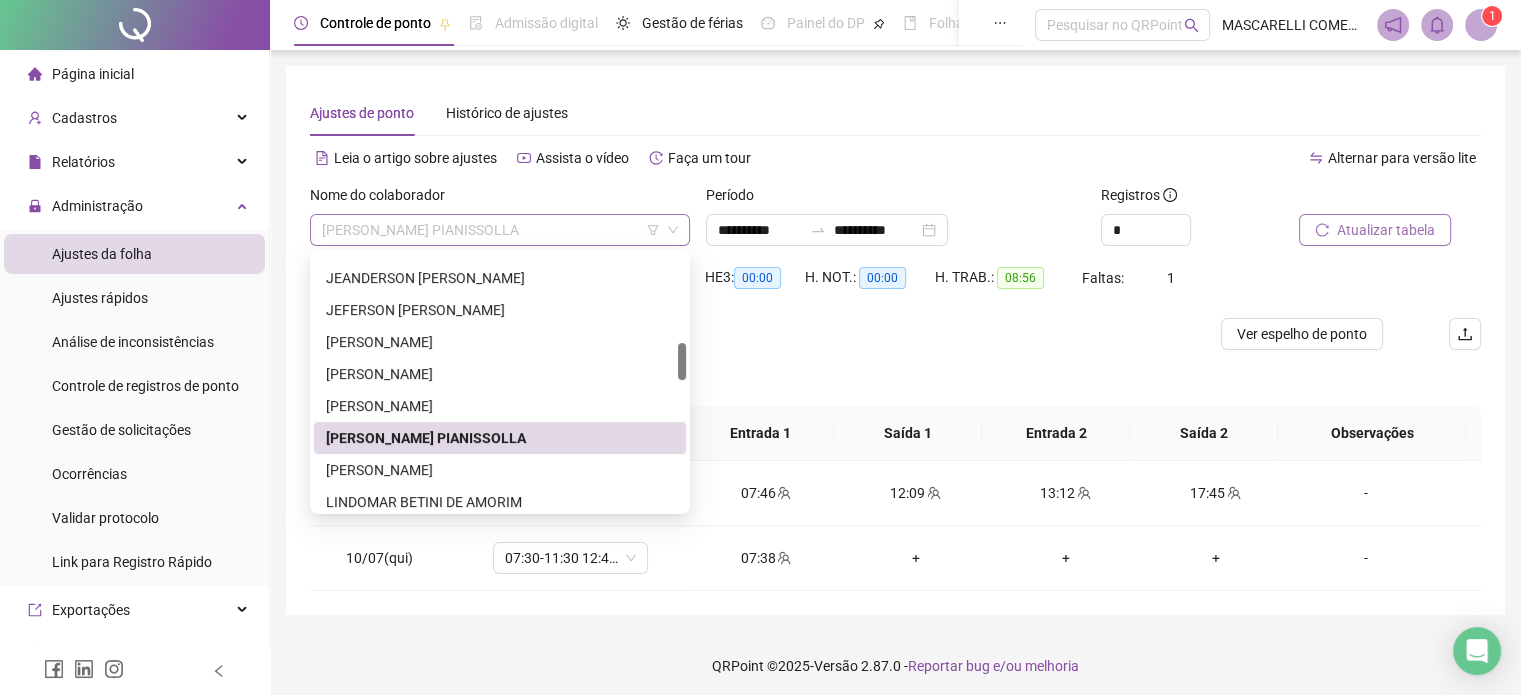 click on "[PERSON_NAME] PIANISSOLLA" at bounding box center (500, 230) 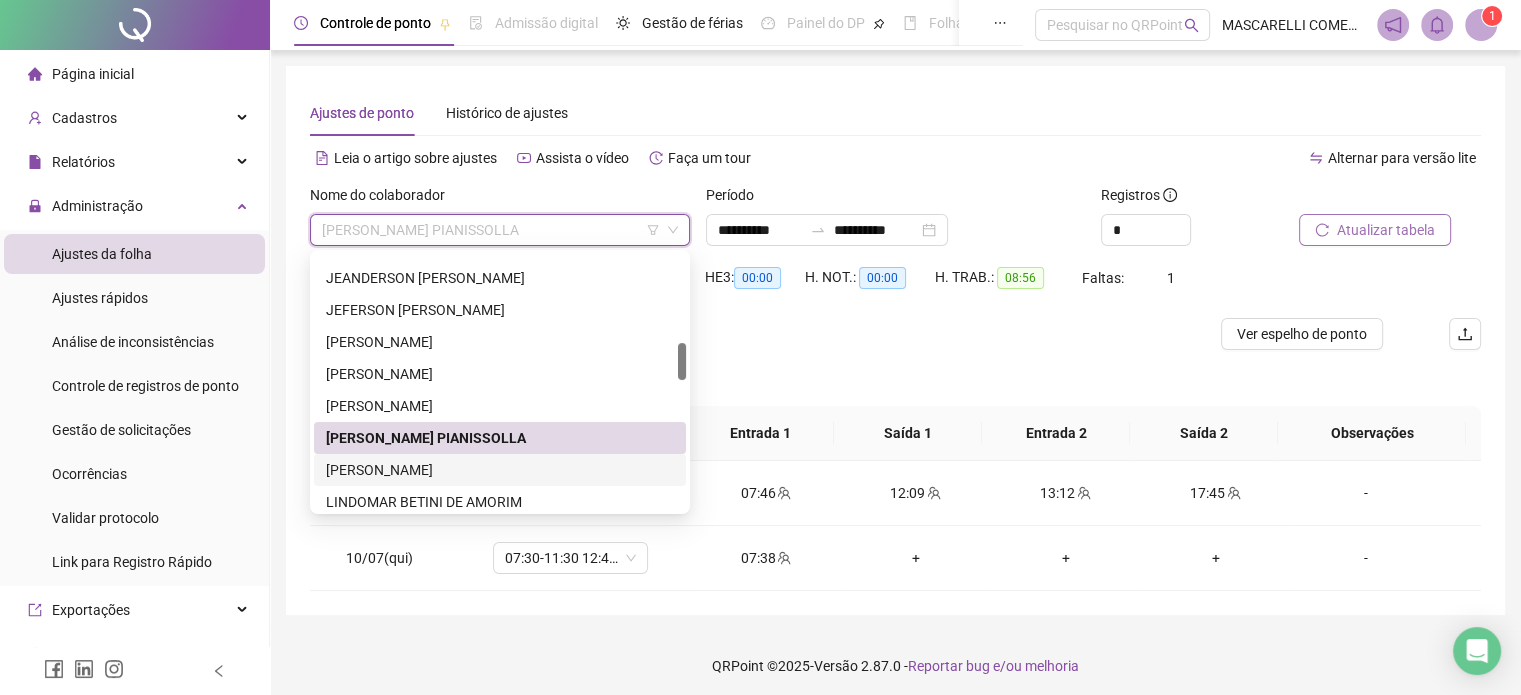 click on "[PERSON_NAME]" at bounding box center [500, 470] 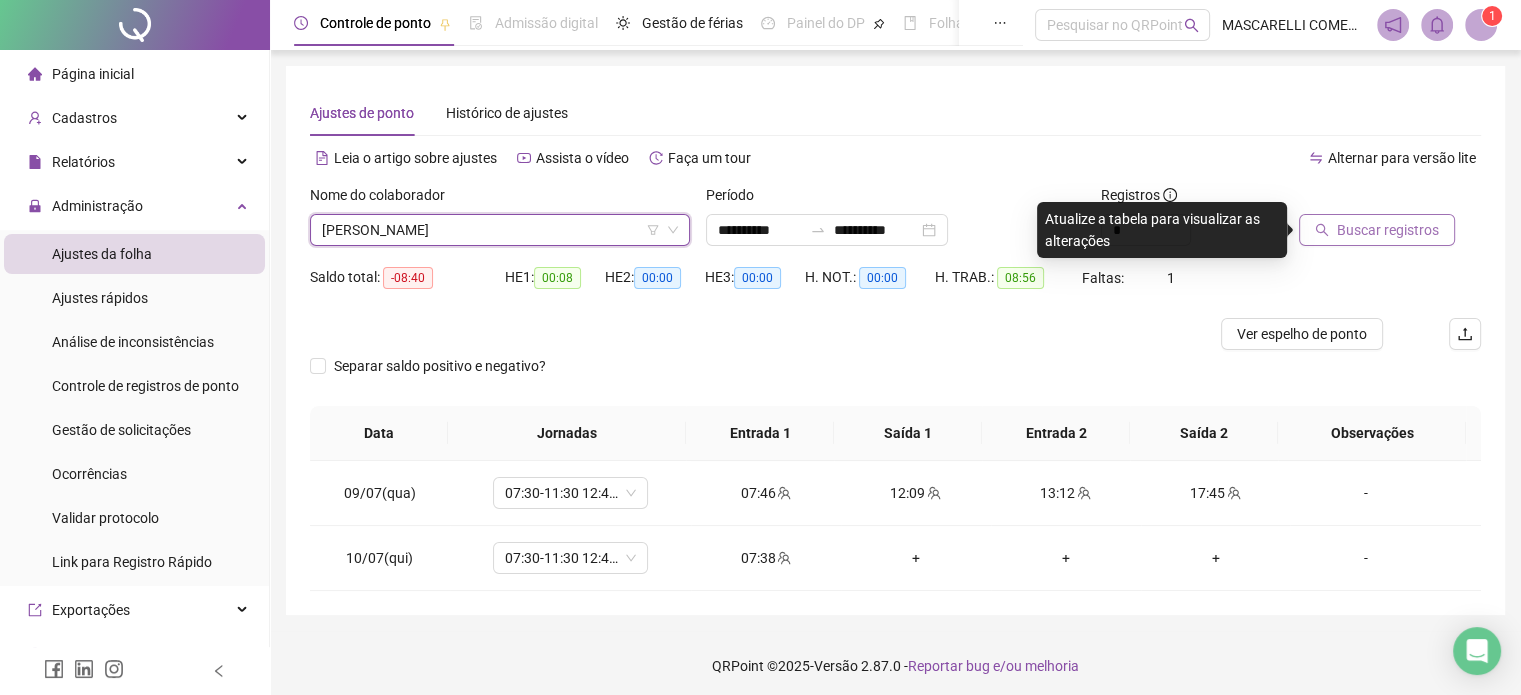 click on "Buscar registros" at bounding box center (1388, 230) 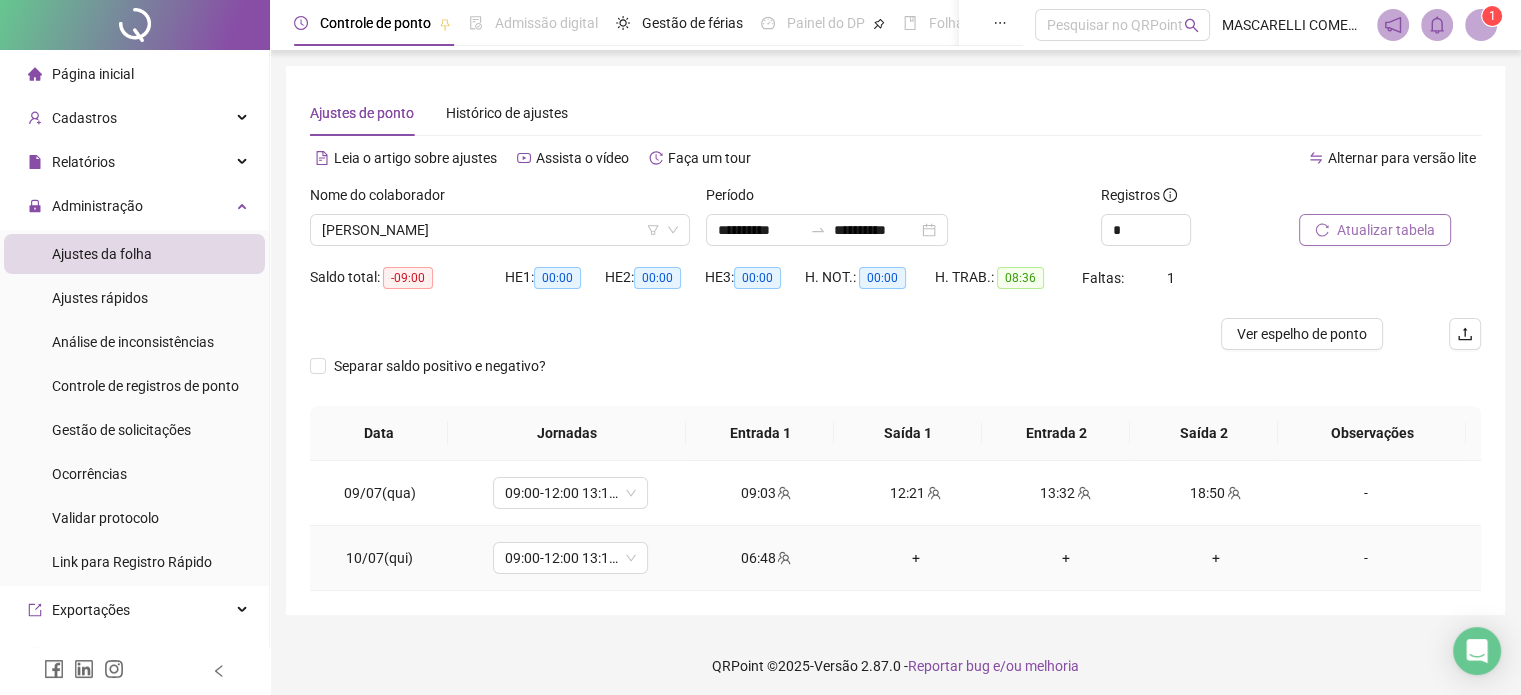 click on "-" at bounding box center [1365, 558] 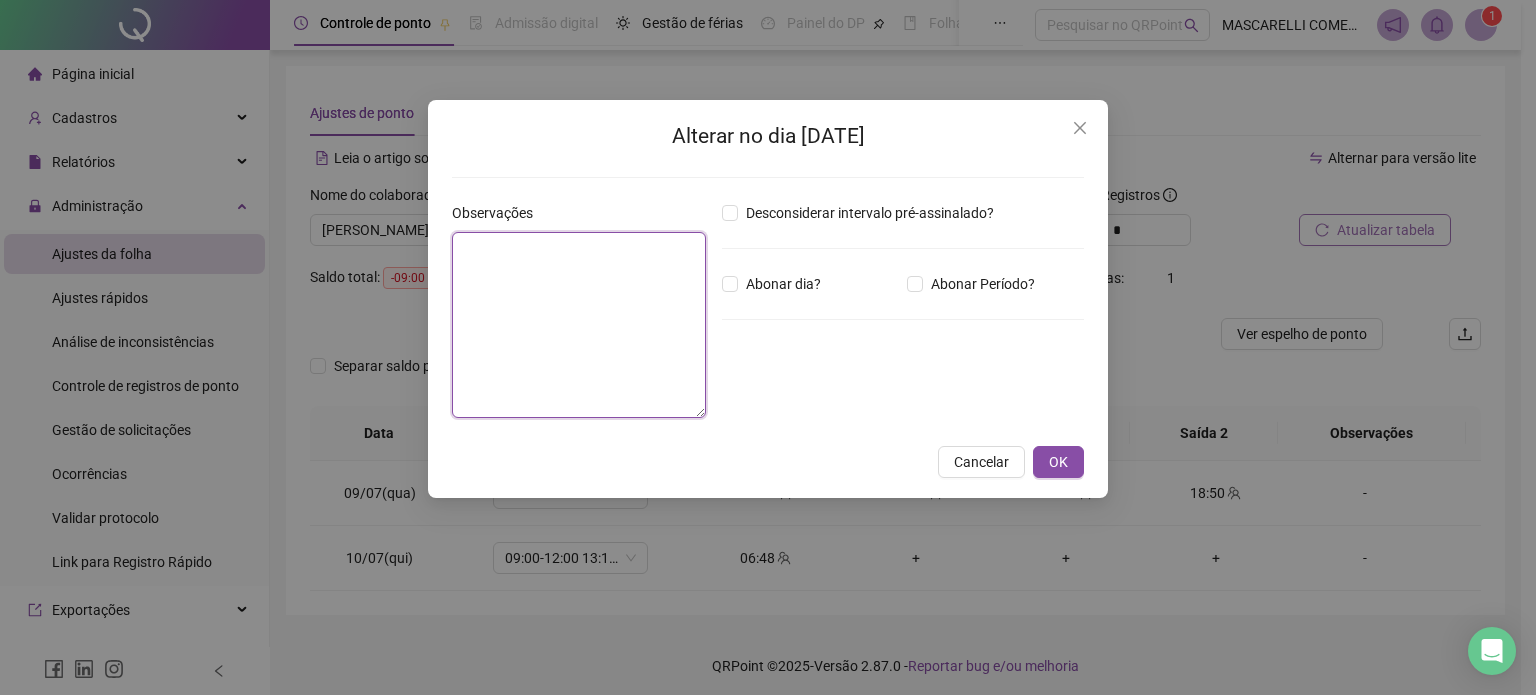 click at bounding box center (579, 325) 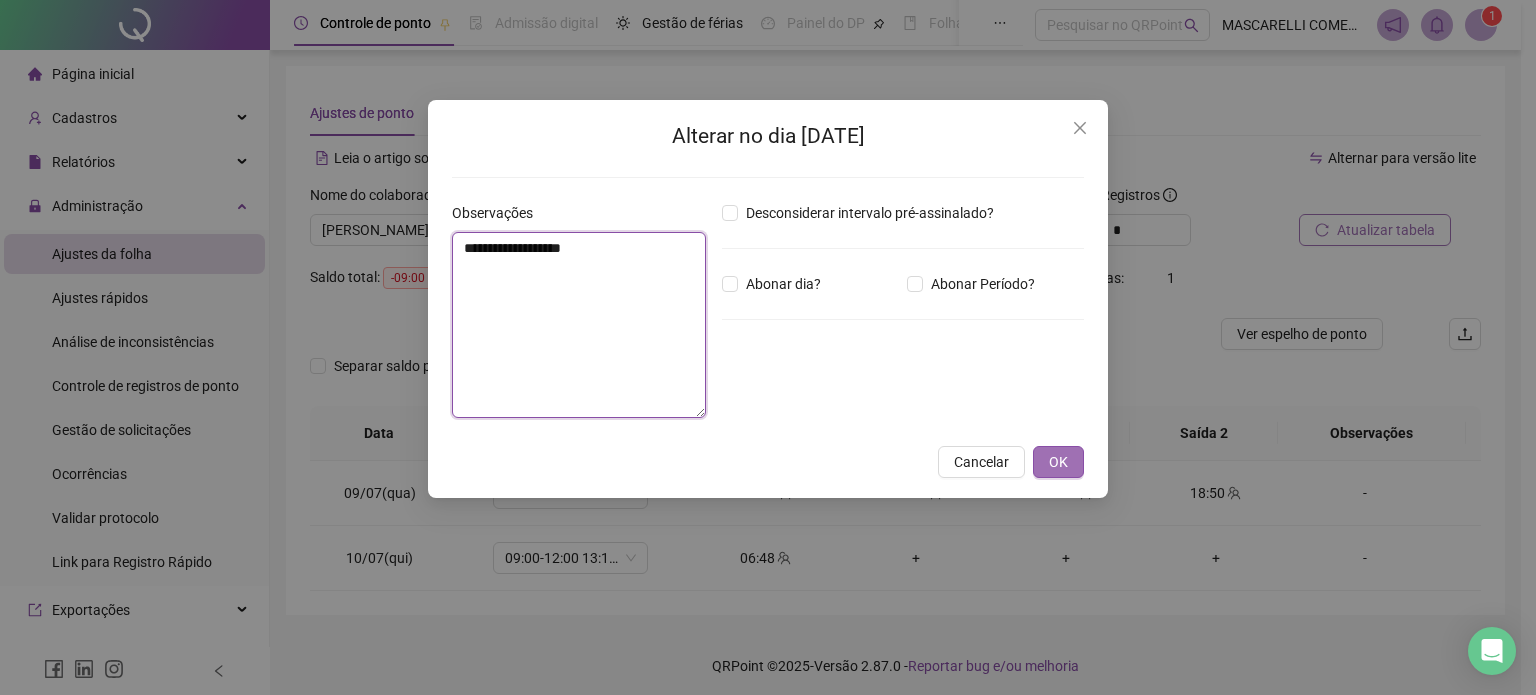 type on "**********" 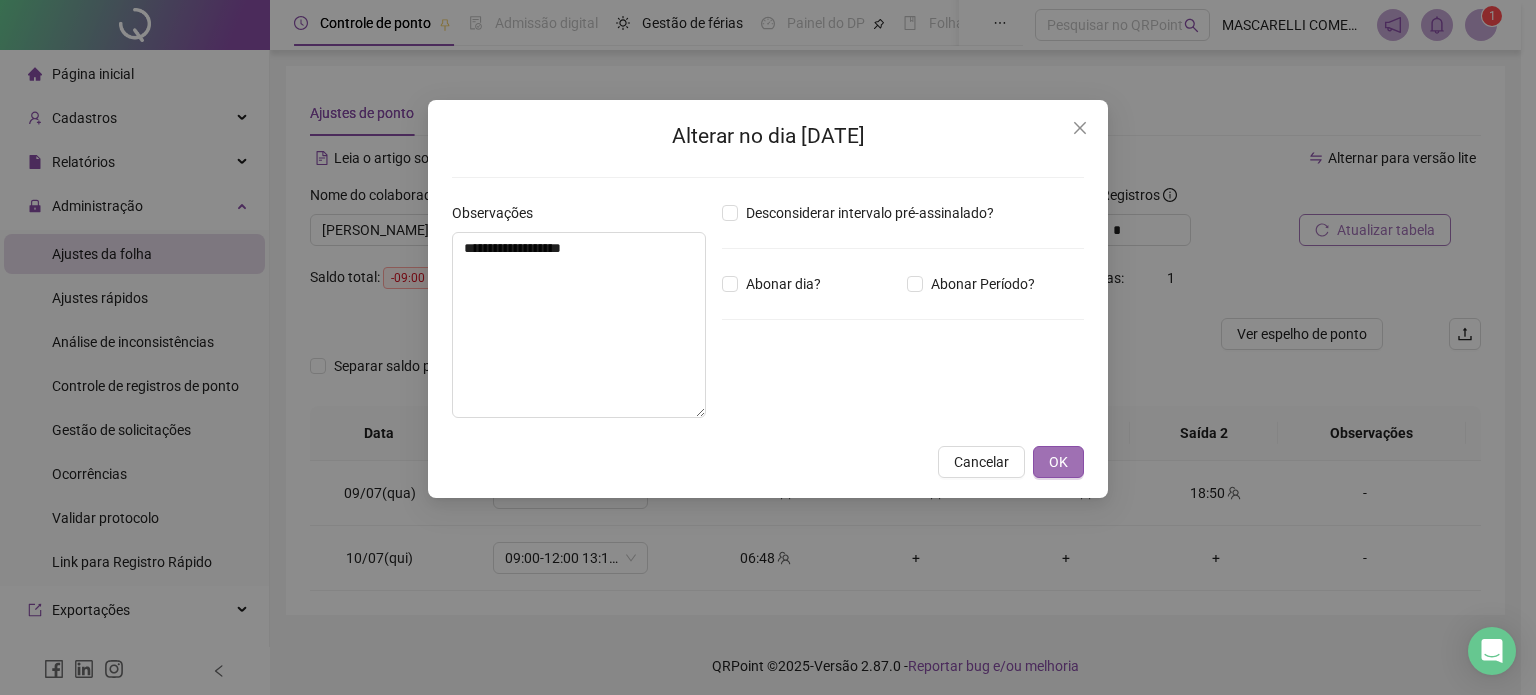 click on "OK" at bounding box center [1058, 462] 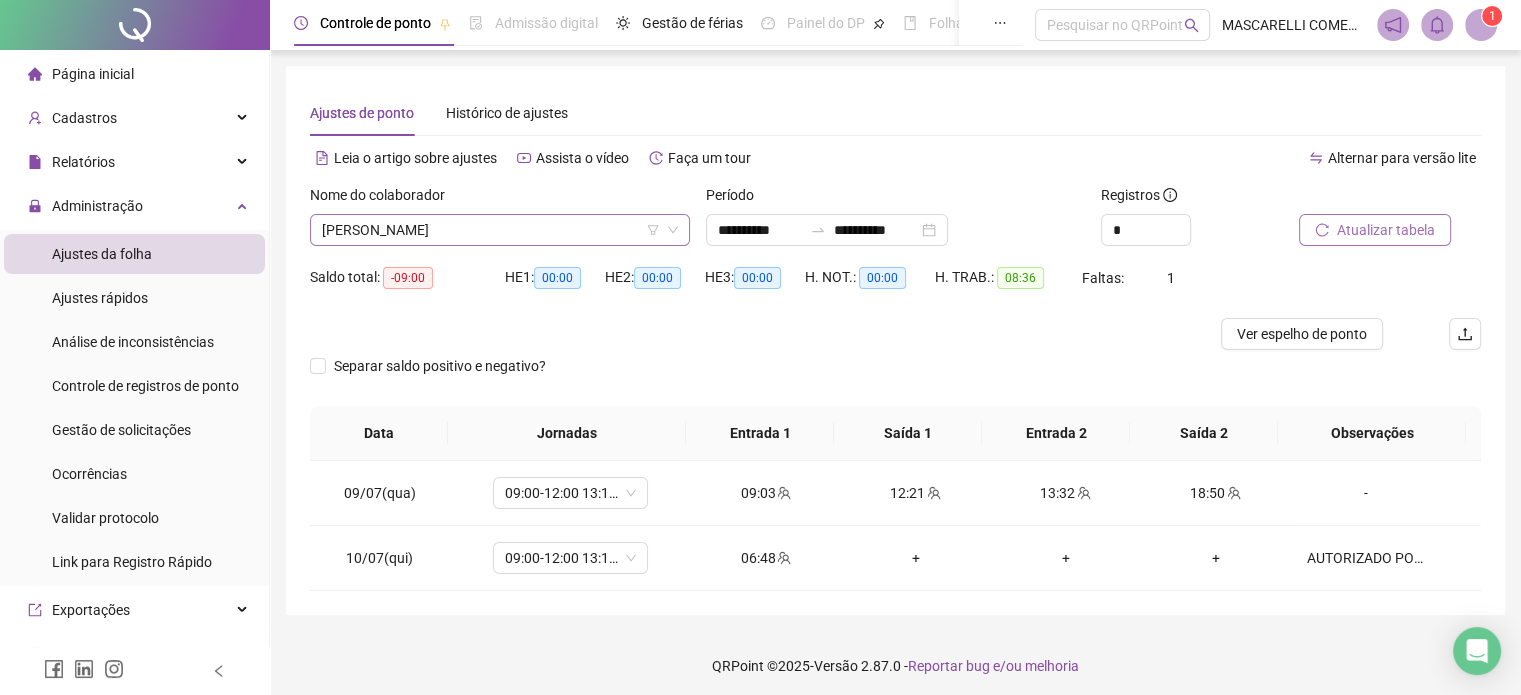 click on "[PERSON_NAME]" at bounding box center (500, 230) 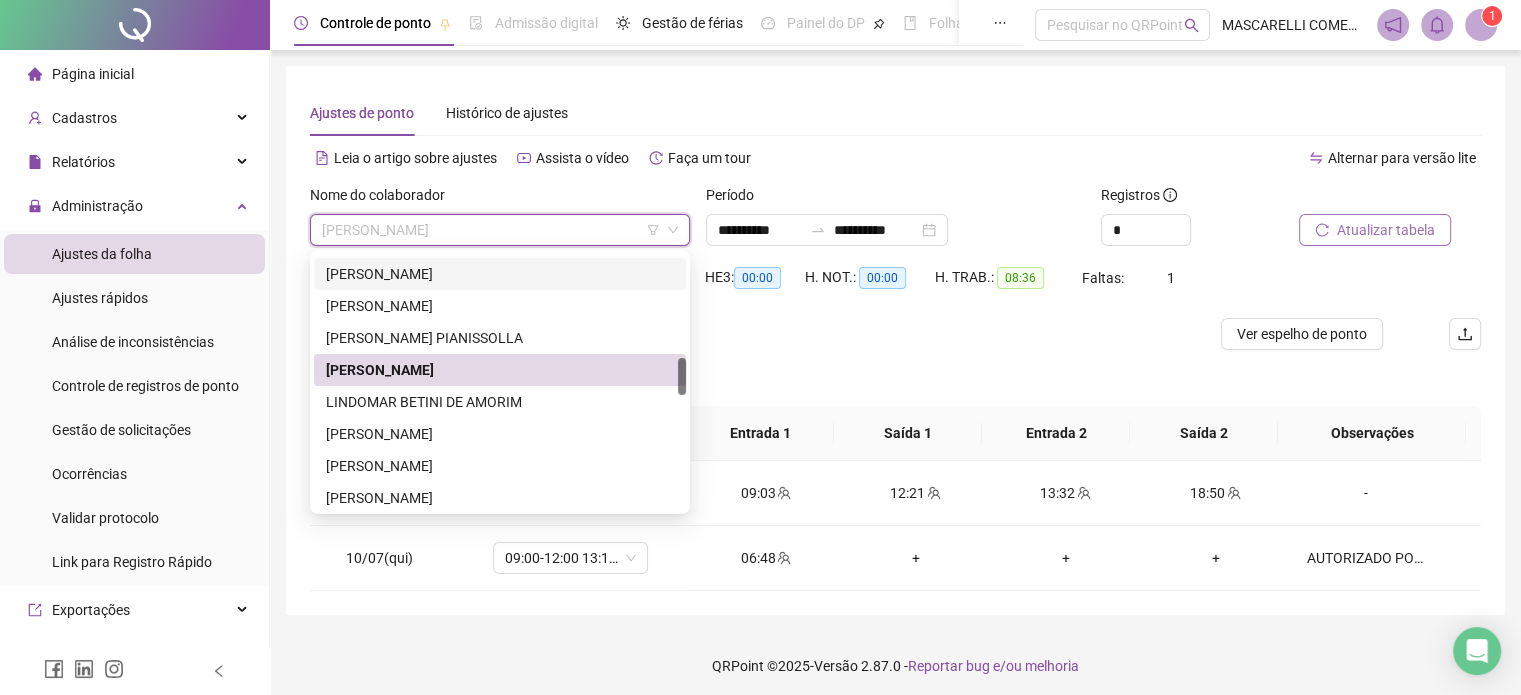 scroll, scrollTop: 800, scrollLeft: 0, axis: vertical 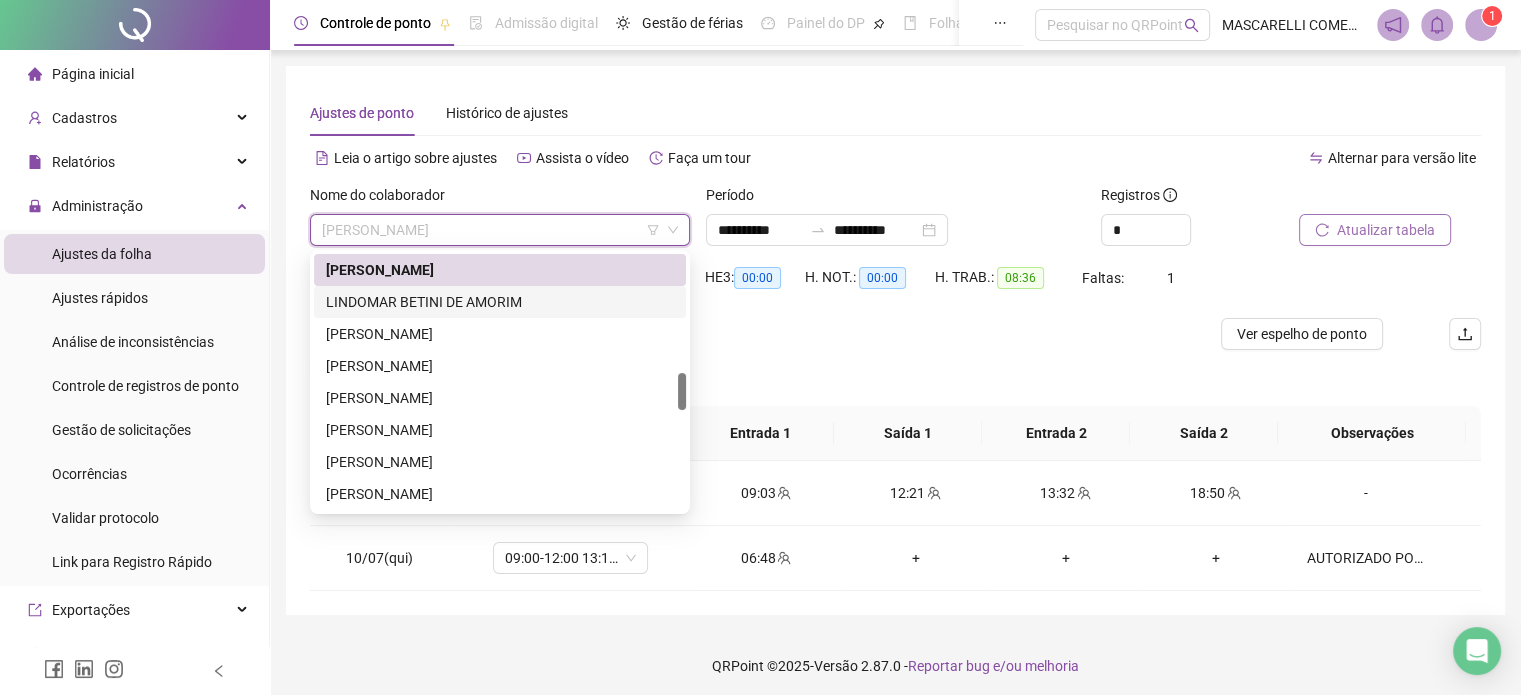 click on "LINDOMAR BETINI DE AMORIM" at bounding box center [500, 302] 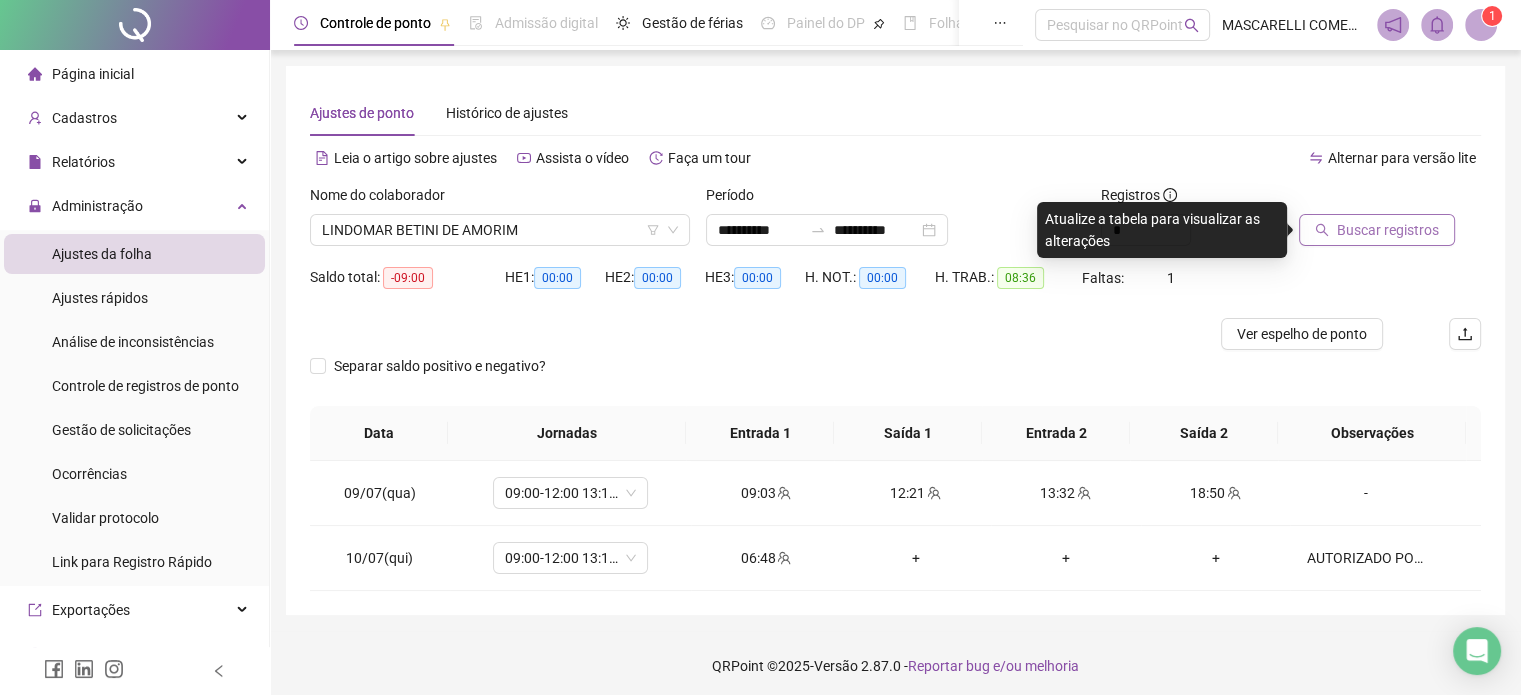 click on "Buscar registros" at bounding box center [1388, 230] 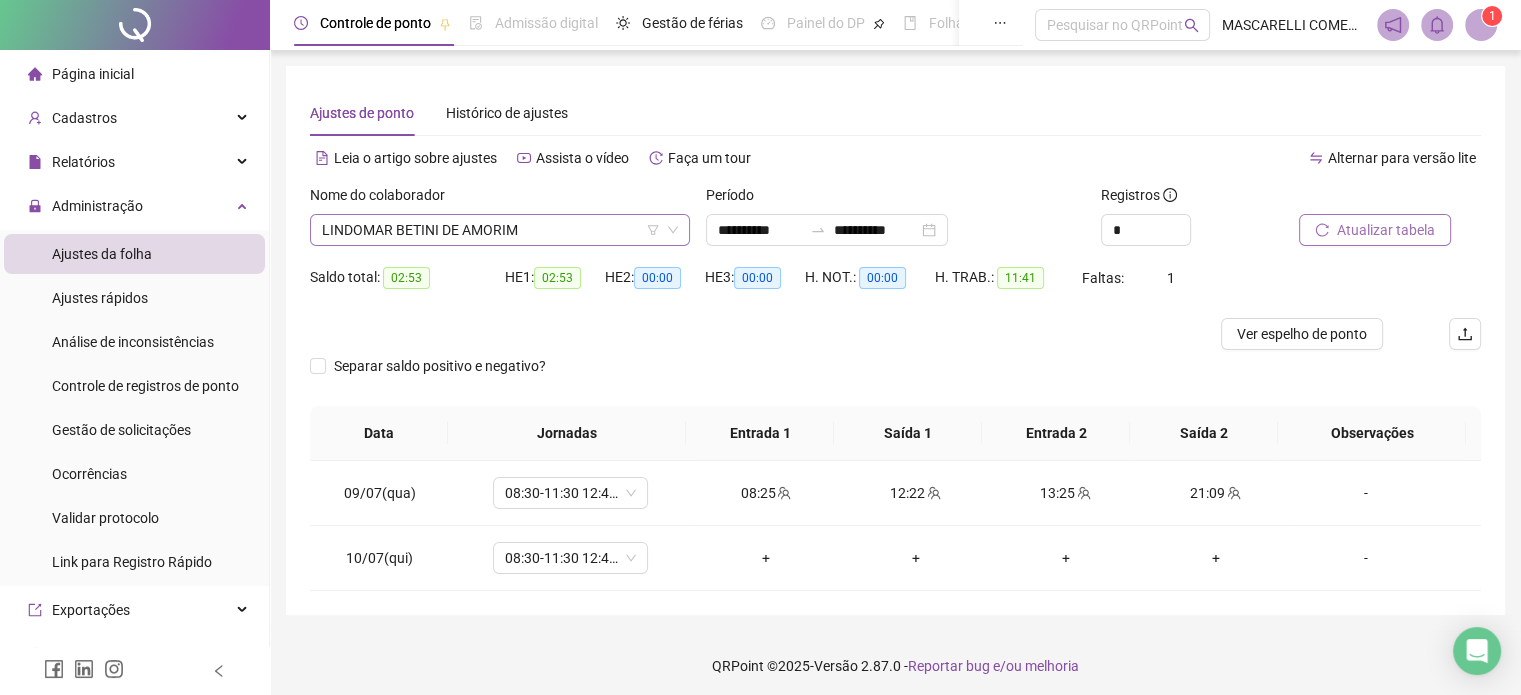 click on "LINDOMAR BETINI DE AMORIM" at bounding box center (500, 230) 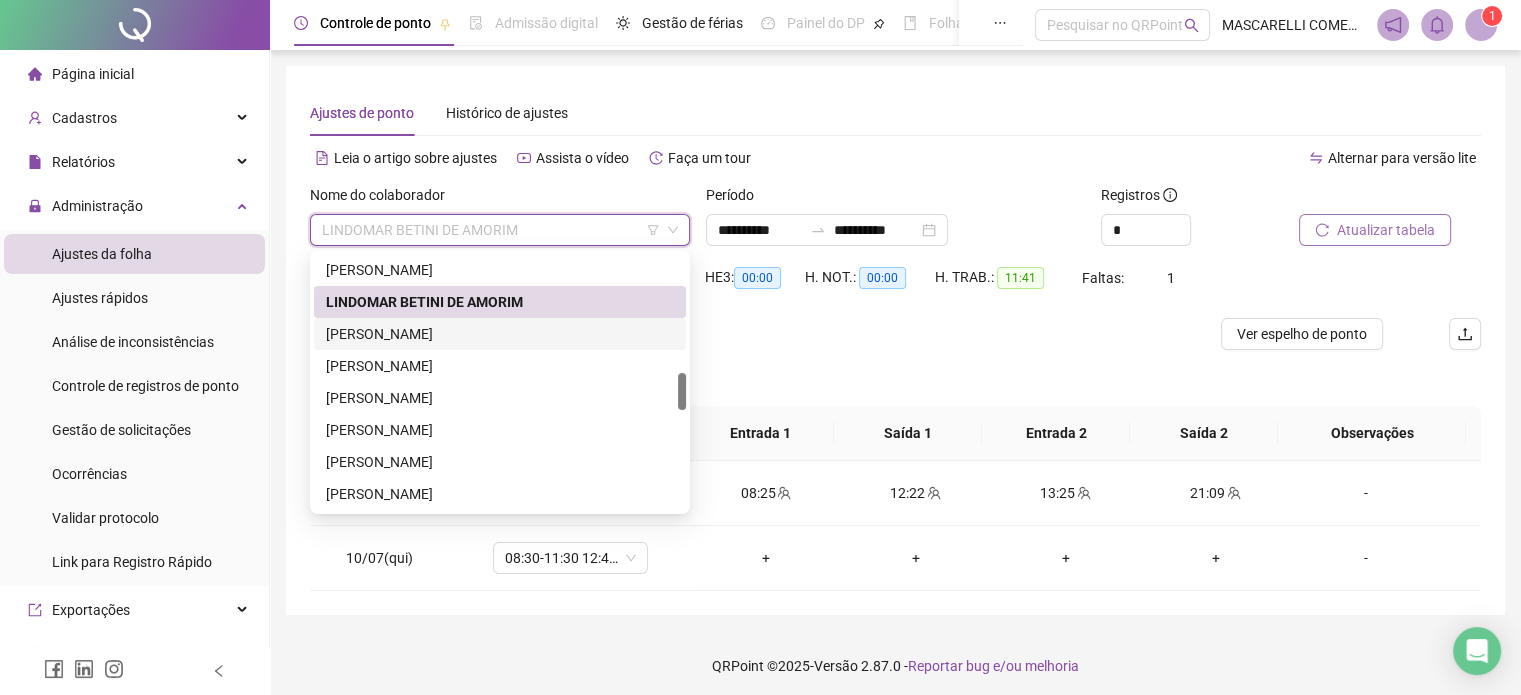 click on "[PERSON_NAME]" at bounding box center (500, 334) 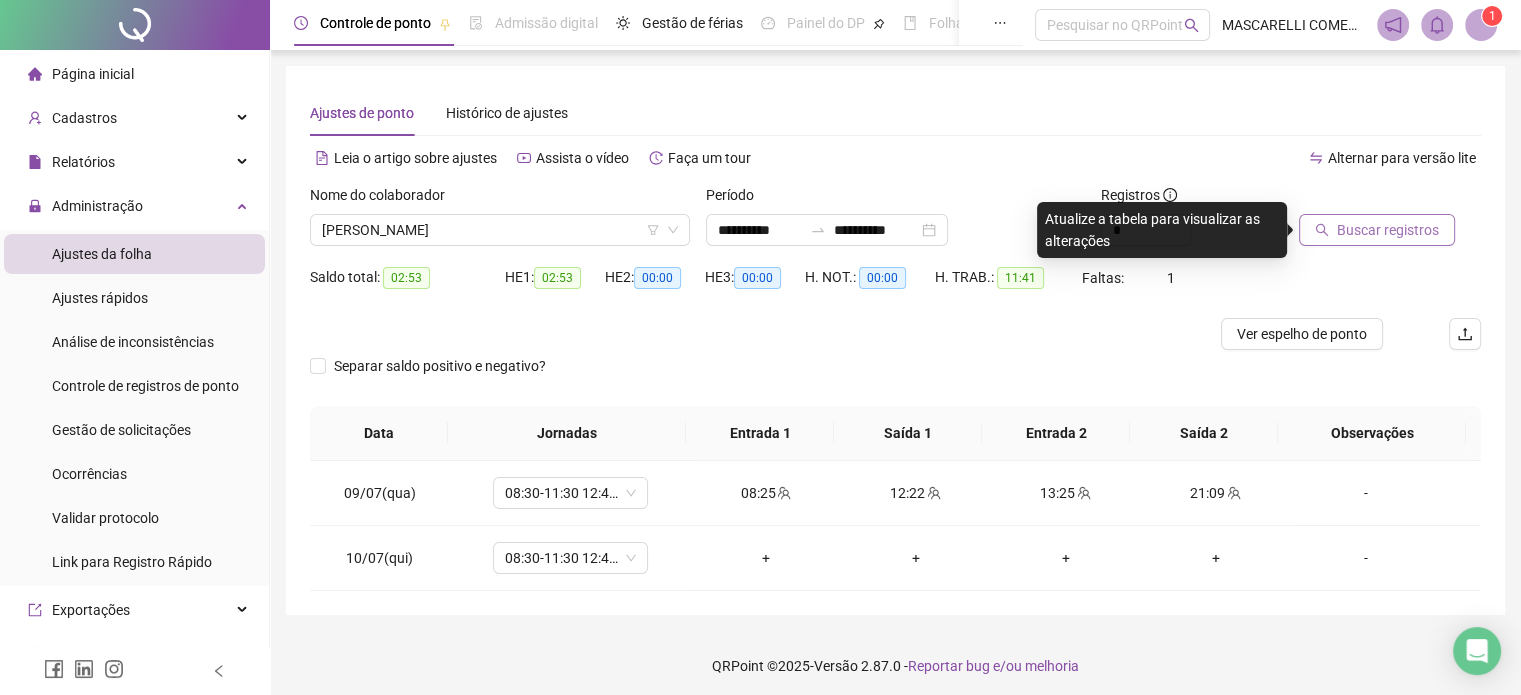 click on "Buscar registros" at bounding box center [1388, 230] 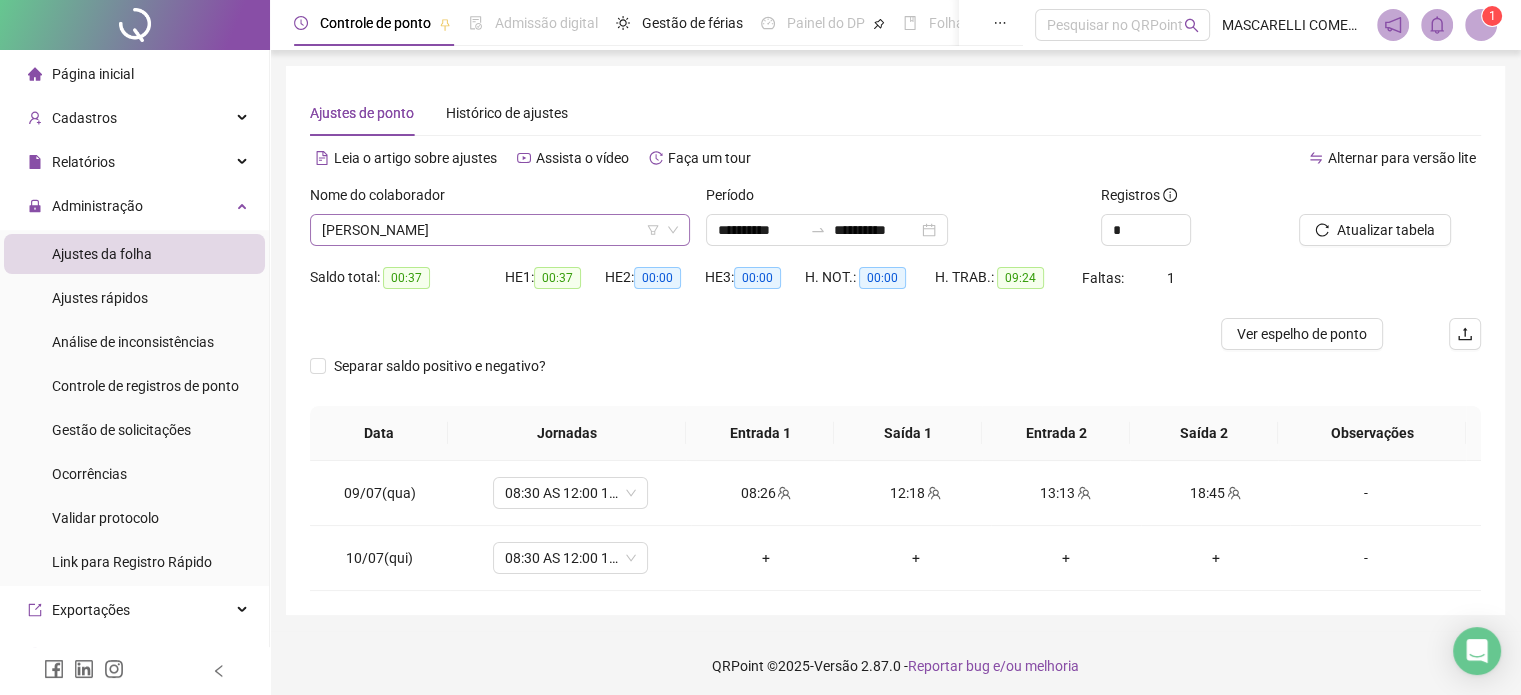 click on "[PERSON_NAME]" at bounding box center (500, 230) 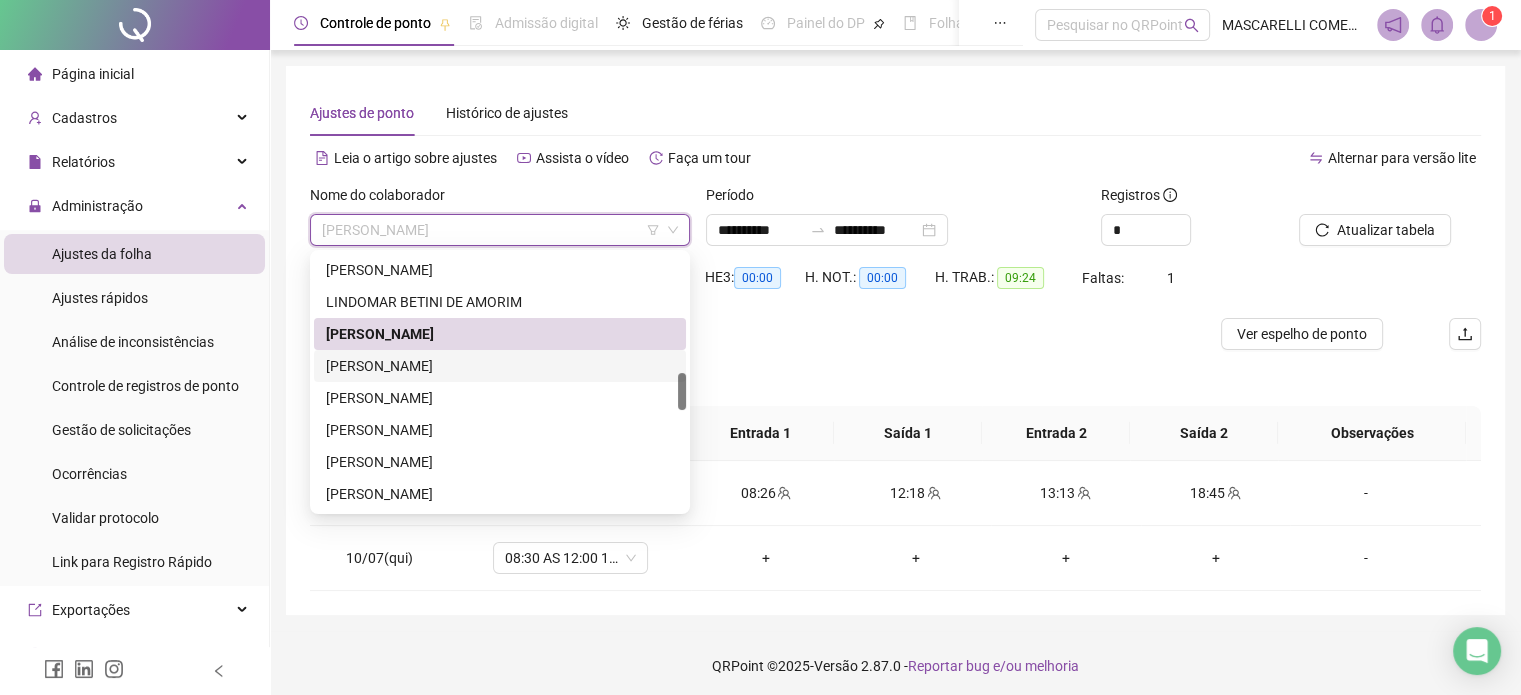 click on "[PERSON_NAME]" at bounding box center (500, 366) 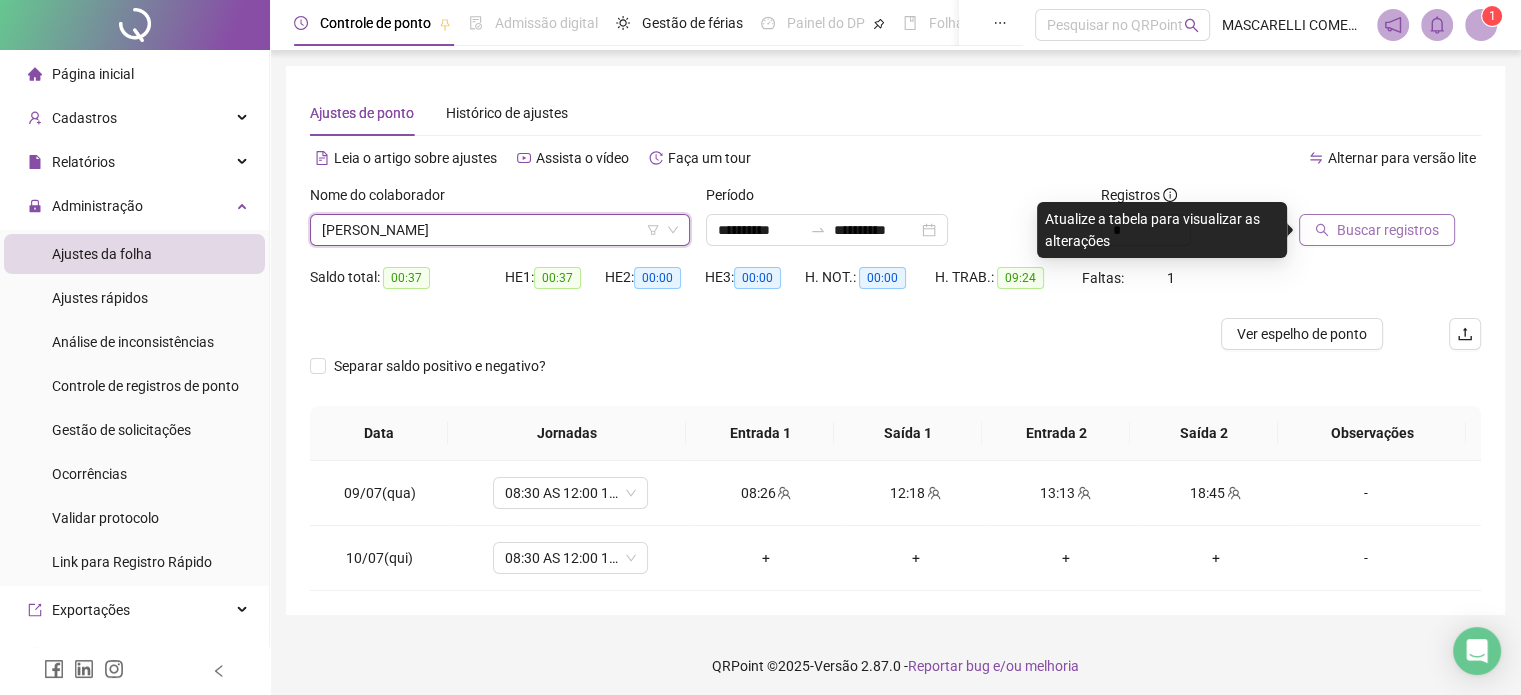 click on "Buscar registros" at bounding box center [1388, 230] 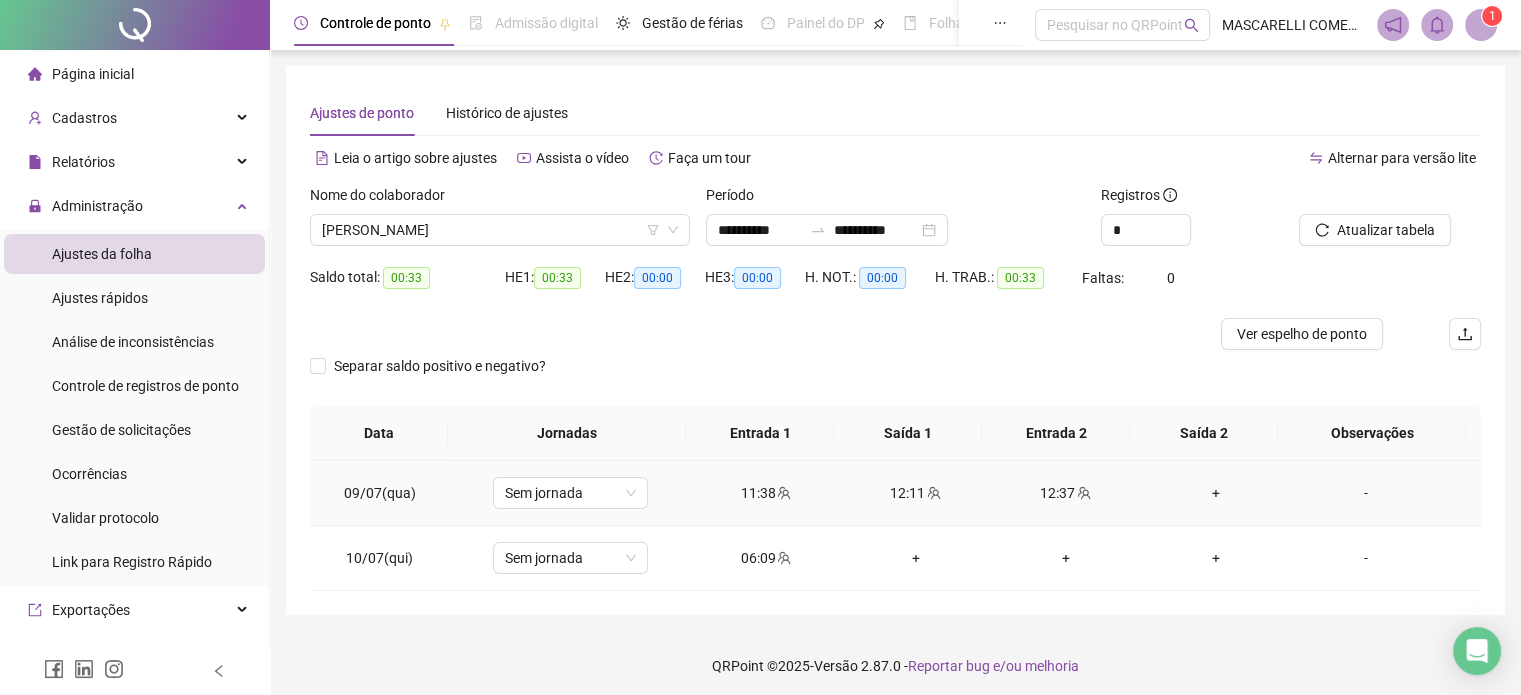 click on "+" at bounding box center (1216, 493) 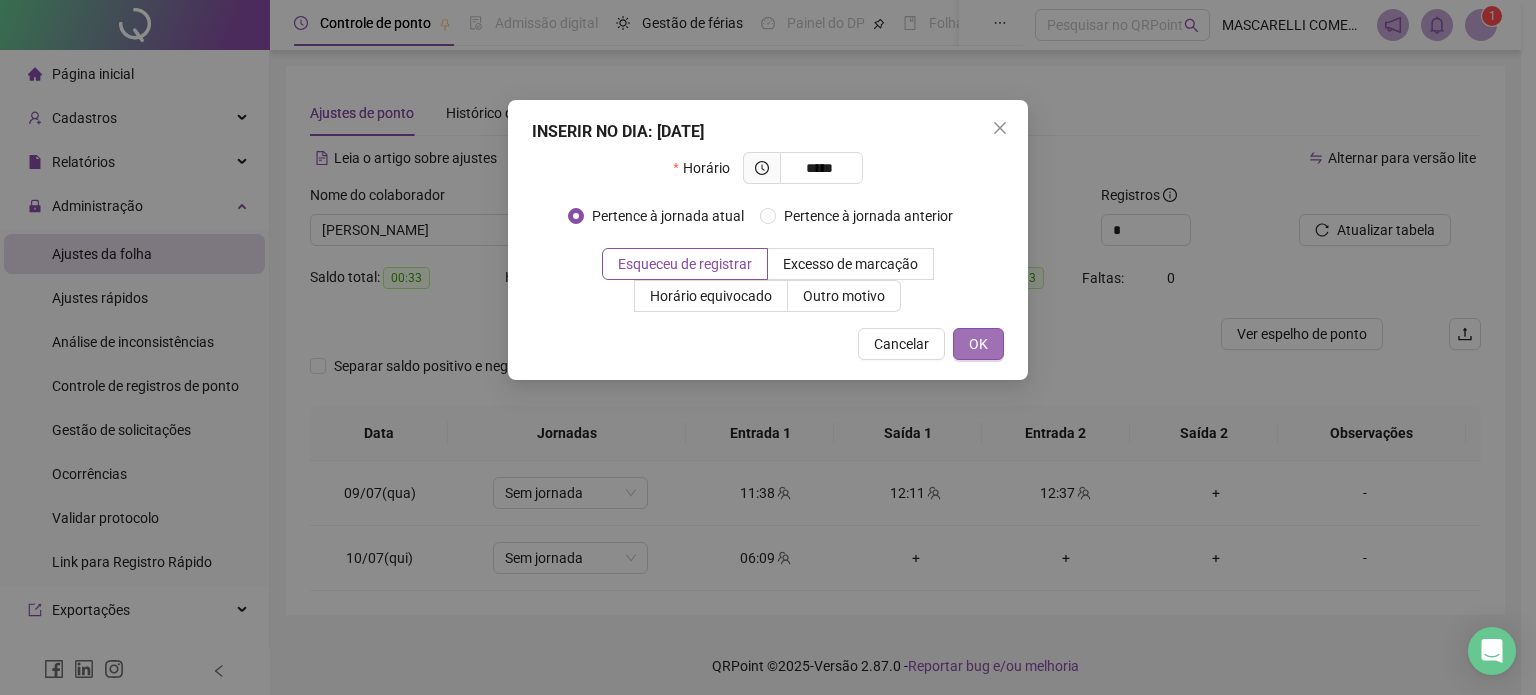 type on "*****" 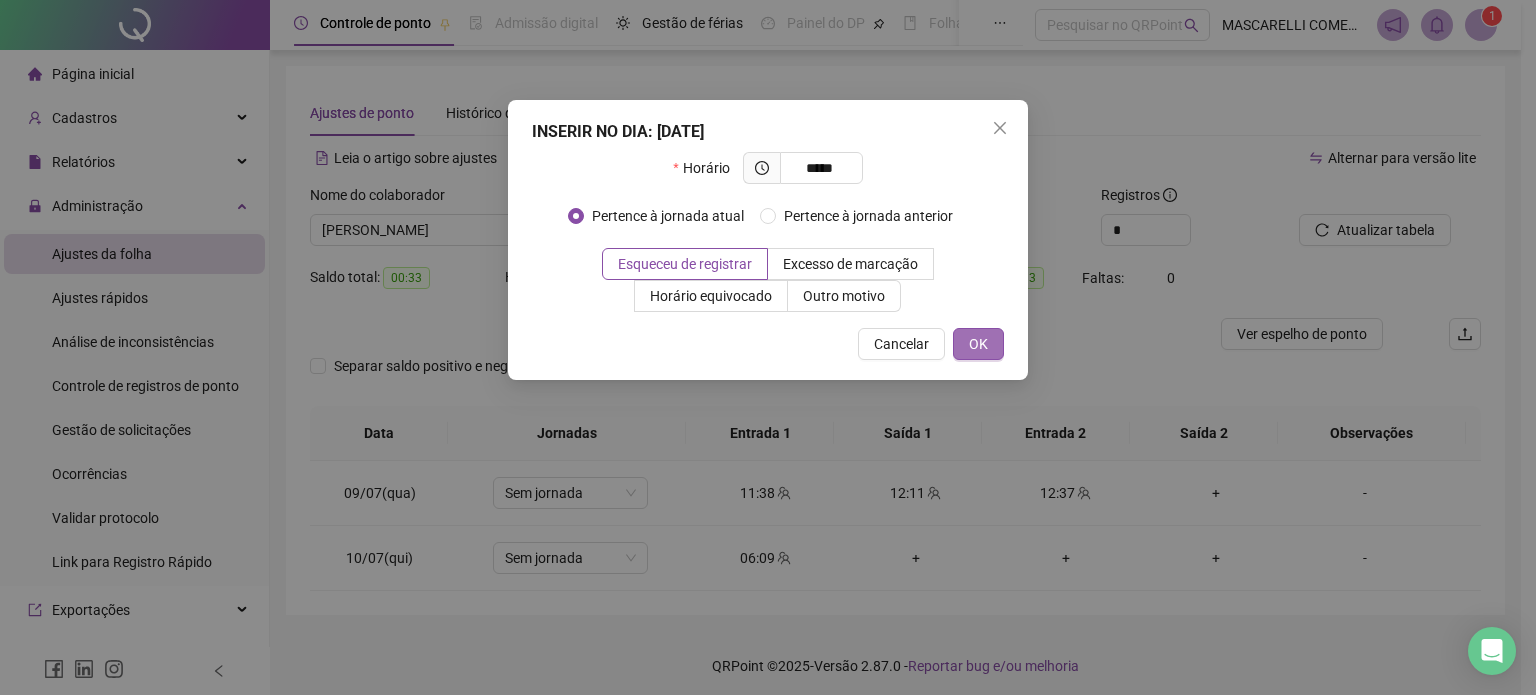 click on "OK" at bounding box center [978, 344] 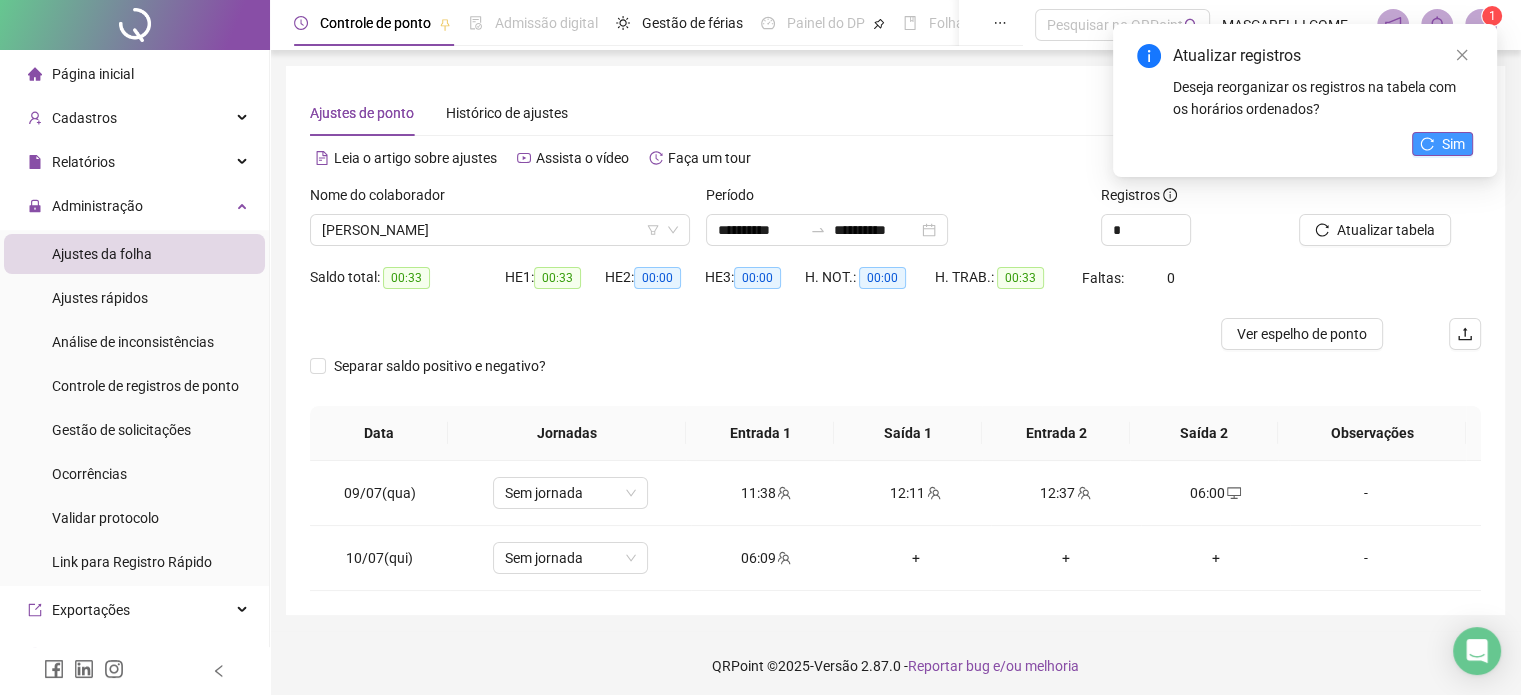click on "Sim" at bounding box center [1453, 144] 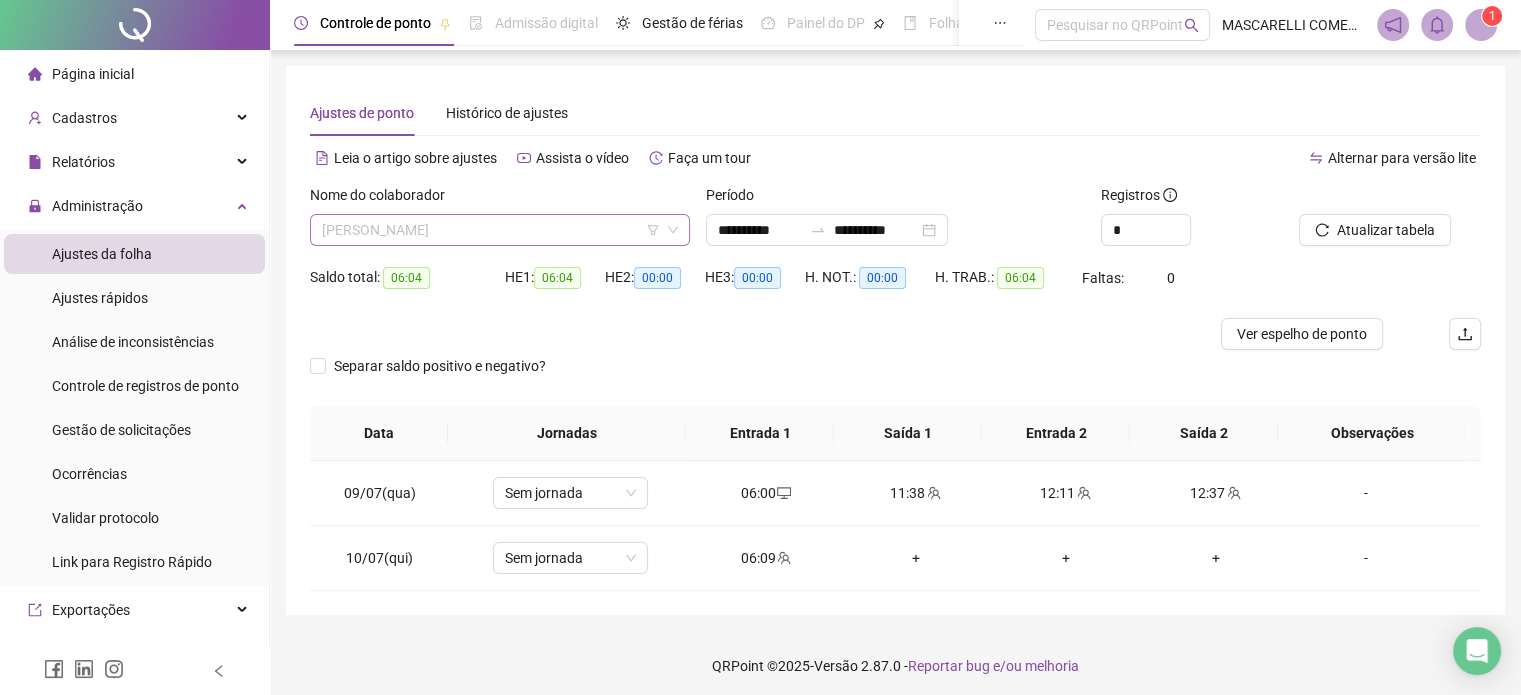 click on "[PERSON_NAME]" at bounding box center [500, 230] 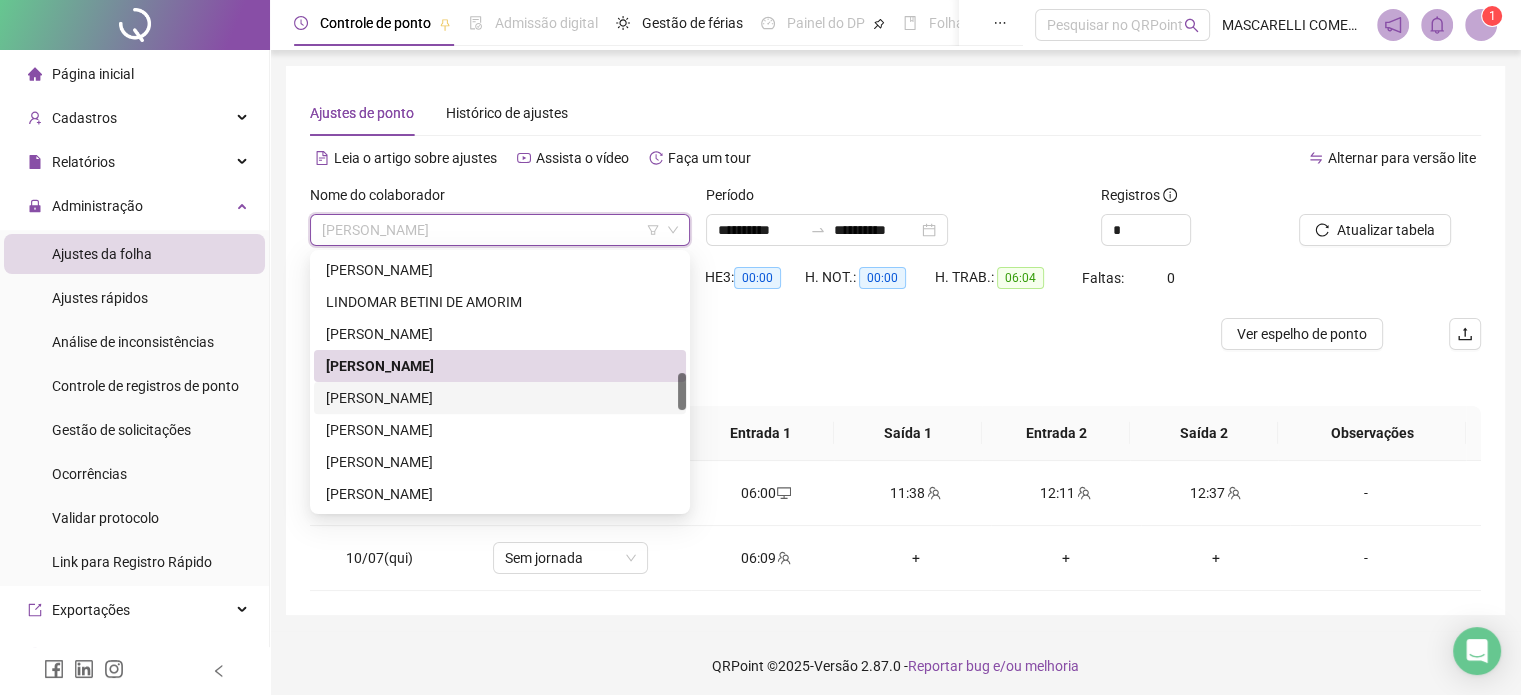 click on "[PERSON_NAME]" at bounding box center (500, 398) 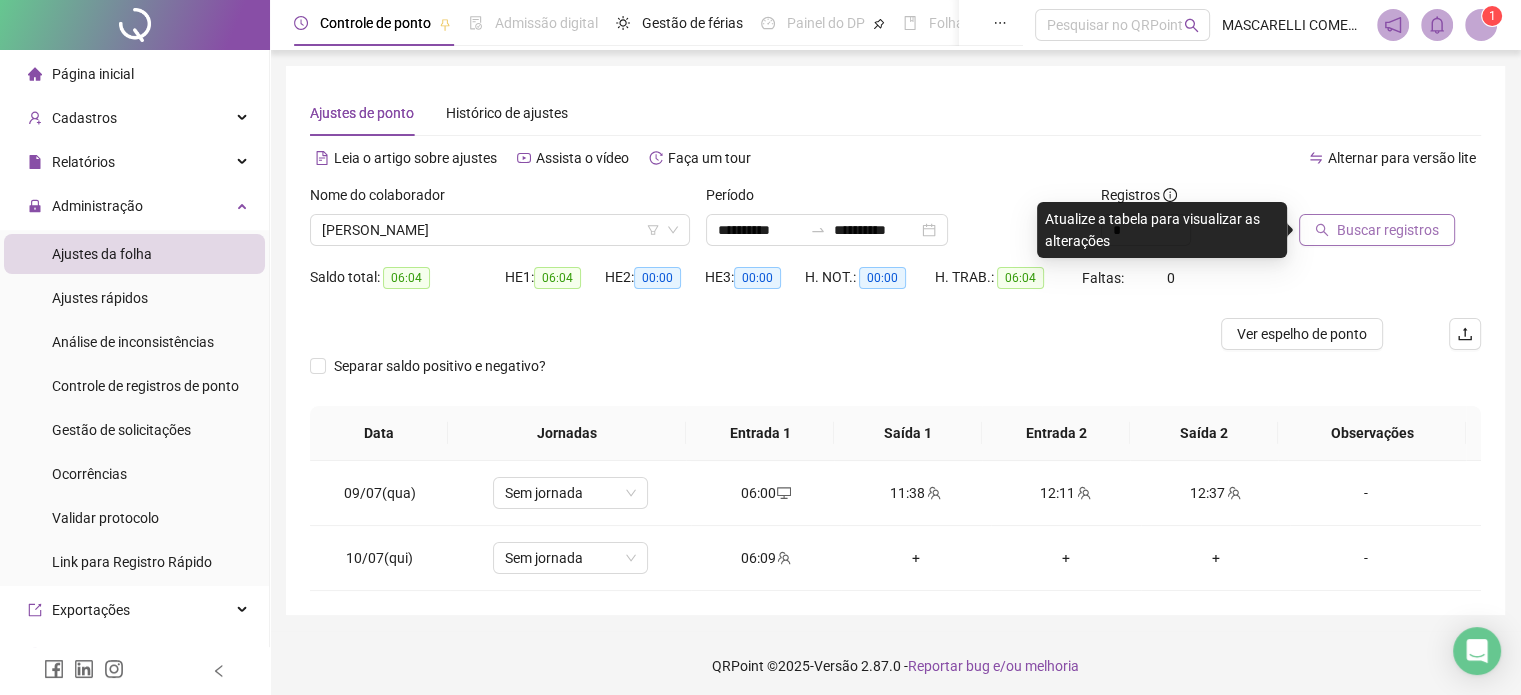 click on "Buscar registros" at bounding box center (1388, 230) 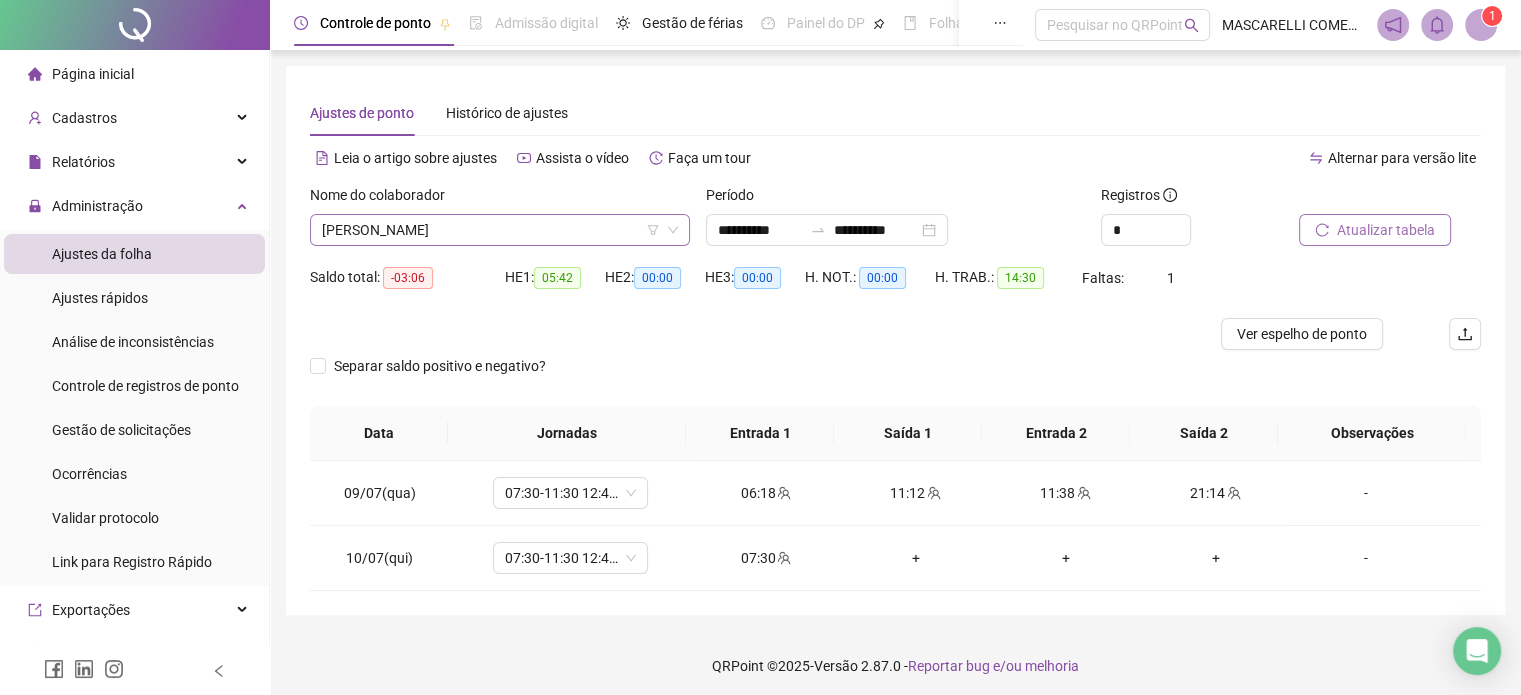 click on "[PERSON_NAME]" at bounding box center [500, 230] 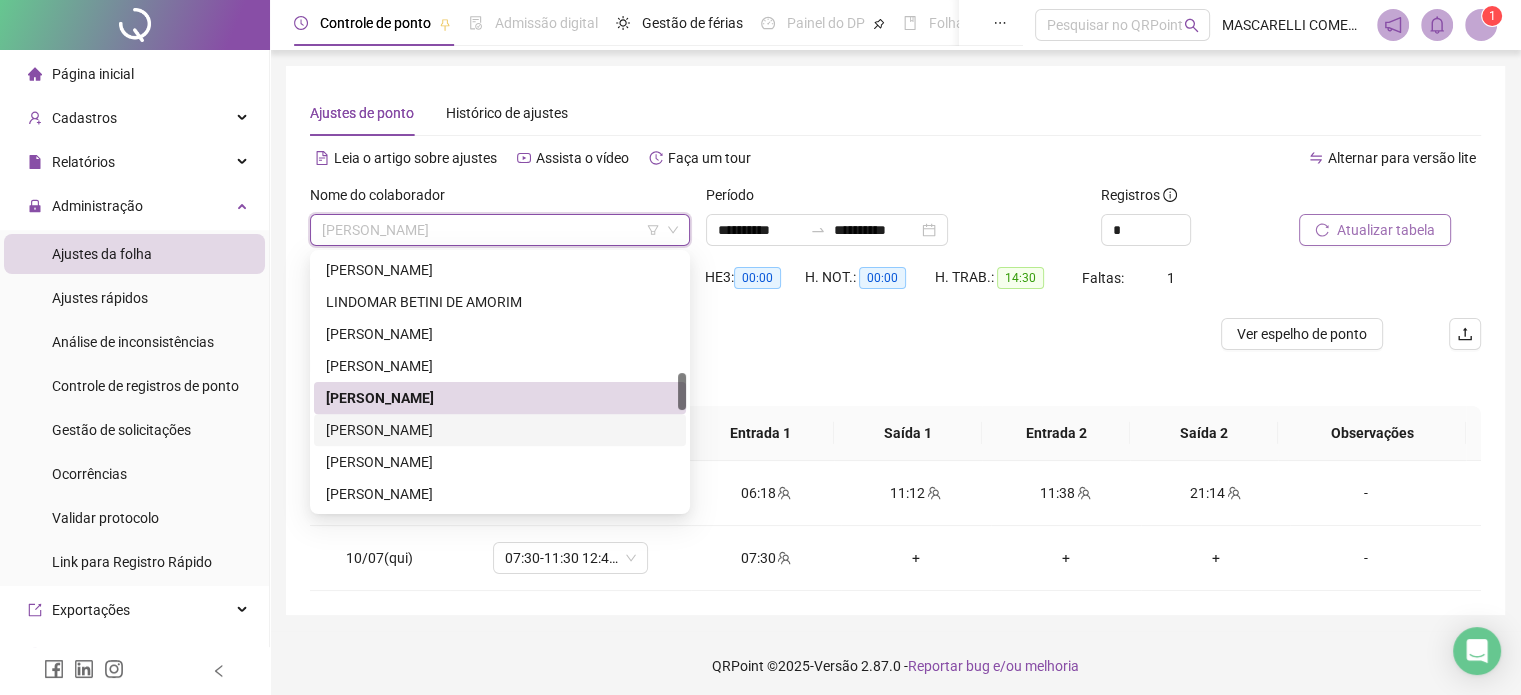 click on "[PERSON_NAME]" at bounding box center (500, 430) 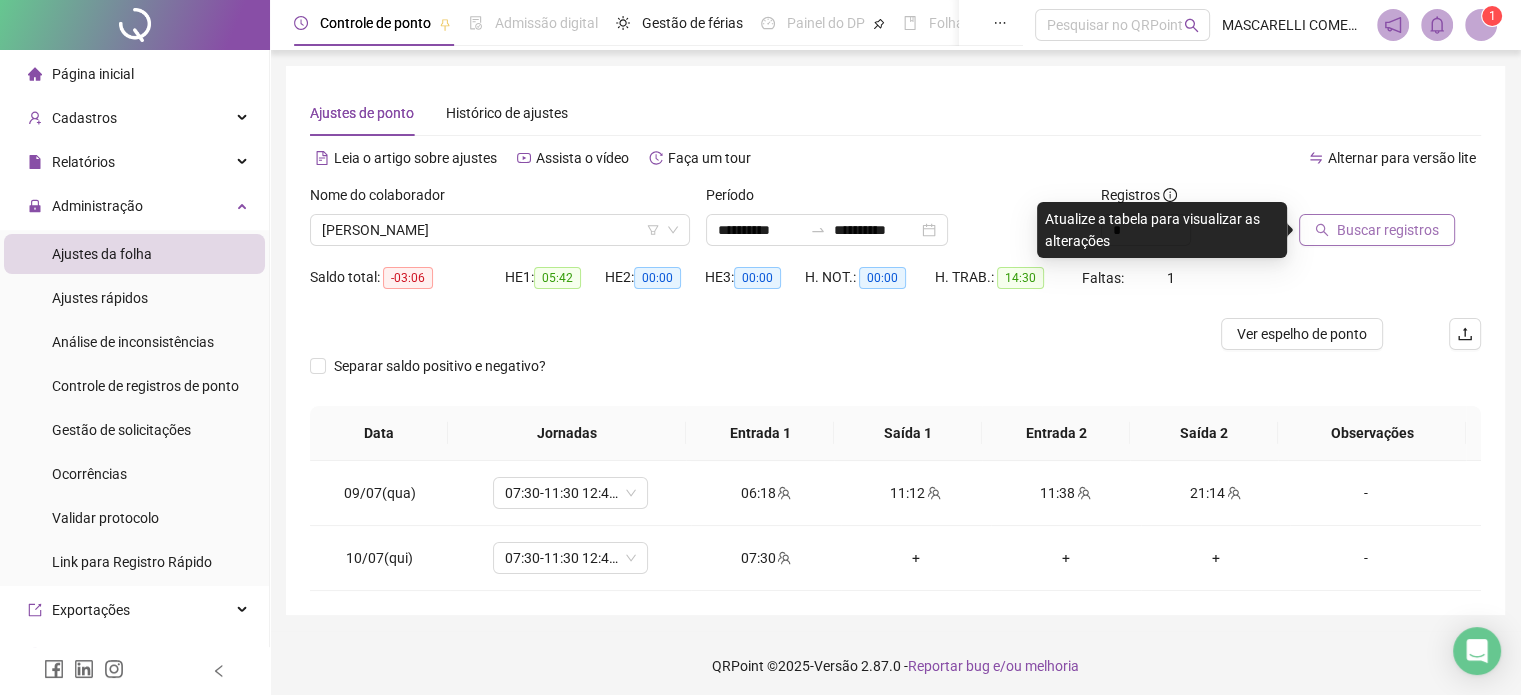 click on "Buscar registros" at bounding box center [1377, 230] 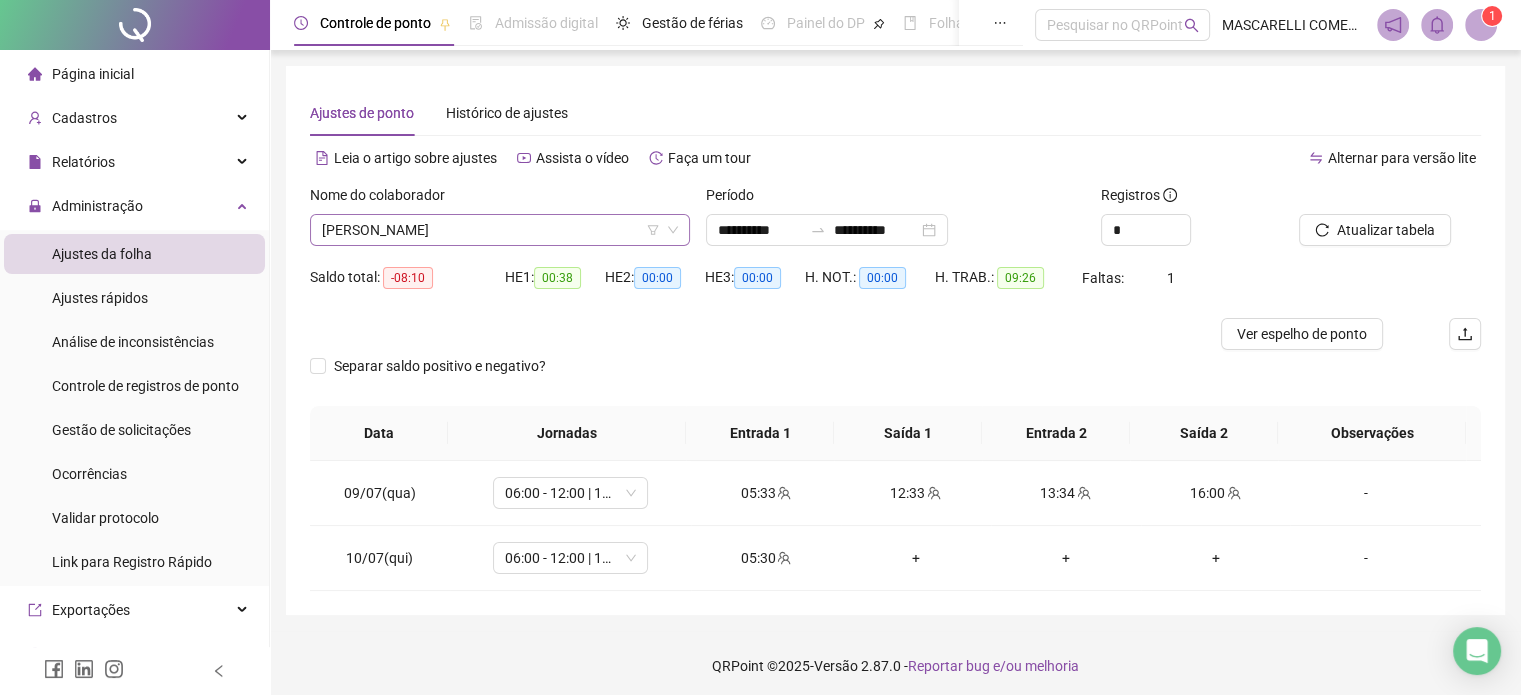 click on "[PERSON_NAME]" at bounding box center [500, 230] 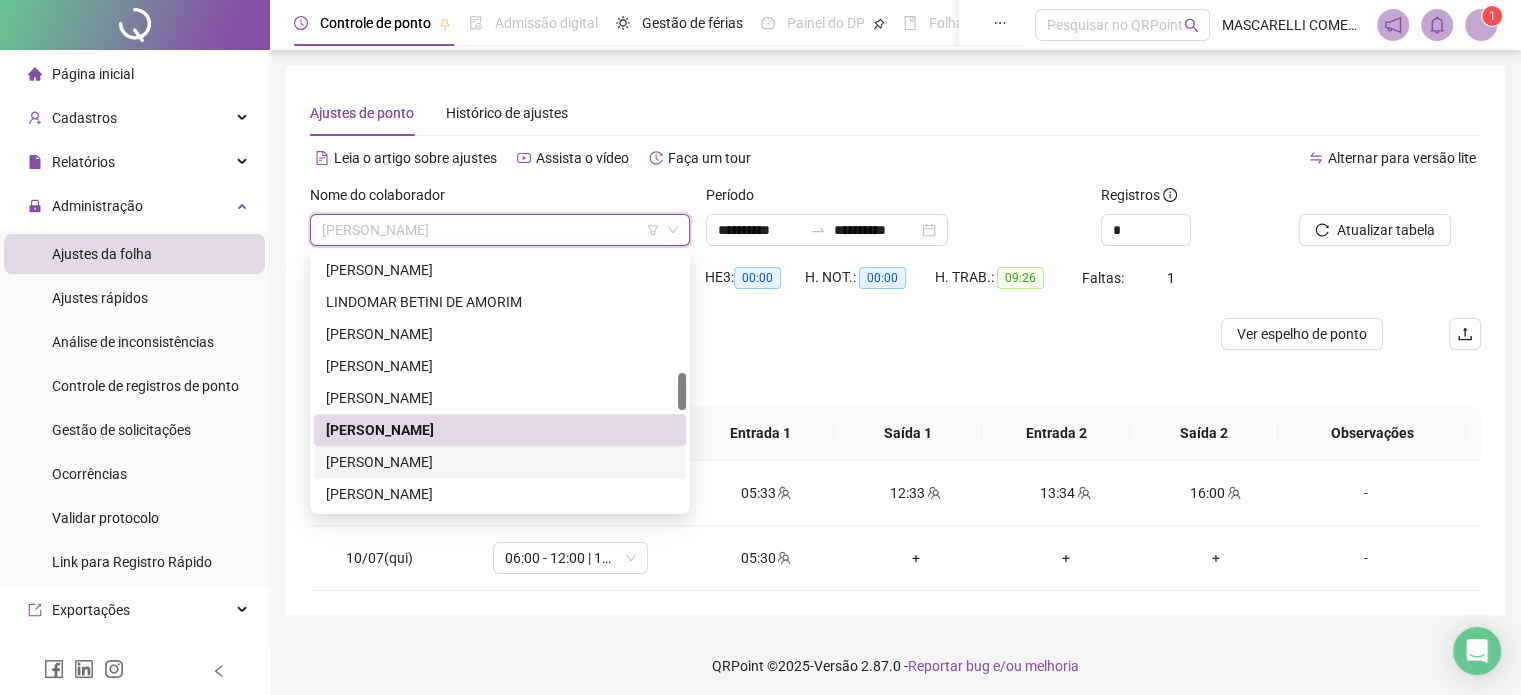 click on "[PERSON_NAME]" at bounding box center (500, 462) 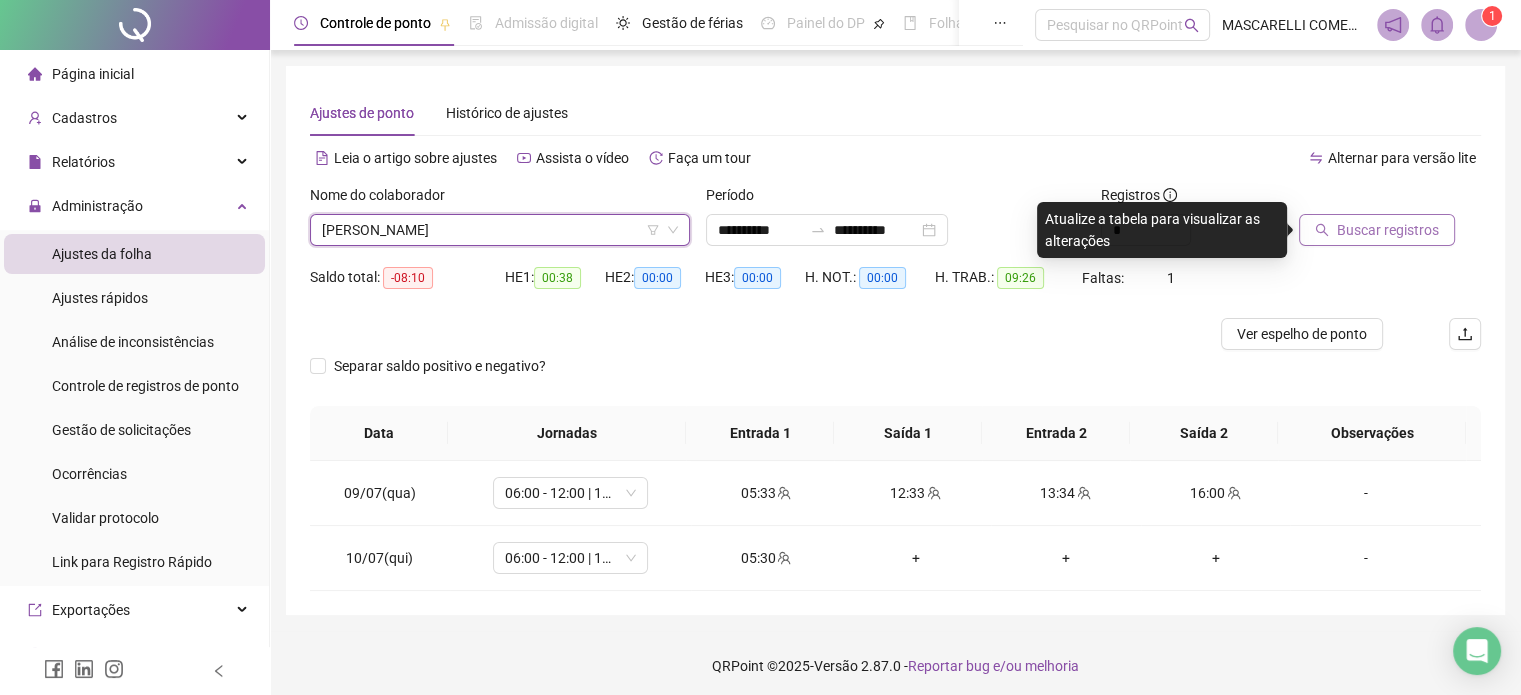 click on "Buscar registros" at bounding box center (1388, 230) 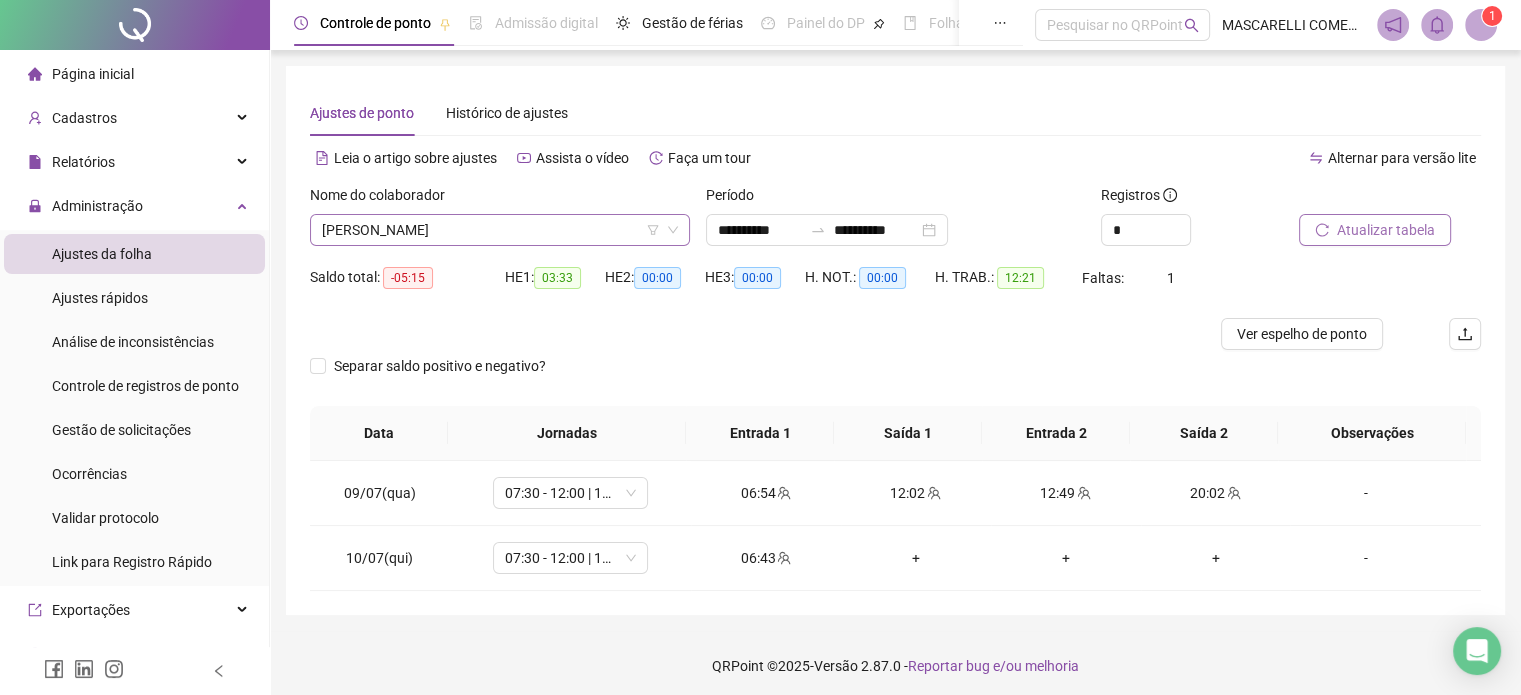 click on "[PERSON_NAME]" at bounding box center (500, 230) 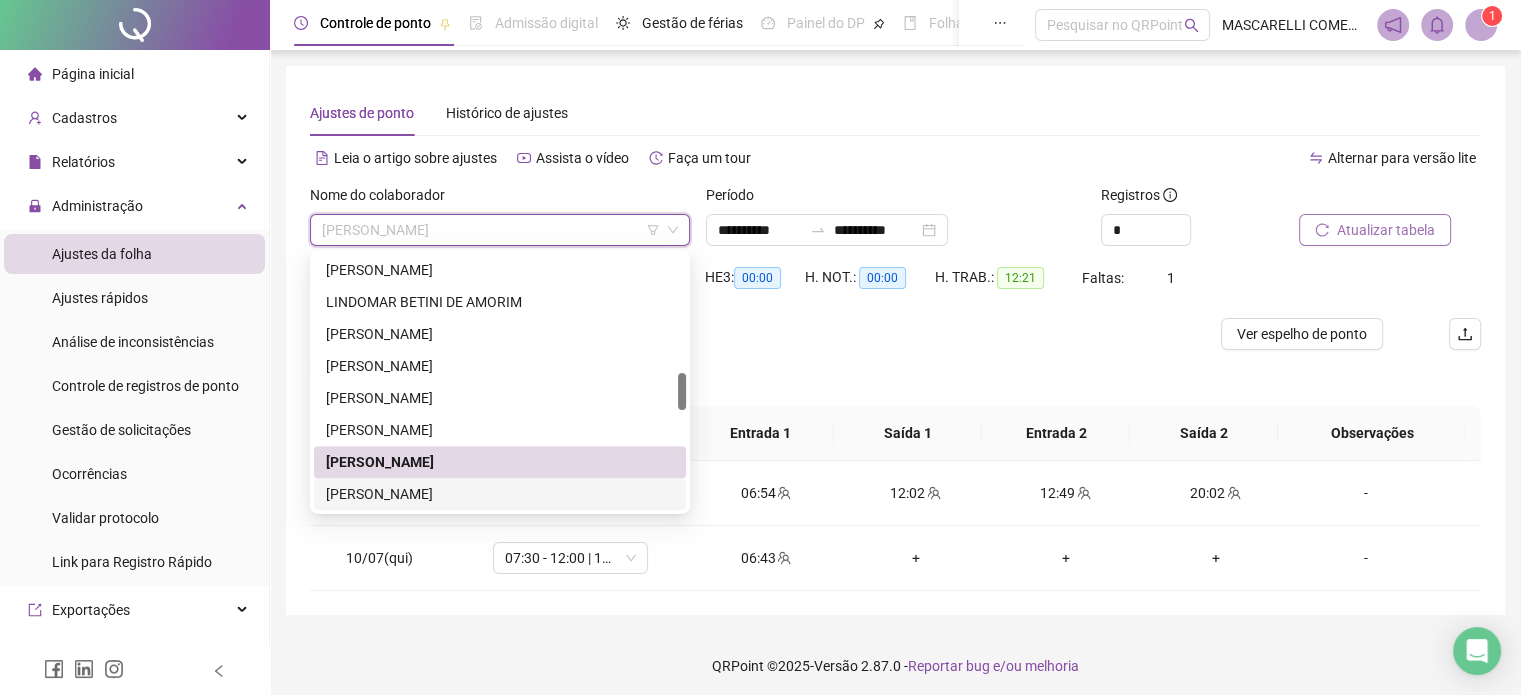 click on "[PERSON_NAME]" at bounding box center [500, 494] 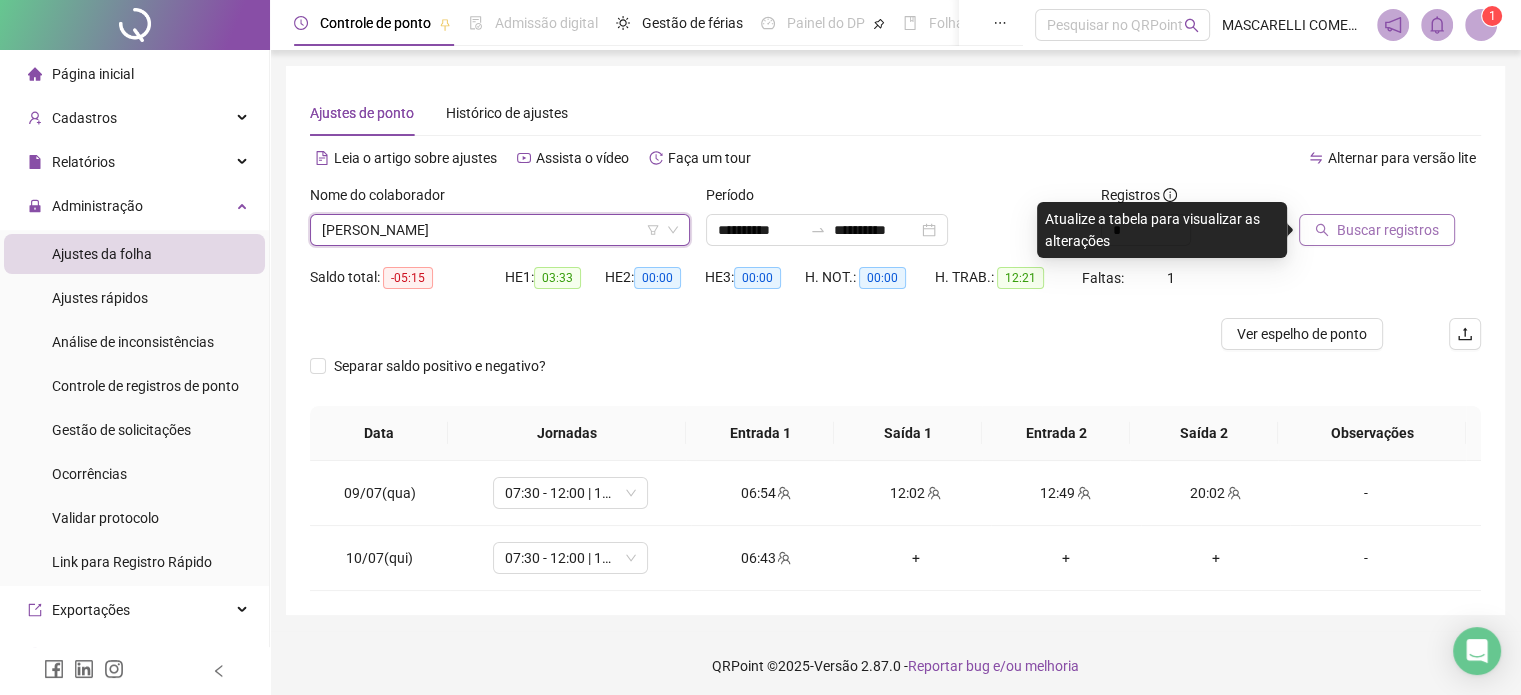 click on "Buscar registros" at bounding box center [1388, 230] 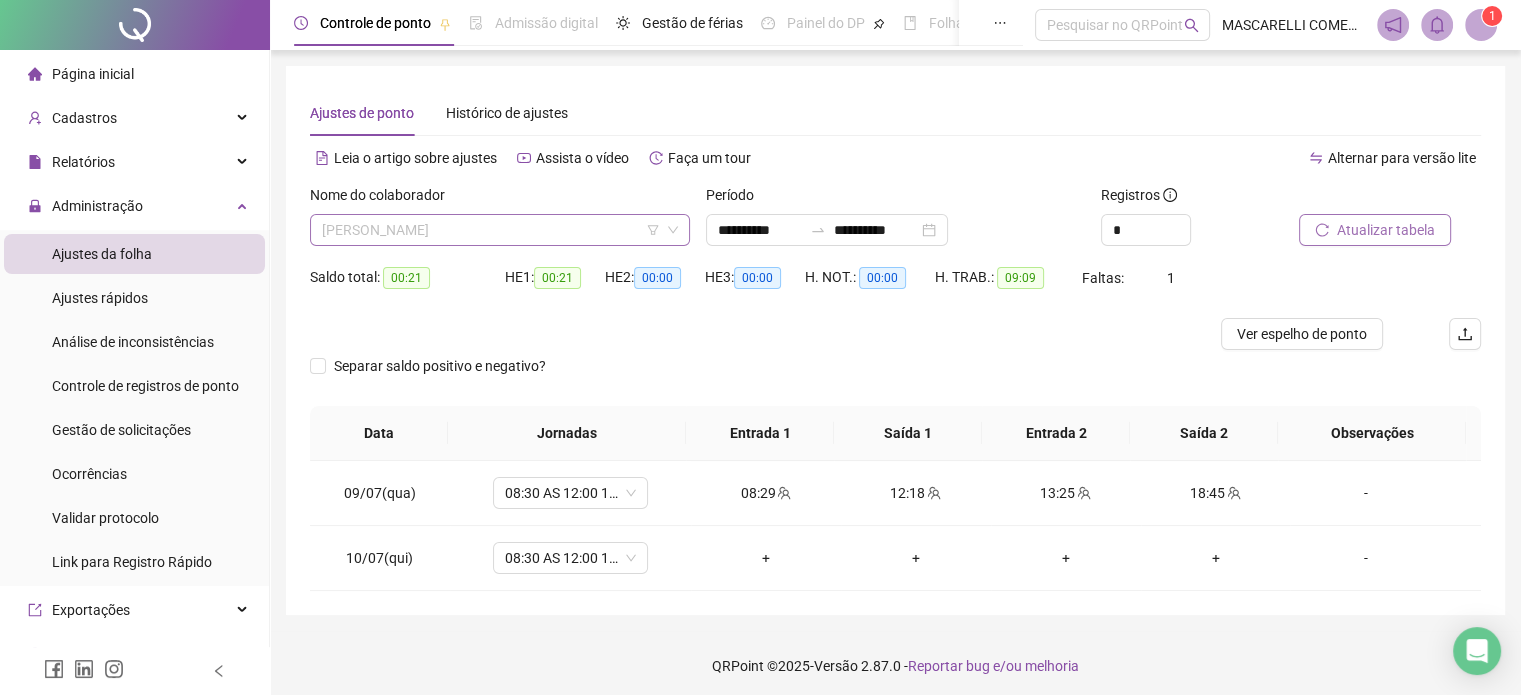 click on "[PERSON_NAME]" at bounding box center [500, 230] 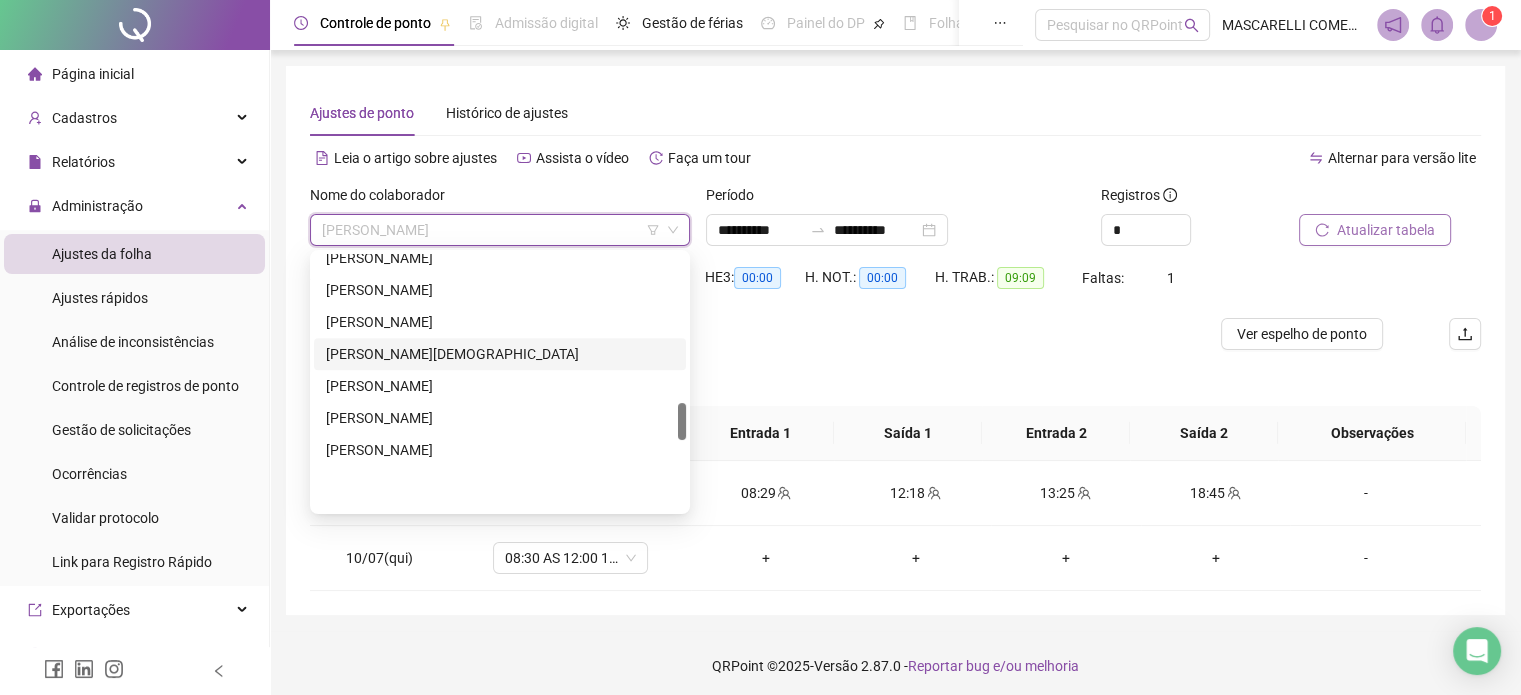 scroll, scrollTop: 1000, scrollLeft: 0, axis: vertical 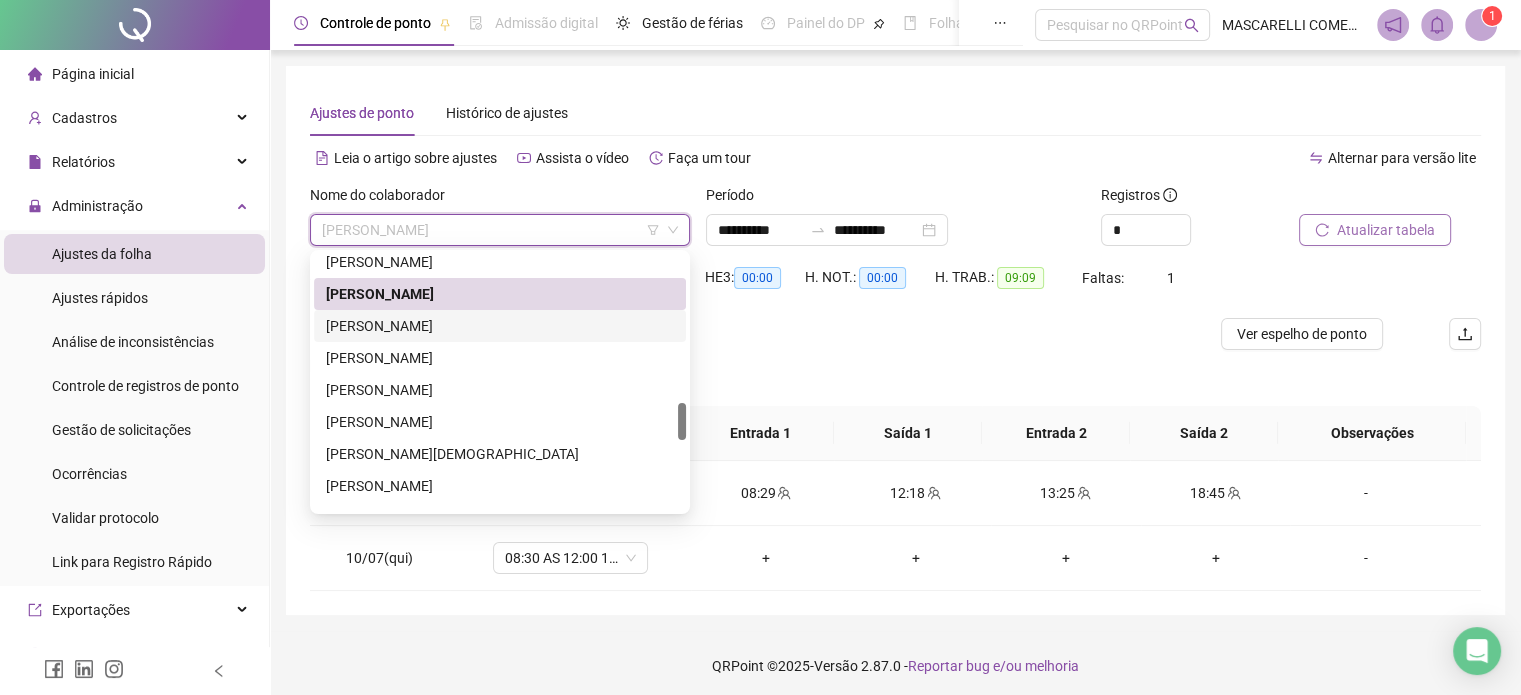 click on "[PERSON_NAME]" at bounding box center (500, 326) 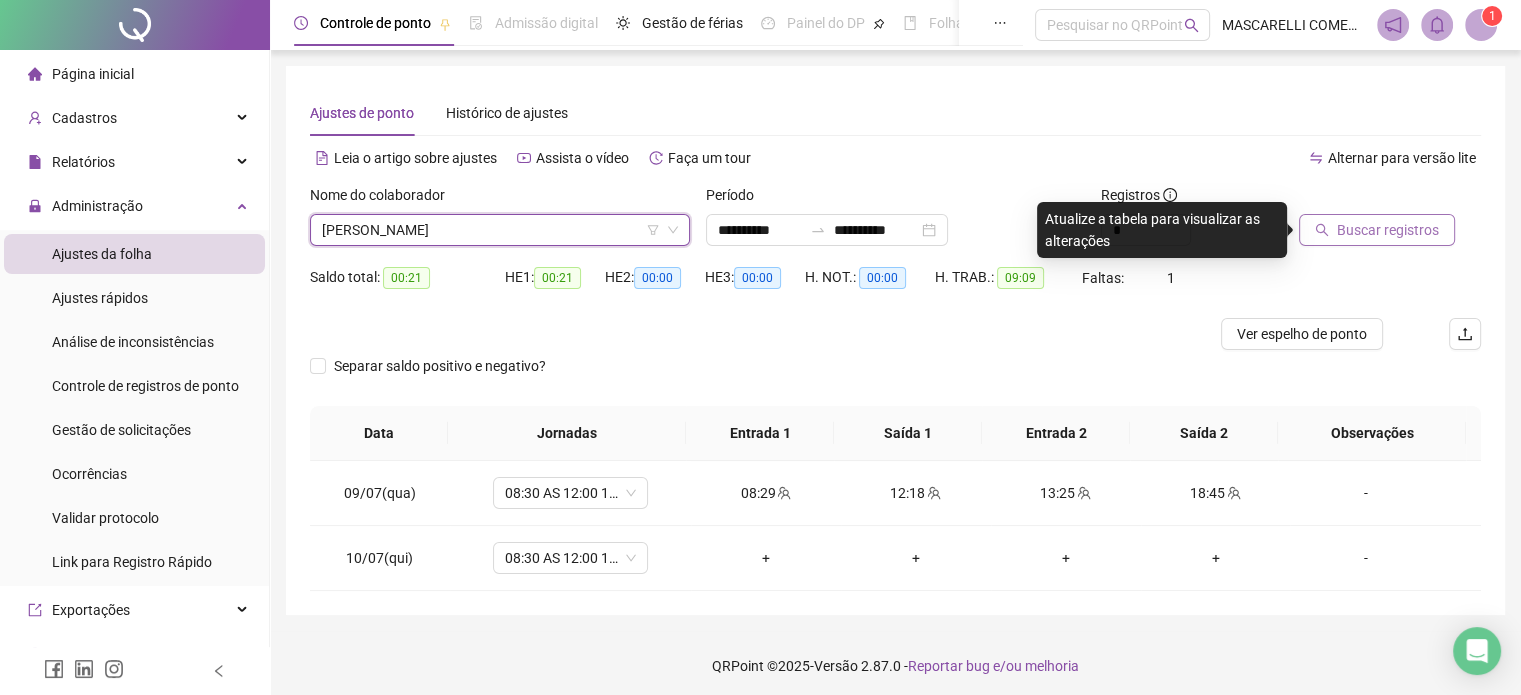 click on "Buscar registros" at bounding box center [1388, 230] 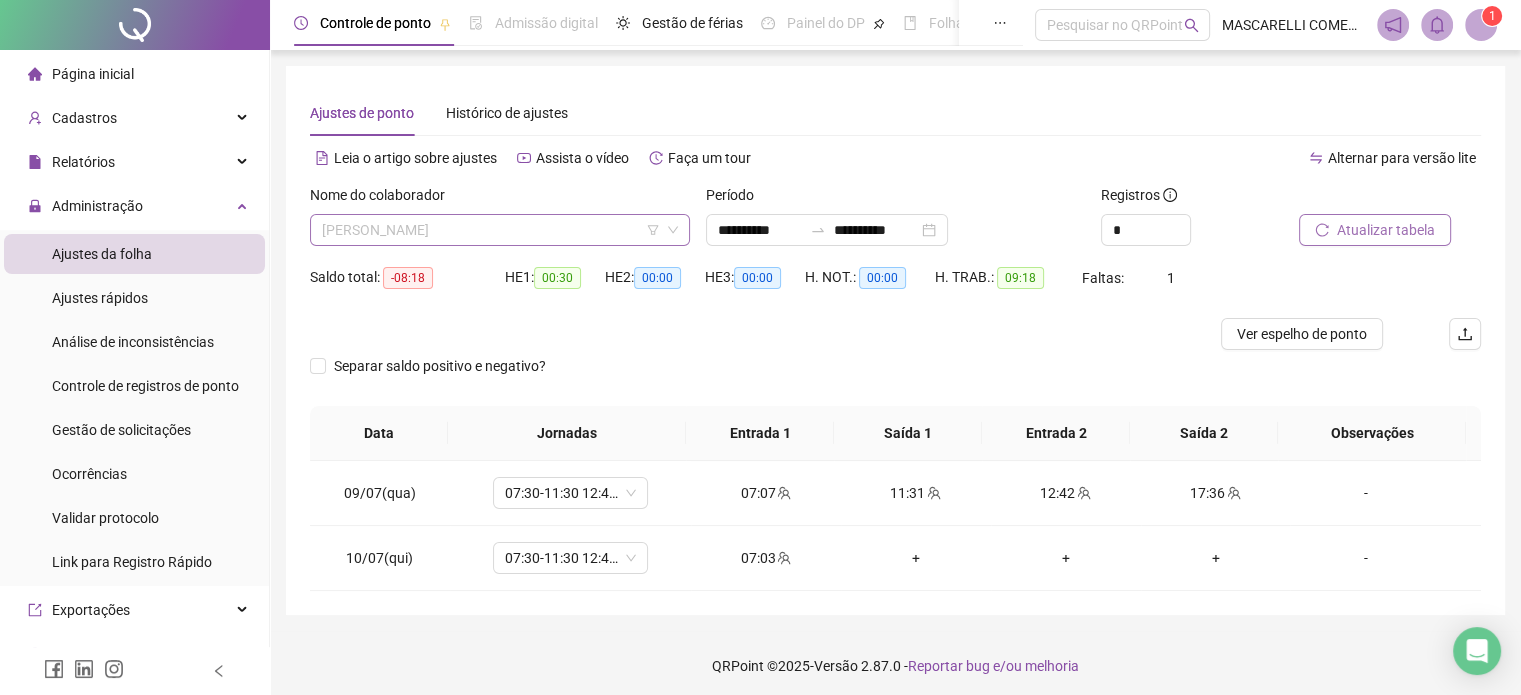 click on "[PERSON_NAME]" at bounding box center (500, 230) 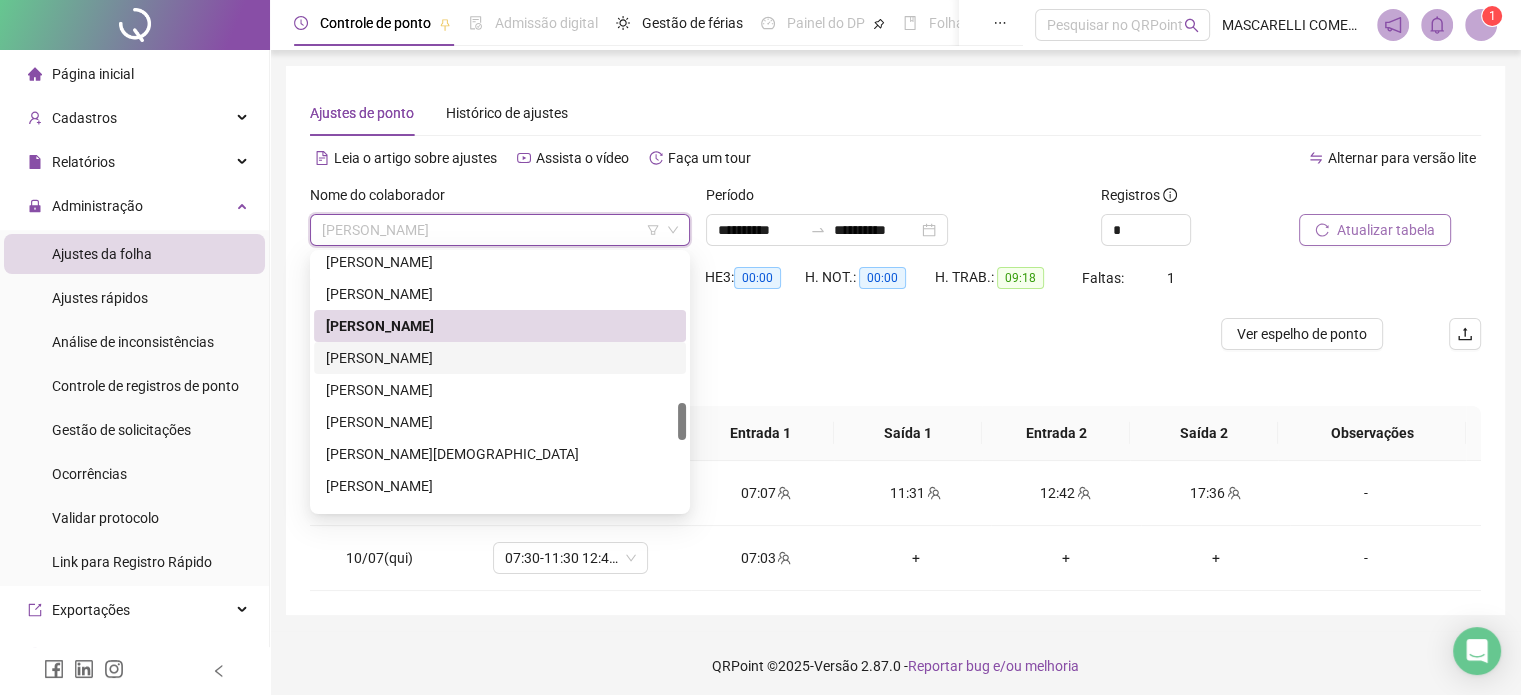 click on "[PERSON_NAME]" at bounding box center (500, 358) 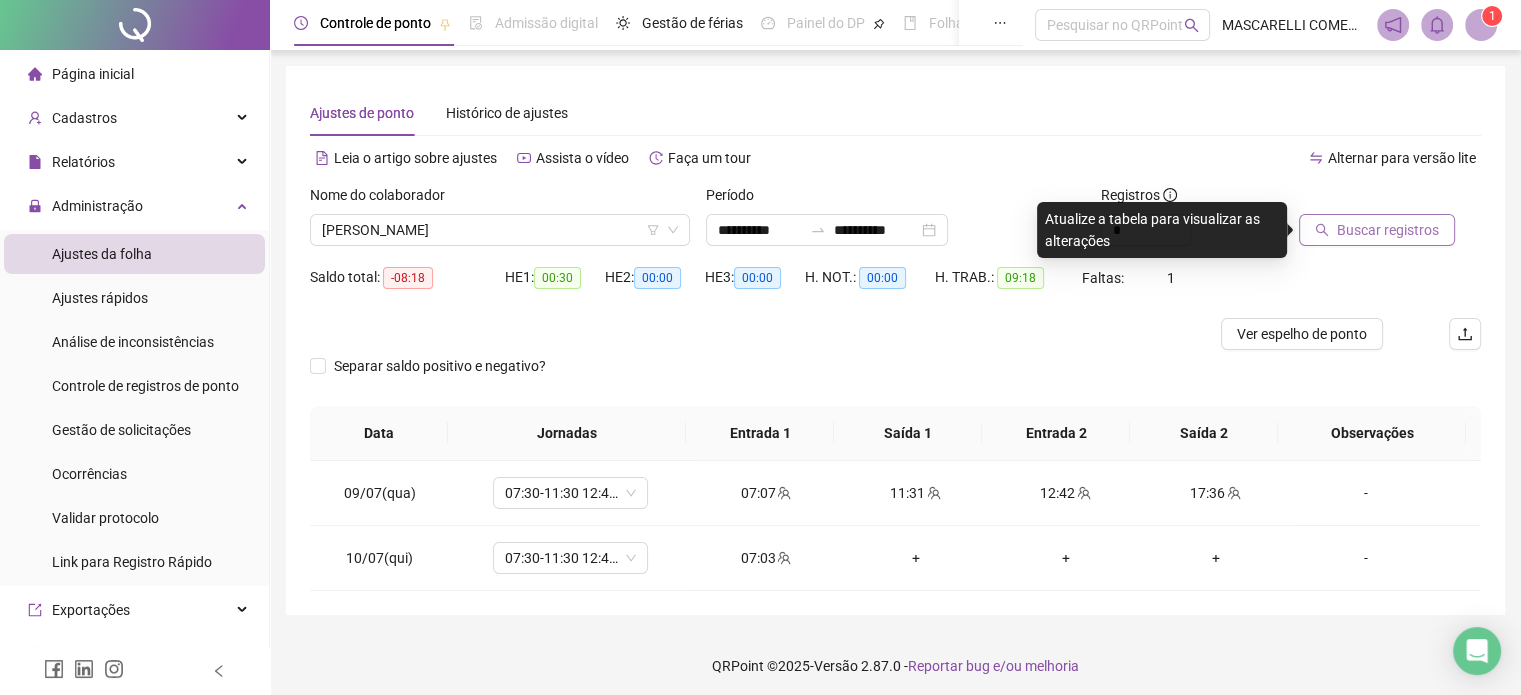 click on "Buscar registros" at bounding box center (1388, 230) 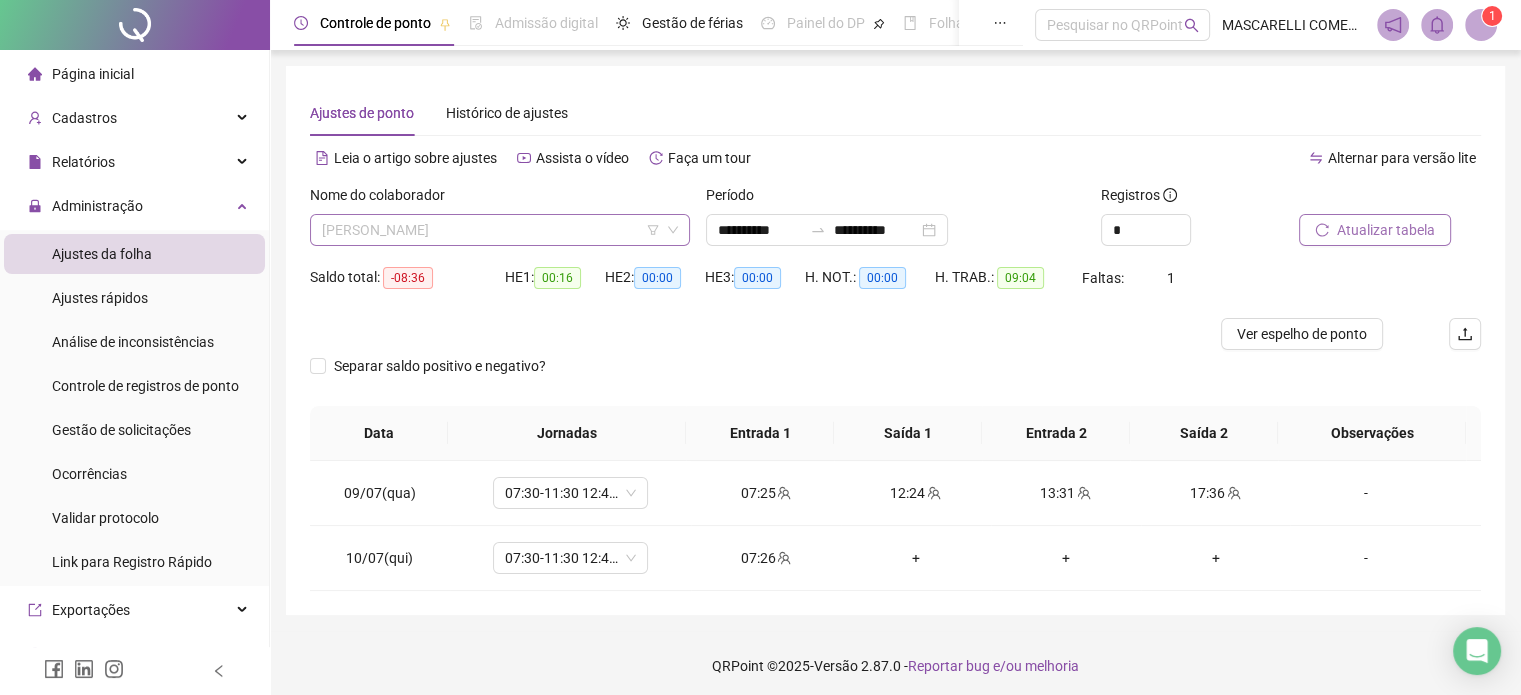 click on "[PERSON_NAME]" at bounding box center (500, 230) 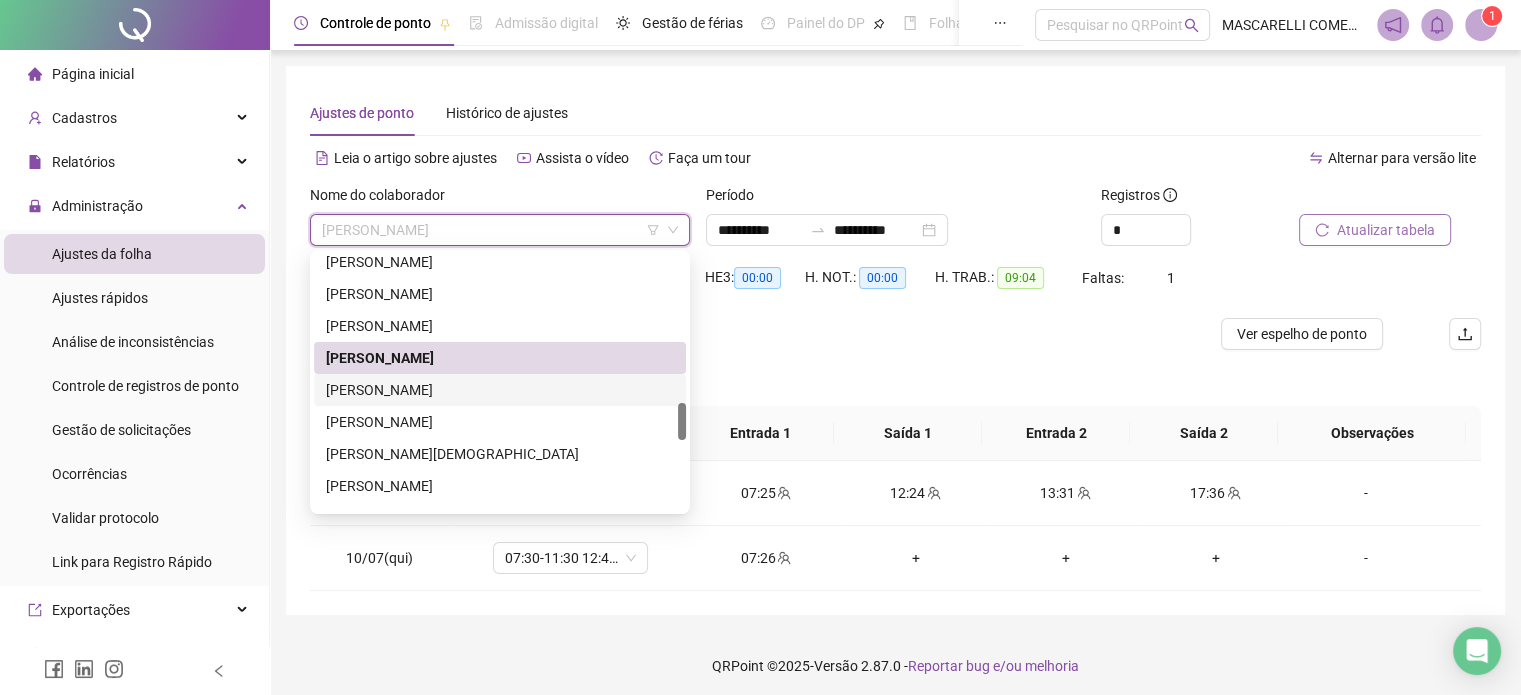 click on "[PERSON_NAME]" at bounding box center (500, 390) 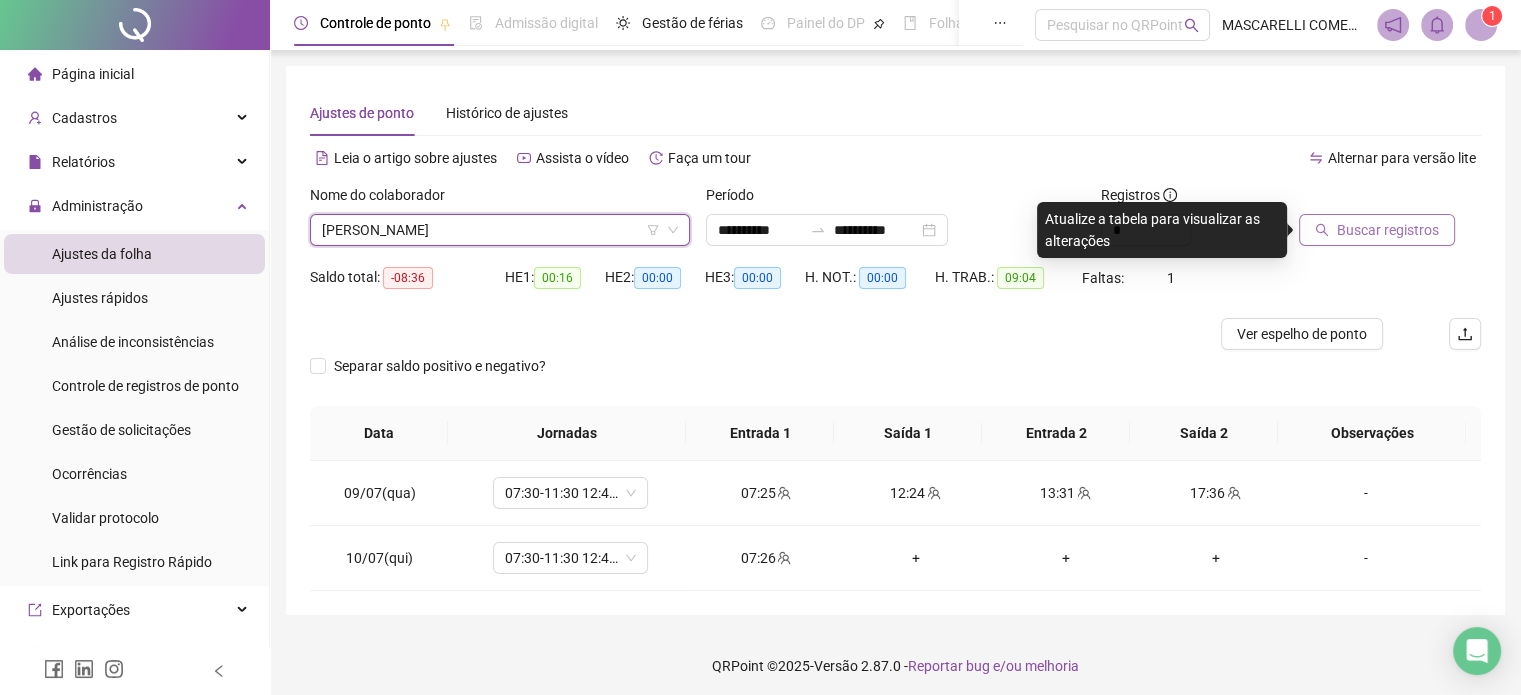 click on "Buscar registros" at bounding box center [1388, 230] 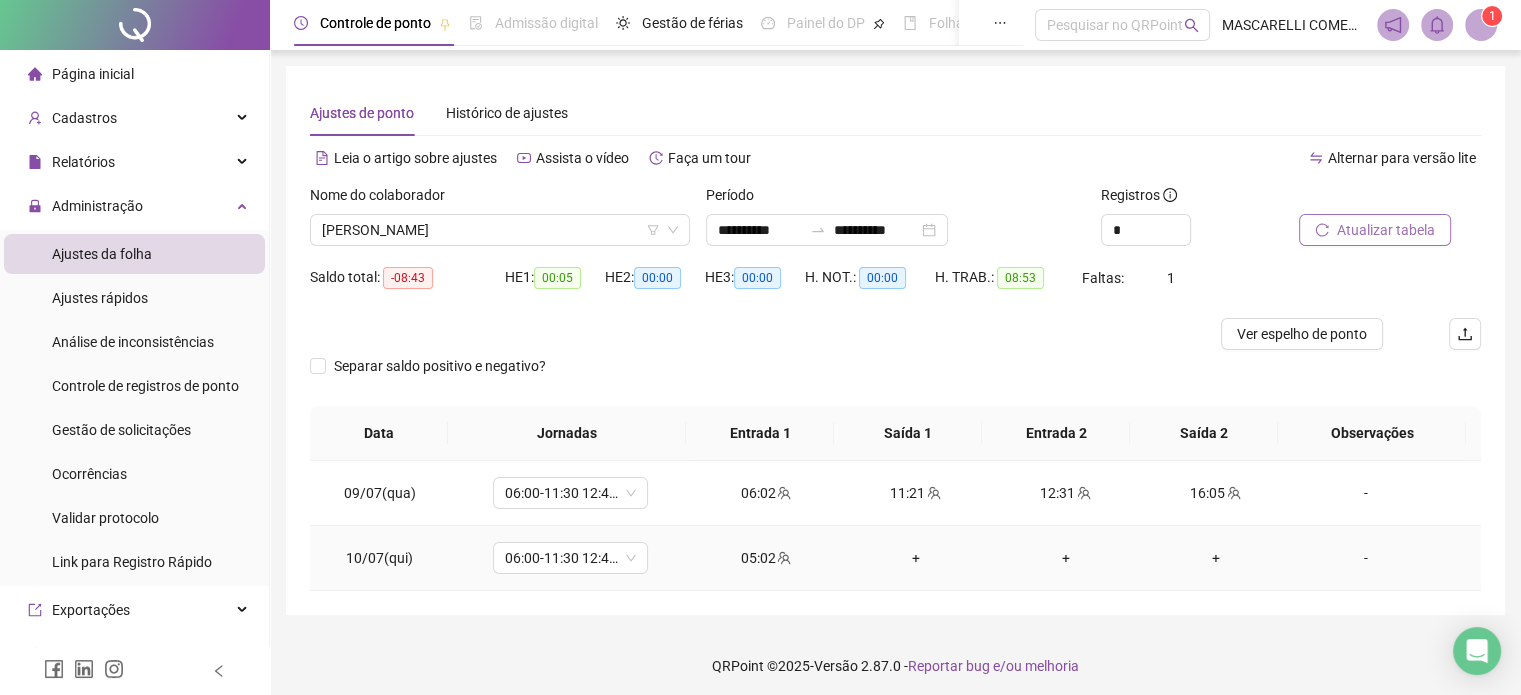 click on "-" at bounding box center (1365, 558) 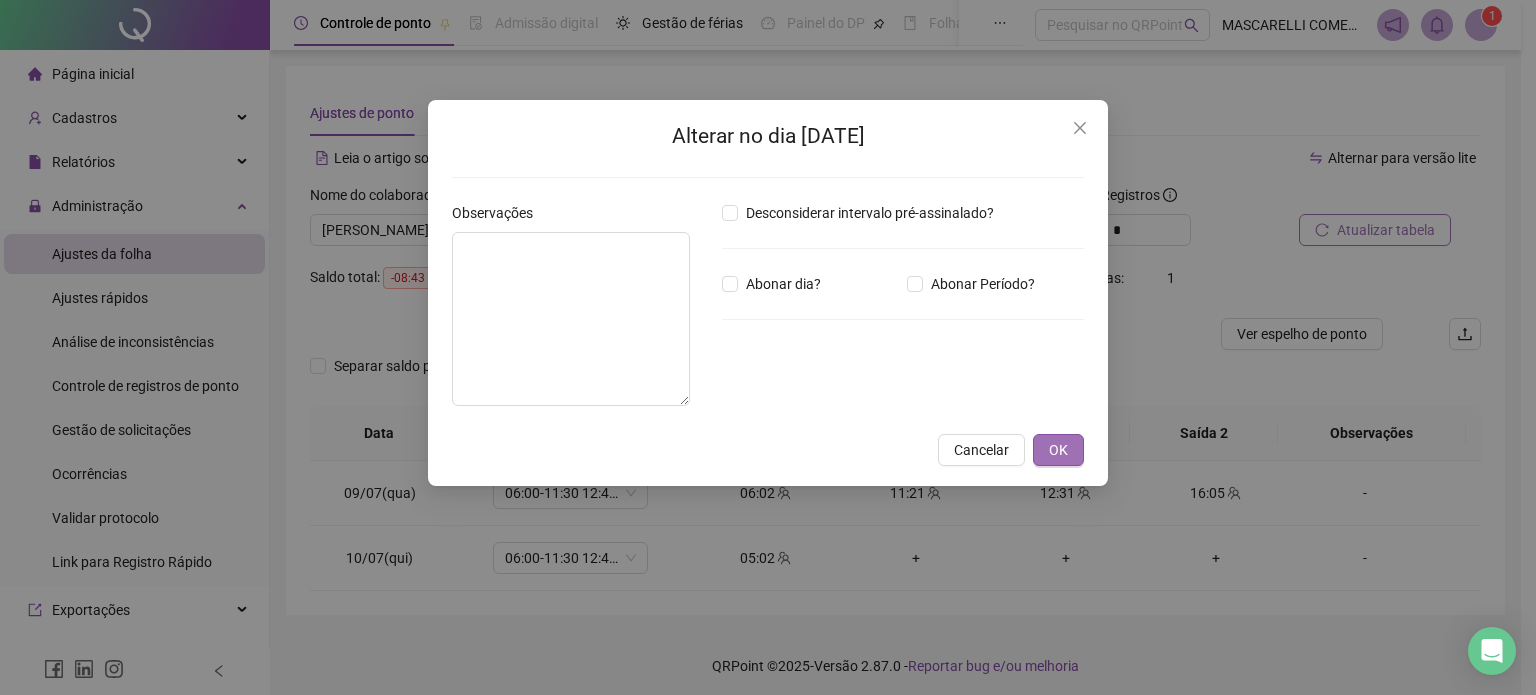 click on "OK" at bounding box center (1058, 450) 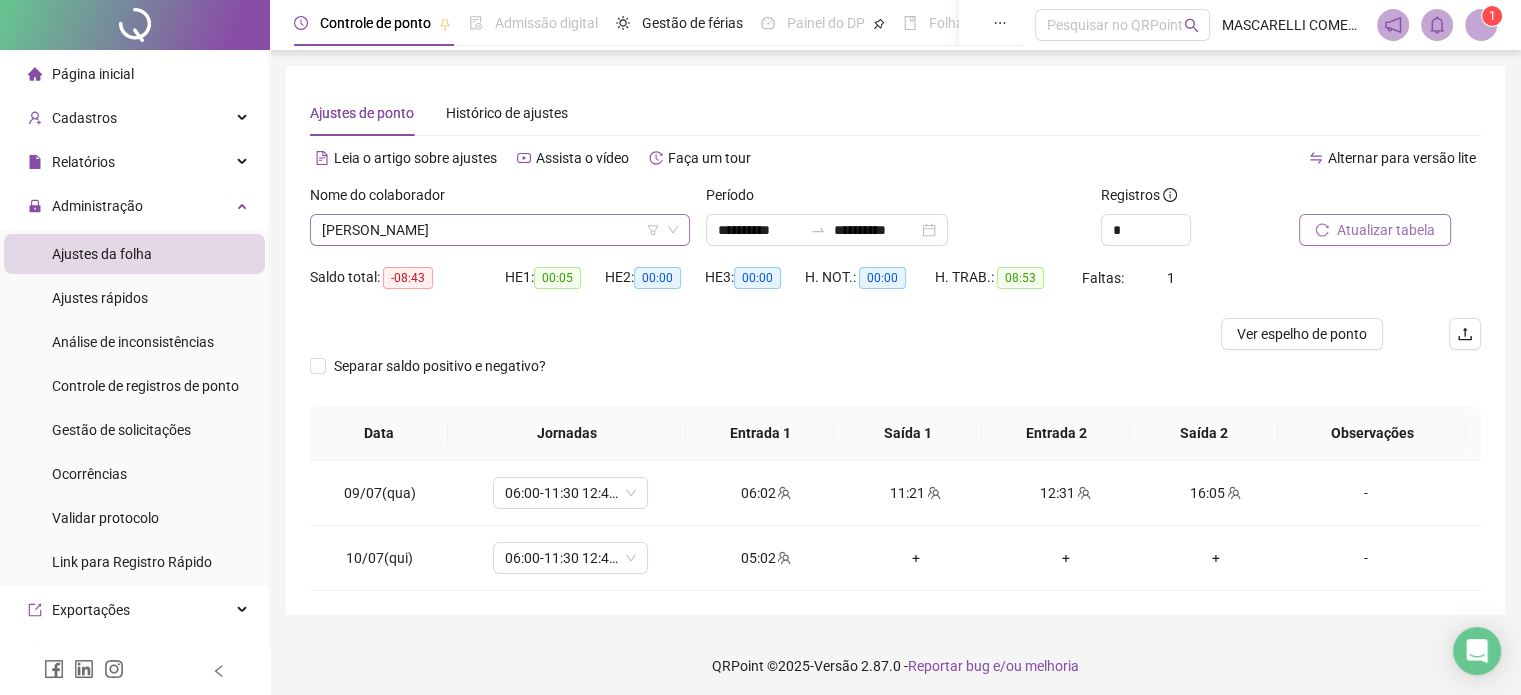 drag, startPoint x: 482, startPoint y: 211, endPoint x: 478, endPoint y: 223, distance: 12.649111 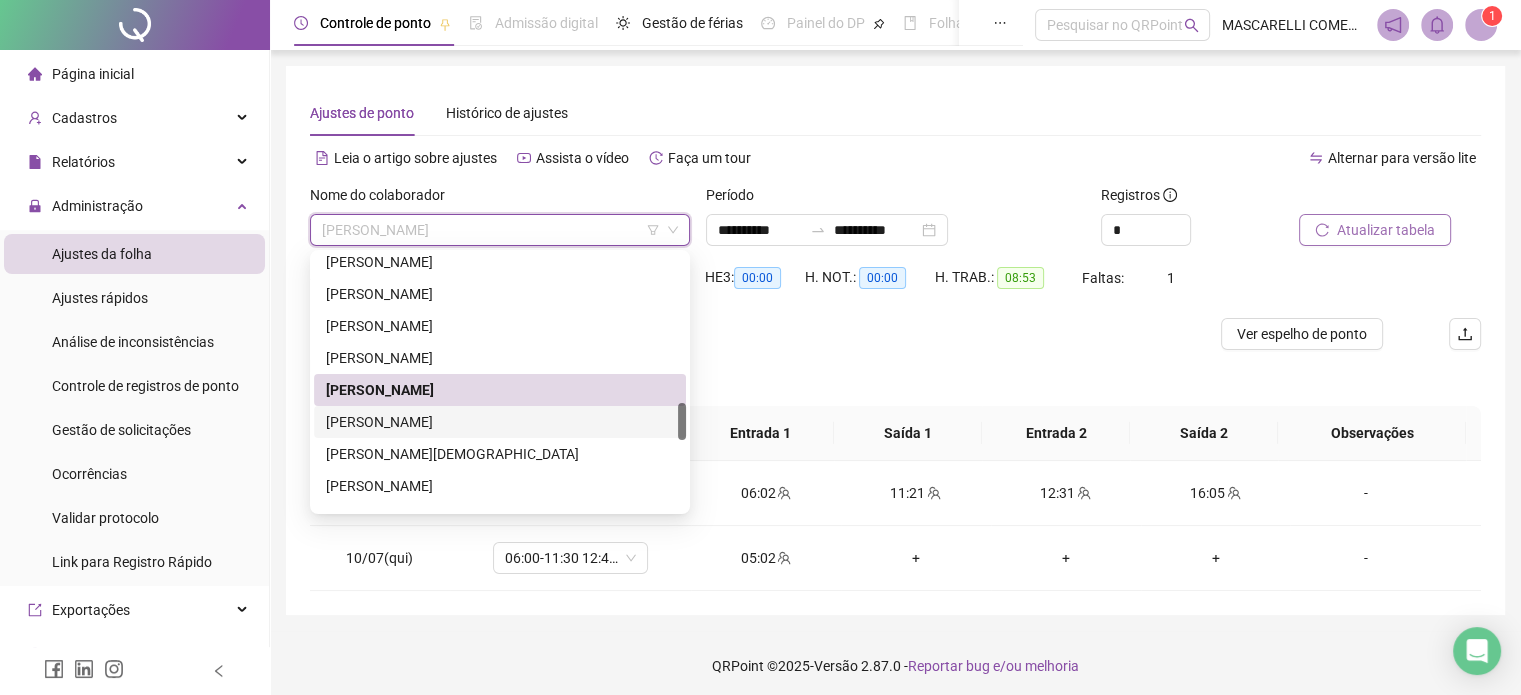 click on "[PERSON_NAME]" at bounding box center (500, 422) 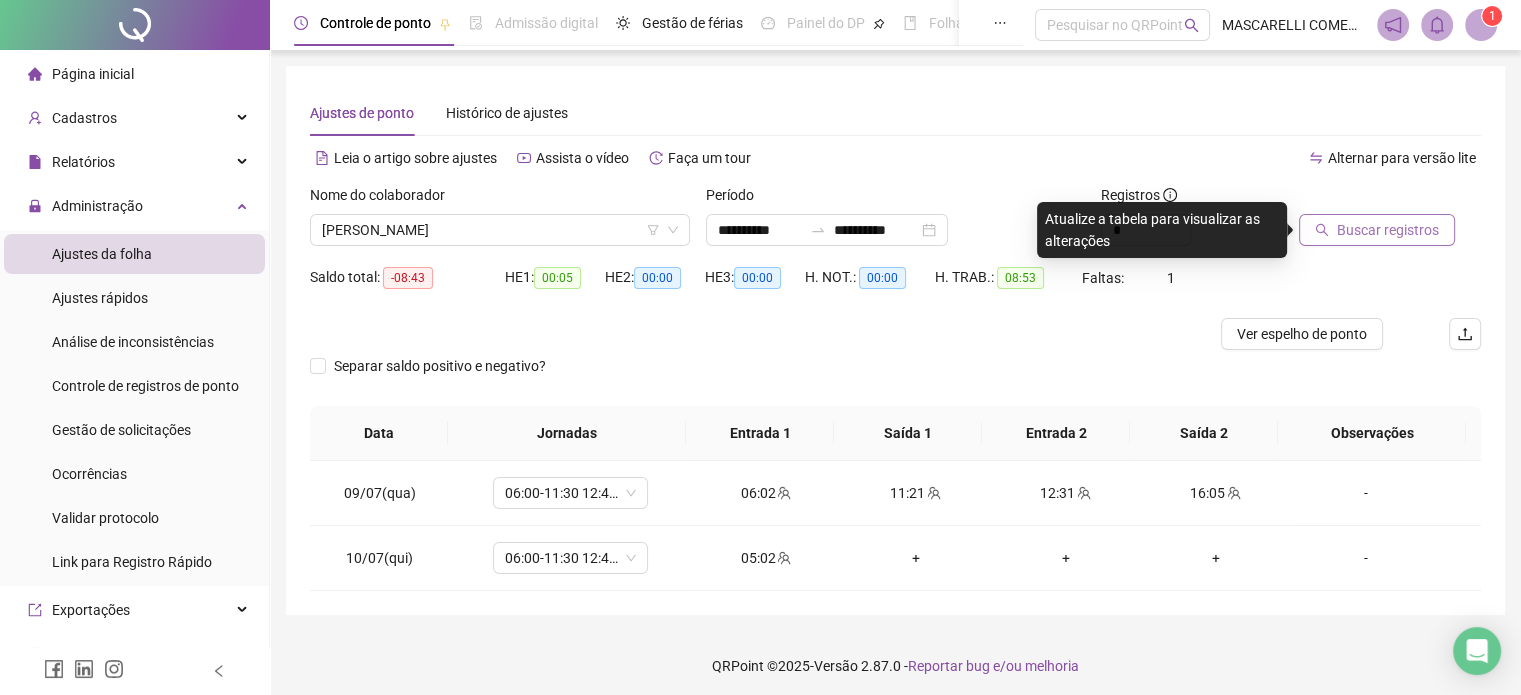 click on "Buscar registros" at bounding box center (1388, 230) 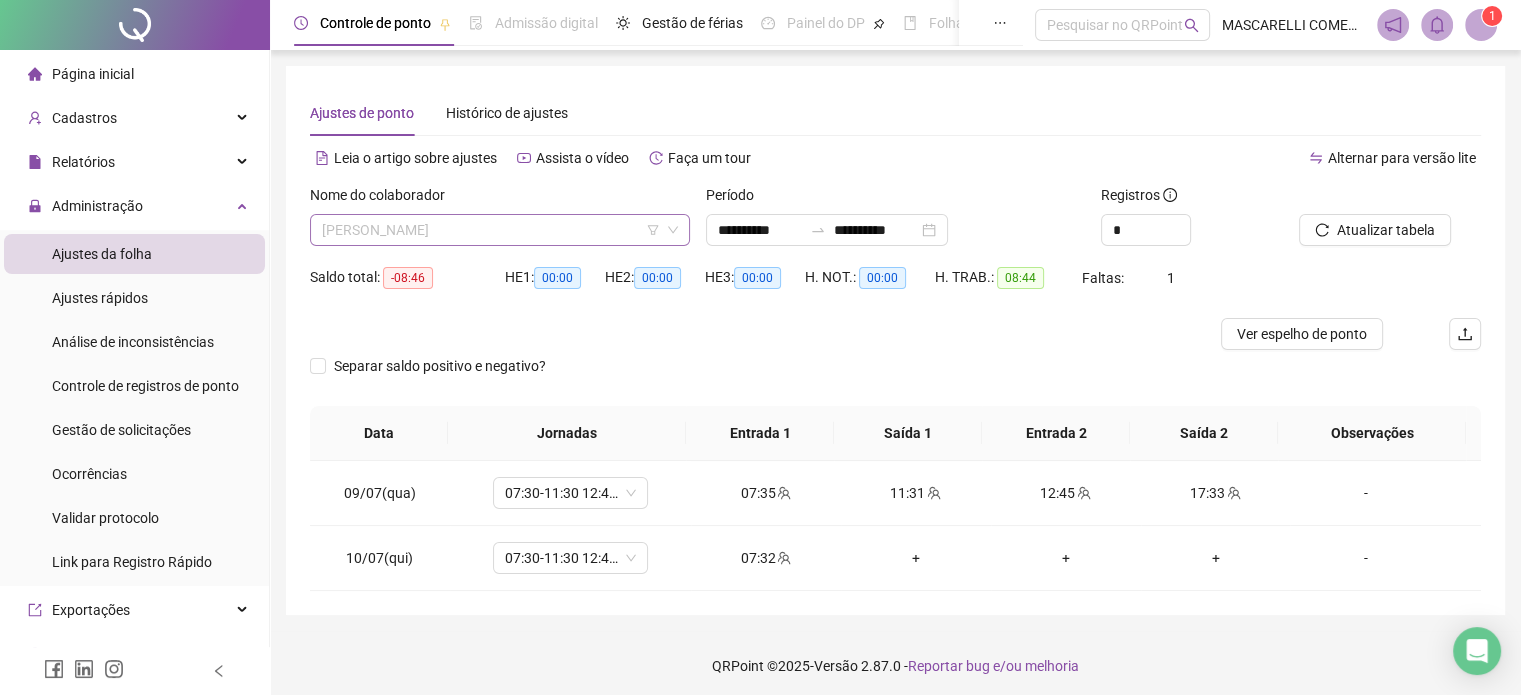 click on "[PERSON_NAME]" at bounding box center (500, 230) 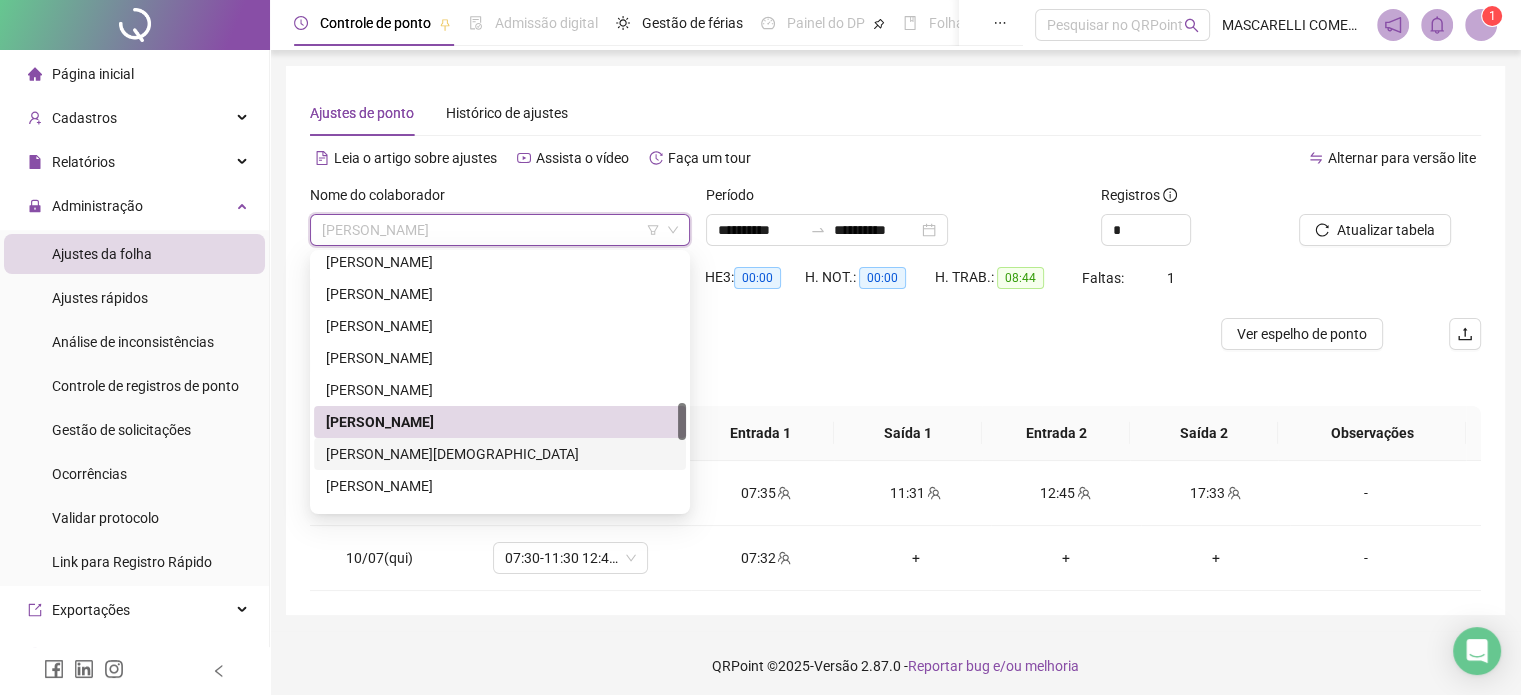 click on "[PERSON_NAME][DEMOGRAPHIC_DATA]" at bounding box center (500, 454) 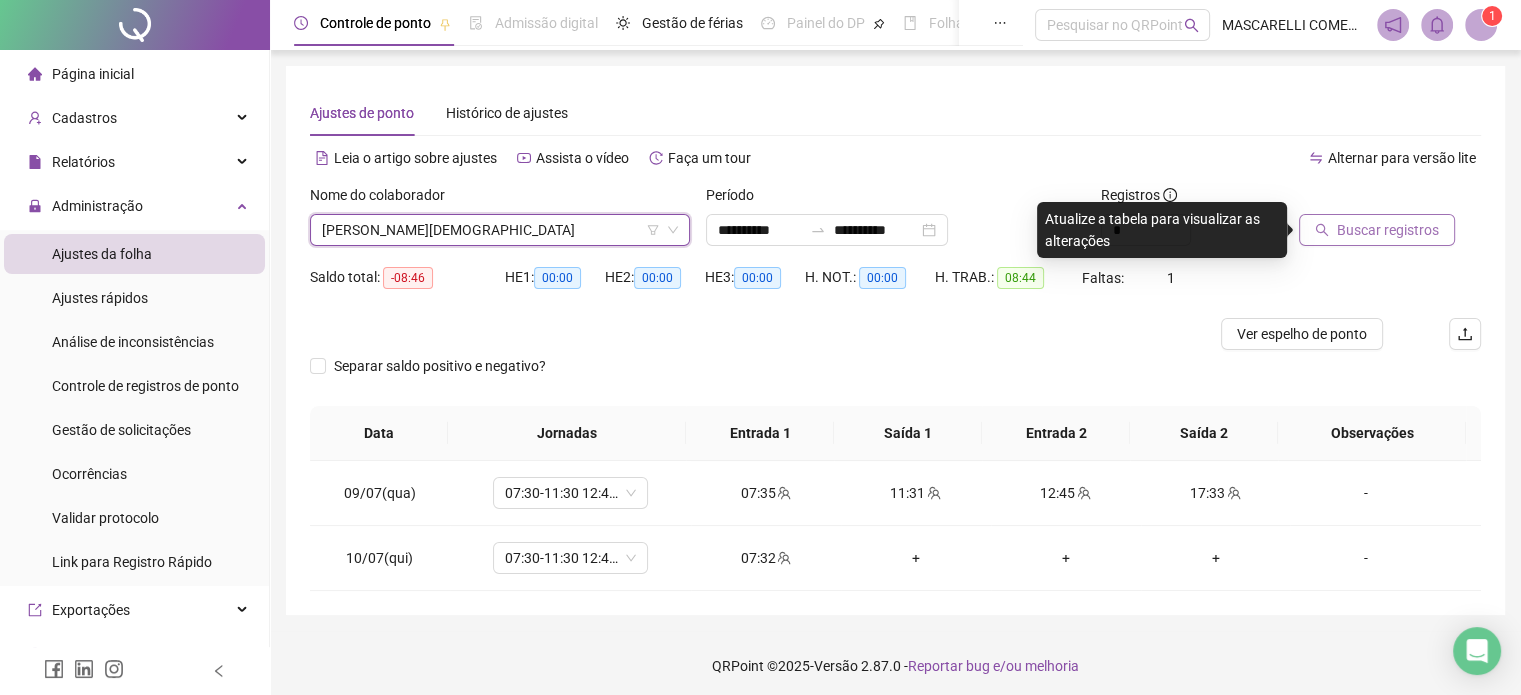 click on "Buscar registros" at bounding box center (1388, 230) 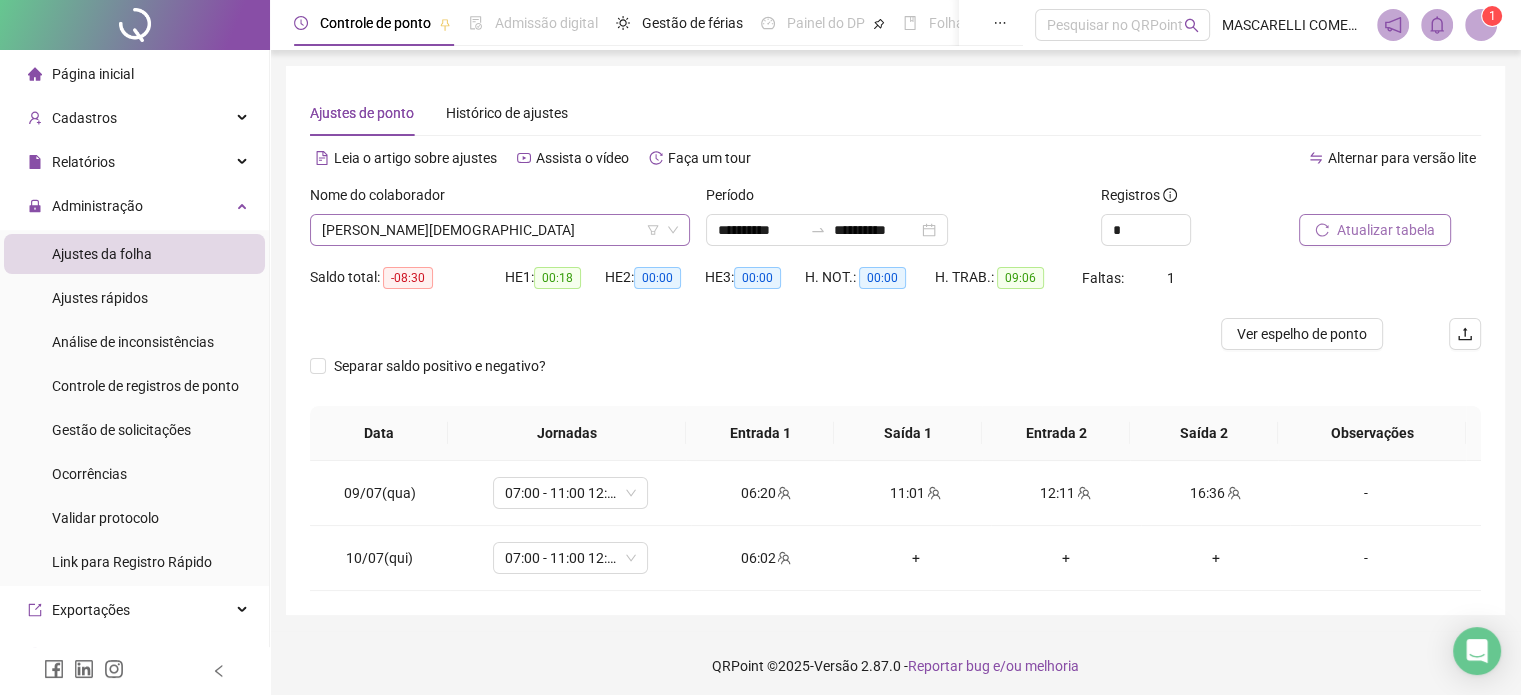 click on "[PERSON_NAME][DEMOGRAPHIC_DATA]" at bounding box center [500, 230] 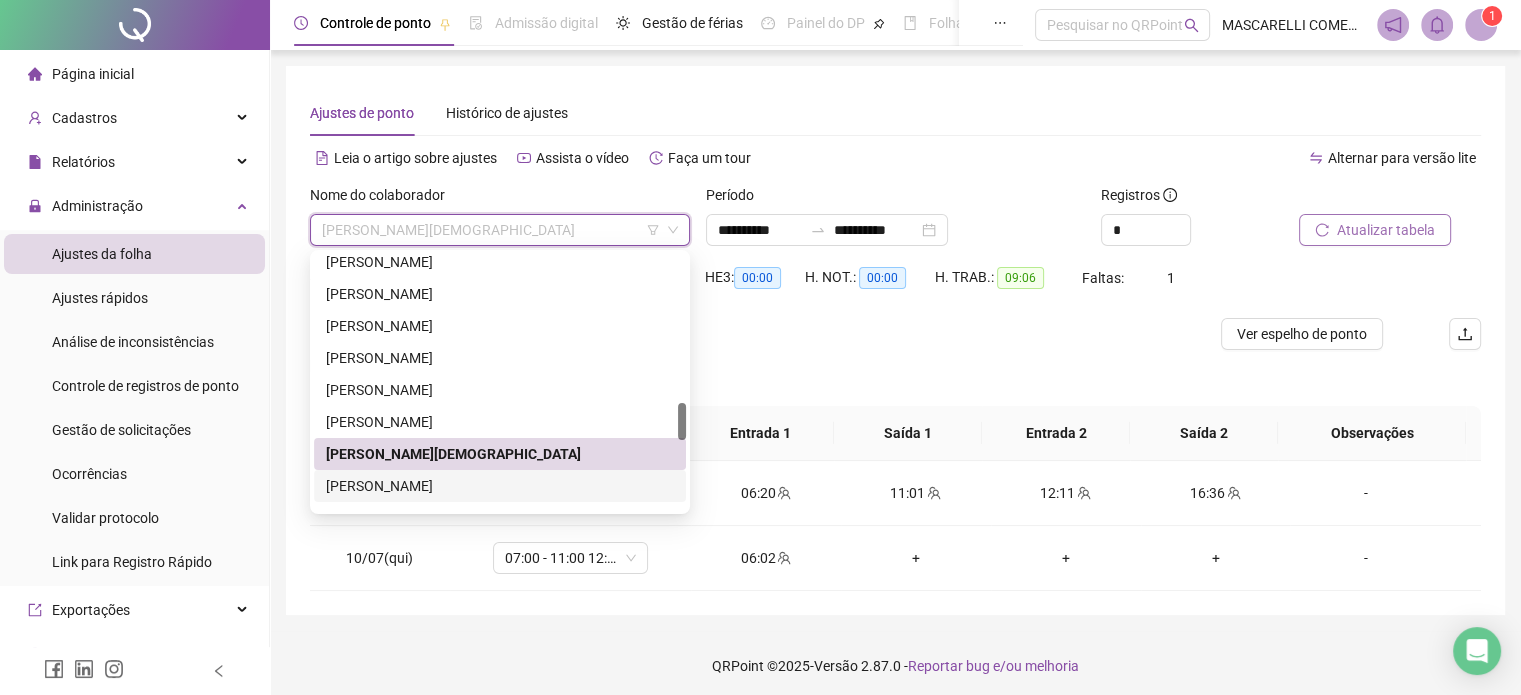click on "[PERSON_NAME]" at bounding box center (500, 486) 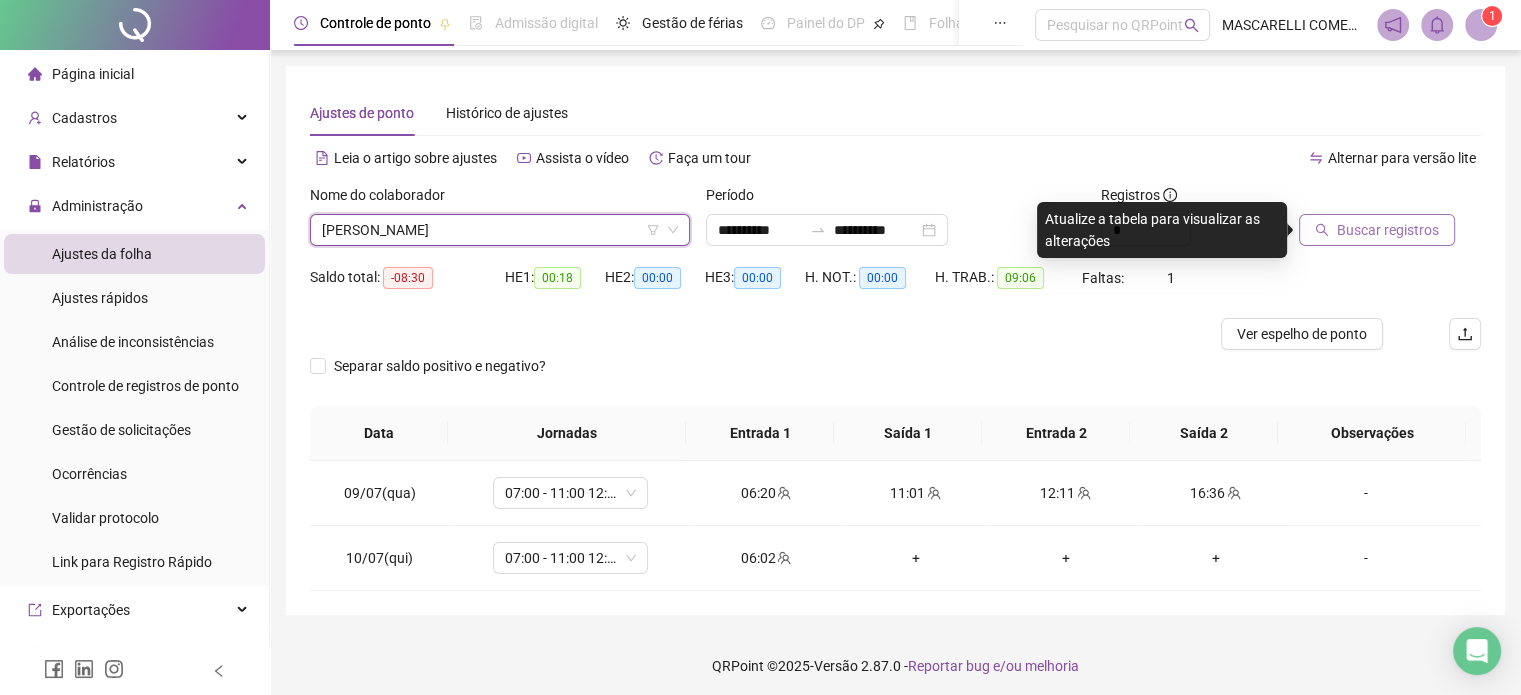 click on "Buscar registros" at bounding box center [1388, 230] 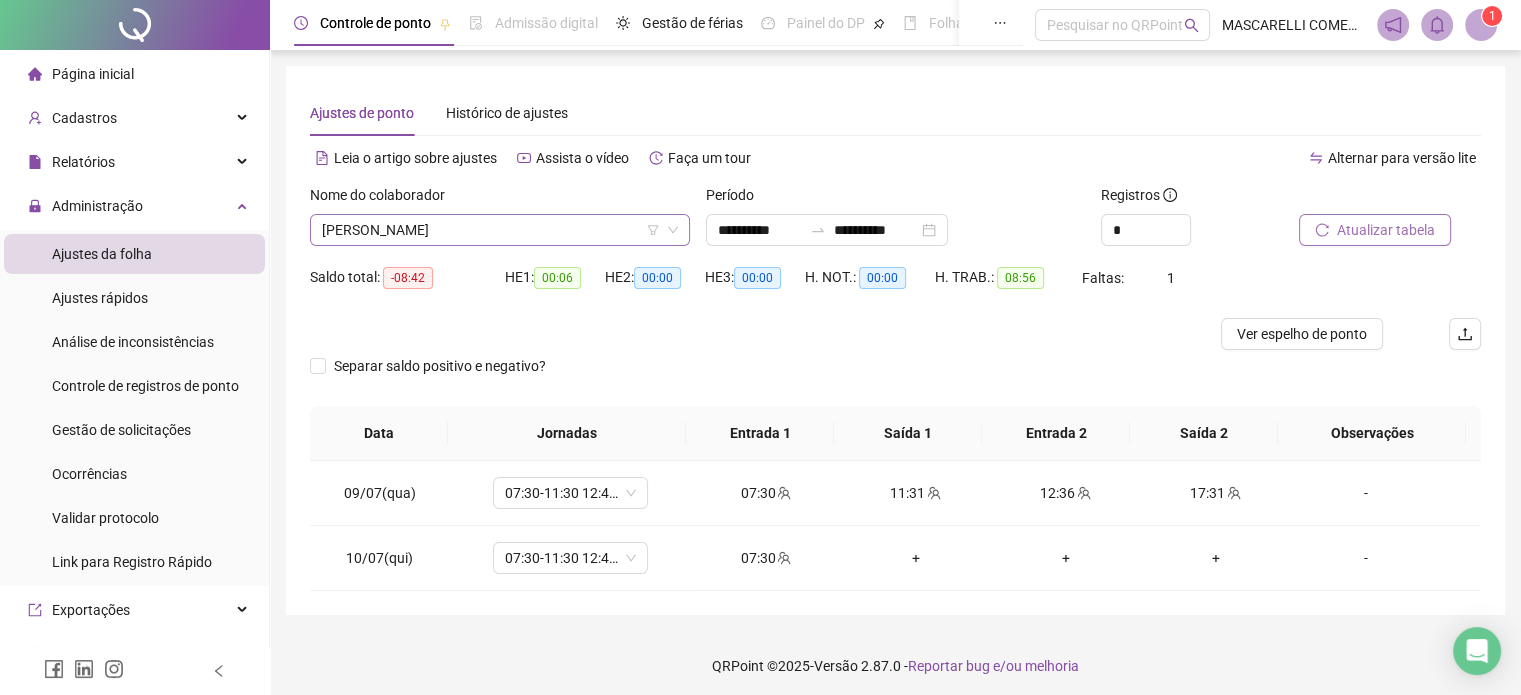 click on "[PERSON_NAME]" at bounding box center [500, 230] 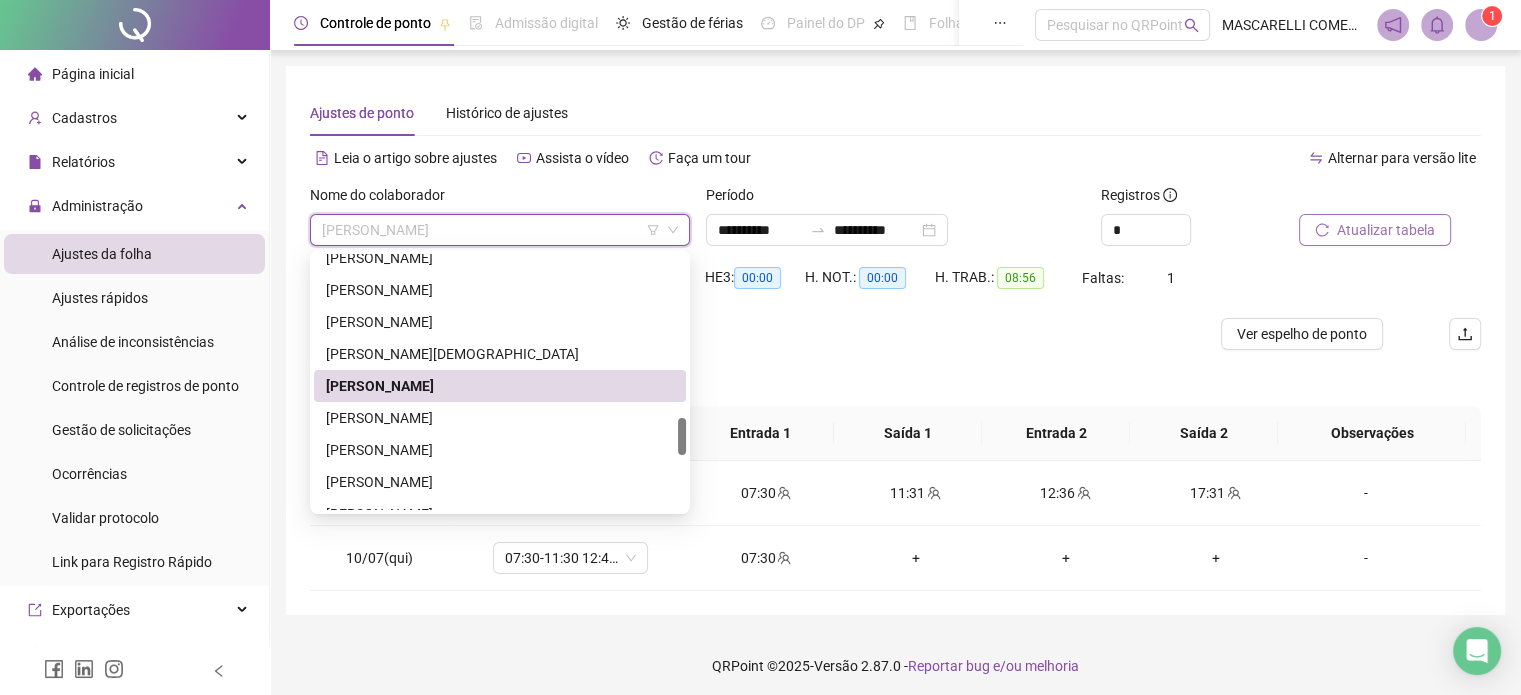 scroll, scrollTop: 1200, scrollLeft: 0, axis: vertical 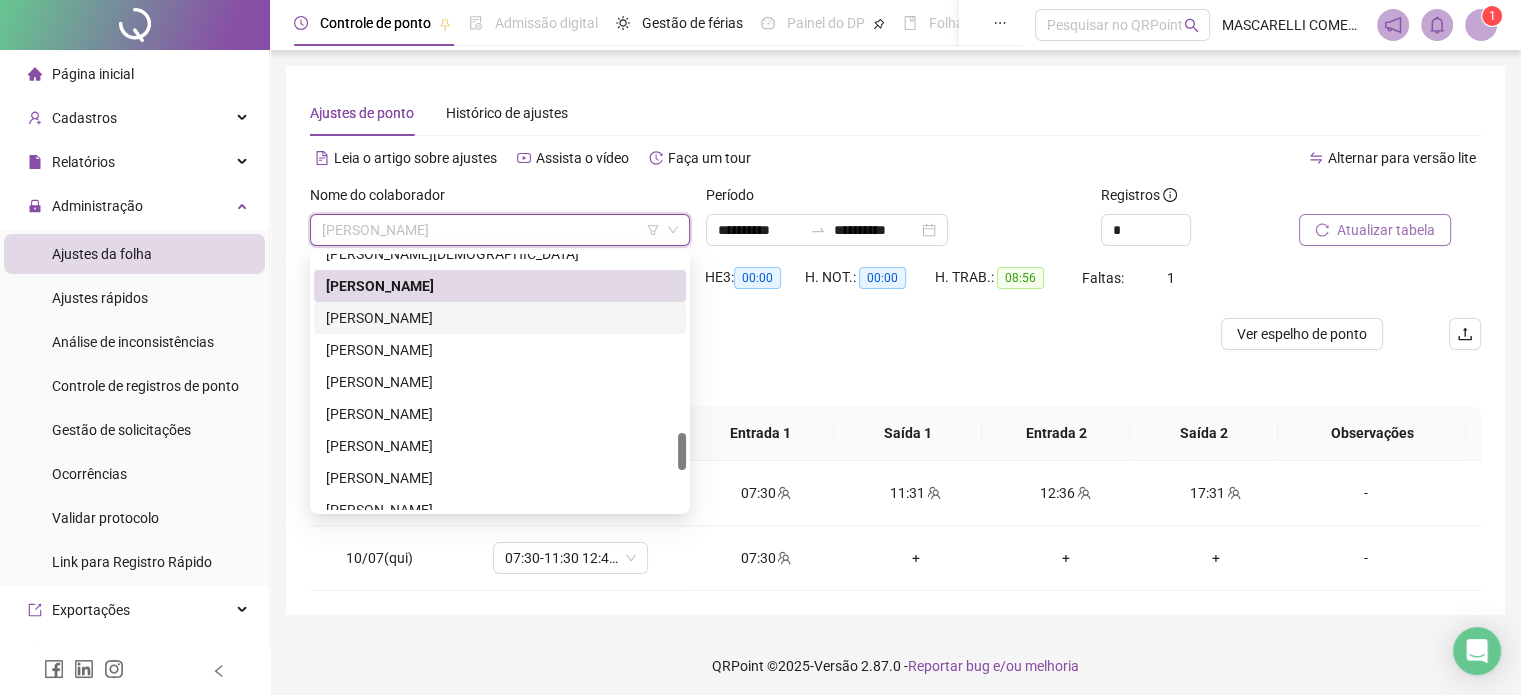 click on "[PERSON_NAME]" at bounding box center (500, 318) 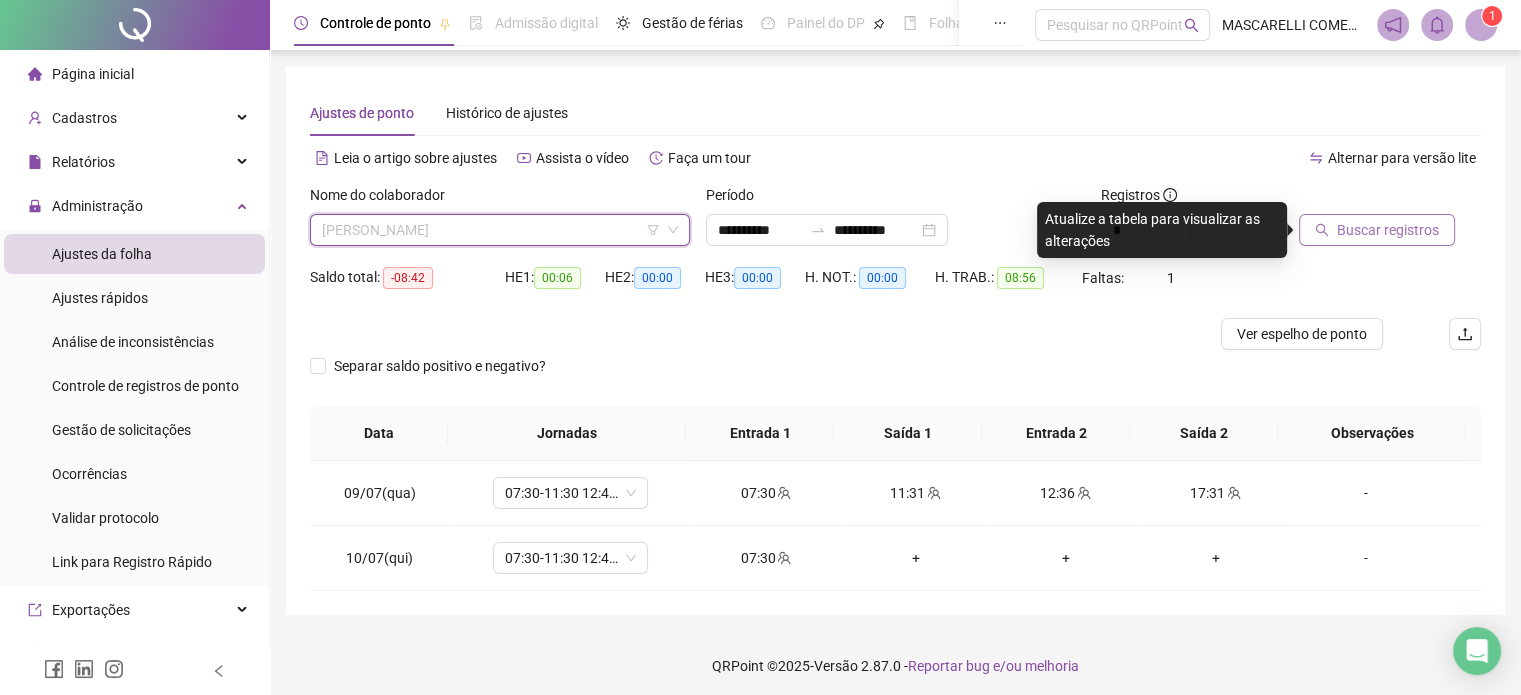click on "[PERSON_NAME]" at bounding box center [500, 230] 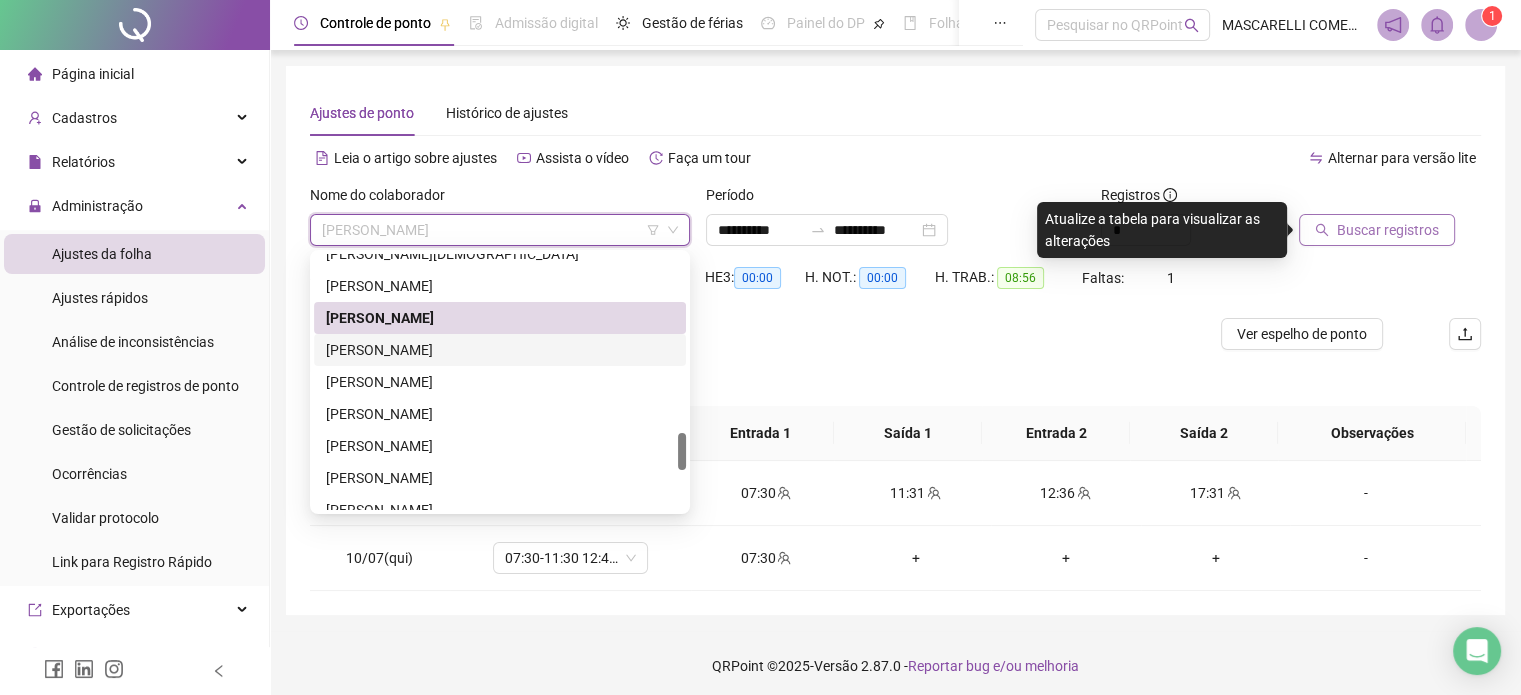 click on "[PERSON_NAME]" at bounding box center (500, 350) 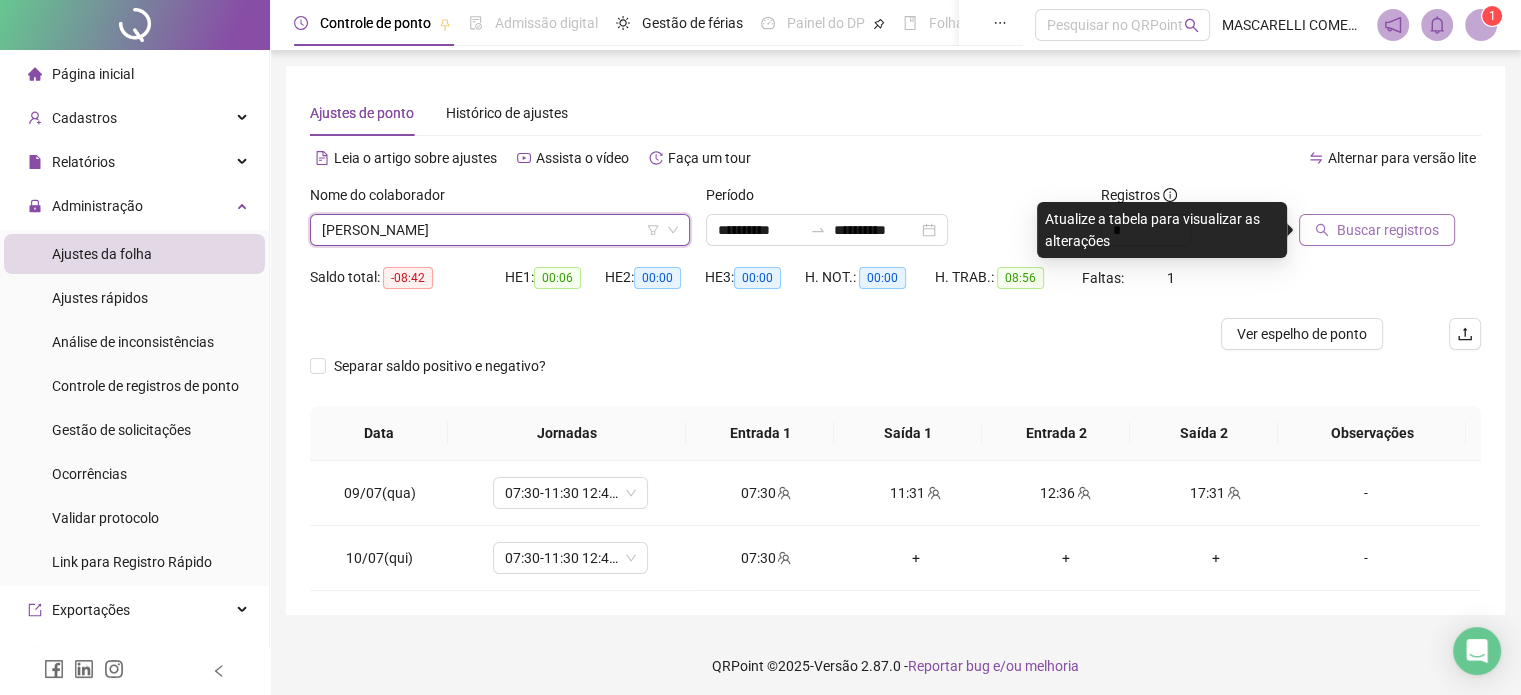 click on "Buscar registros" at bounding box center (1388, 230) 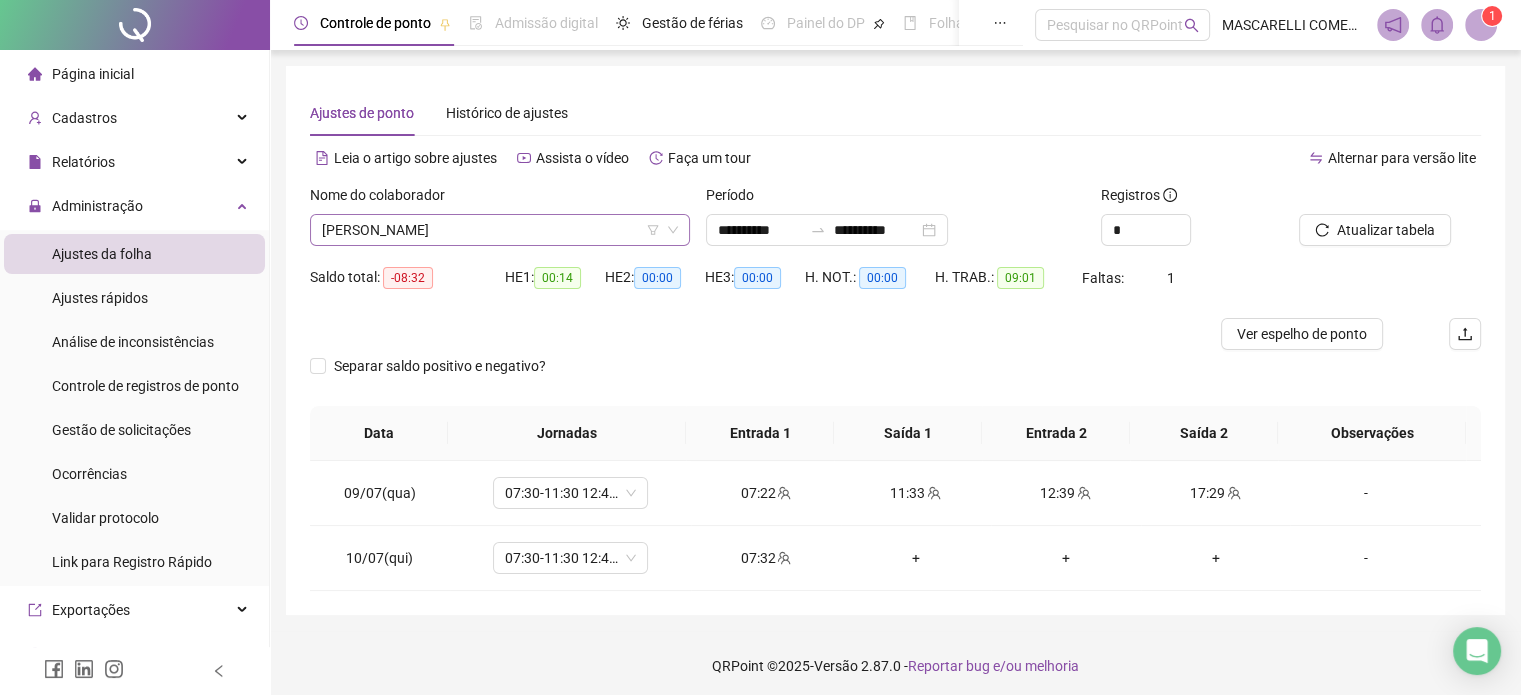 click on "[PERSON_NAME]" at bounding box center (500, 230) 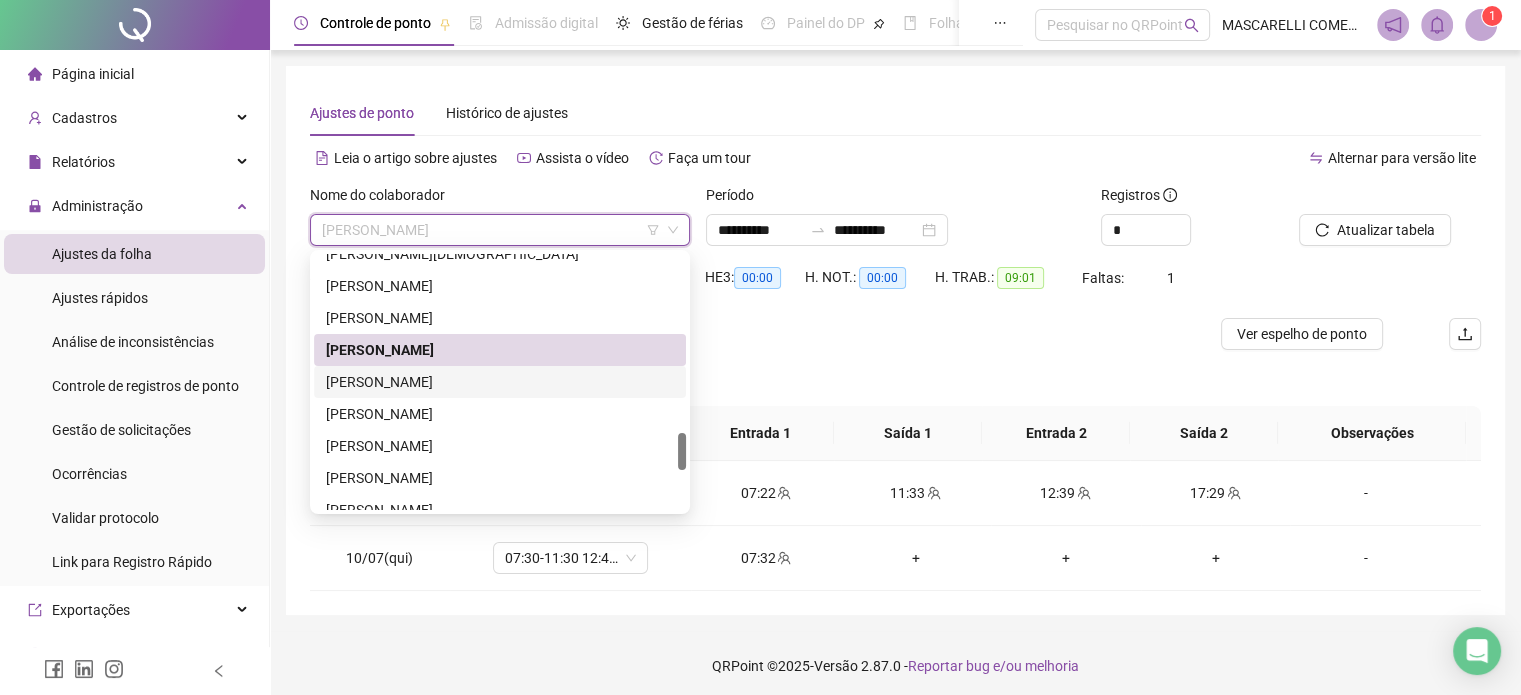 drag, startPoint x: 465, startPoint y: 387, endPoint x: 628, endPoint y: 344, distance: 168.57639 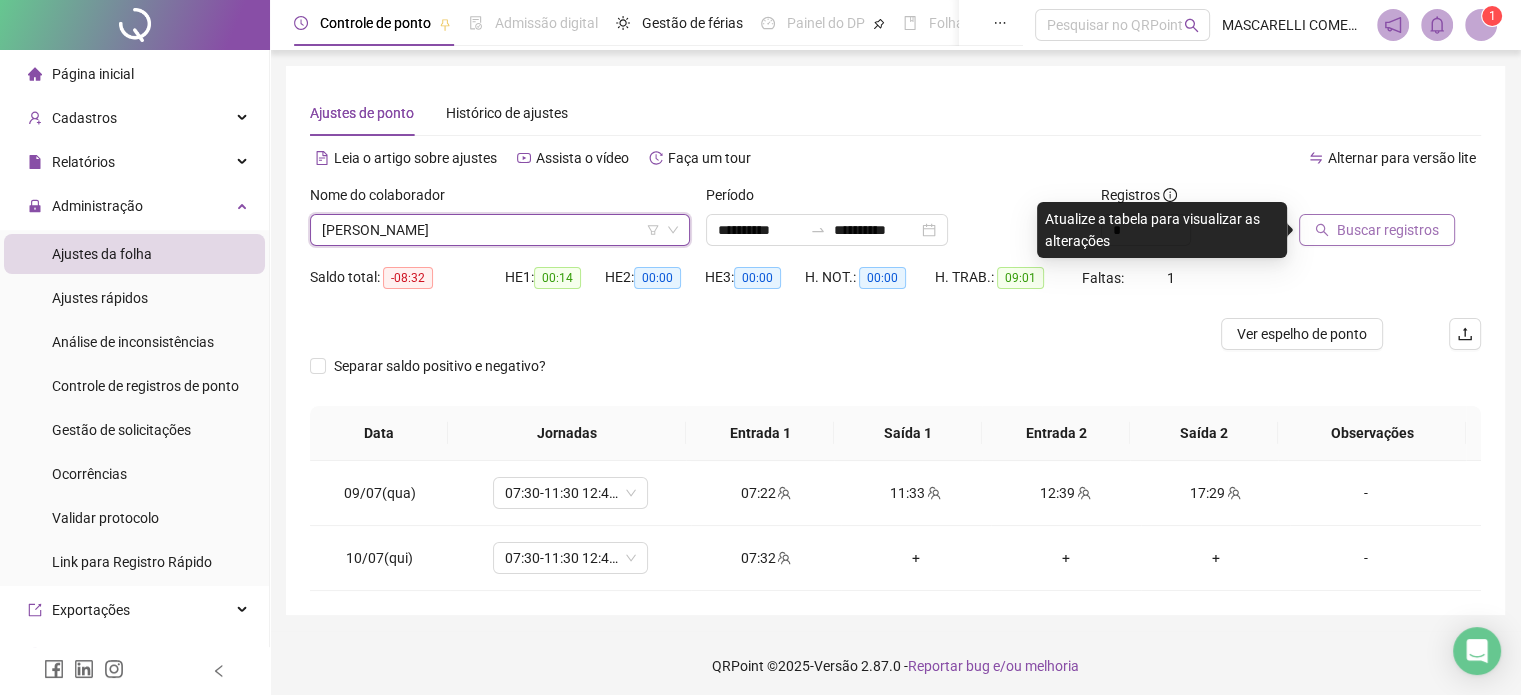 click on "Buscar registros" at bounding box center [1388, 230] 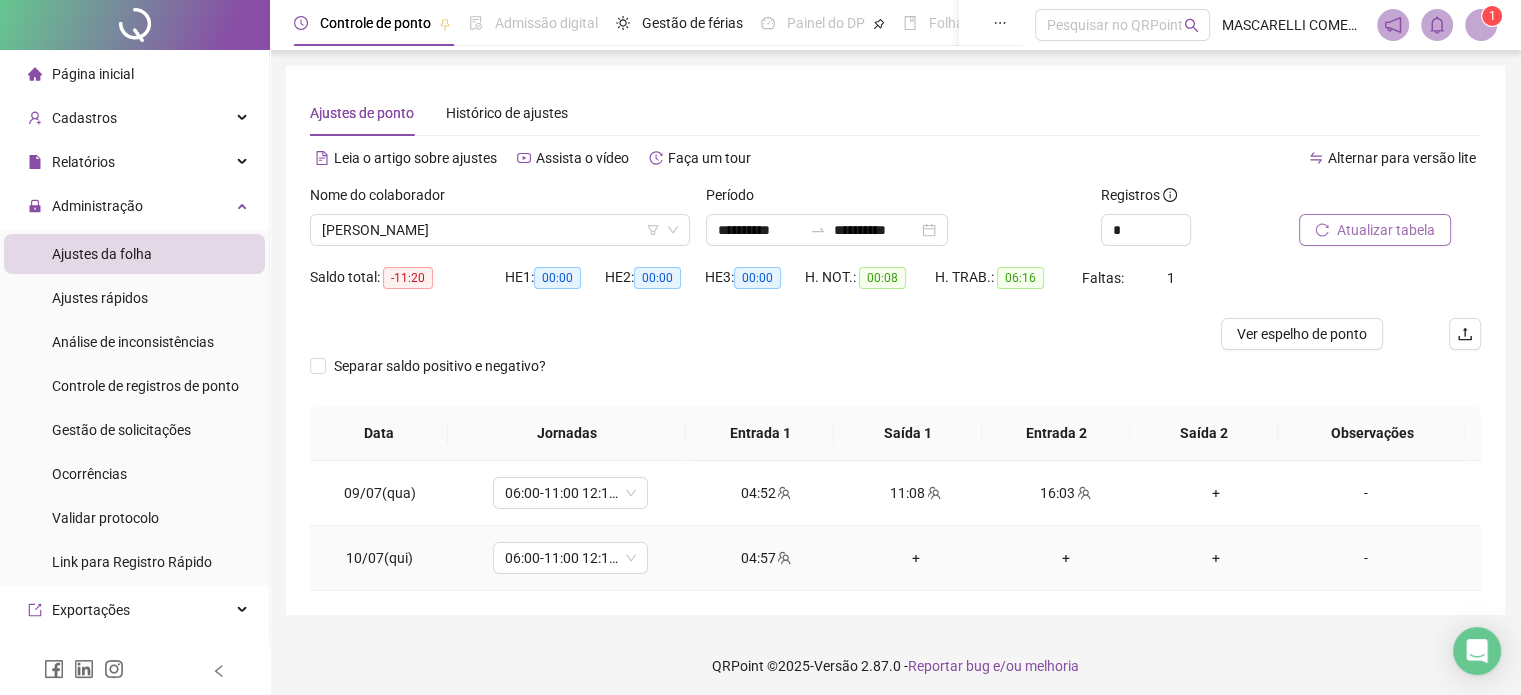 click on "-" at bounding box center [1365, 558] 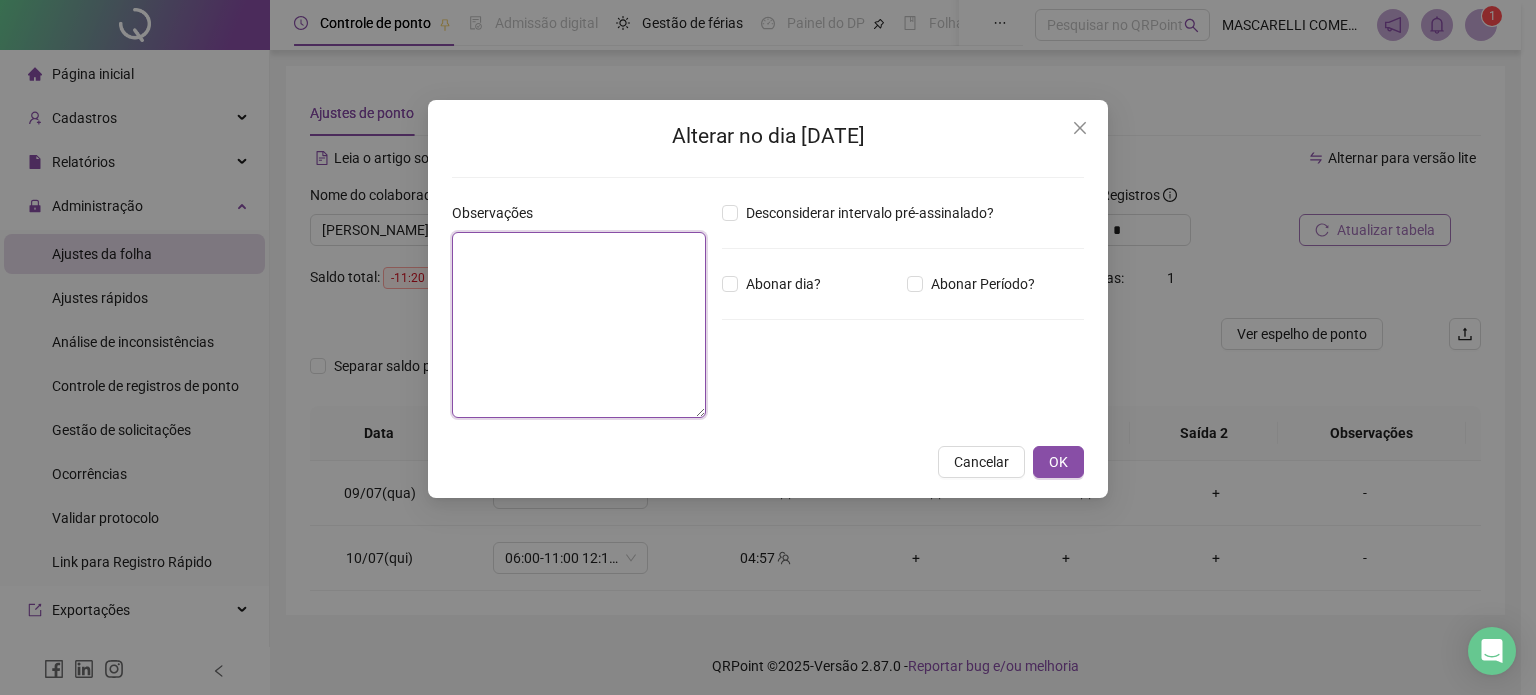 click at bounding box center (579, 325) 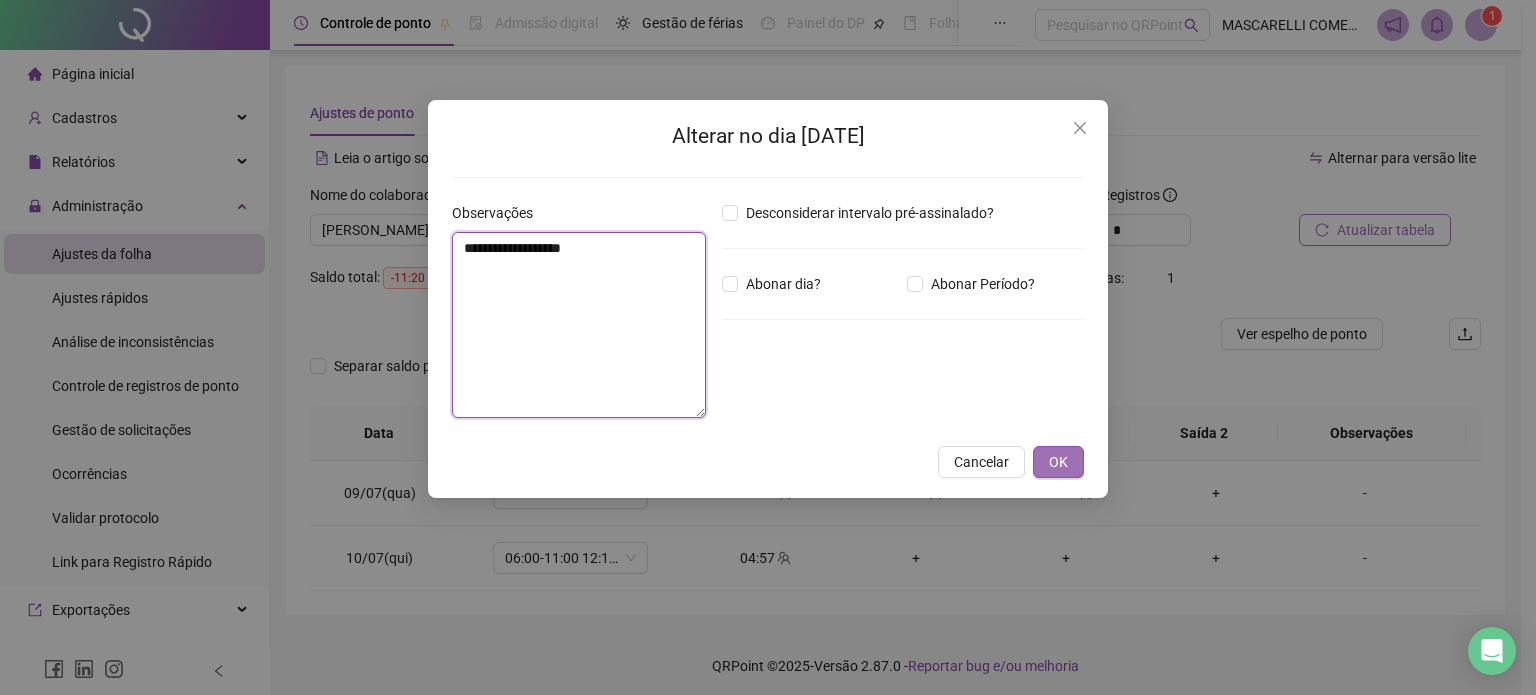 type on "**********" 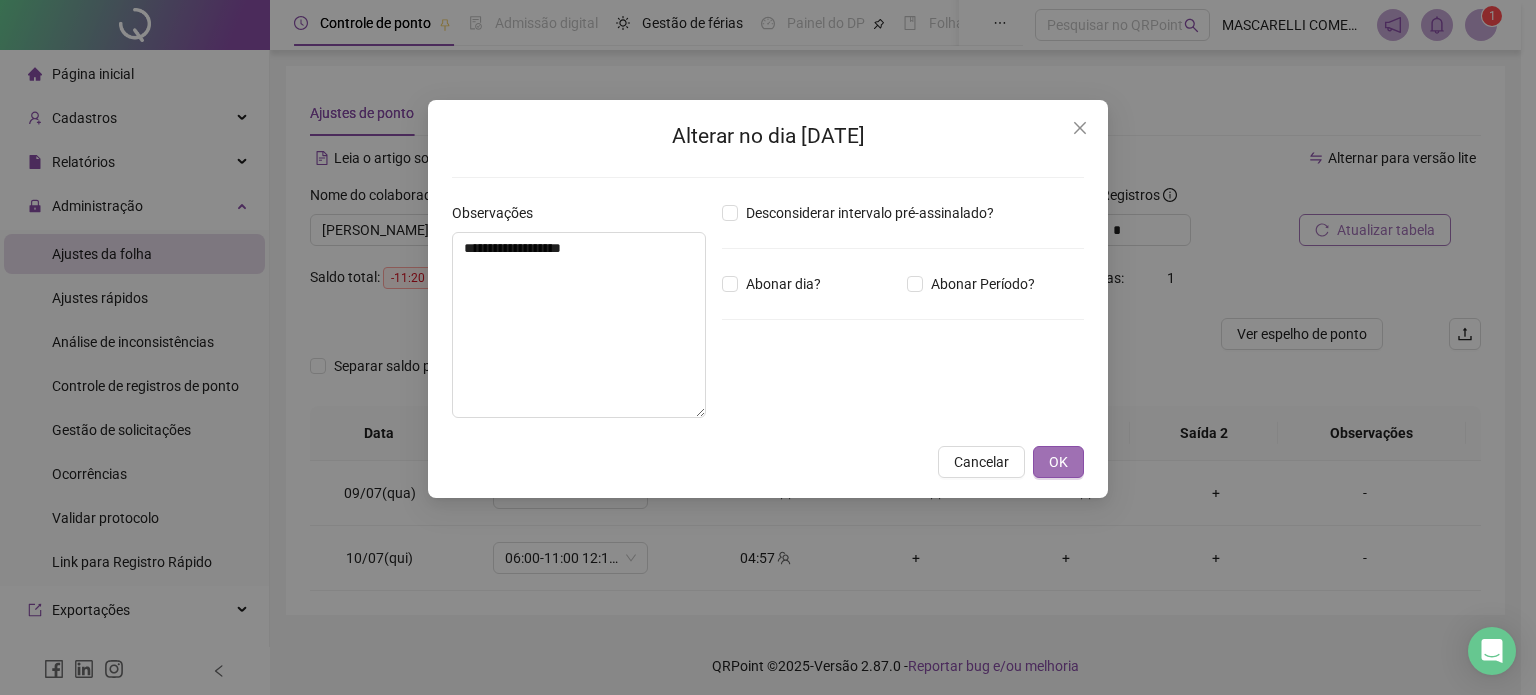 click on "OK" at bounding box center [1058, 462] 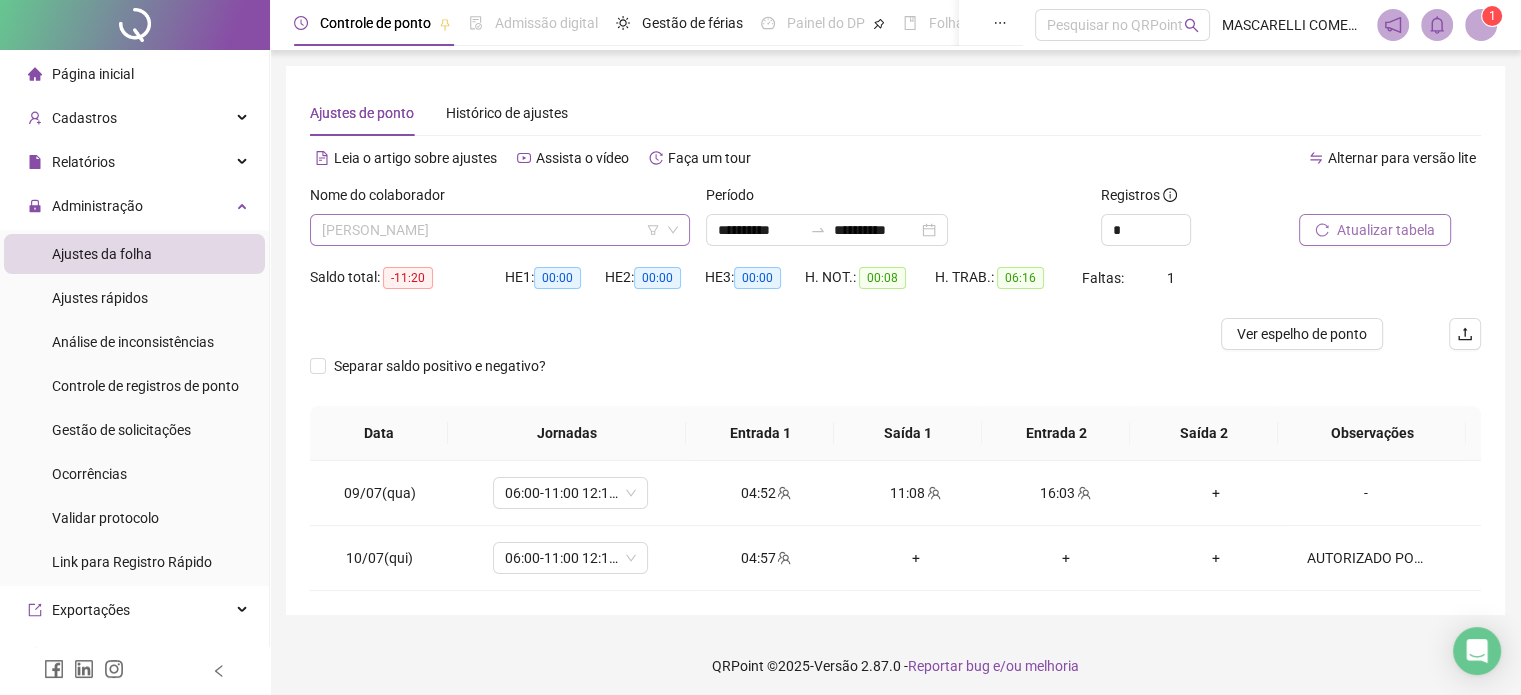 click on "[PERSON_NAME]" at bounding box center (500, 230) 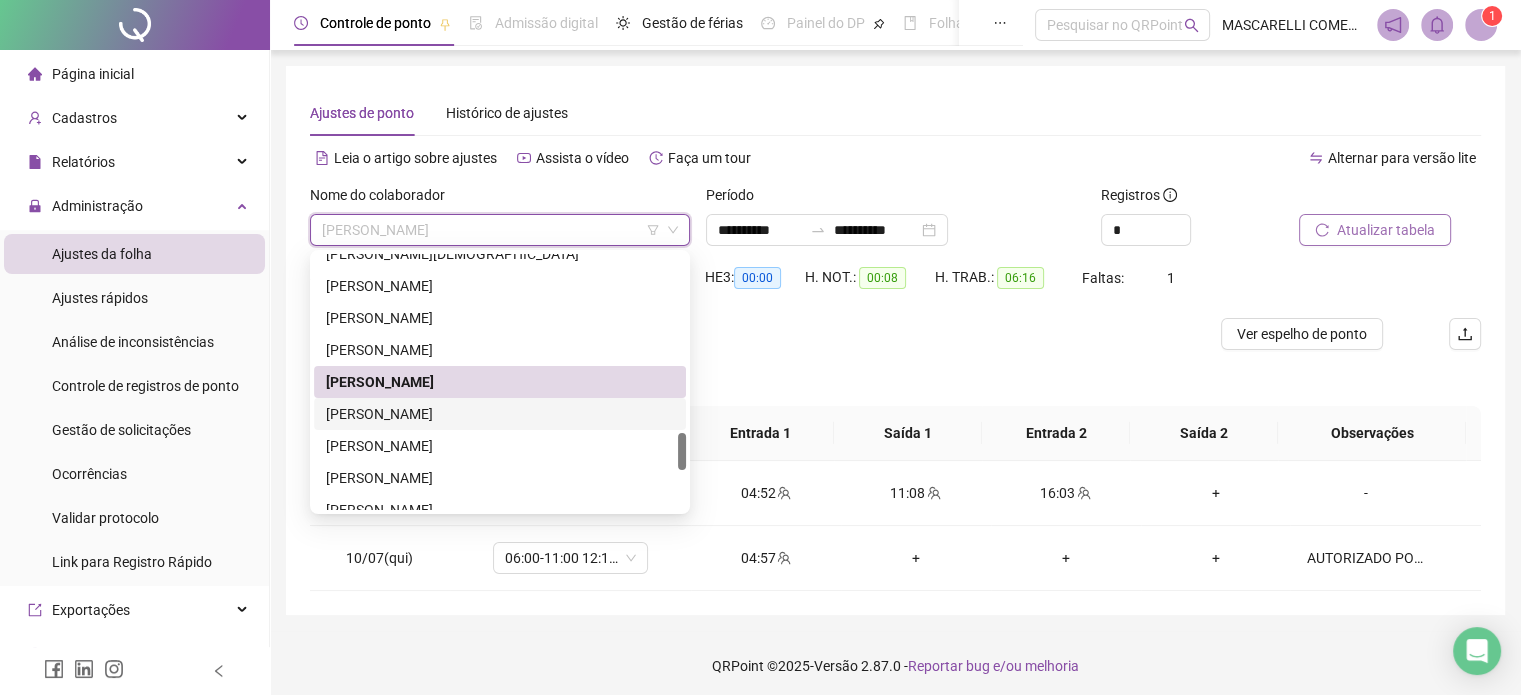 click on "[PERSON_NAME]" at bounding box center (500, 414) 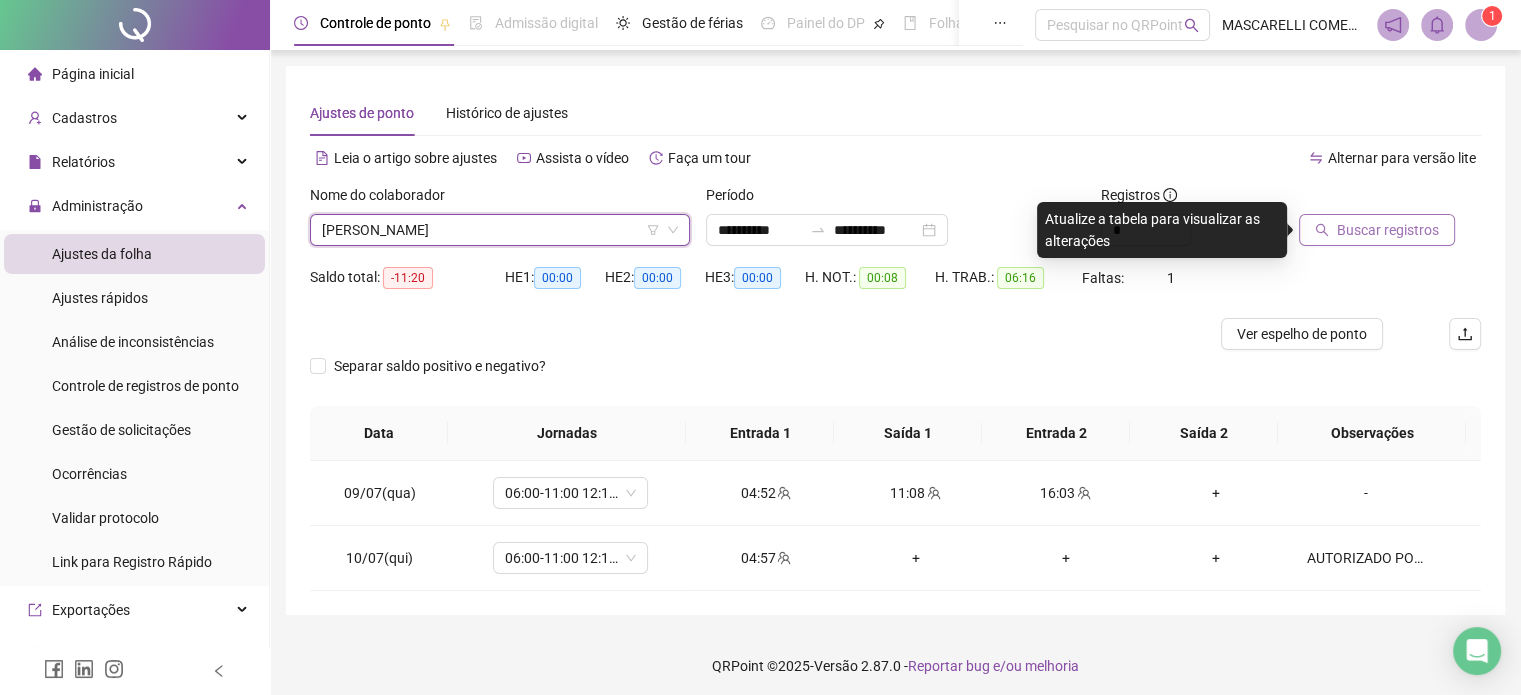 click on "Buscar registros" at bounding box center [1388, 230] 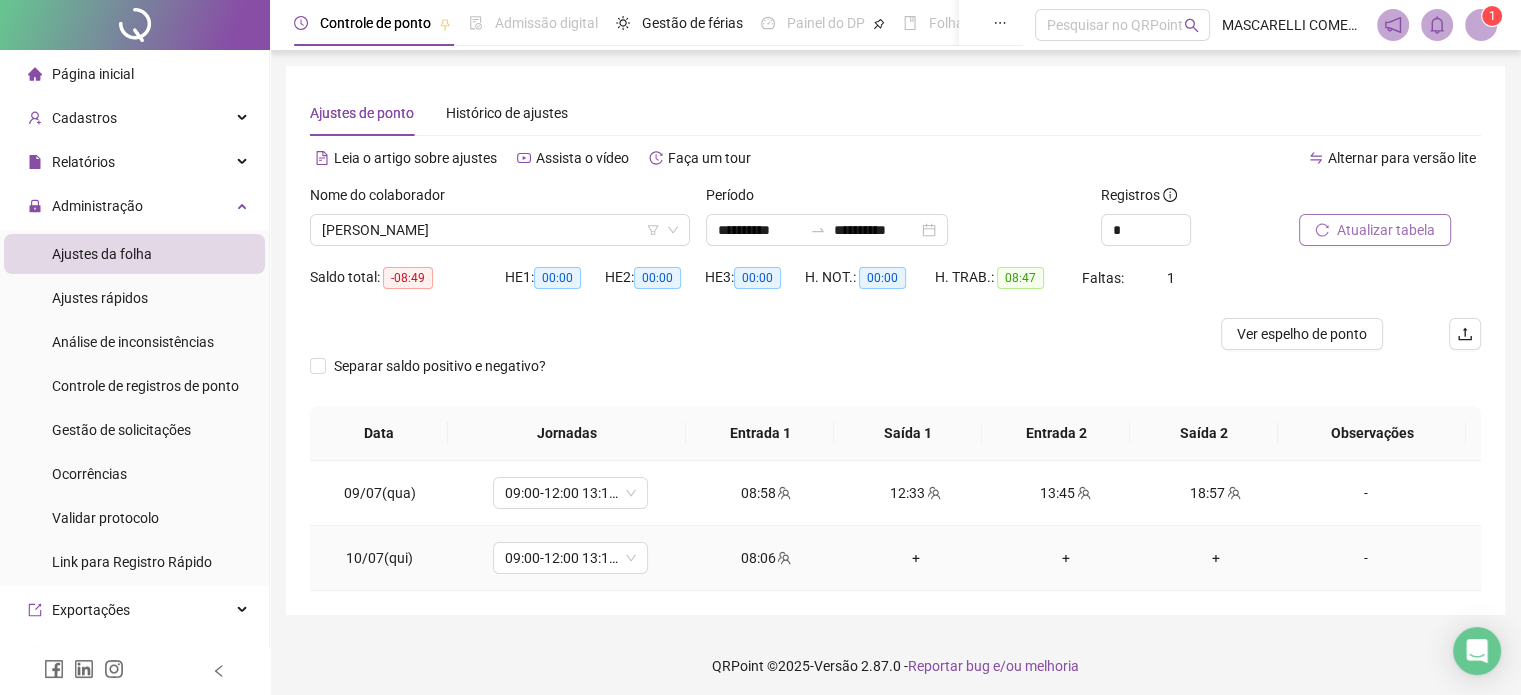 click on "-" at bounding box center [1365, 558] 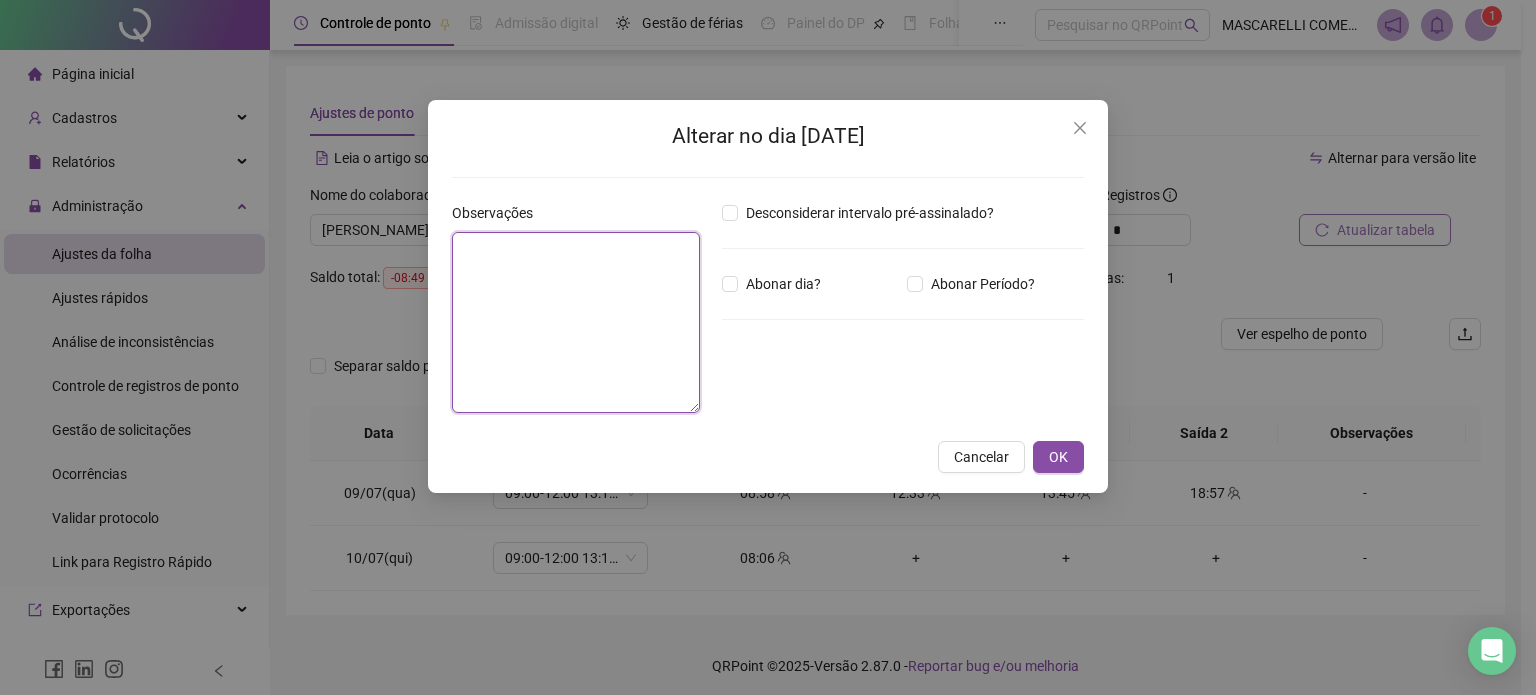 click at bounding box center (576, 322) 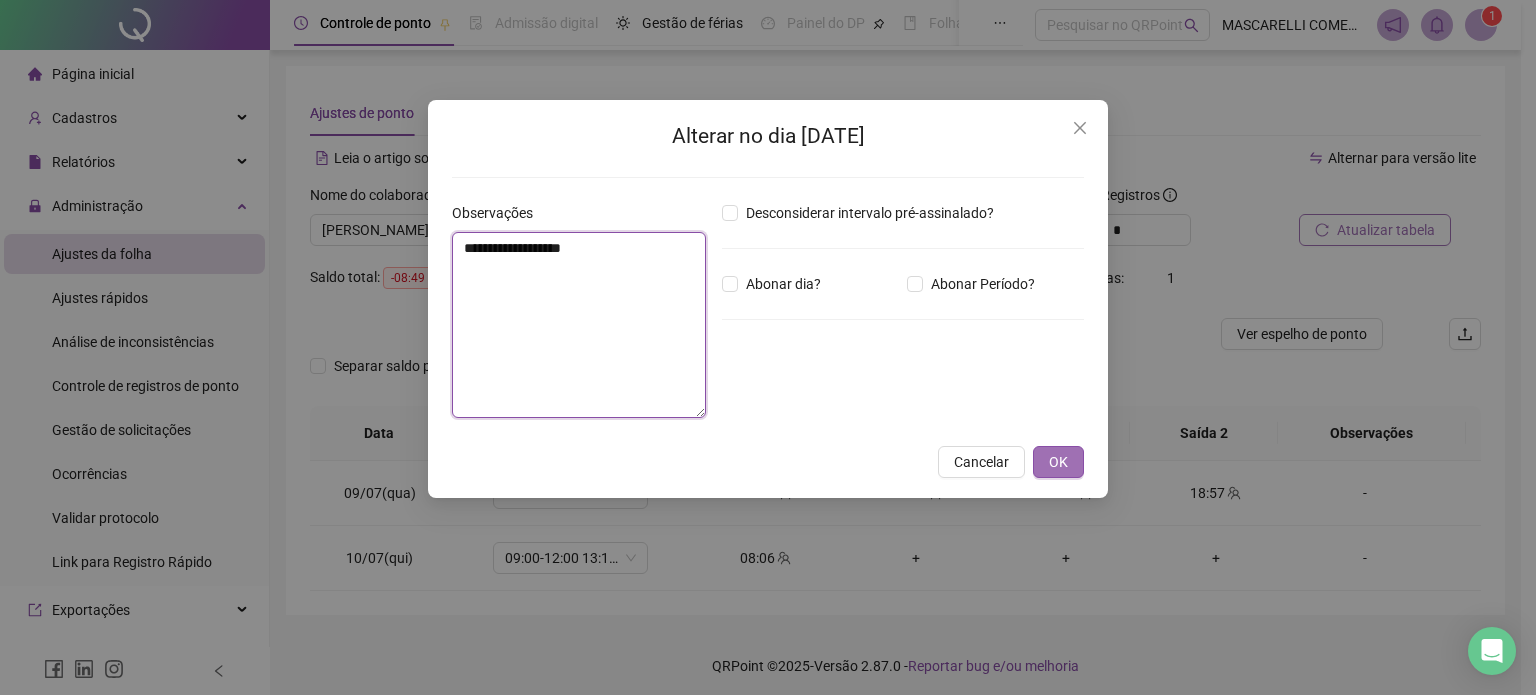 type on "**********" 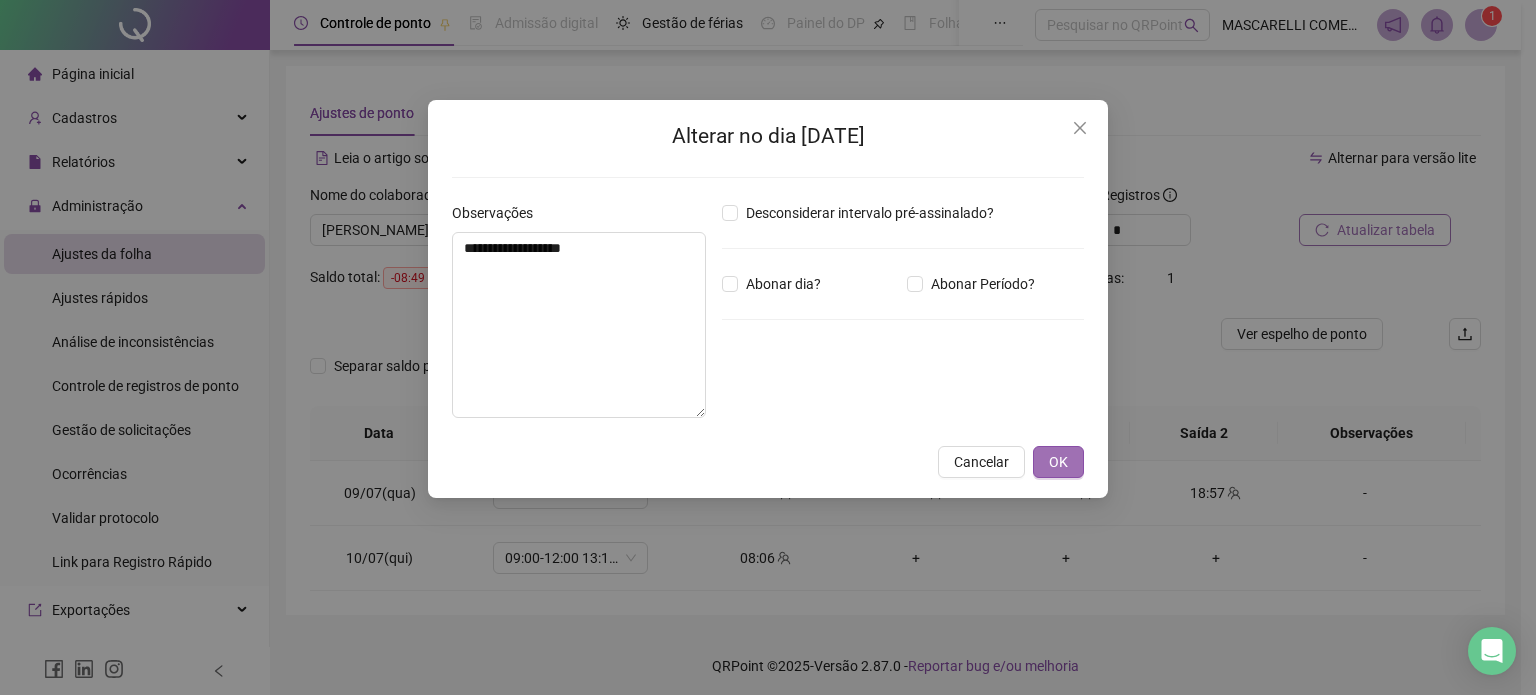 click on "OK" at bounding box center (1058, 462) 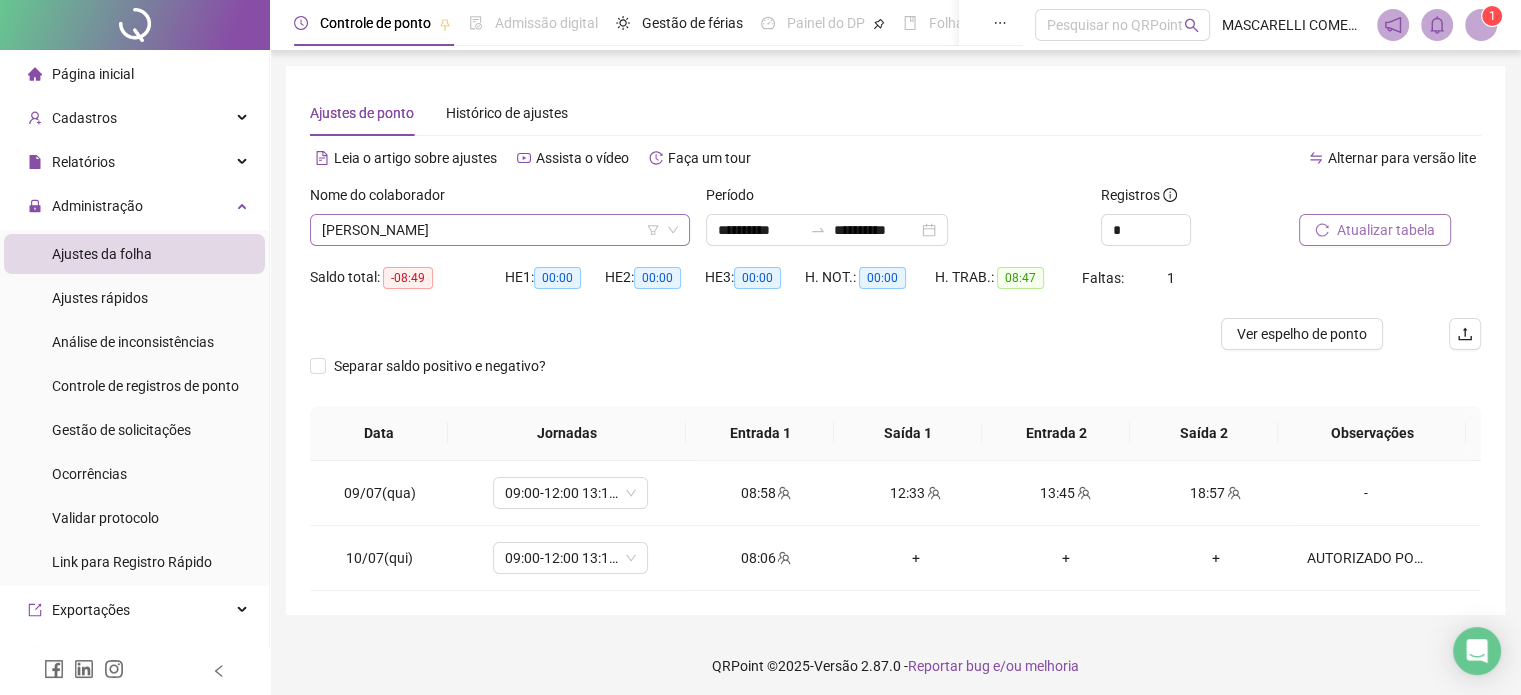 click on "[PERSON_NAME]" at bounding box center [500, 230] 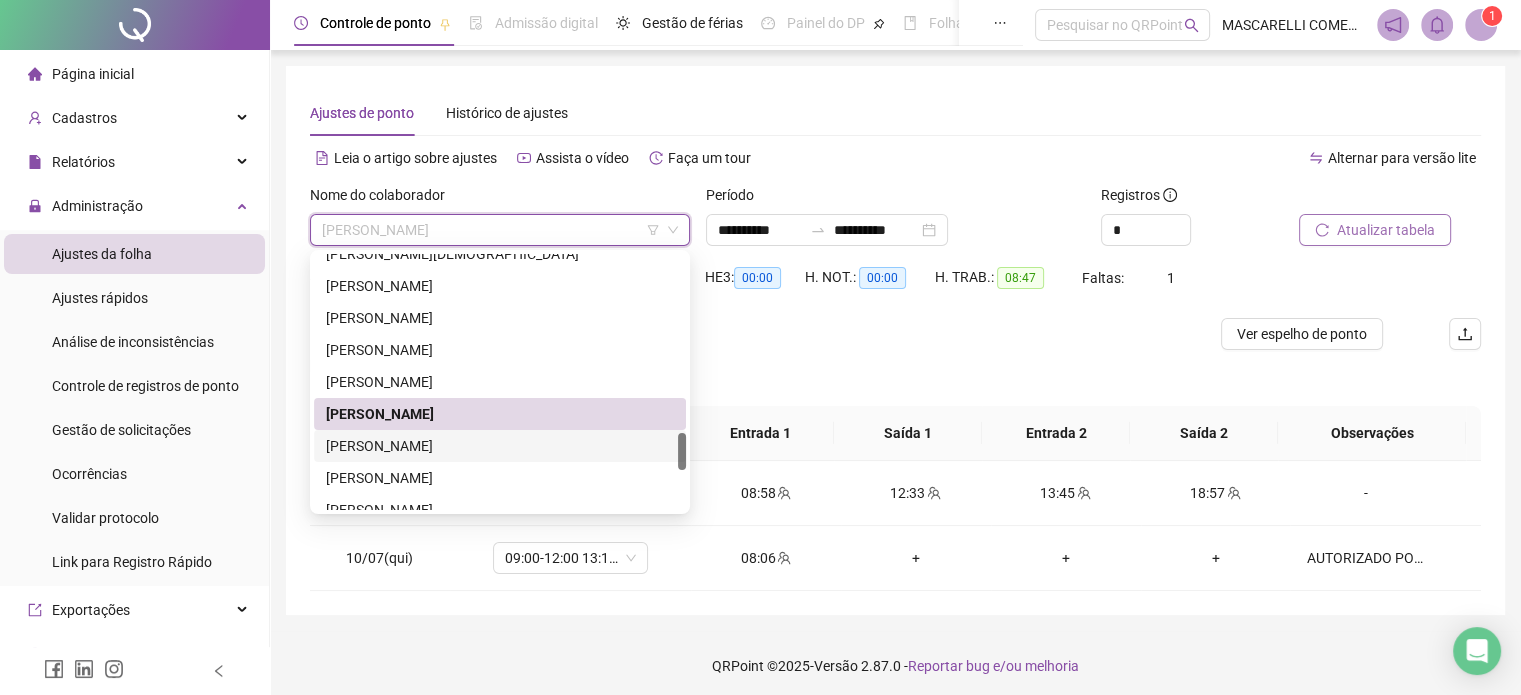 click on "[PERSON_NAME]" at bounding box center (500, 446) 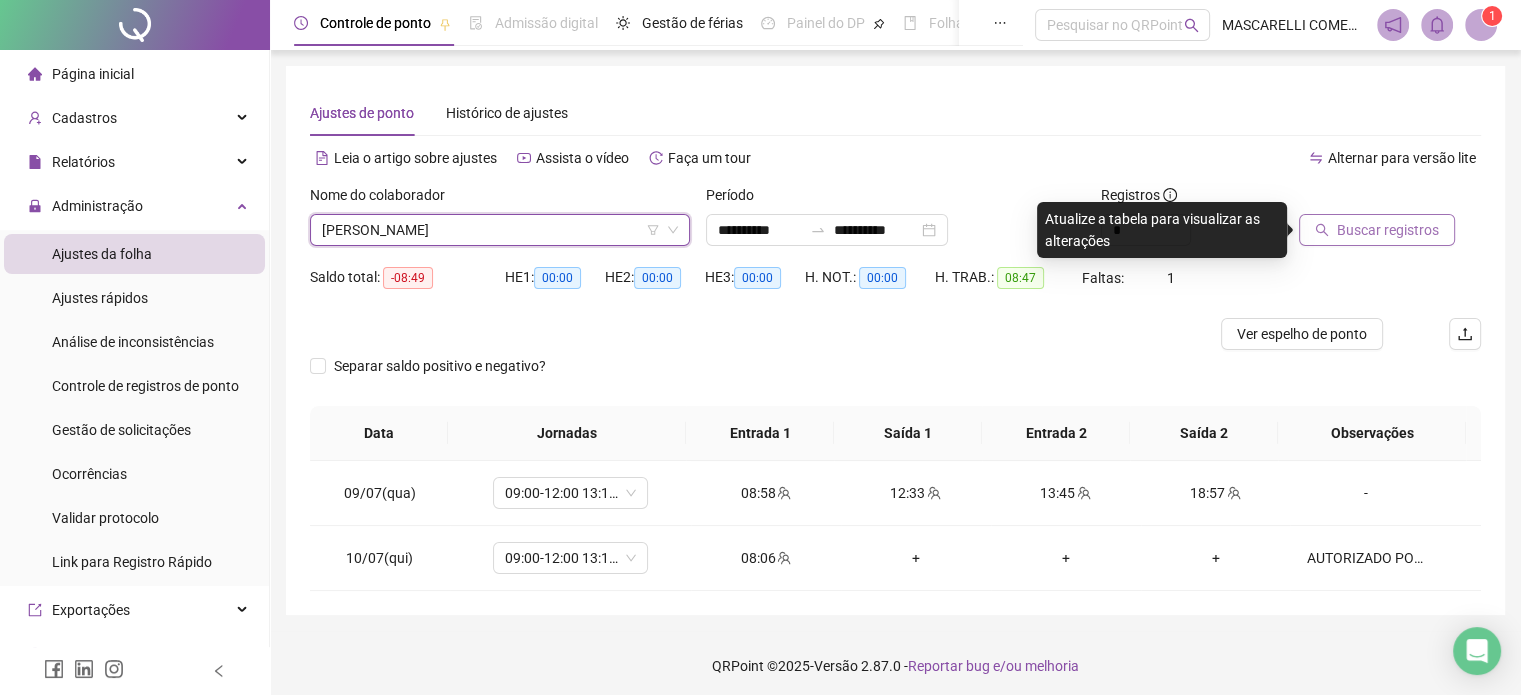 click on "Buscar registros" at bounding box center [1388, 230] 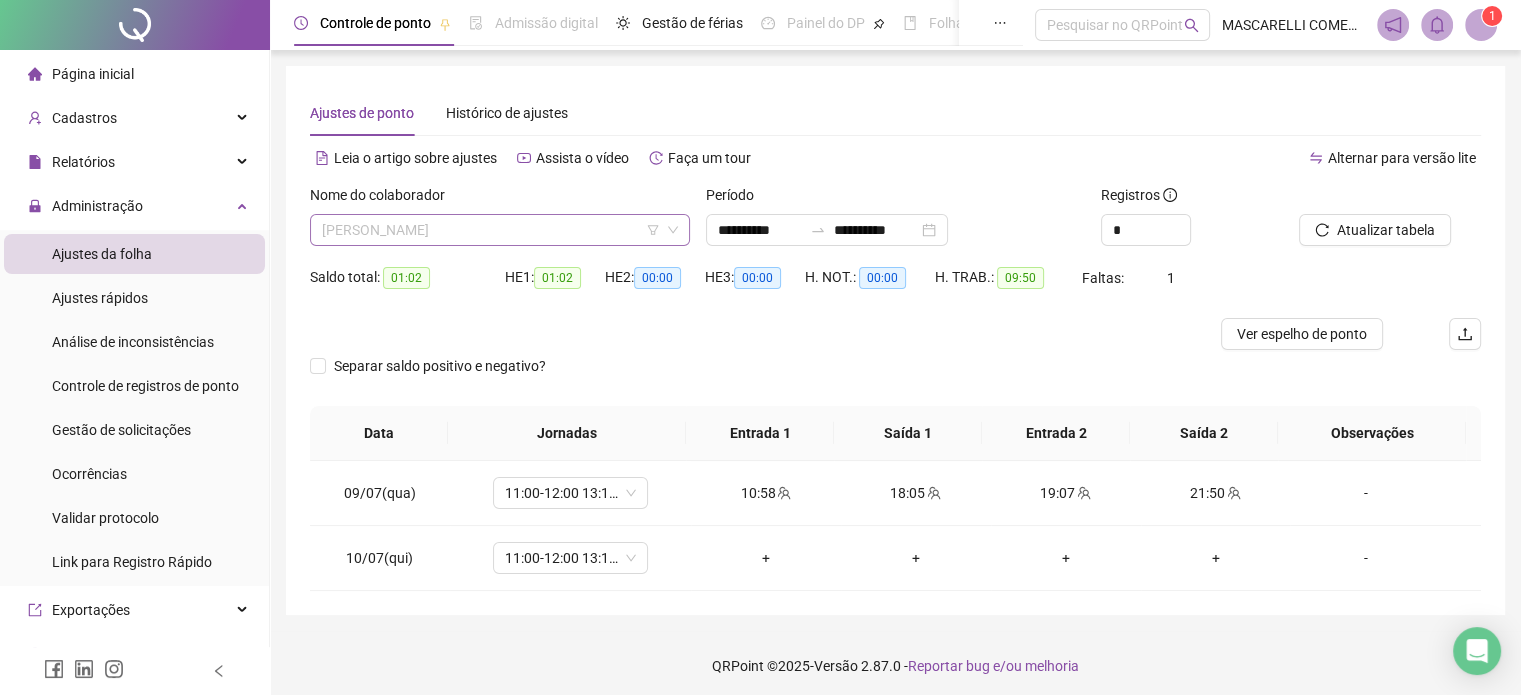 click on "[PERSON_NAME]" at bounding box center [500, 230] 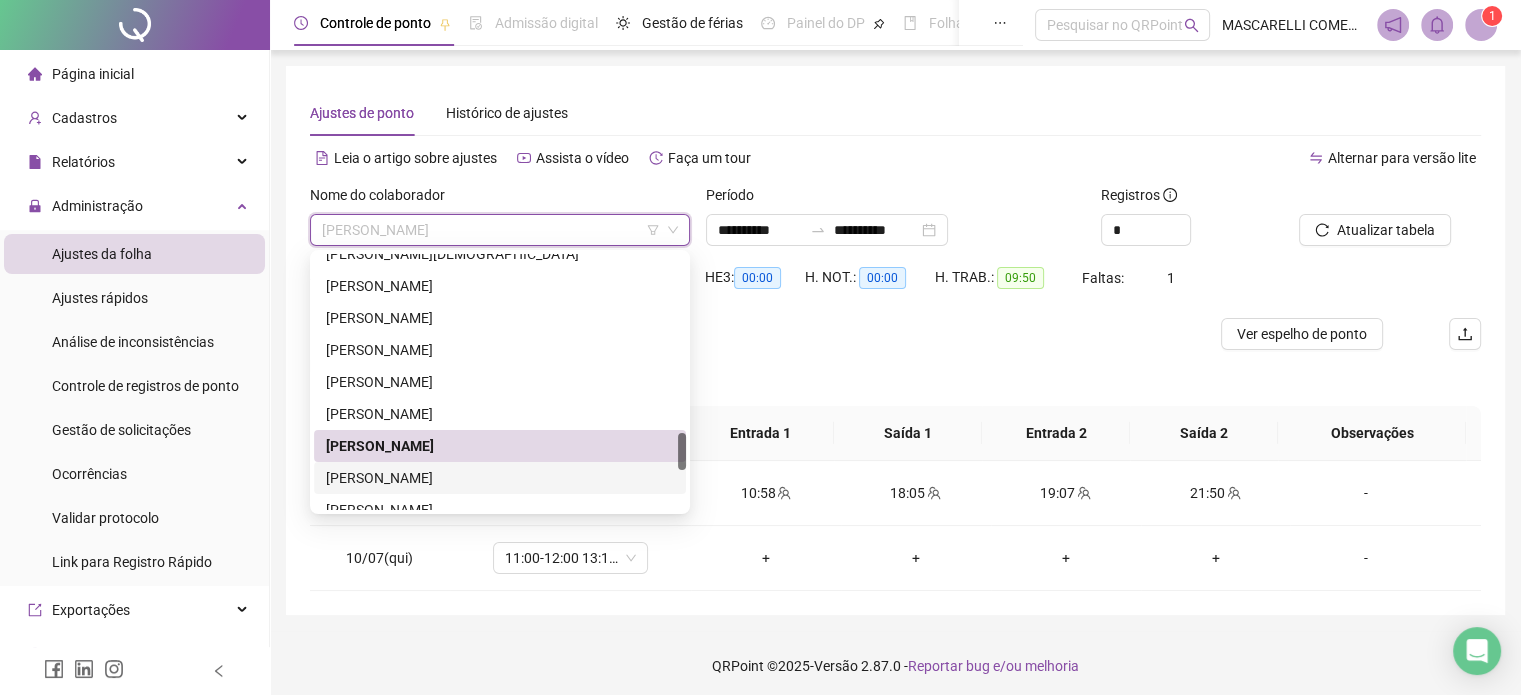 click on "[PERSON_NAME]" at bounding box center [500, 478] 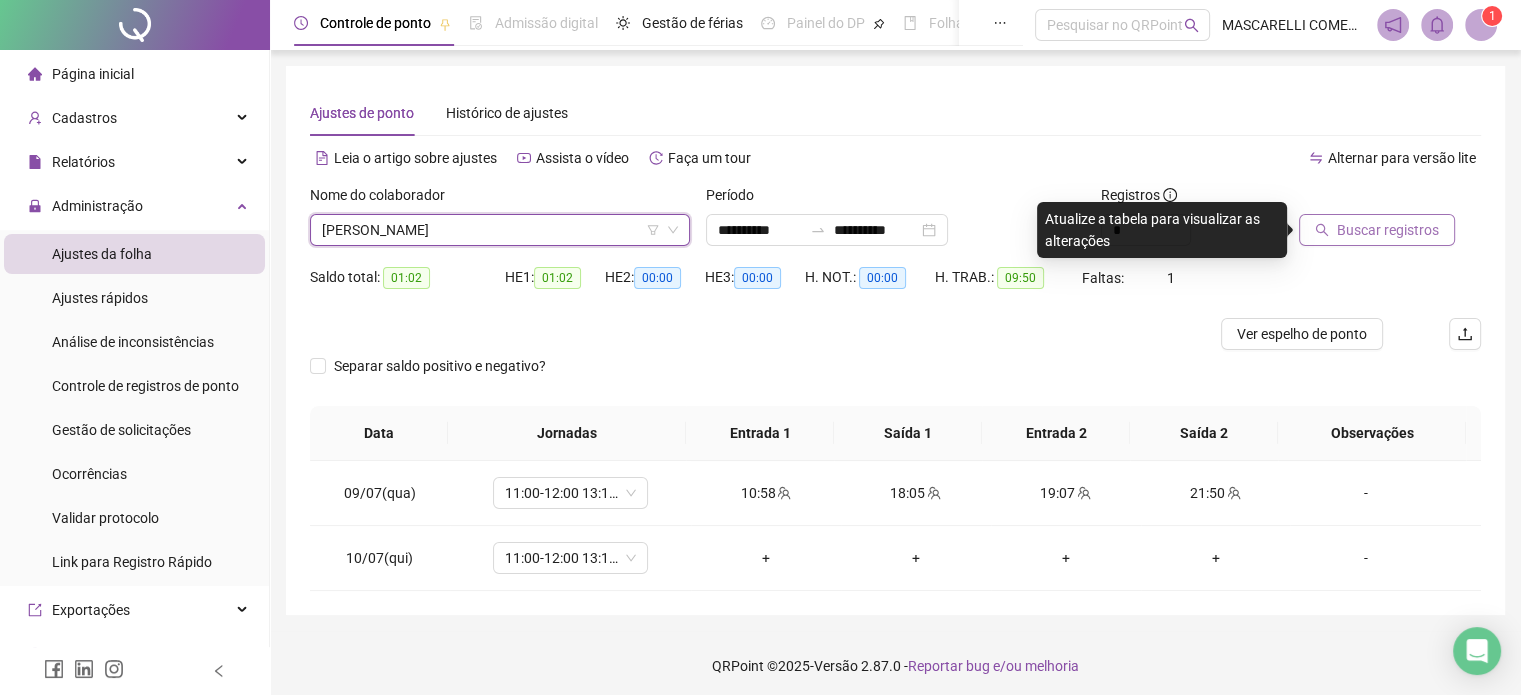 click on "Buscar registros" at bounding box center [1388, 230] 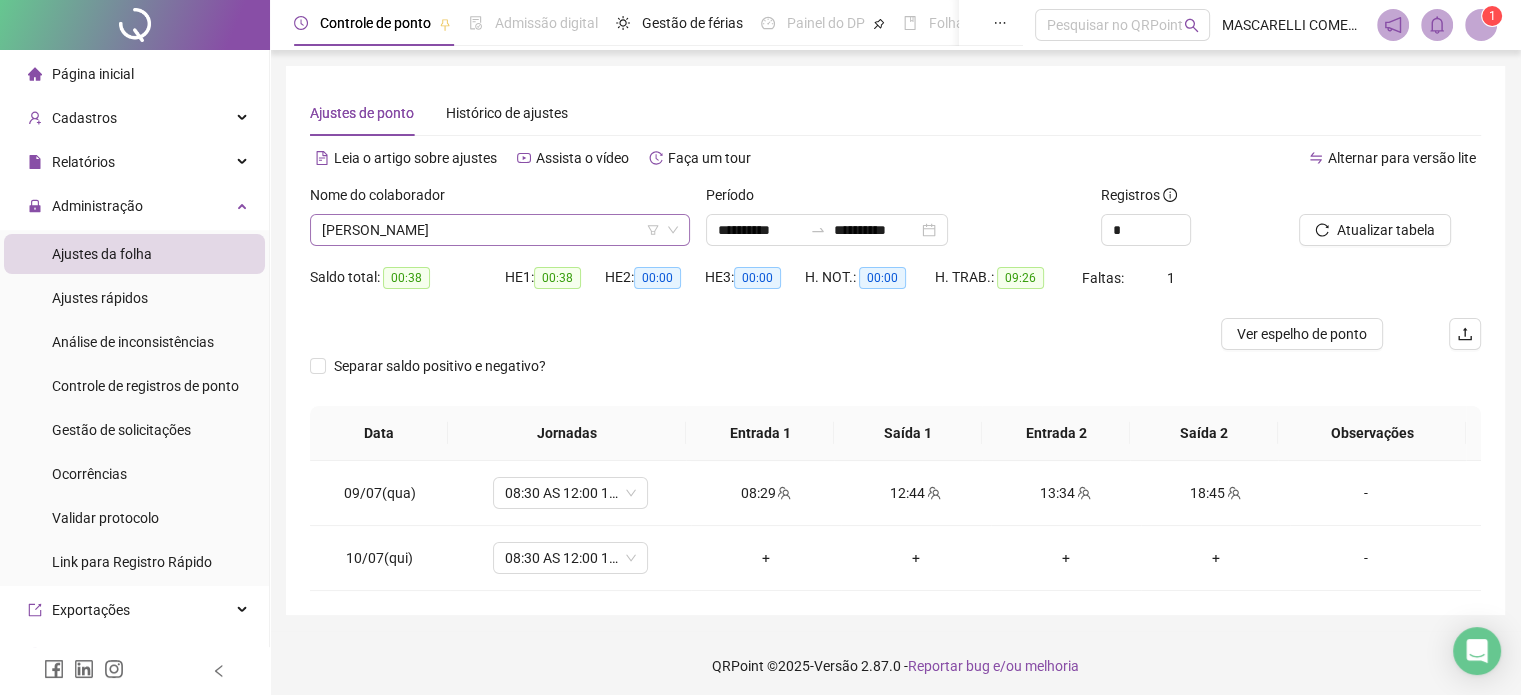 click on "[PERSON_NAME]" at bounding box center (500, 230) 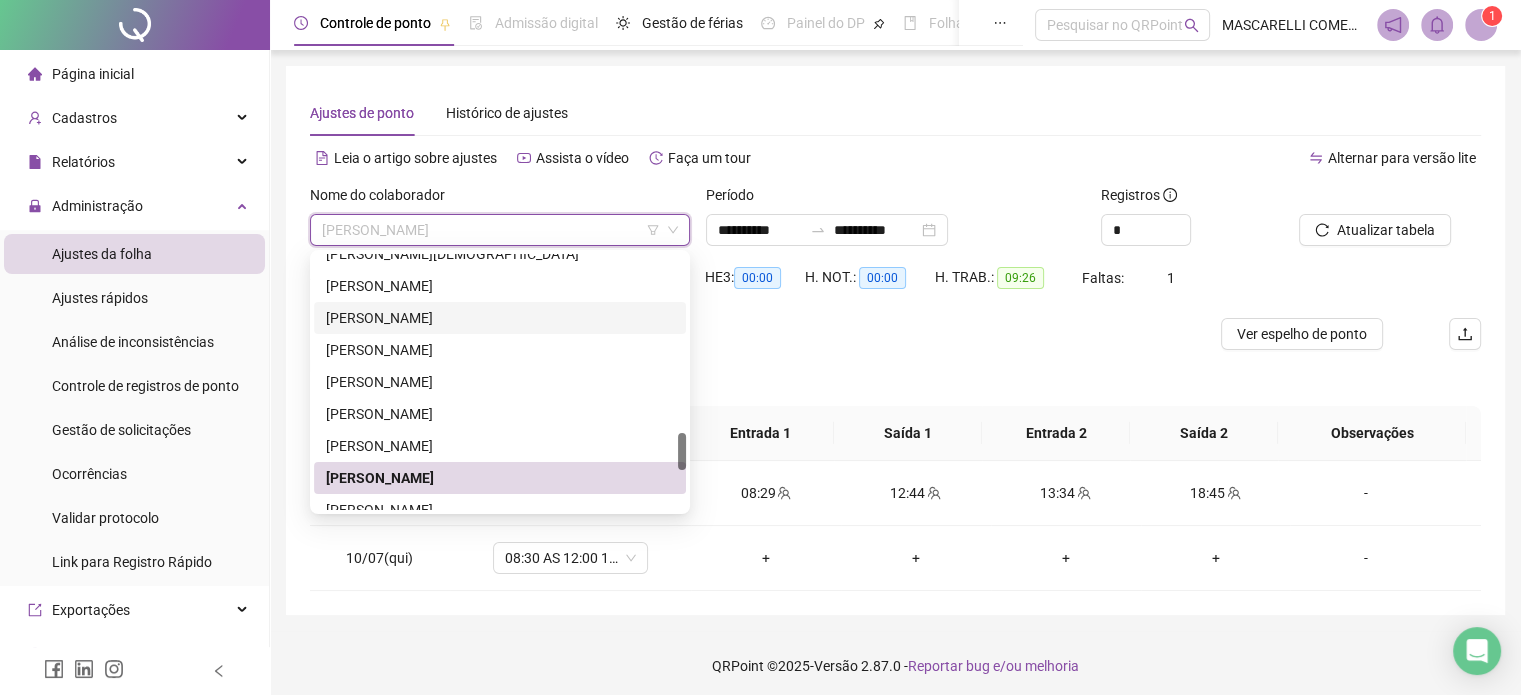 scroll, scrollTop: 1300, scrollLeft: 0, axis: vertical 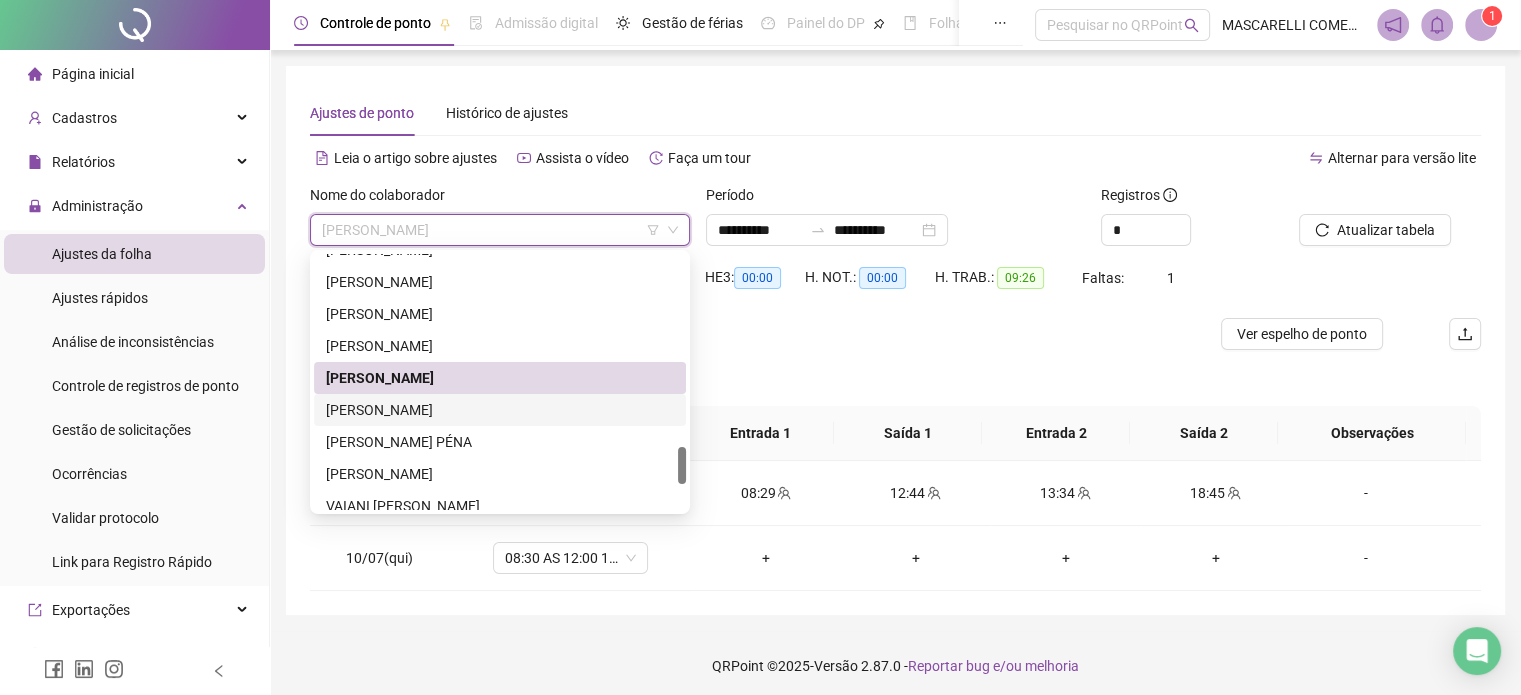 click on "[PERSON_NAME]" at bounding box center (500, 410) 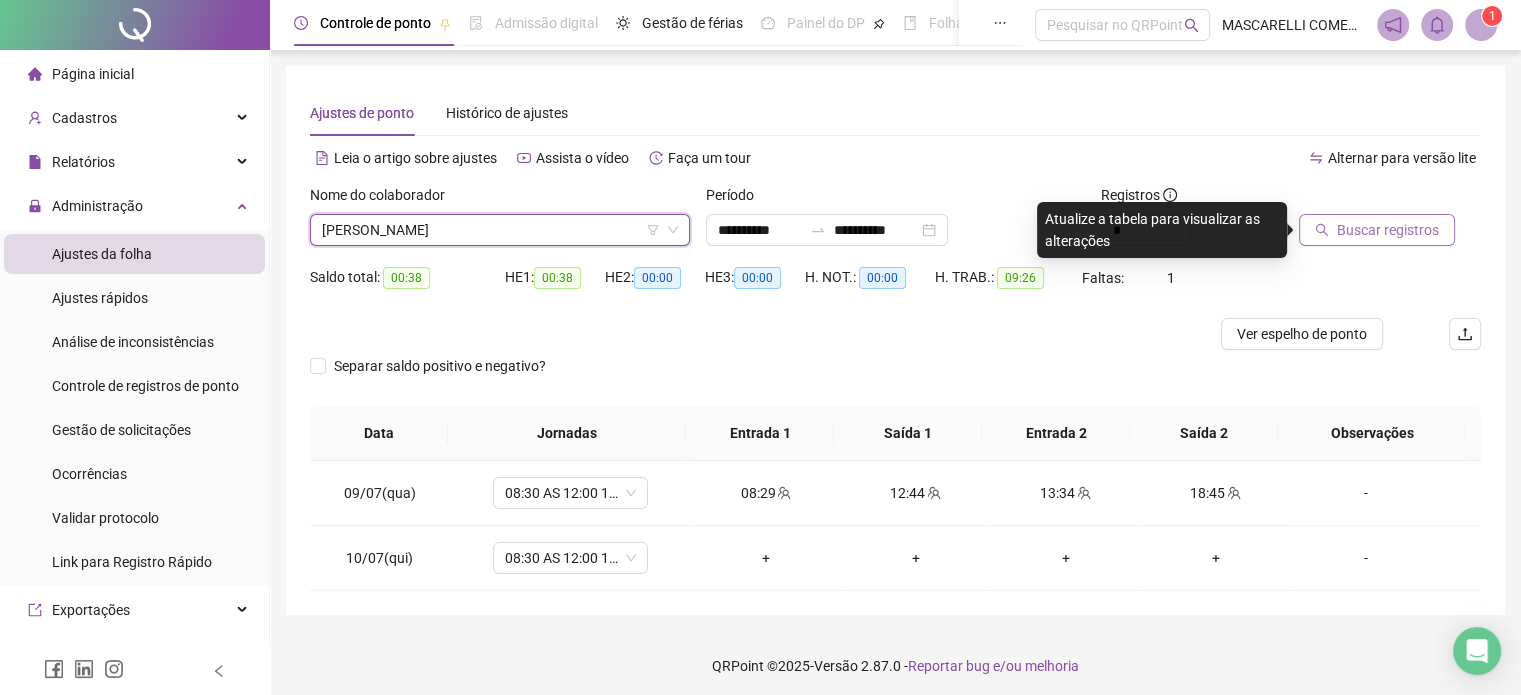 click on "Buscar registros" at bounding box center (1388, 230) 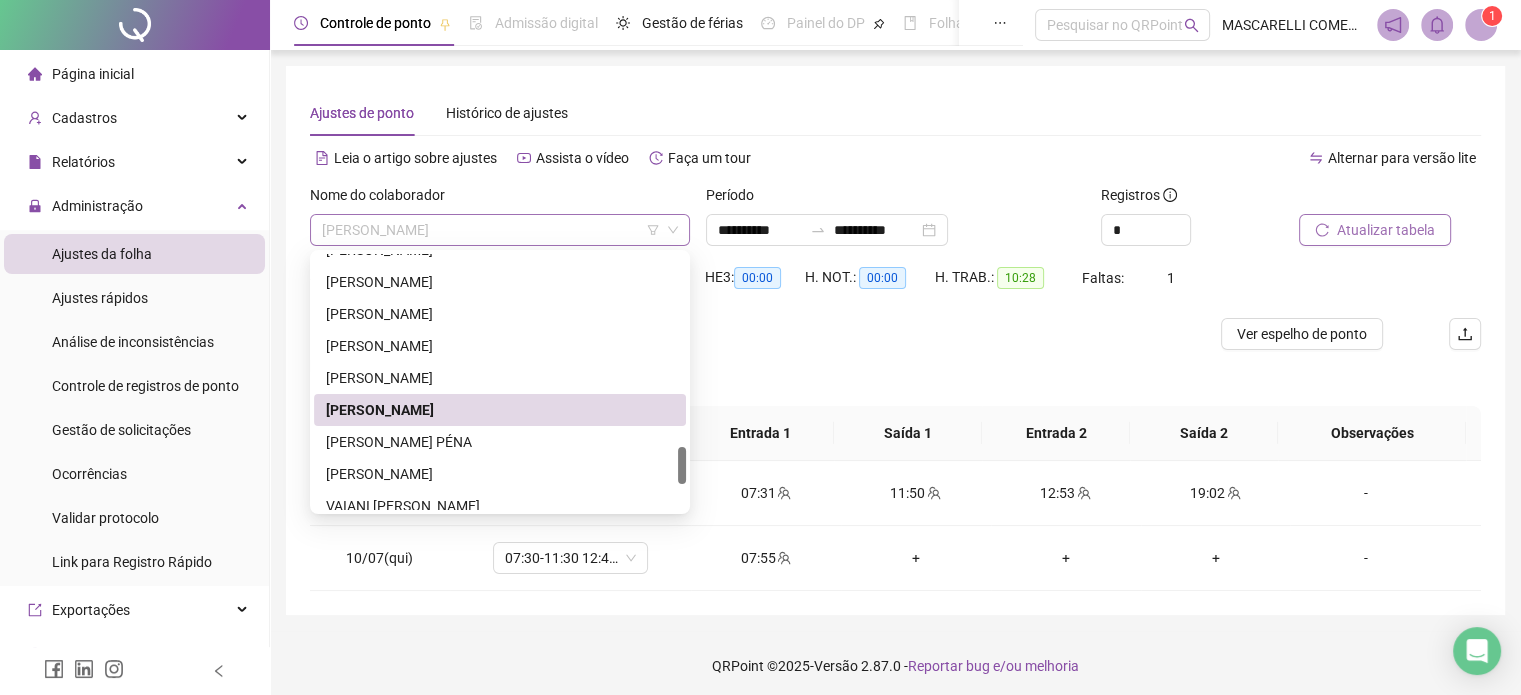 click on "[PERSON_NAME]" at bounding box center (500, 230) 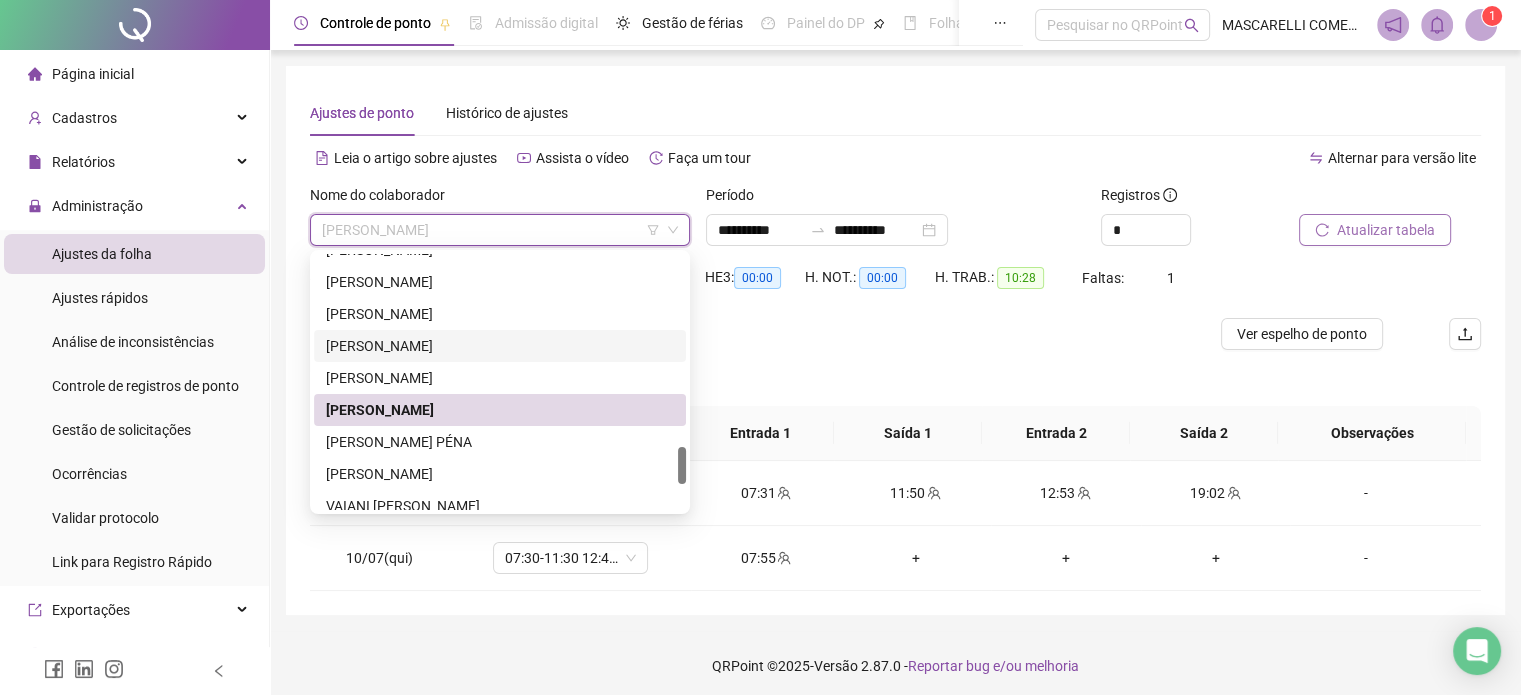 click on "Separar saldo positivo e negativo?" at bounding box center [895, 378] 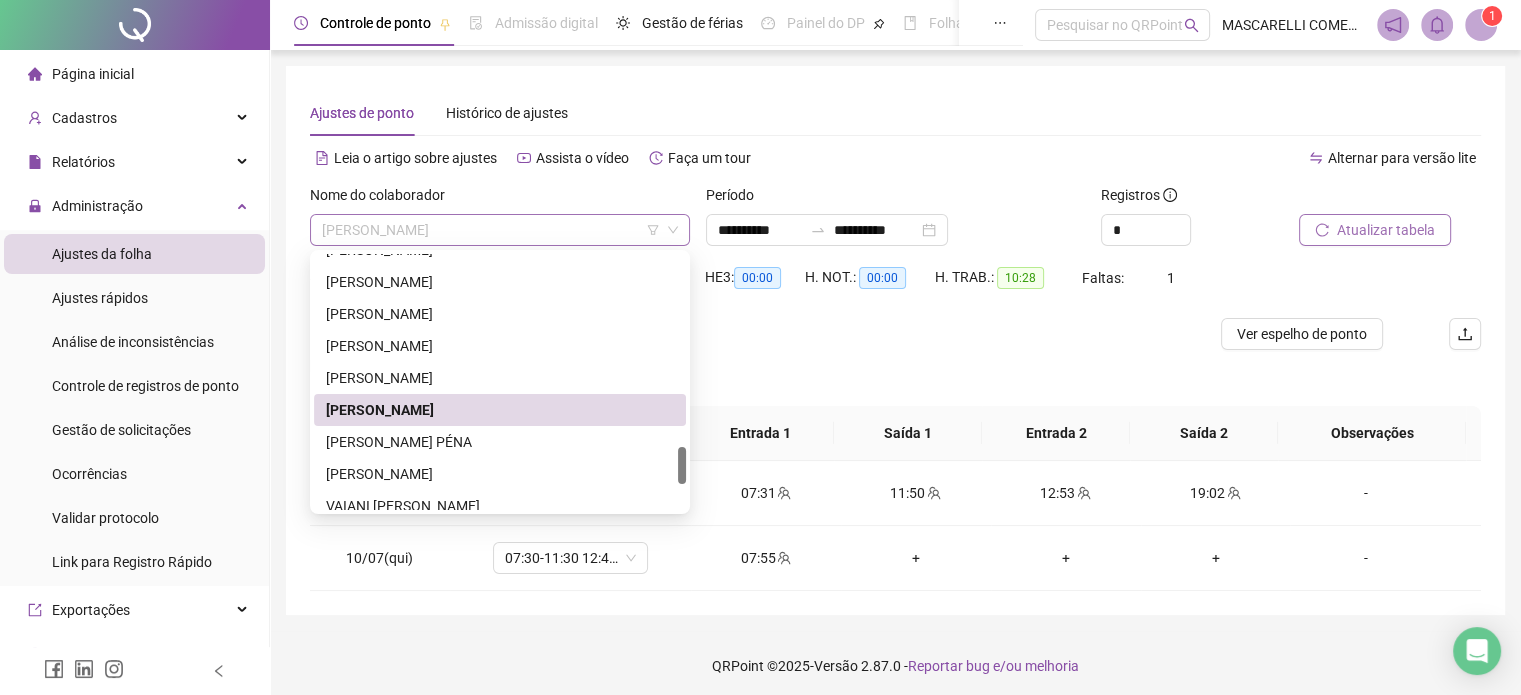 click on "[PERSON_NAME]" at bounding box center [500, 230] 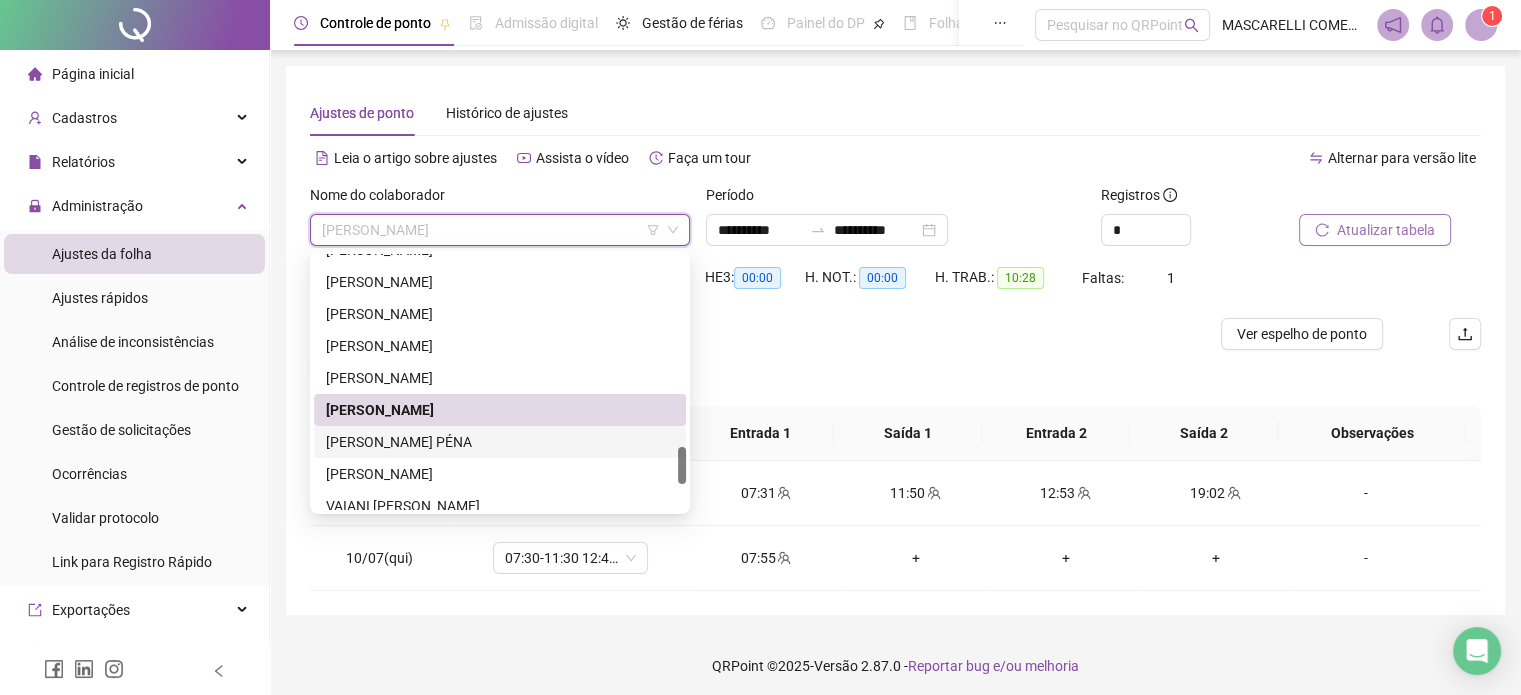 click on "[PERSON_NAME] PÉNA" at bounding box center [500, 442] 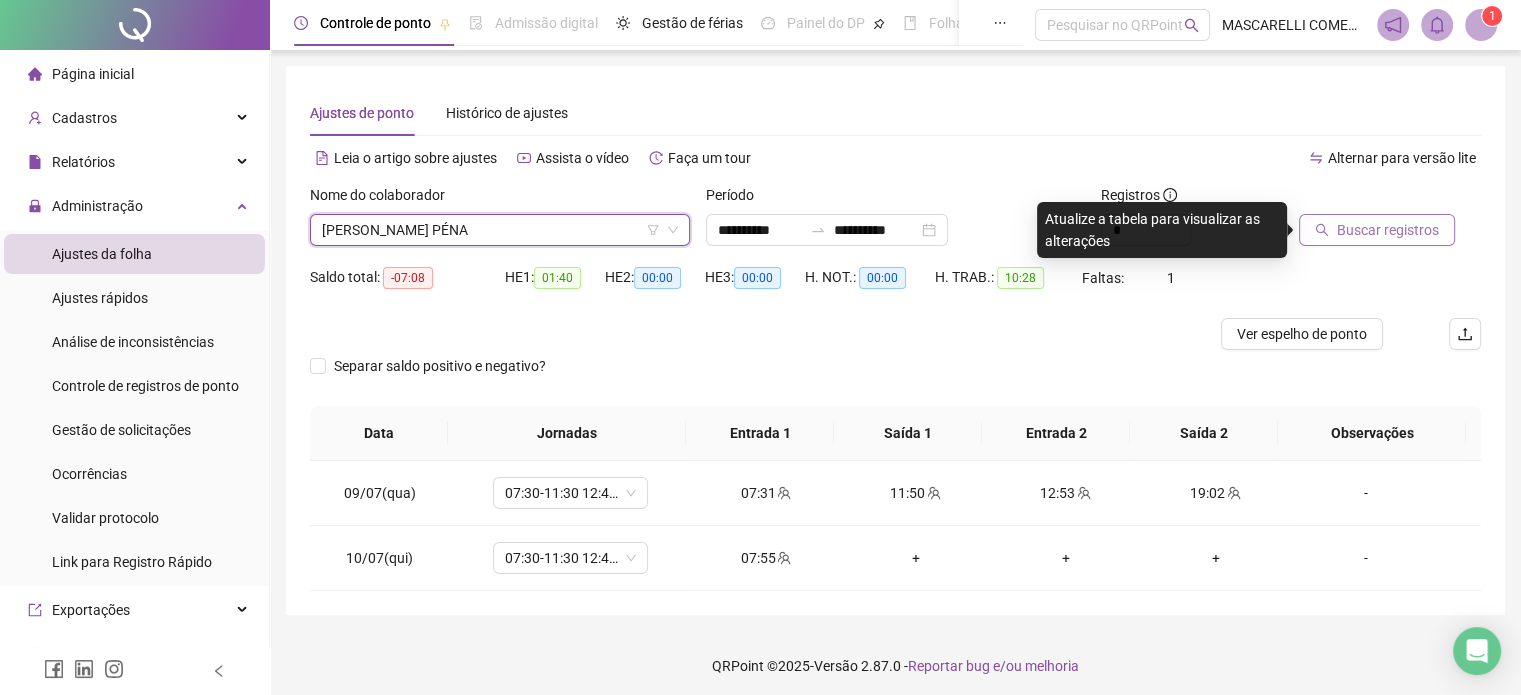 click on "Buscar registros" at bounding box center [1377, 230] 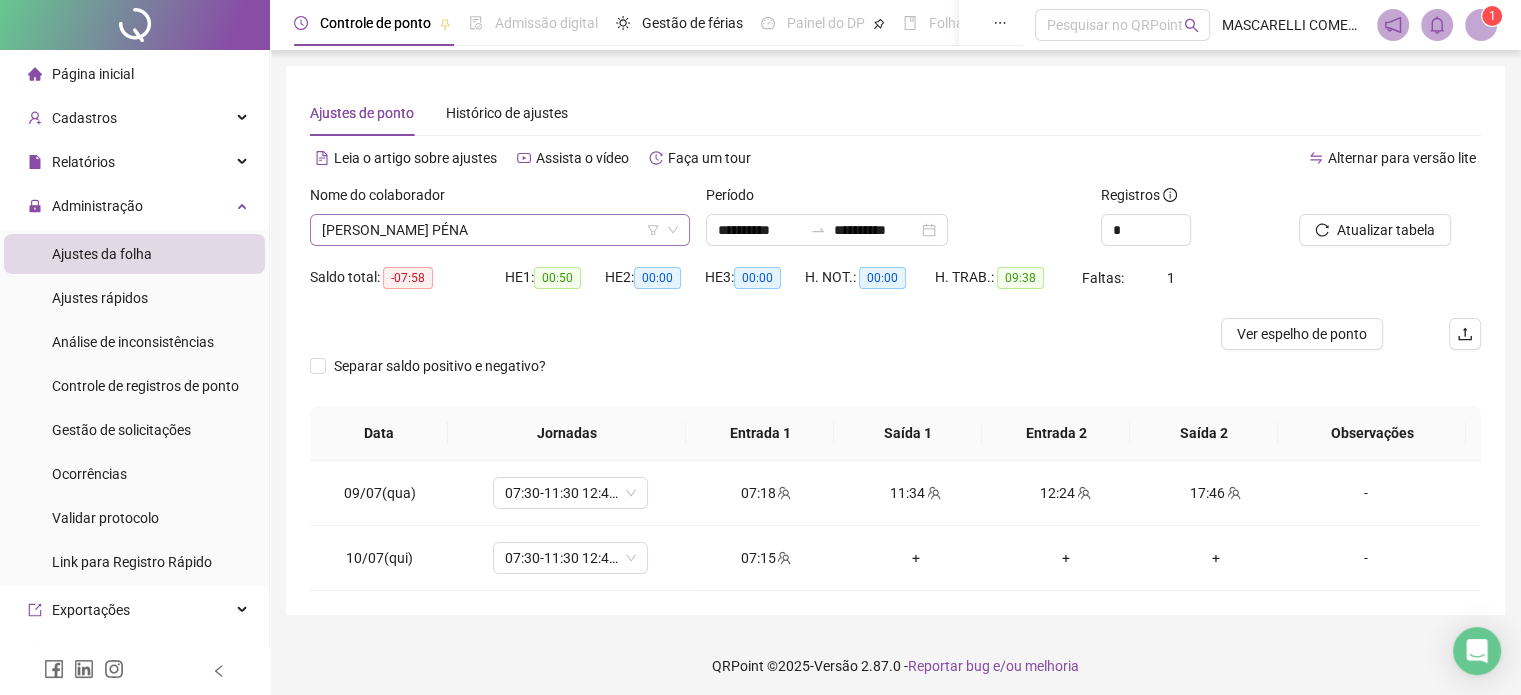 click on "[PERSON_NAME] PÉNA" at bounding box center [500, 230] 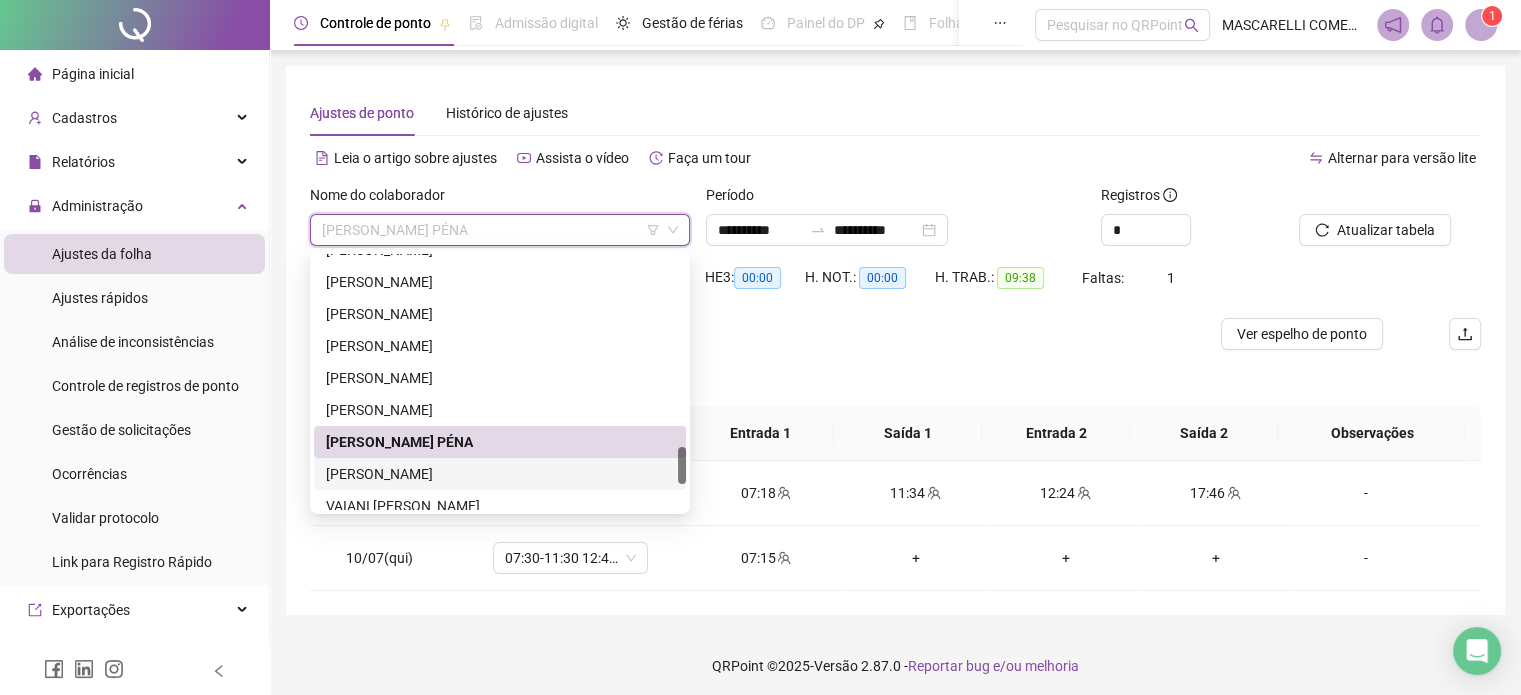 click on "[PERSON_NAME]" at bounding box center (500, 474) 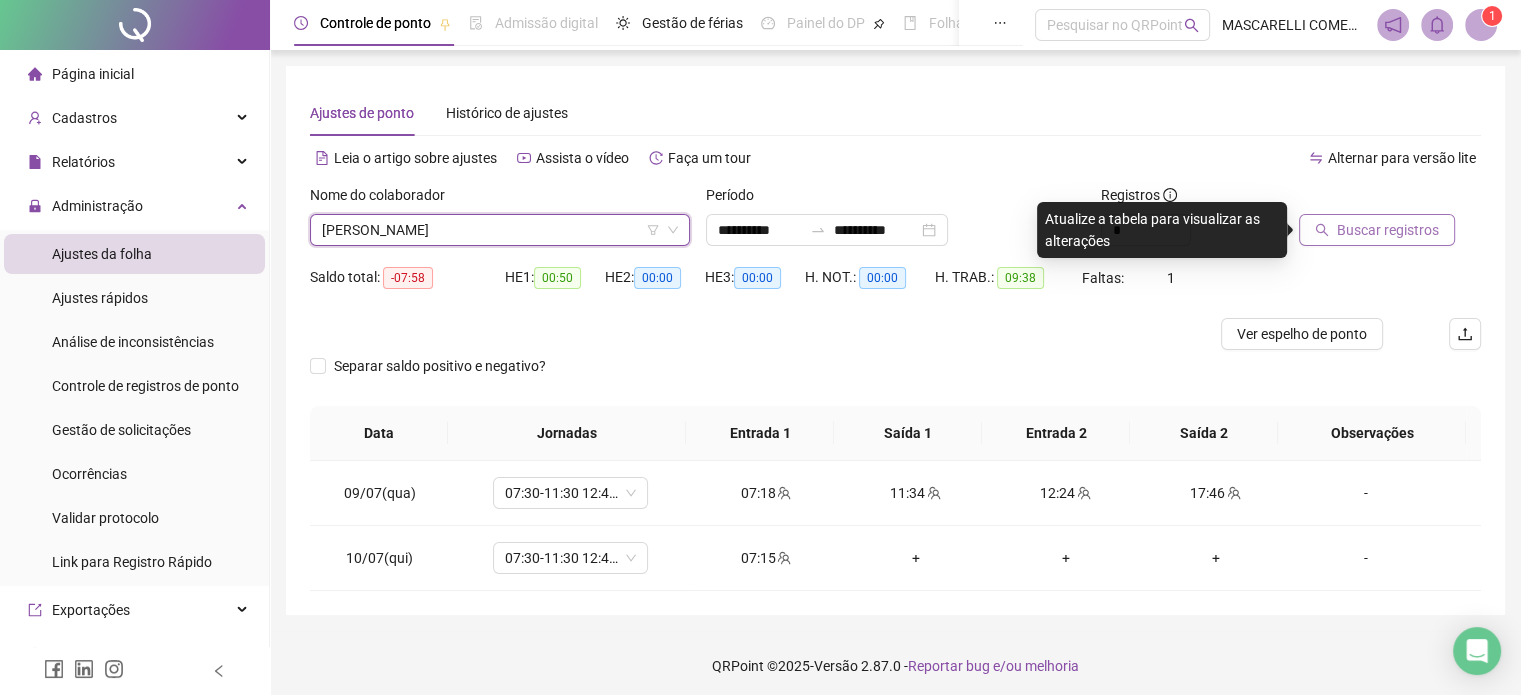 click on "Buscar registros" at bounding box center [1388, 230] 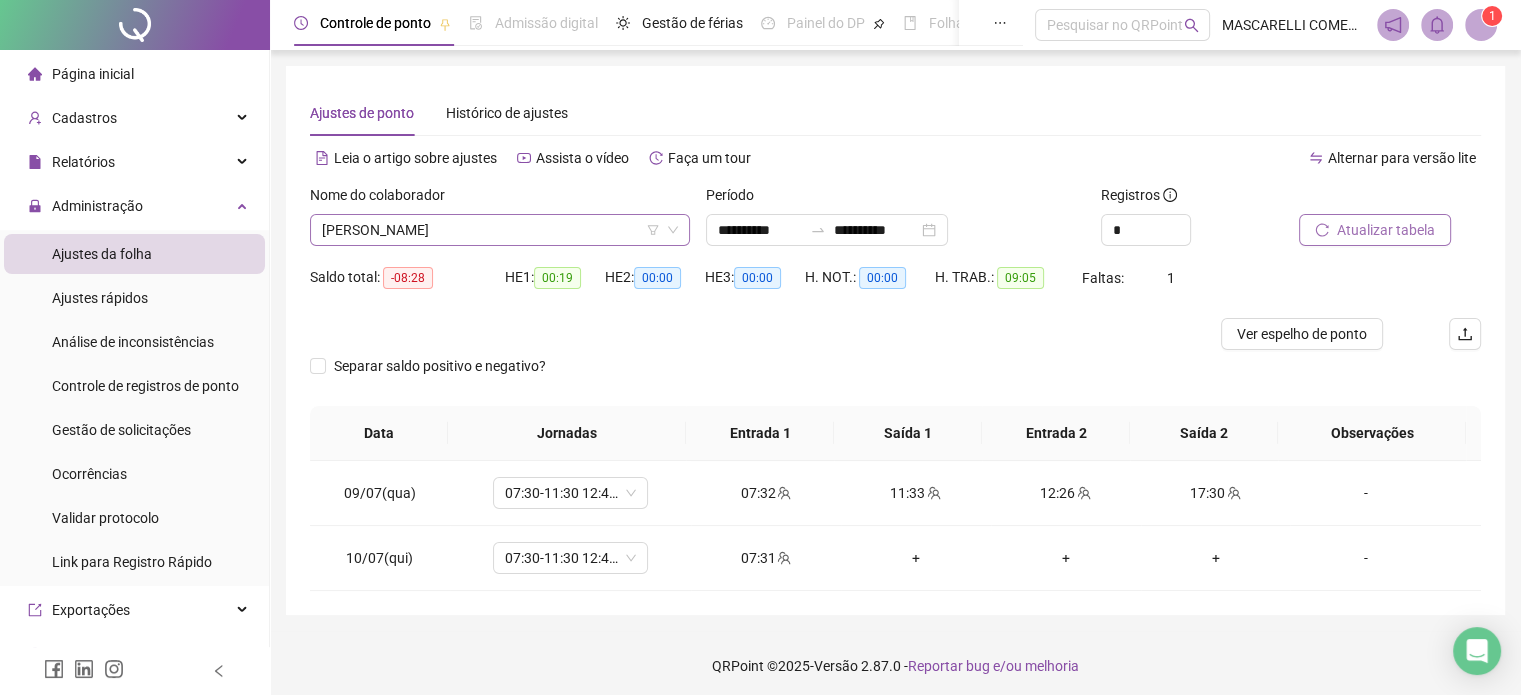 click on "[PERSON_NAME]" at bounding box center [500, 230] 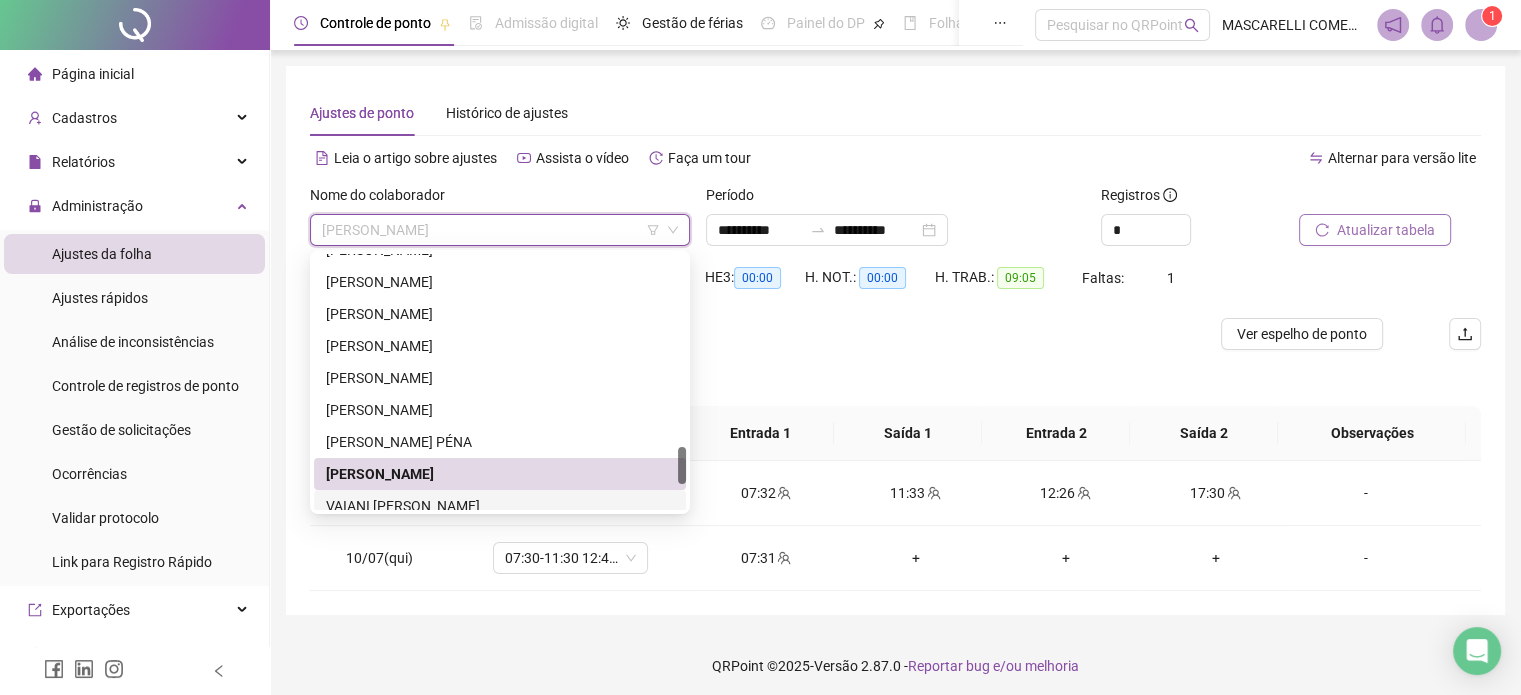 click on "VAIANI [PERSON_NAME]" at bounding box center (500, 506) 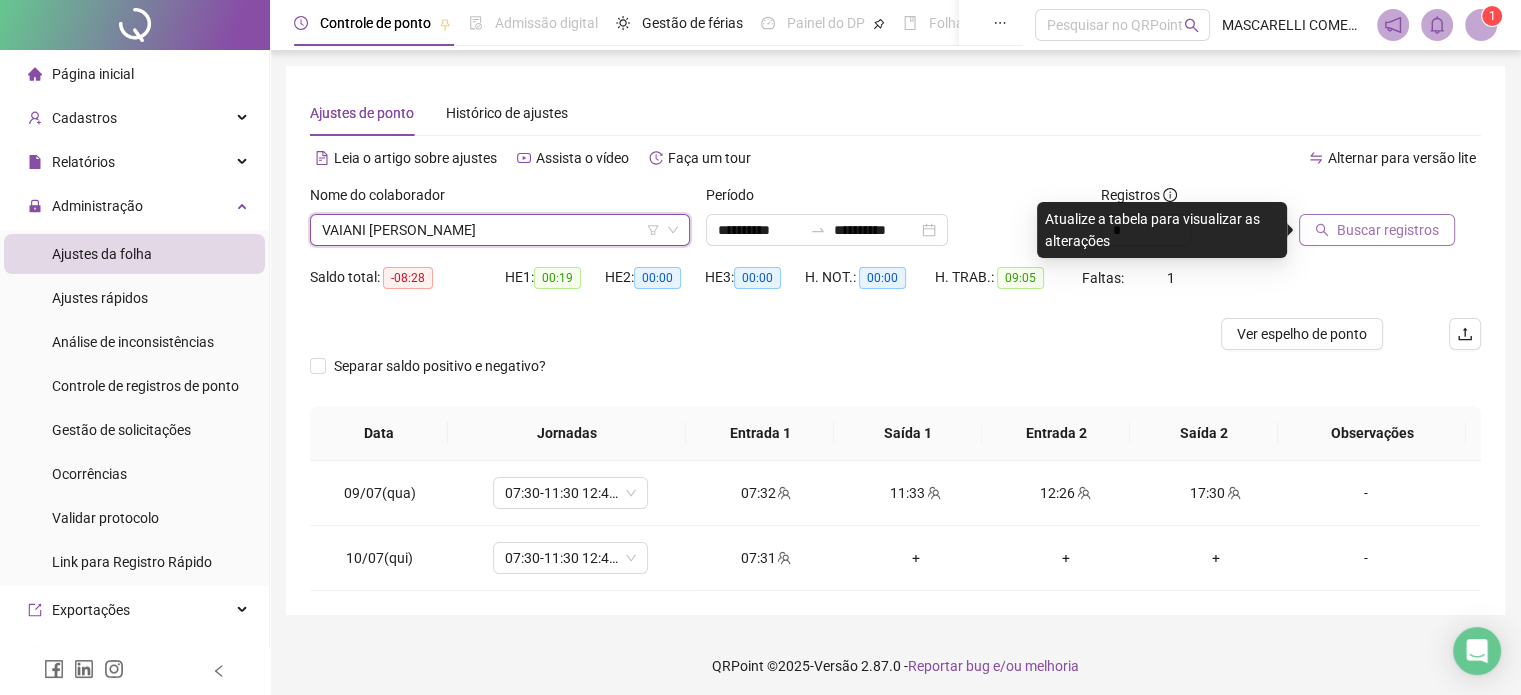 click on "Buscar registros" at bounding box center (1377, 230) 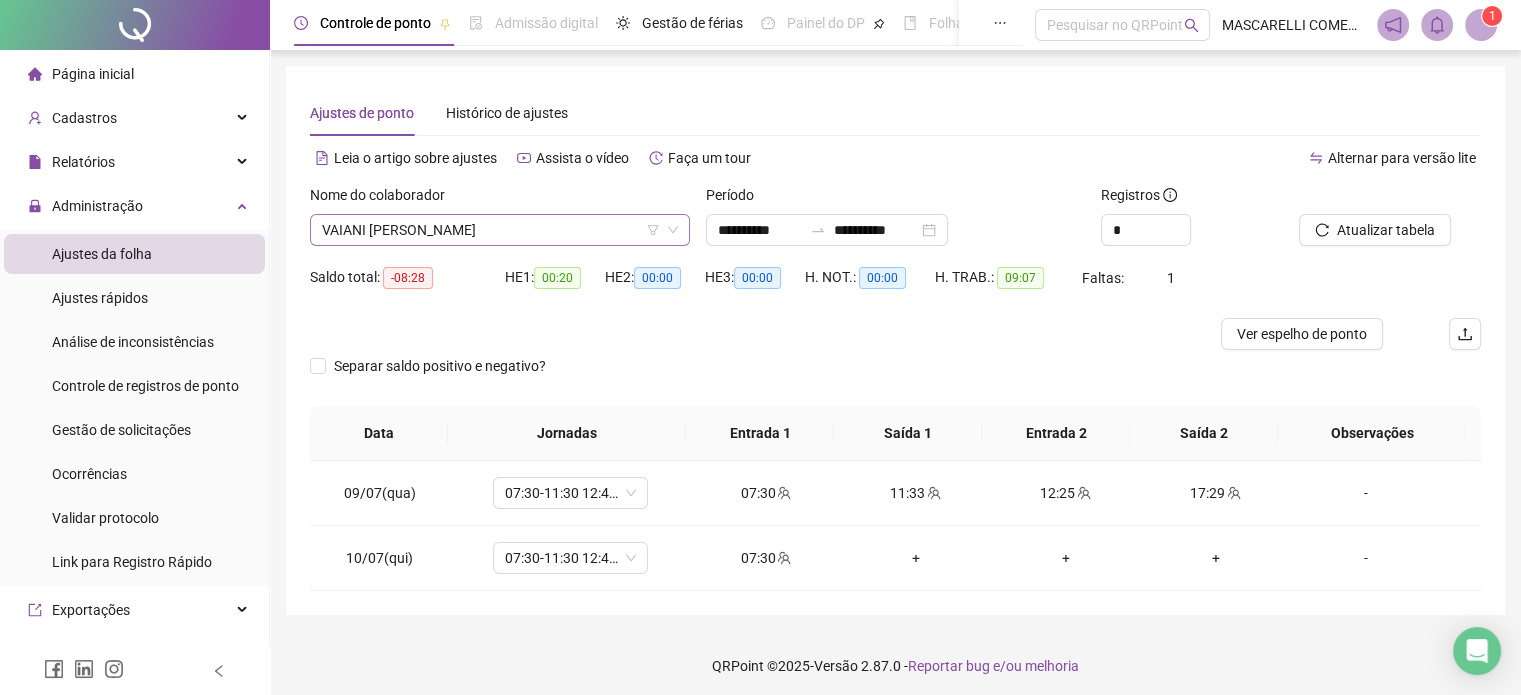 click on "VAIANI [PERSON_NAME]" at bounding box center (500, 230) 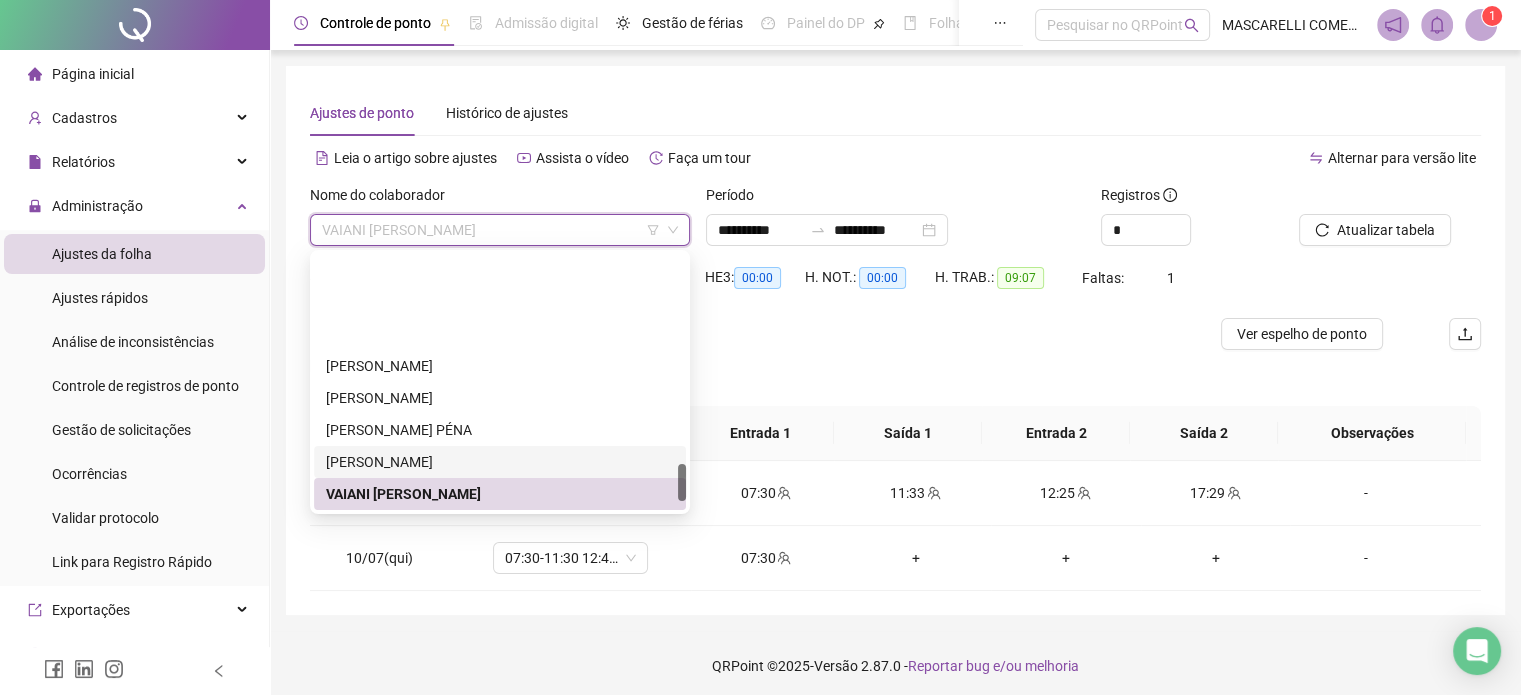 scroll, scrollTop: 1472, scrollLeft: 0, axis: vertical 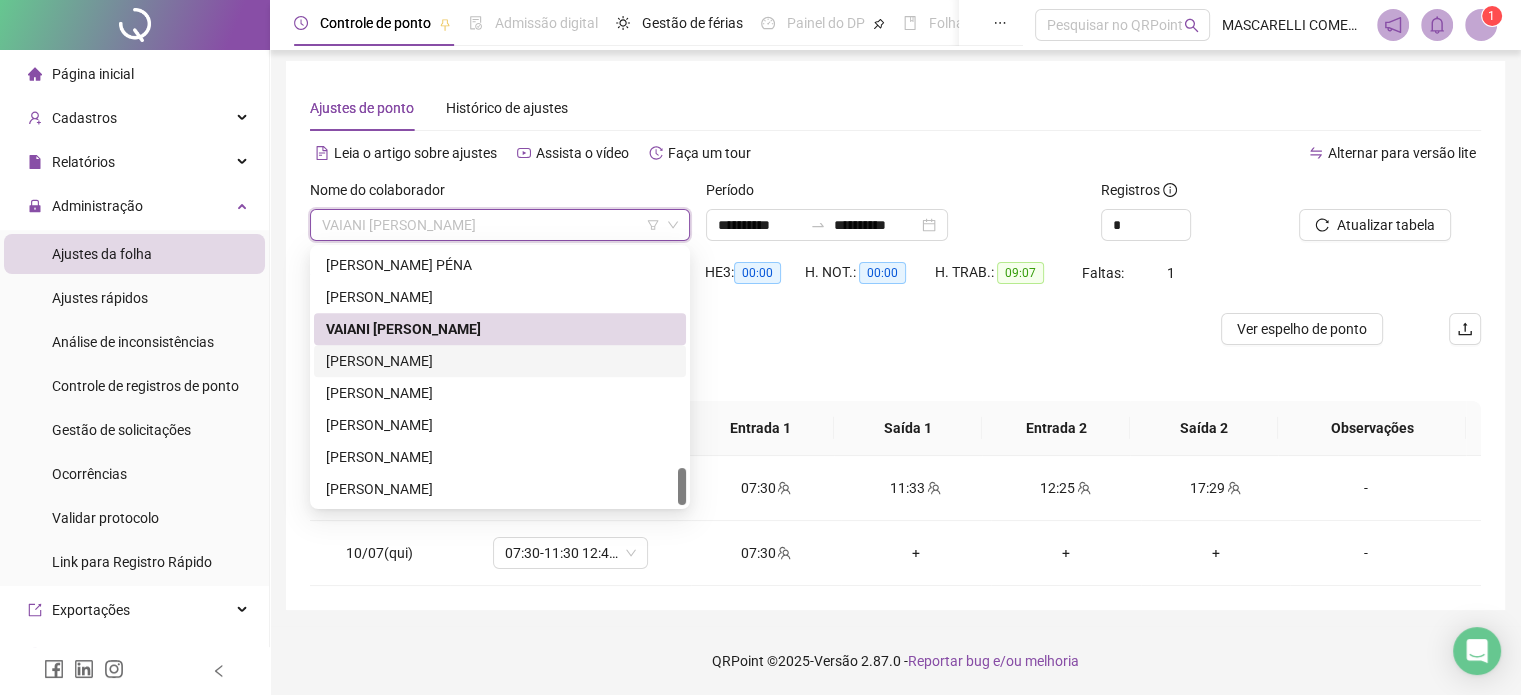 click on "[PERSON_NAME]" at bounding box center [500, 361] 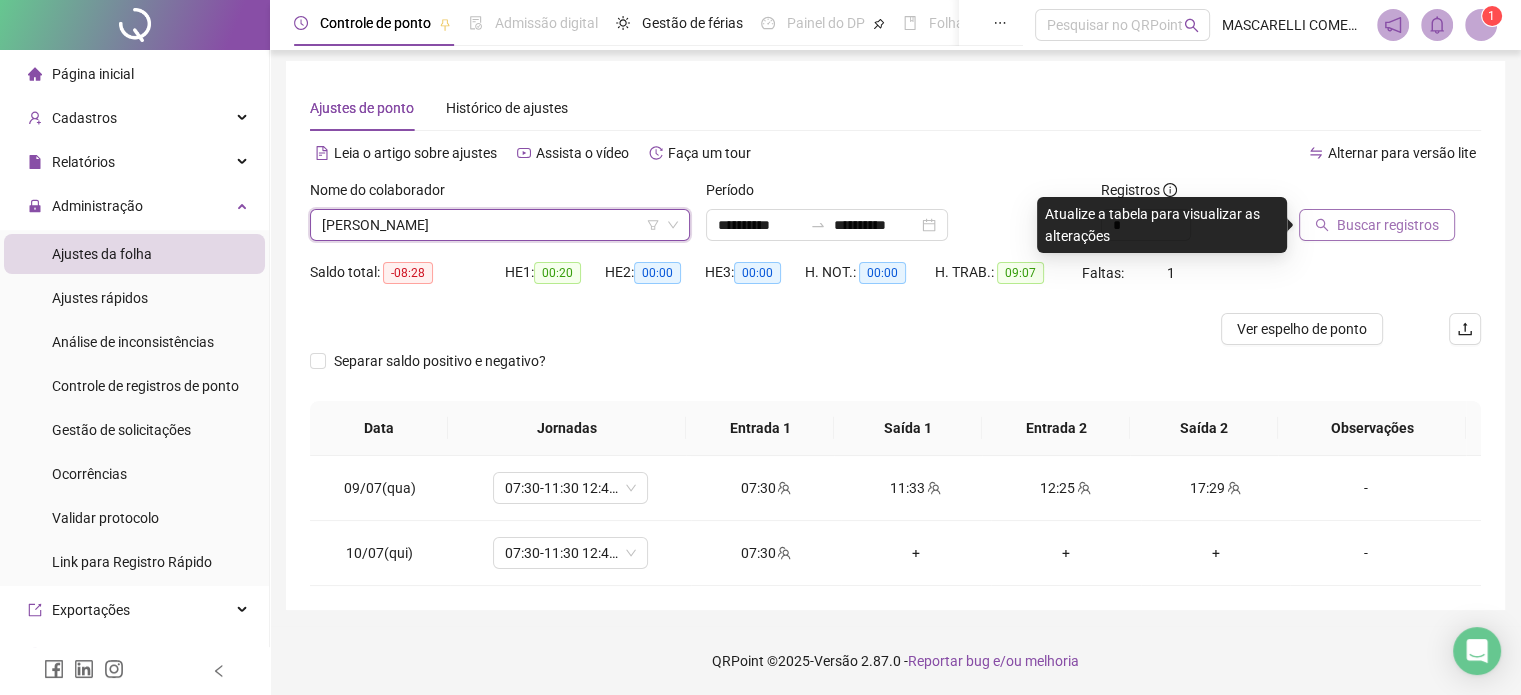 click on "Buscar registros" at bounding box center (1388, 225) 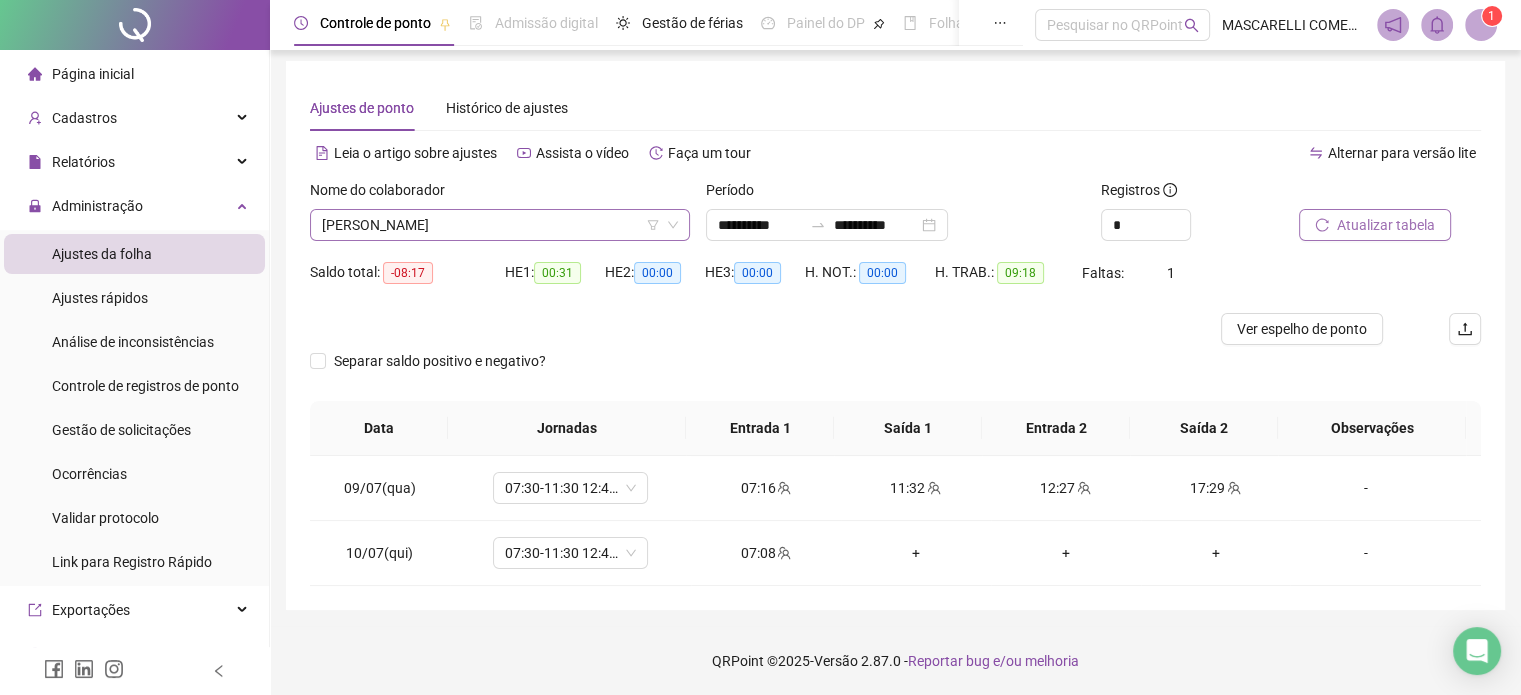 click on "[PERSON_NAME]" at bounding box center [500, 225] 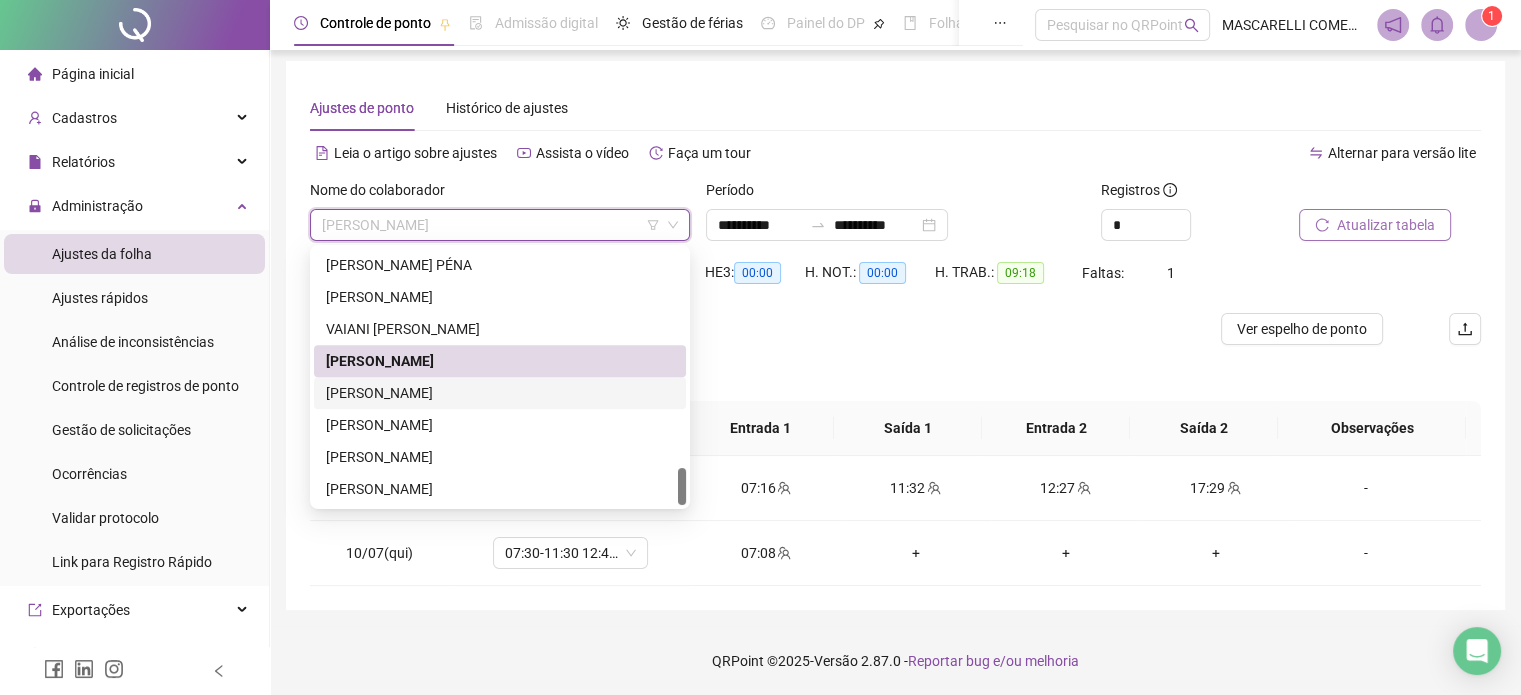 click on "[PERSON_NAME]" at bounding box center (500, 393) 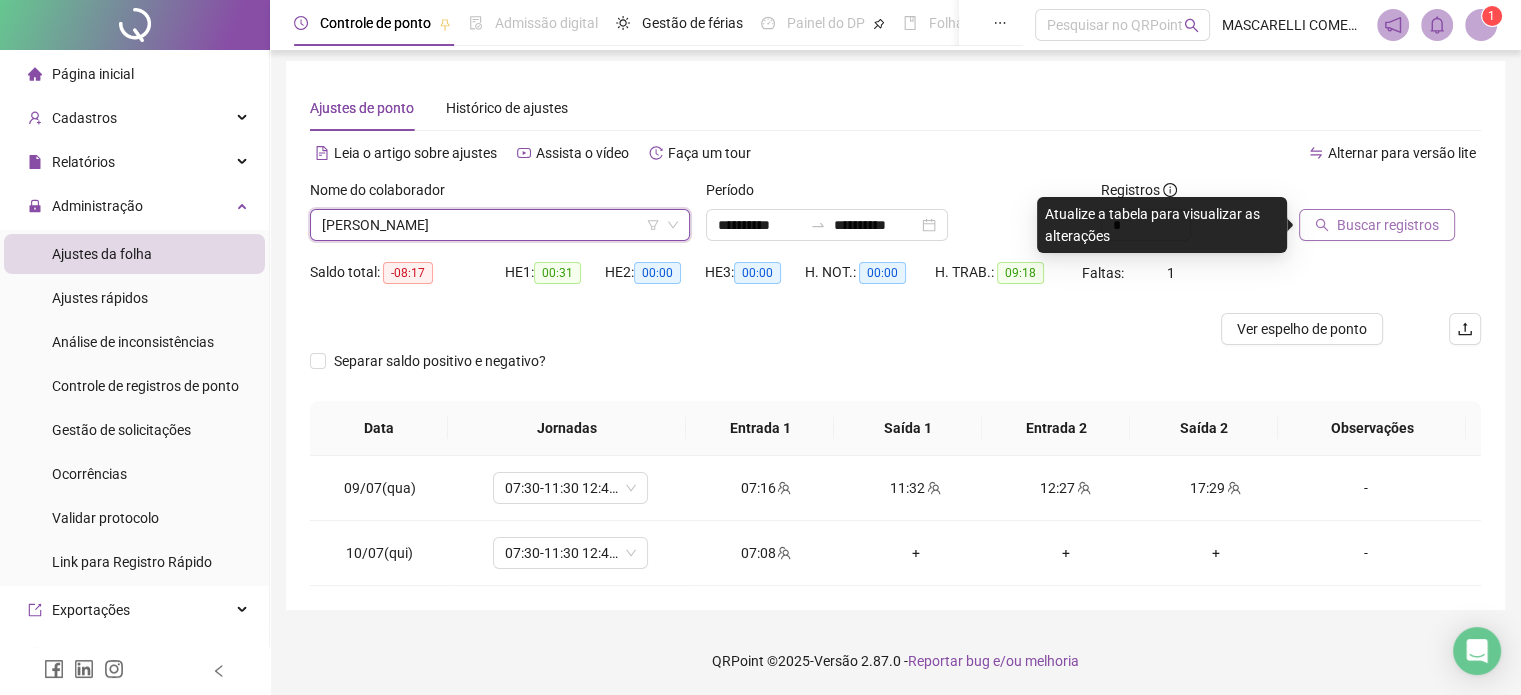 click on "Buscar registros" at bounding box center (1388, 225) 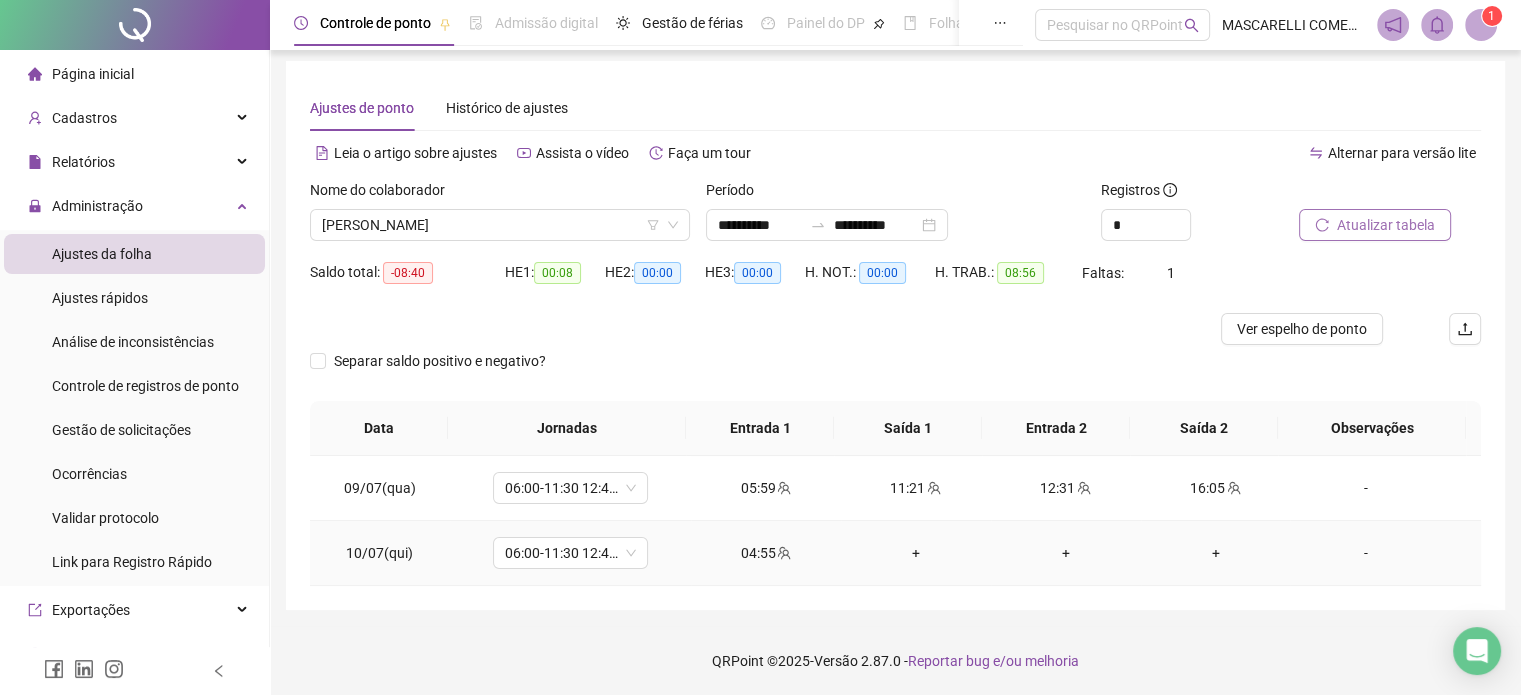 click on "-" at bounding box center [1365, 553] 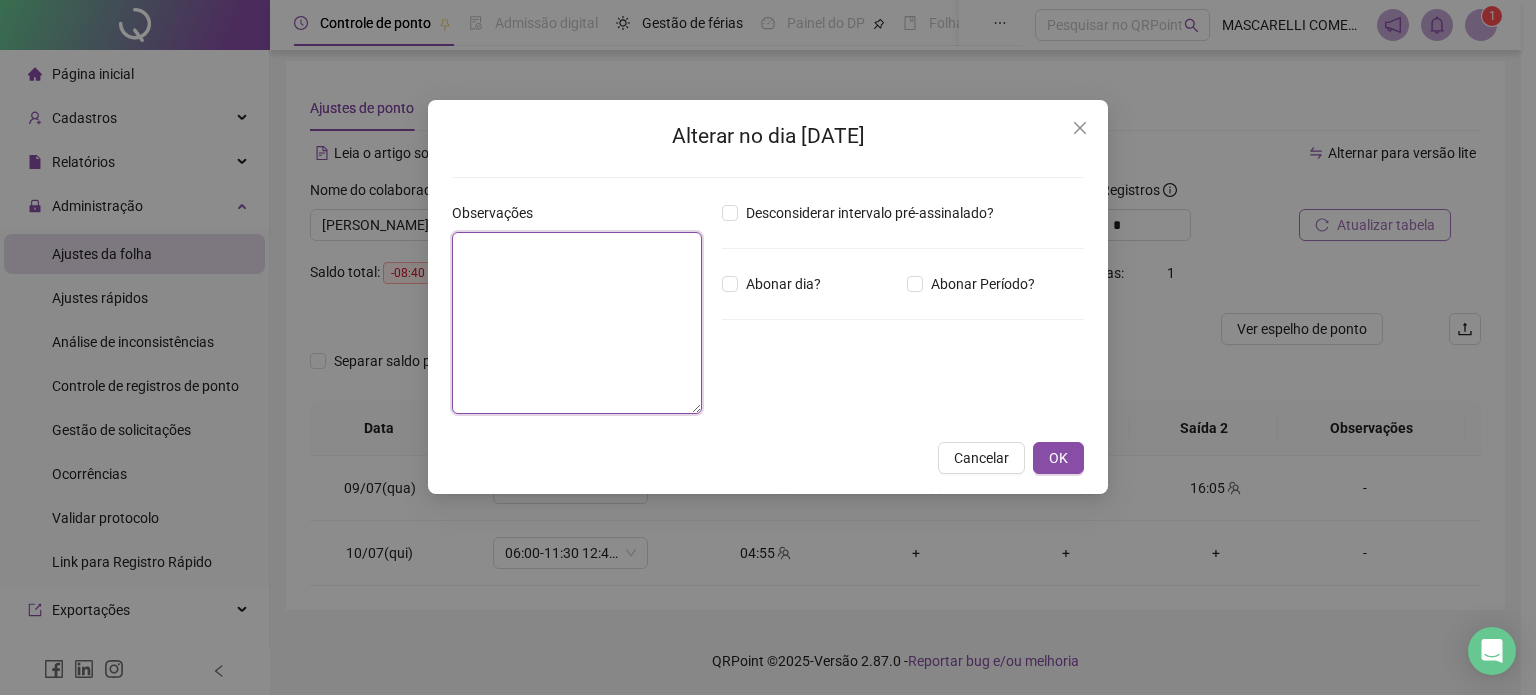 click at bounding box center [577, 323] 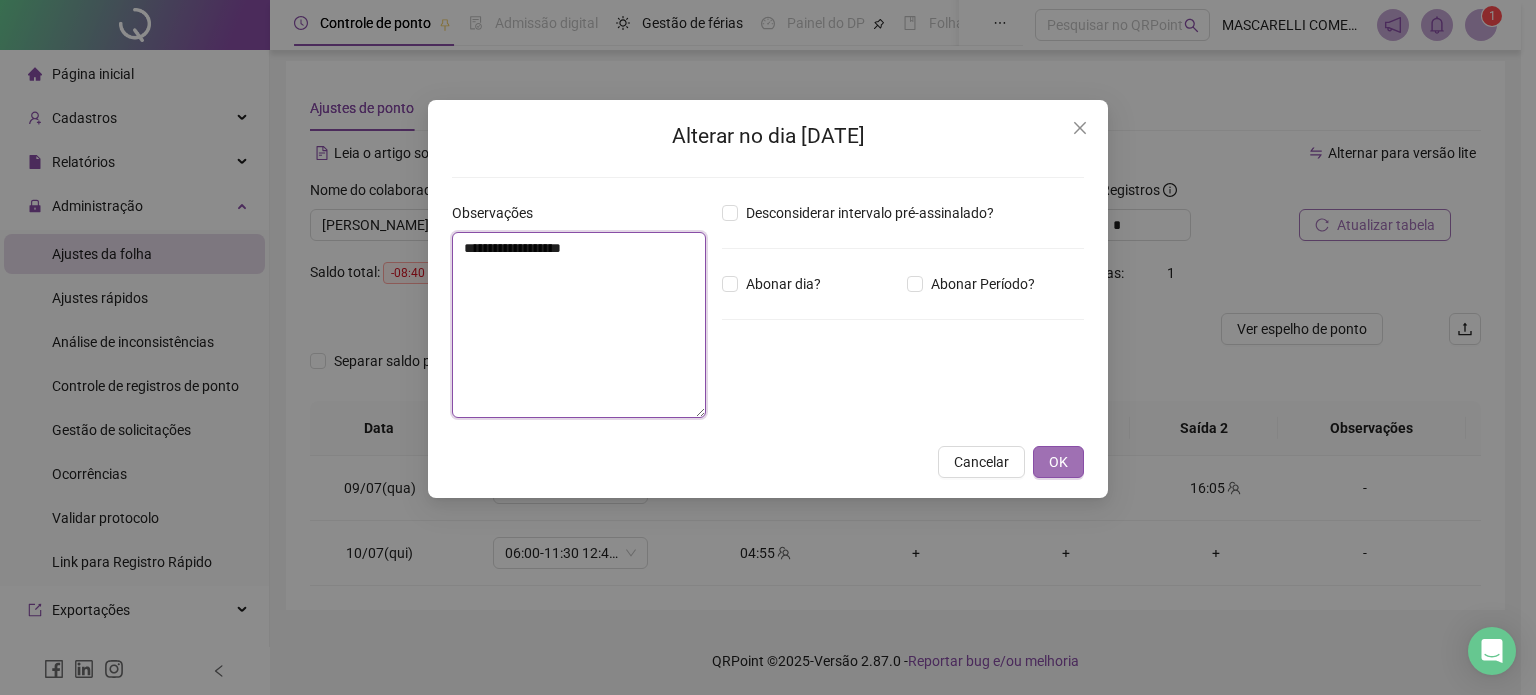 type on "**********" 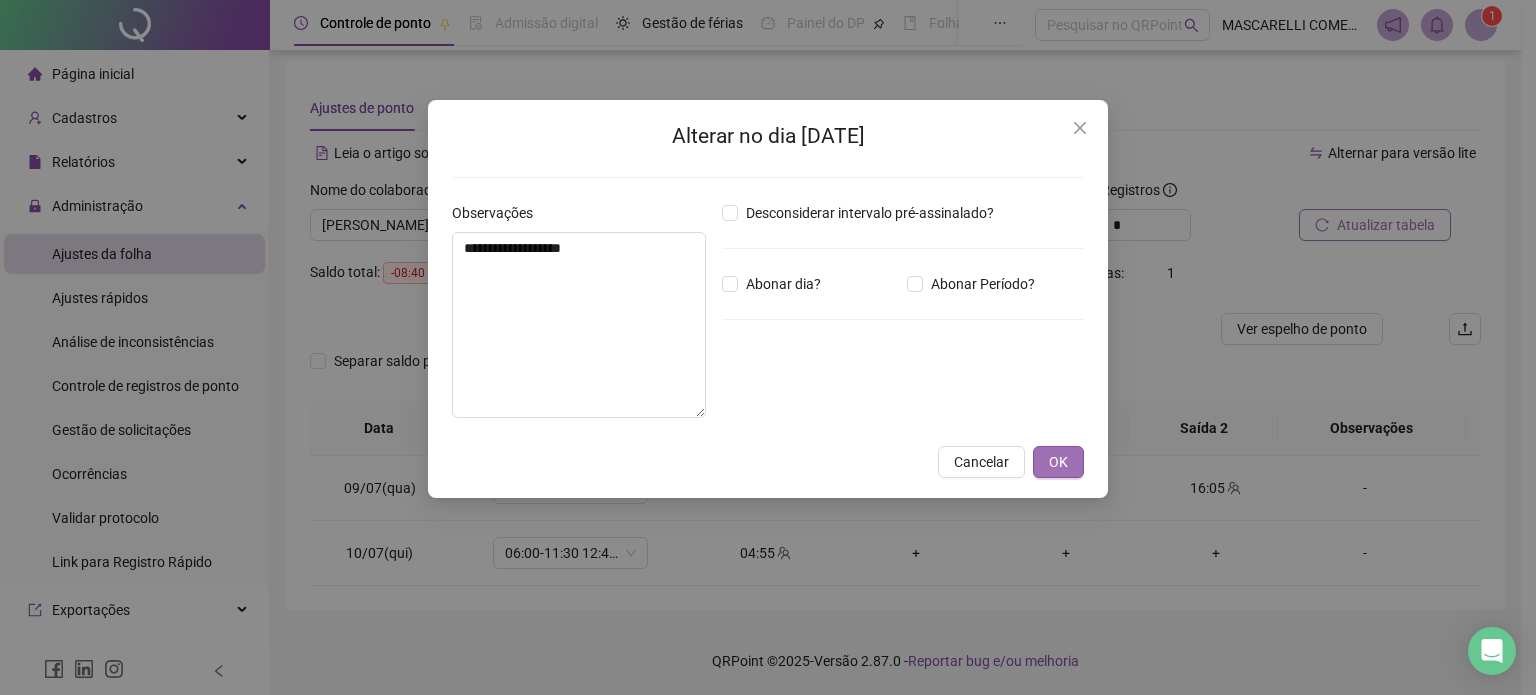 click on "OK" at bounding box center [1058, 462] 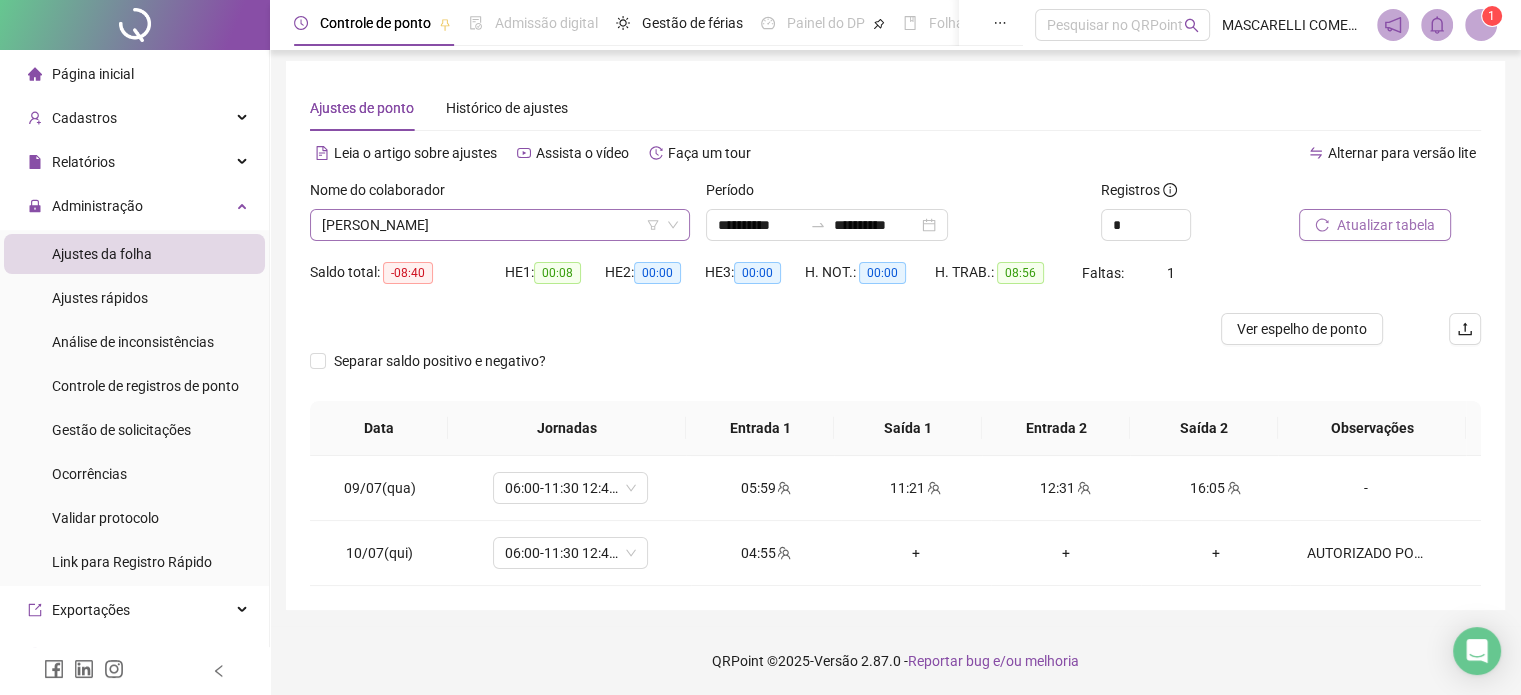 click on "[PERSON_NAME]" at bounding box center [500, 225] 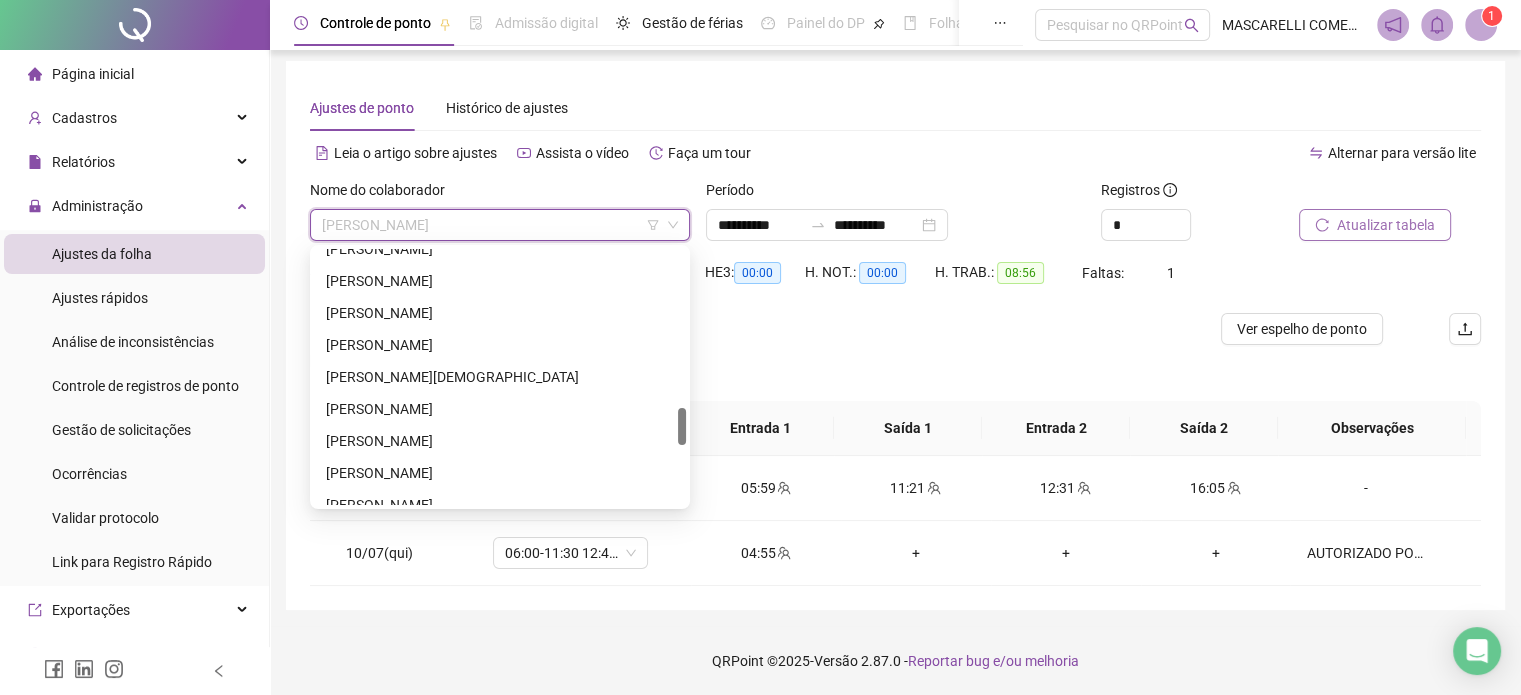 scroll, scrollTop: 972, scrollLeft: 0, axis: vertical 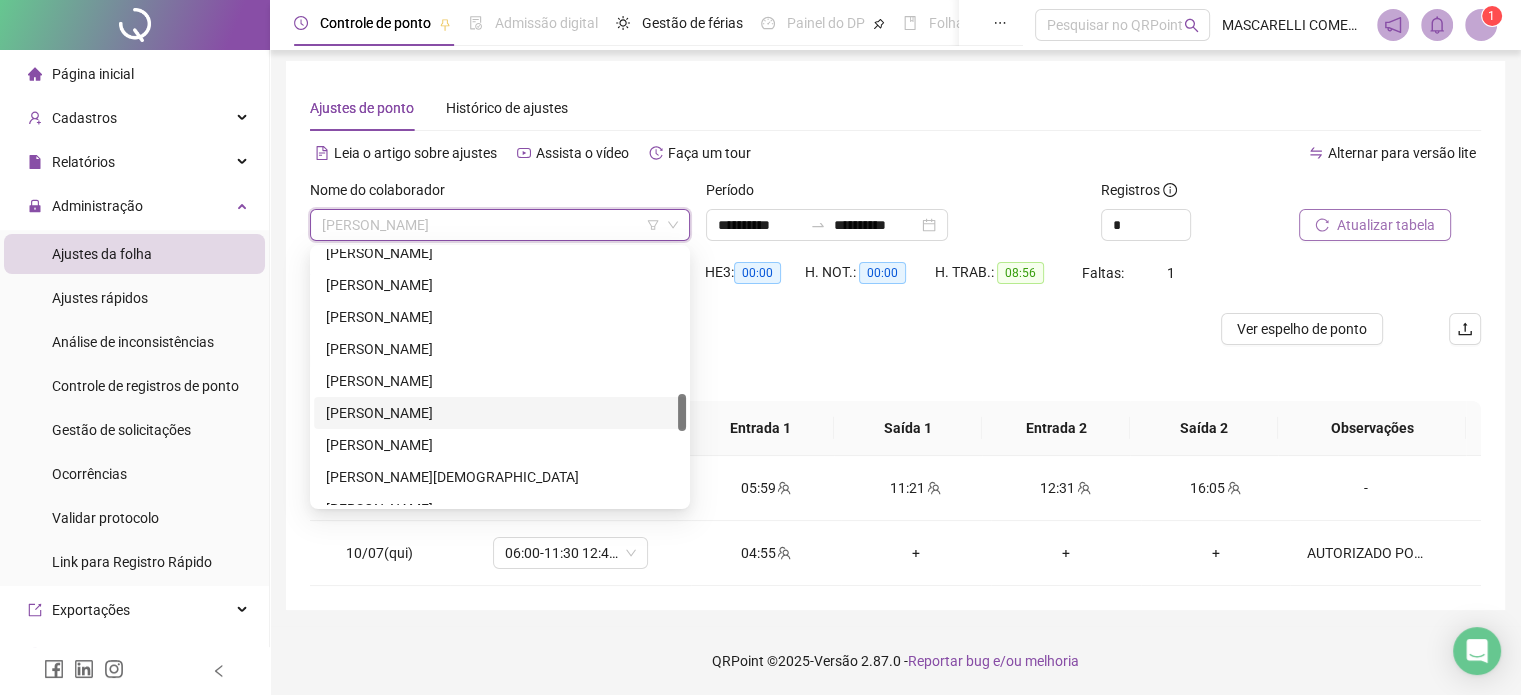 click on "[PERSON_NAME]" at bounding box center (500, 413) 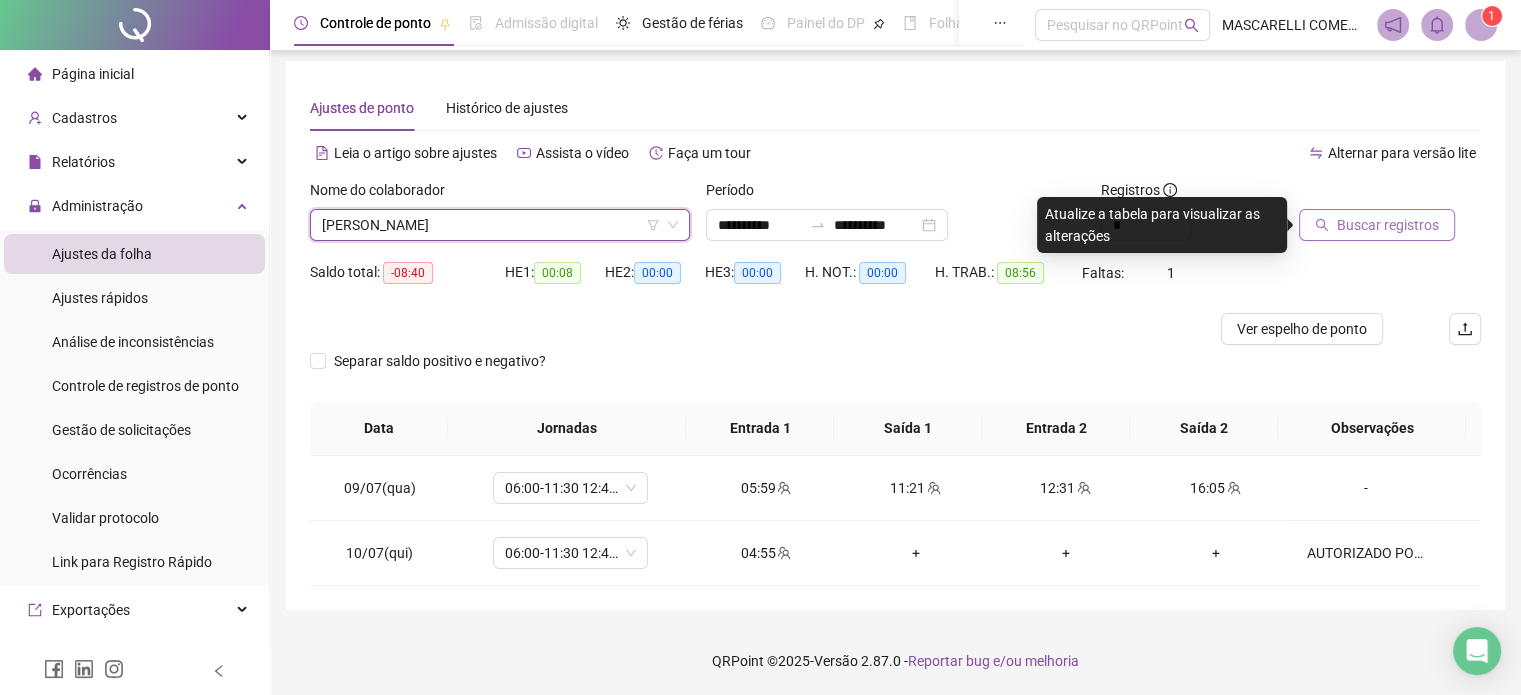 click on "Buscar registros" at bounding box center (1388, 225) 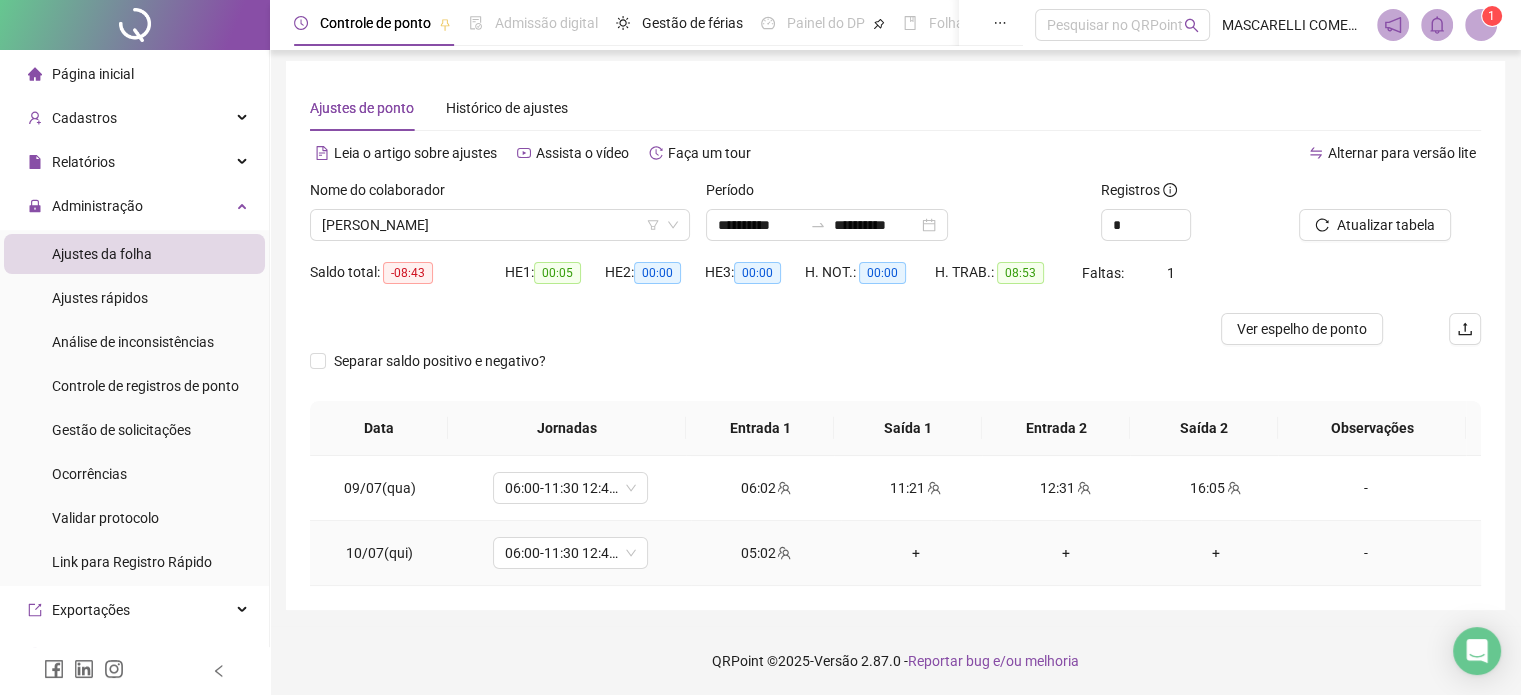 click on "-" at bounding box center (1365, 553) 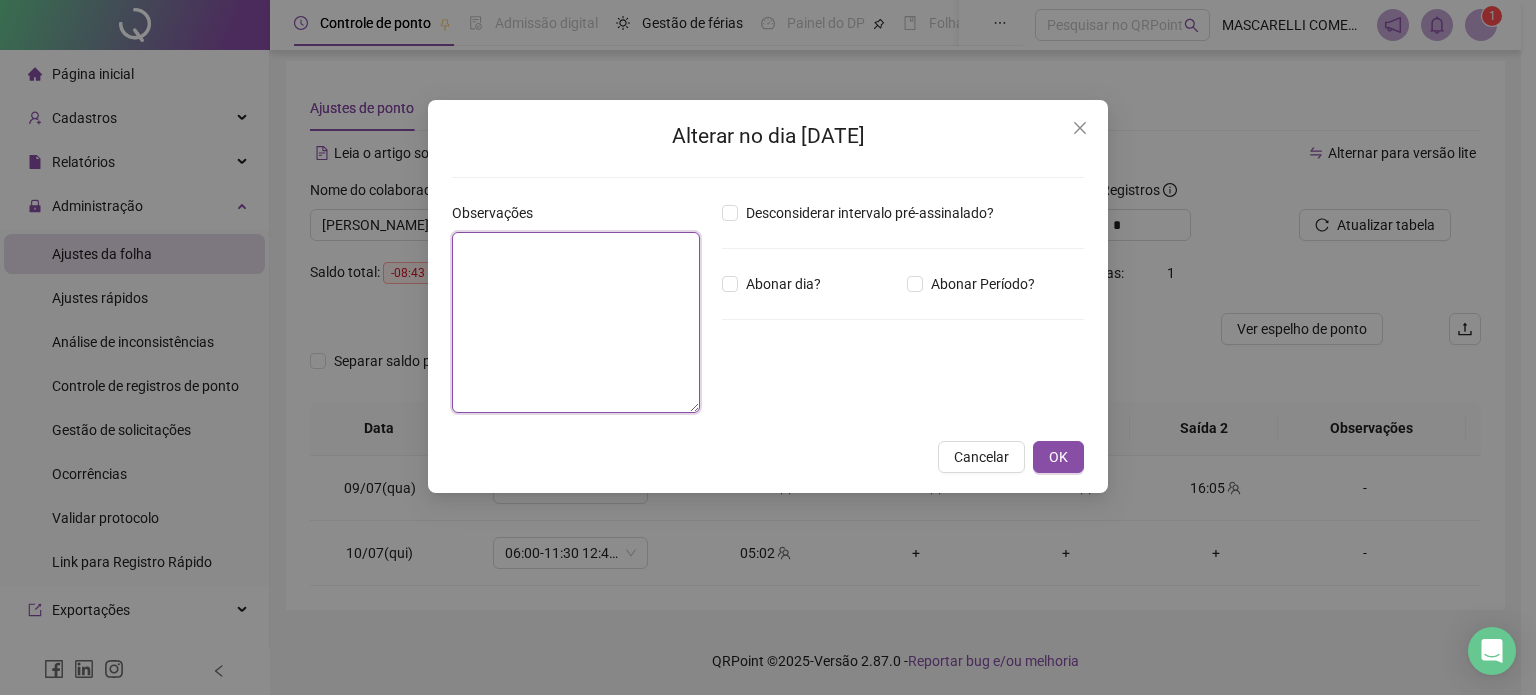 click at bounding box center [576, 322] 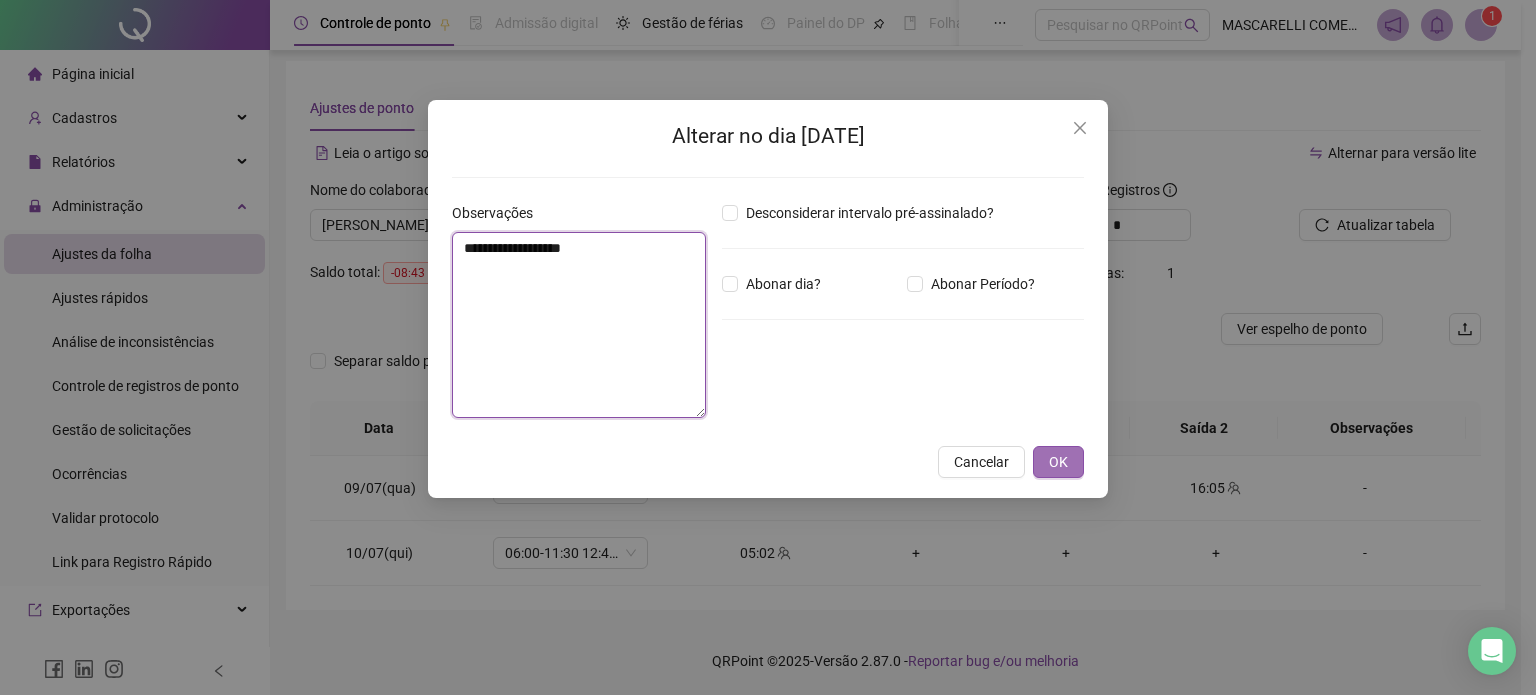type on "**********" 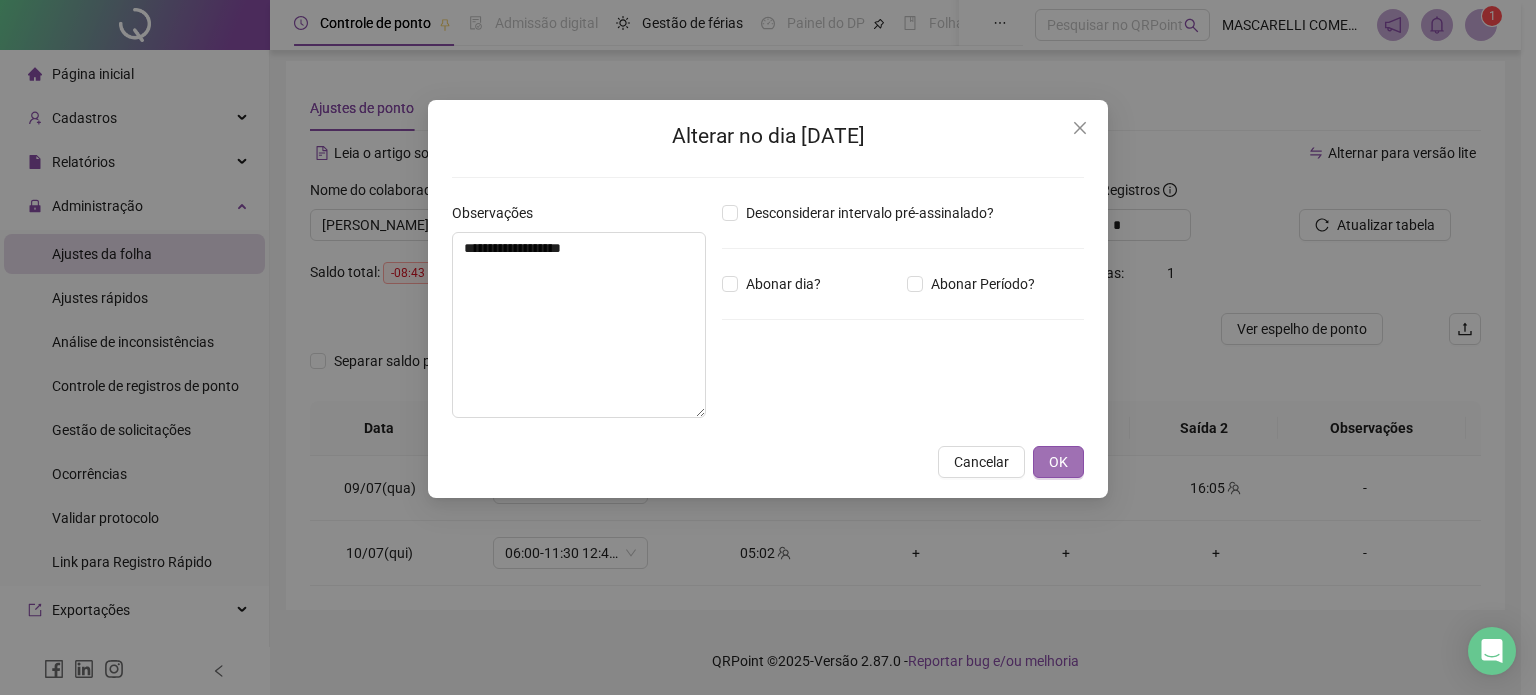 click on "OK" at bounding box center (1058, 462) 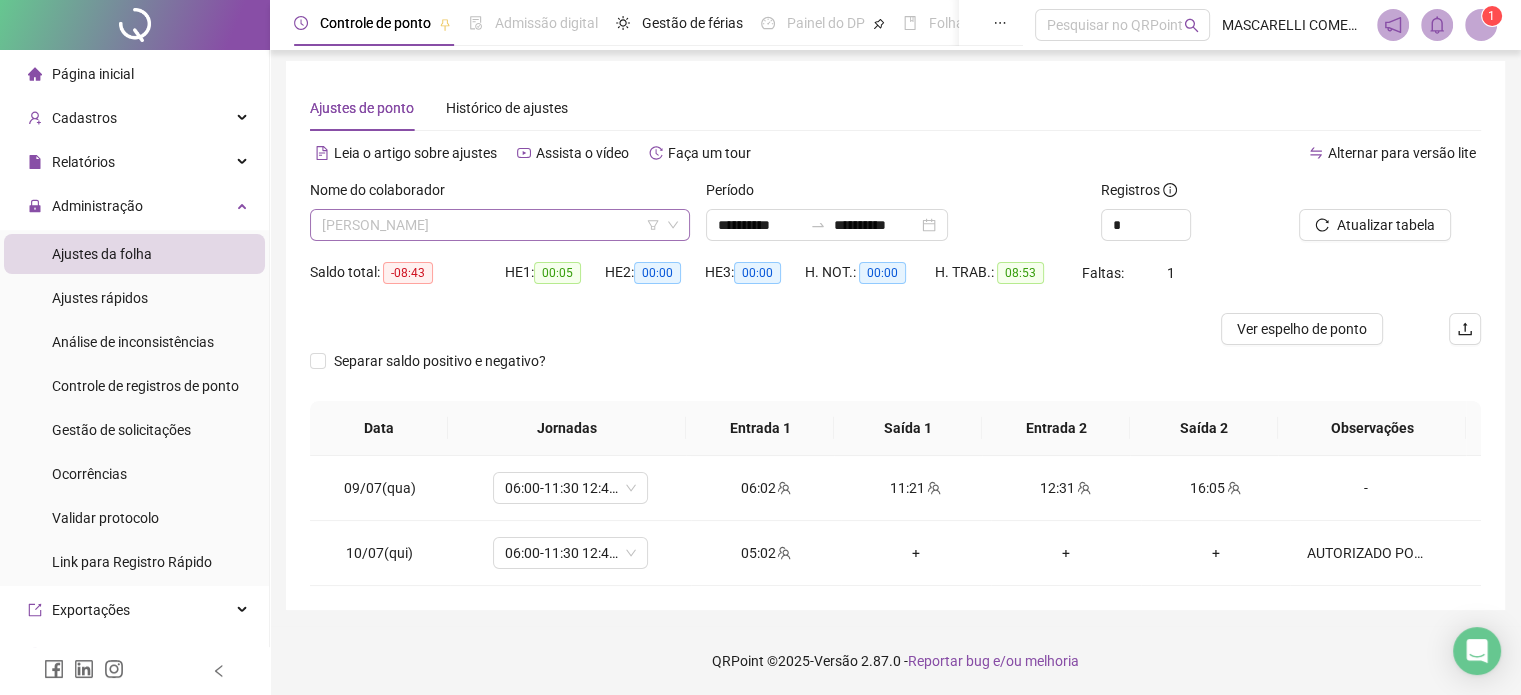 click on "[PERSON_NAME]" at bounding box center [500, 225] 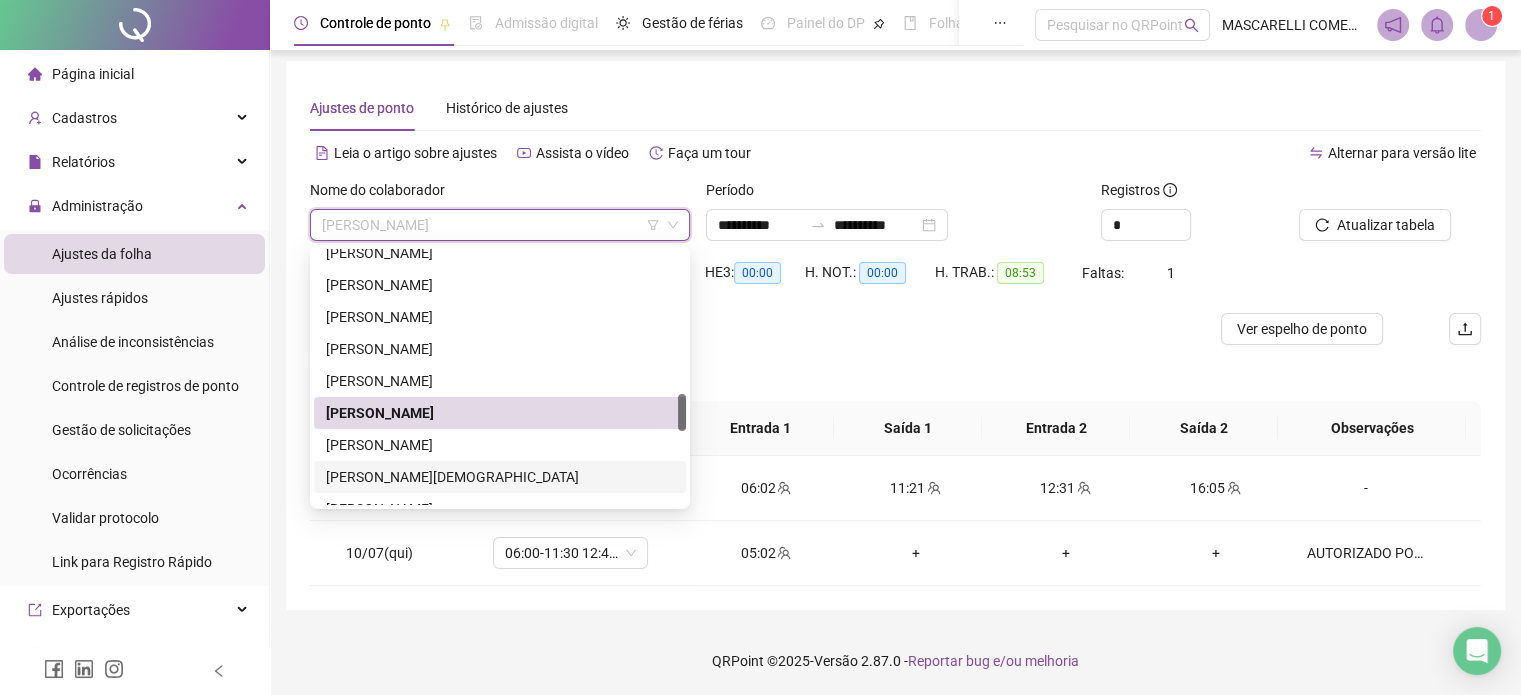 click on "[PERSON_NAME][DEMOGRAPHIC_DATA]" at bounding box center [500, 477] 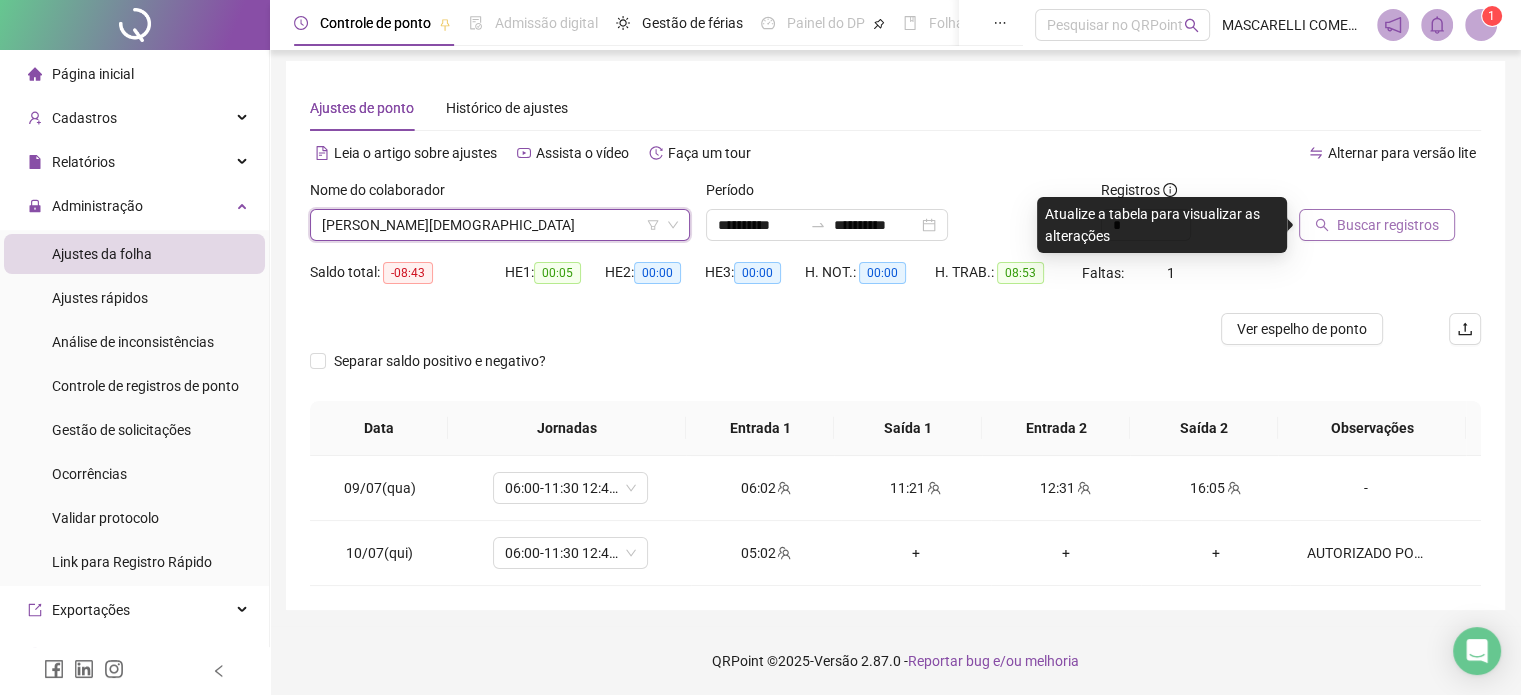 click on "Buscar registros" at bounding box center (1388, 225) 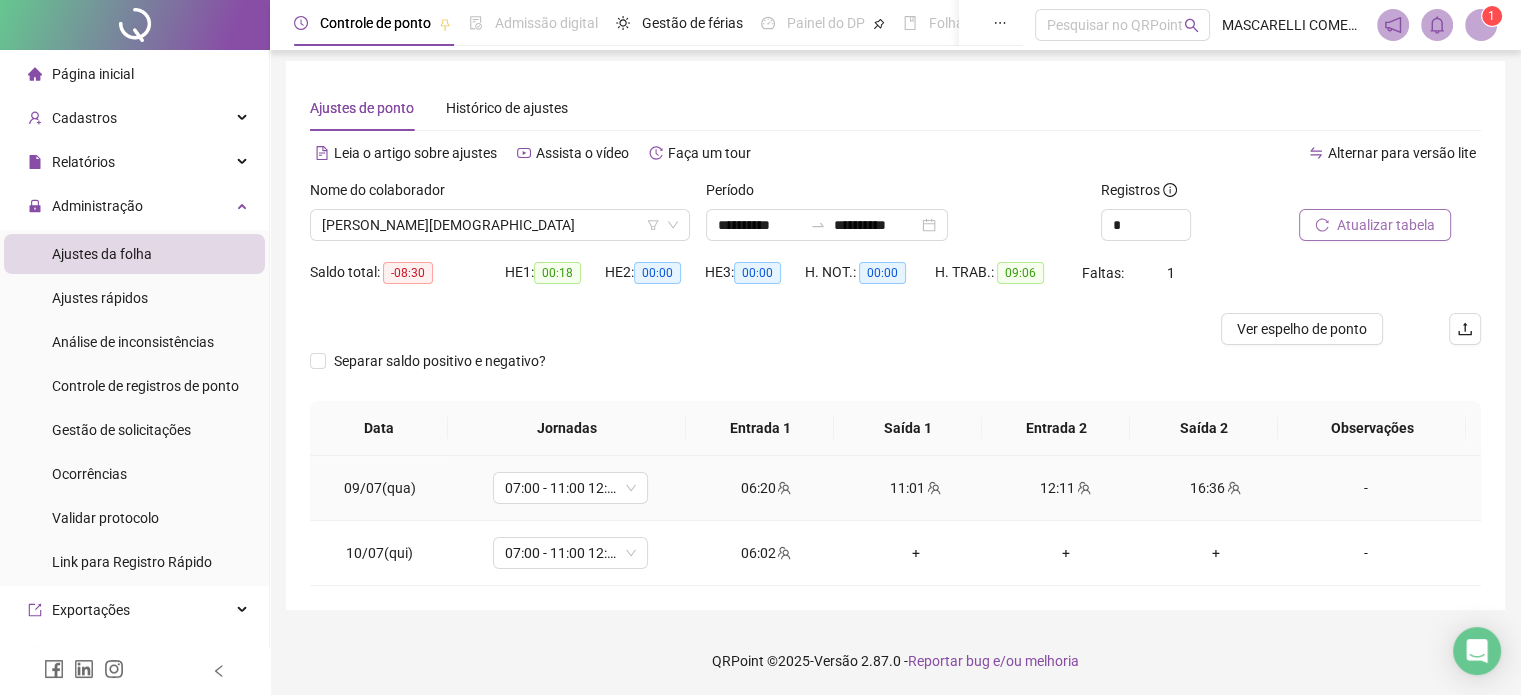 click on "-" at bounding box center [1365, 488] 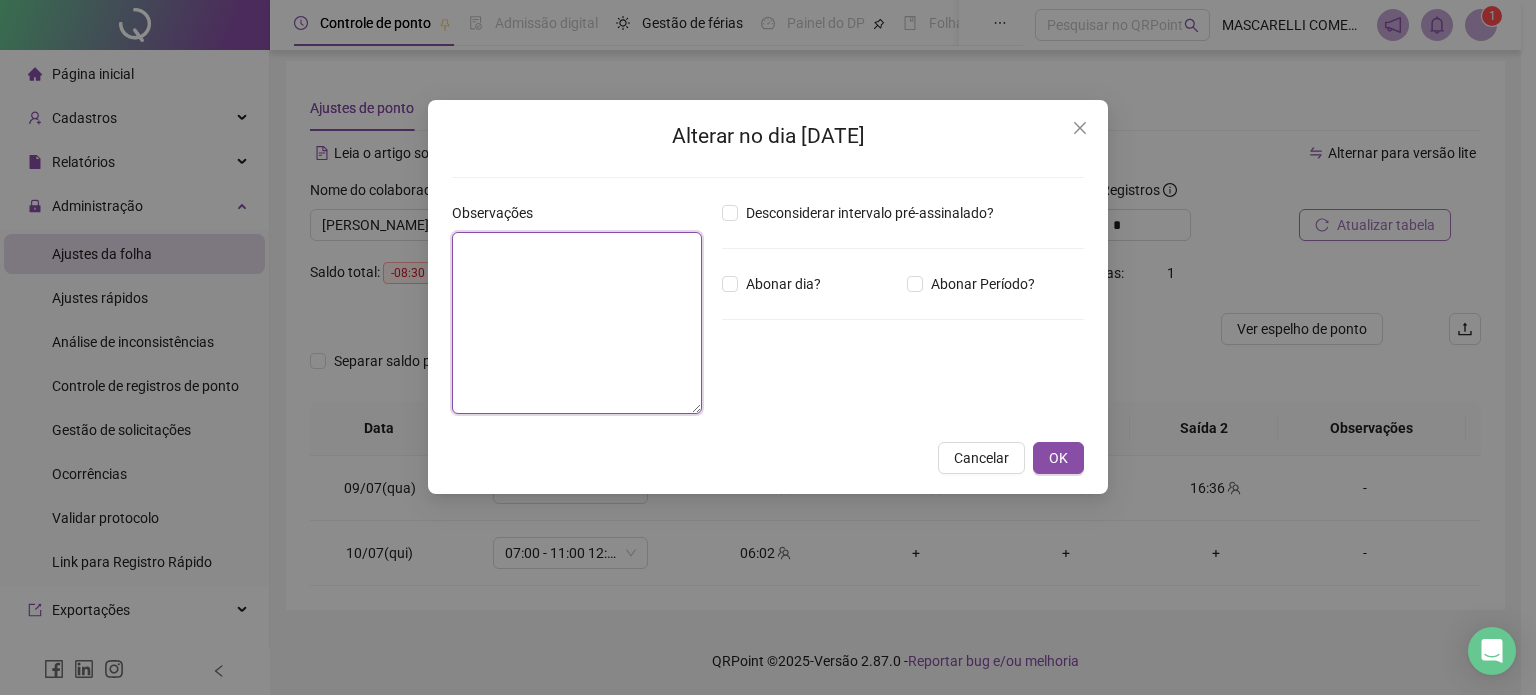 click at bounding box center [577, 323] 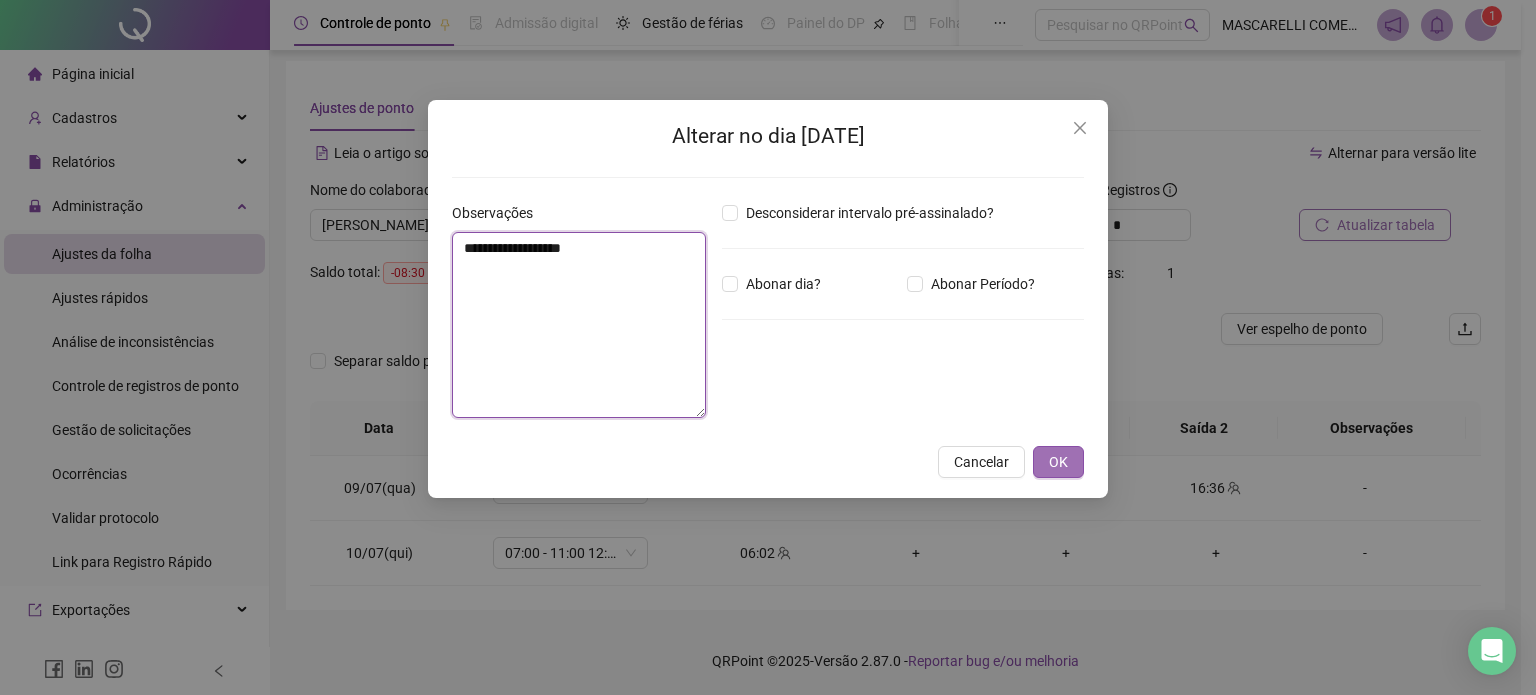 type on "**********" 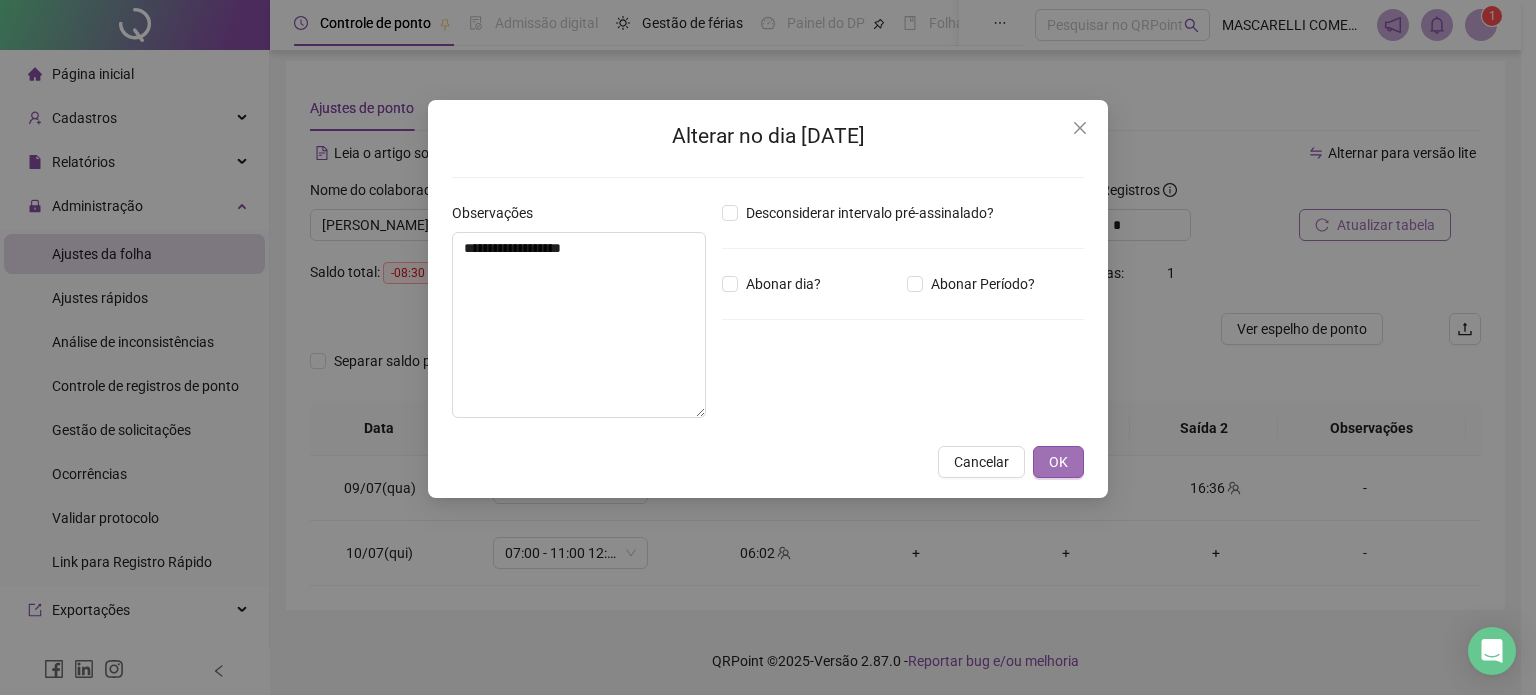 click on "OK" at bounding box center (1058, 462) 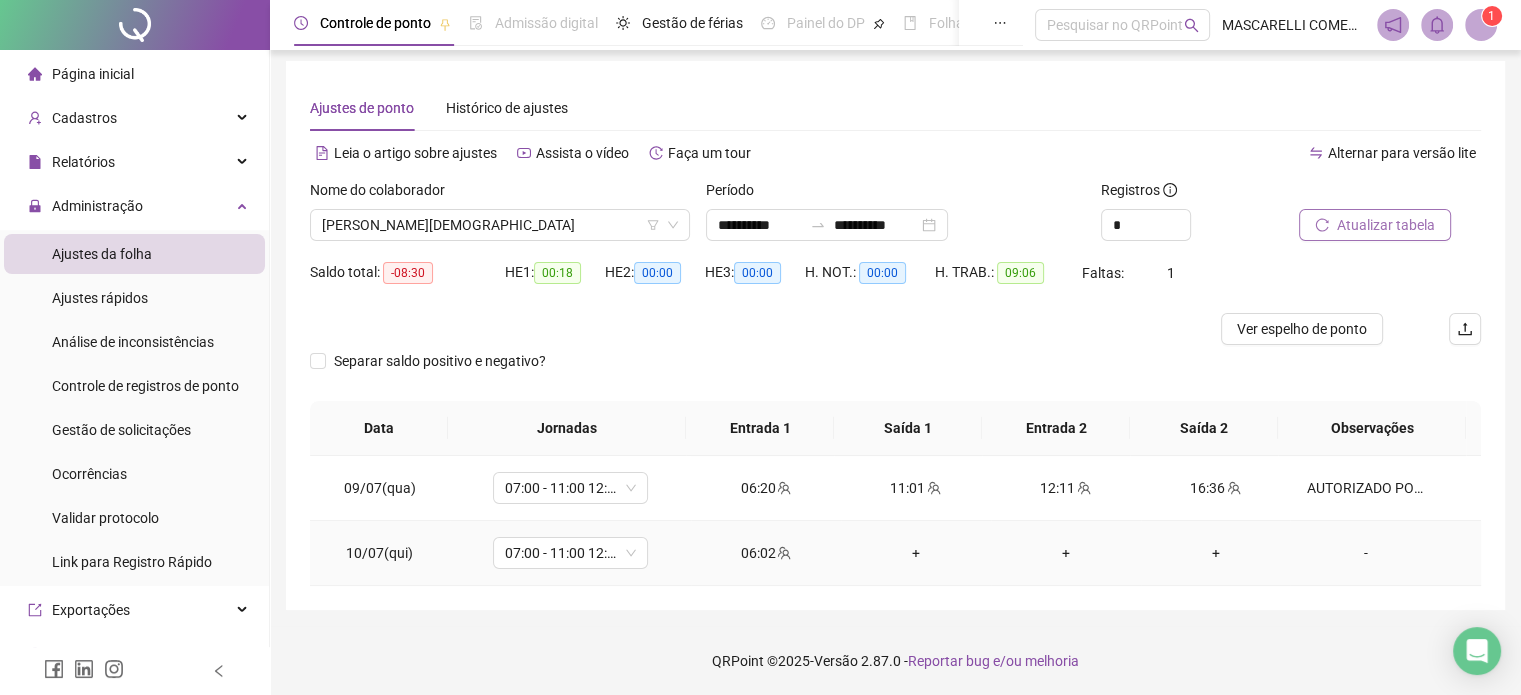 click on "-" at bounding box center [1365, 553] 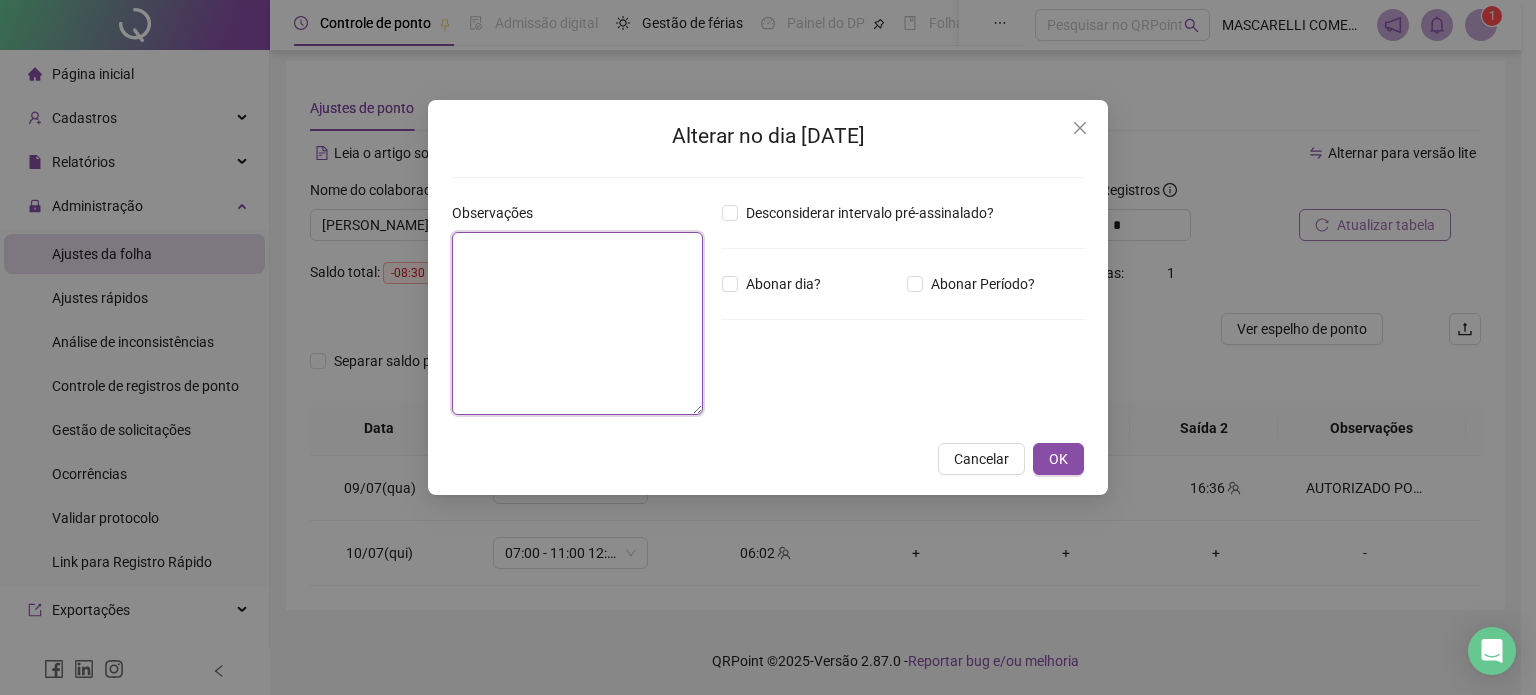 click at bounding box center [577, 323] 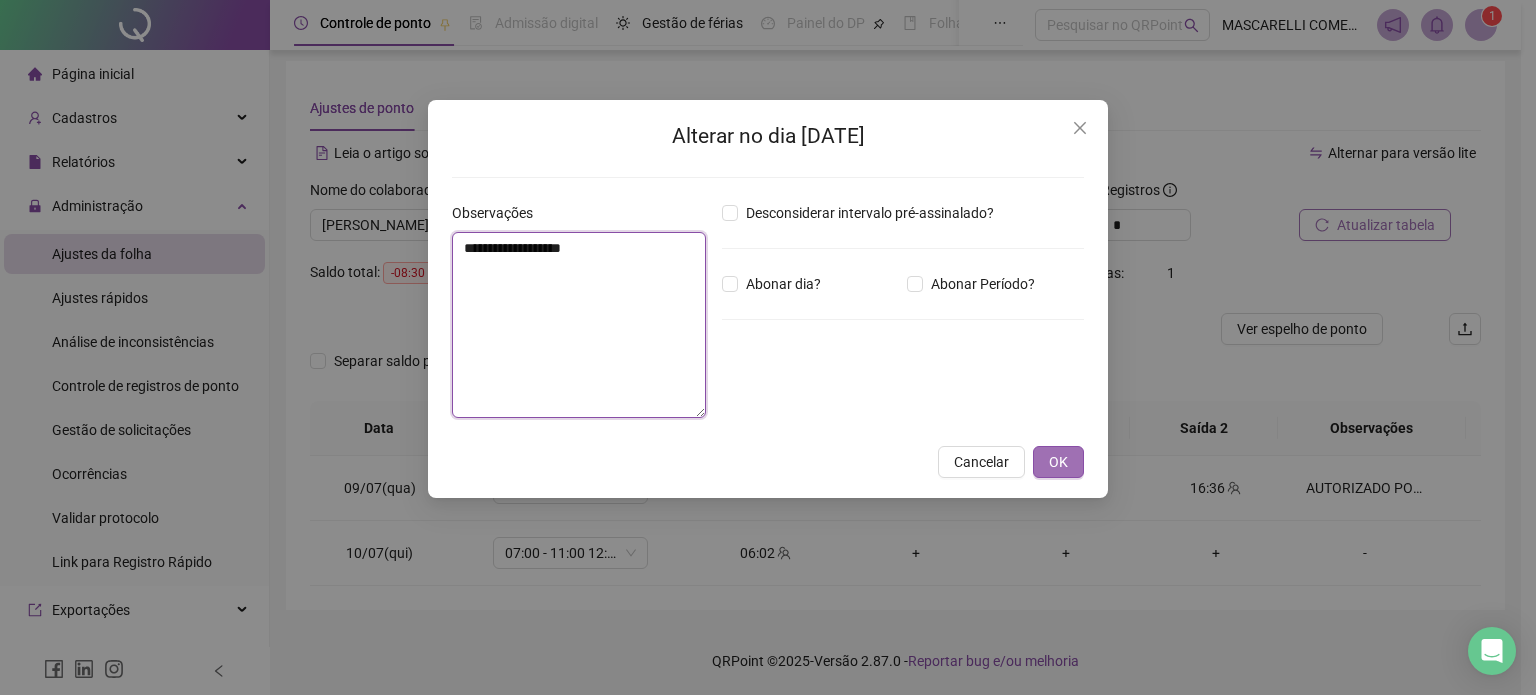 type on "**********" 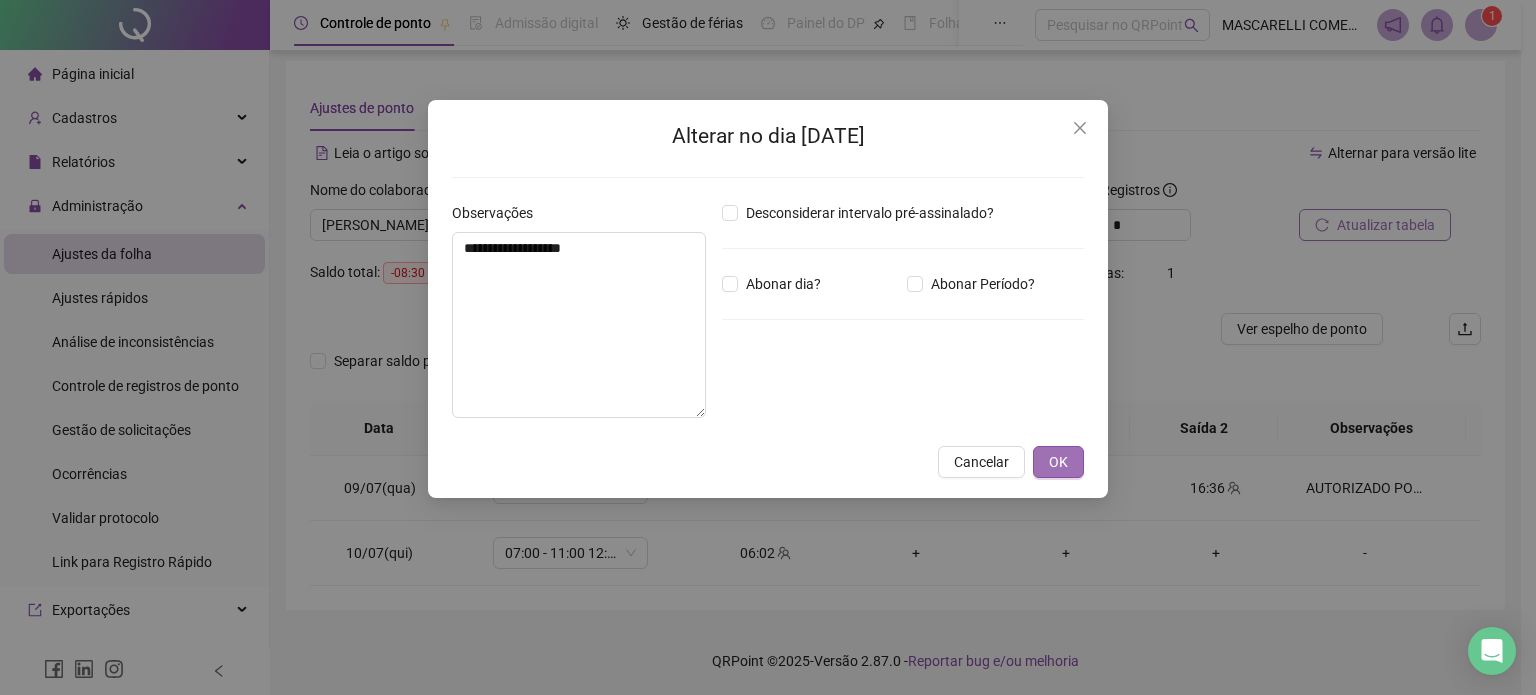 click on "OK" at bounding box center (1058, 462) 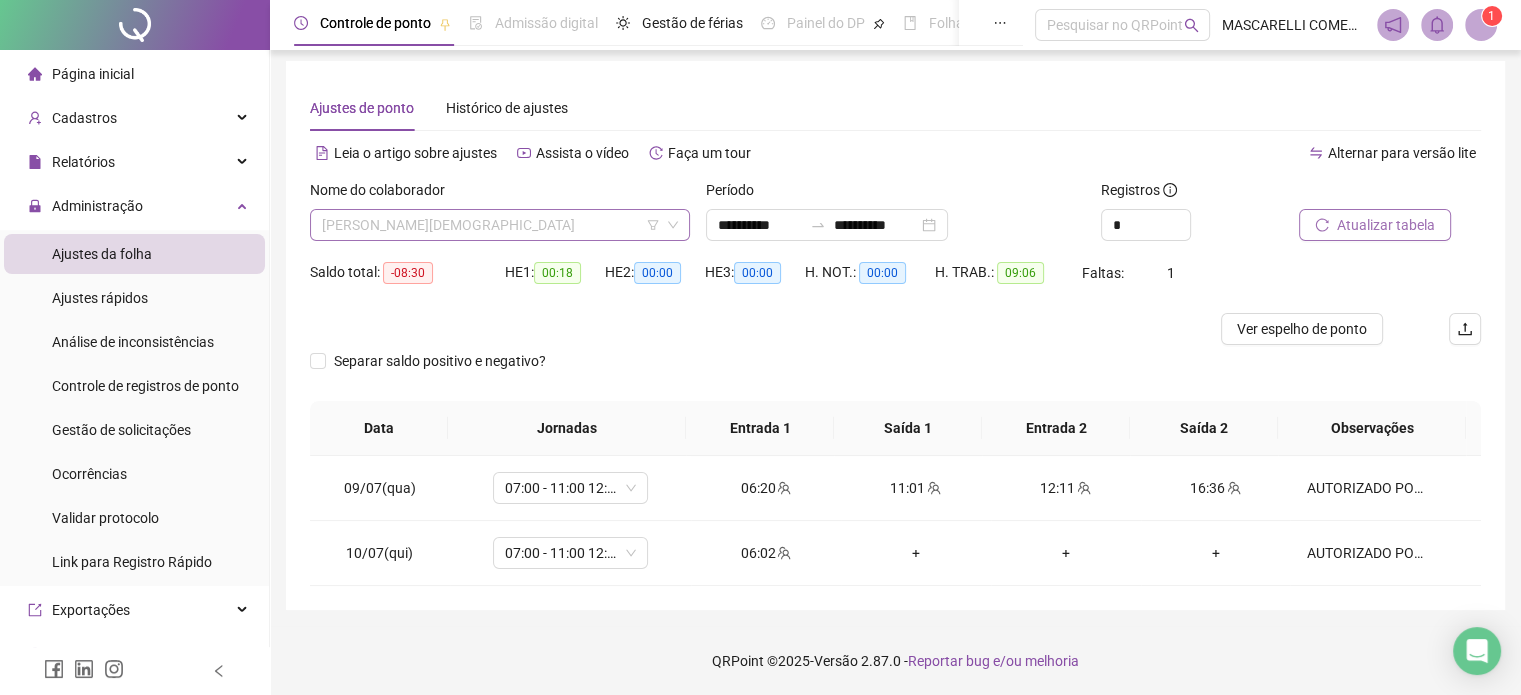 click on "[PERSON_NAME][DEMOGRAPHIC_DATA]" at bounding box center [500, 225] 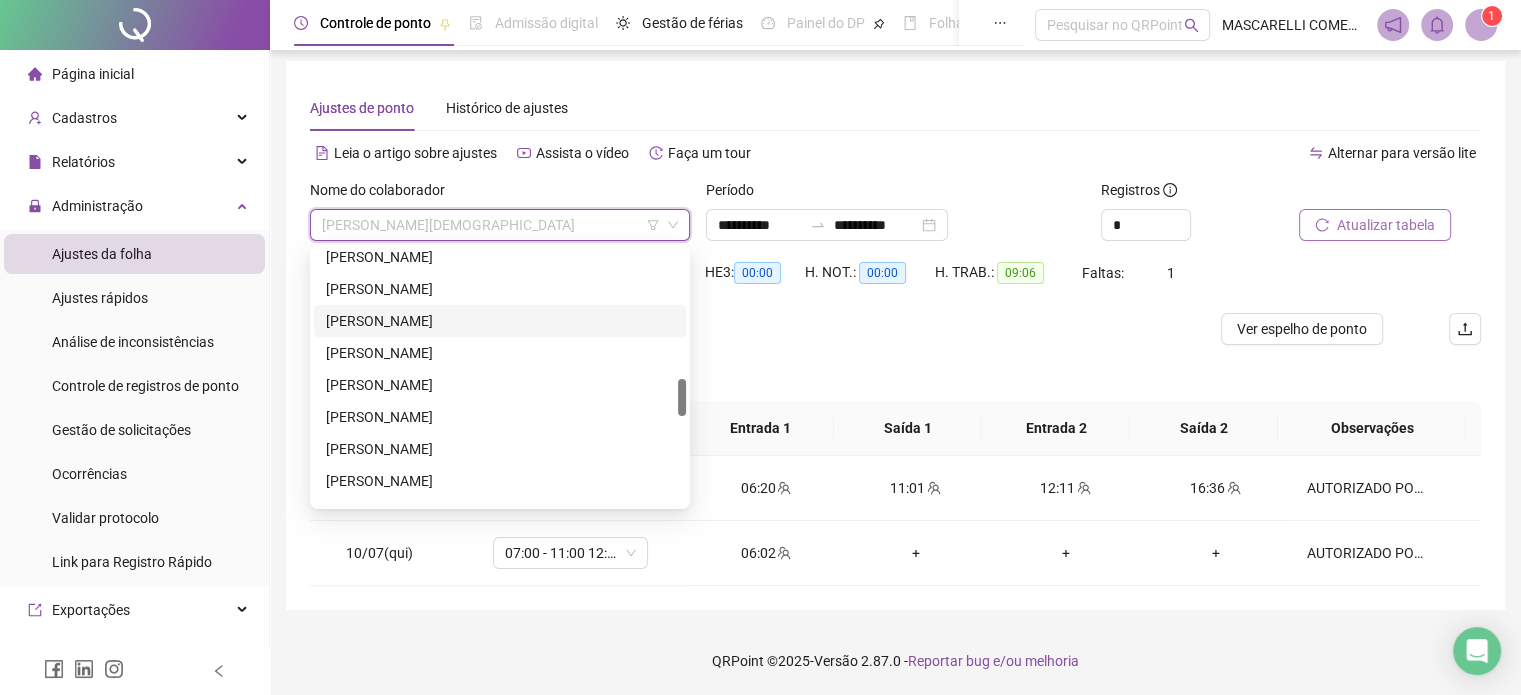 scroll, scrollTop: 772, scrollLeft: 0, axis: vertical 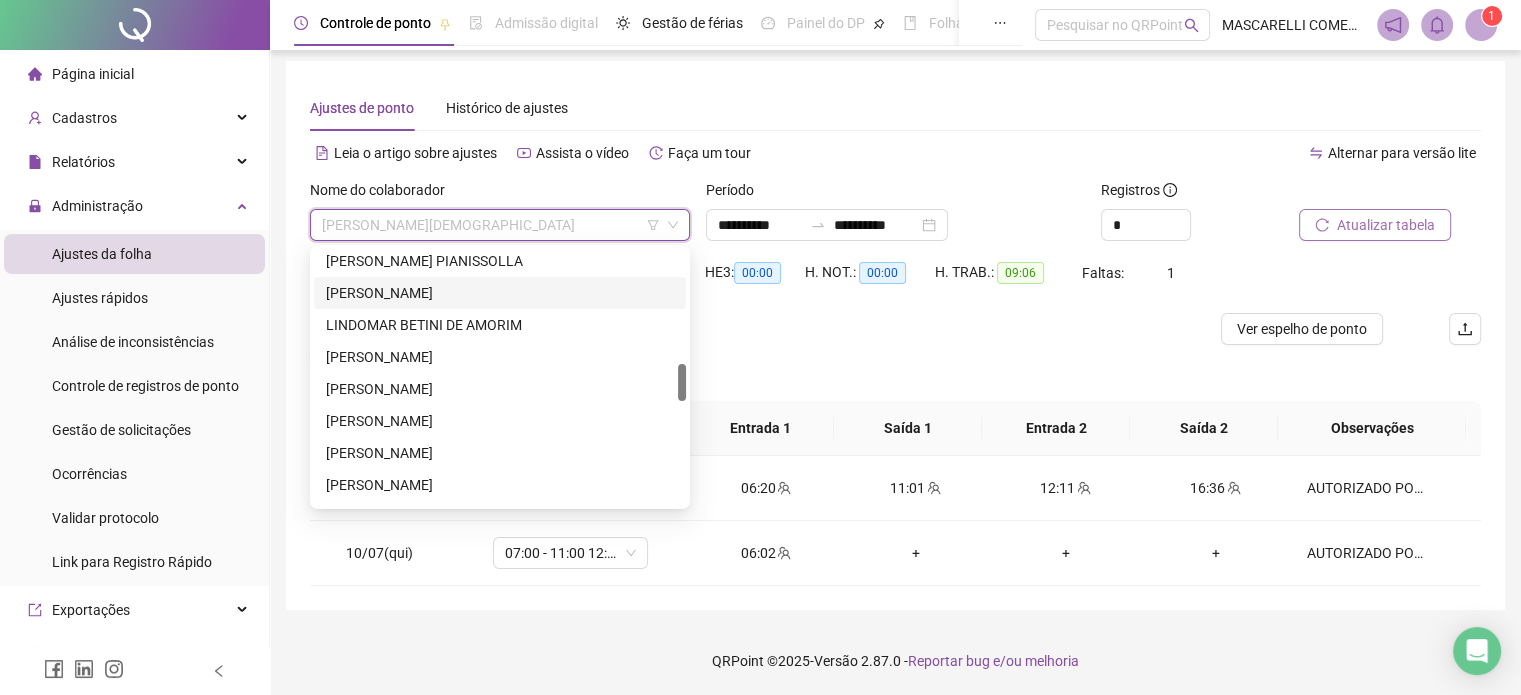click on "[PERSON_NAME]" at bounding box center (500, 293) 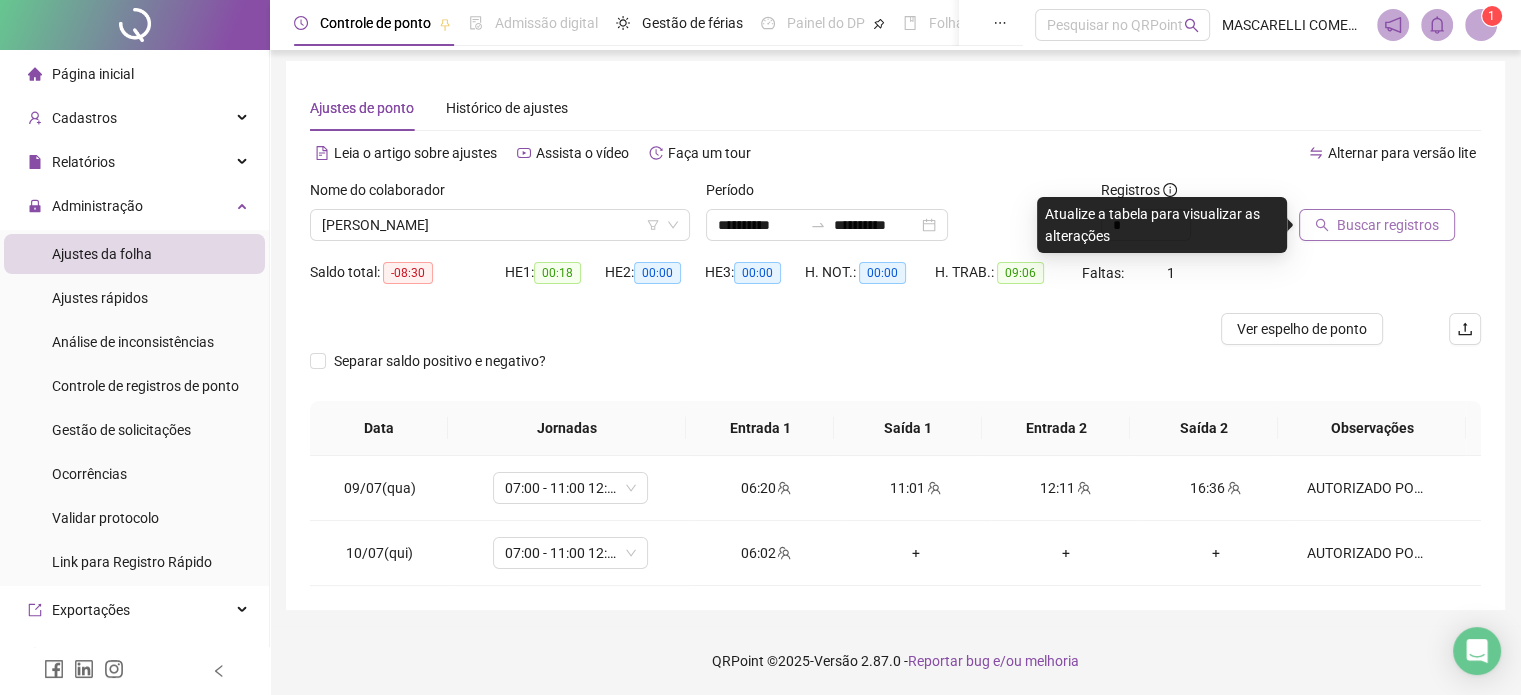 click on "Buscar registros" at bounding box center [1388, 225] 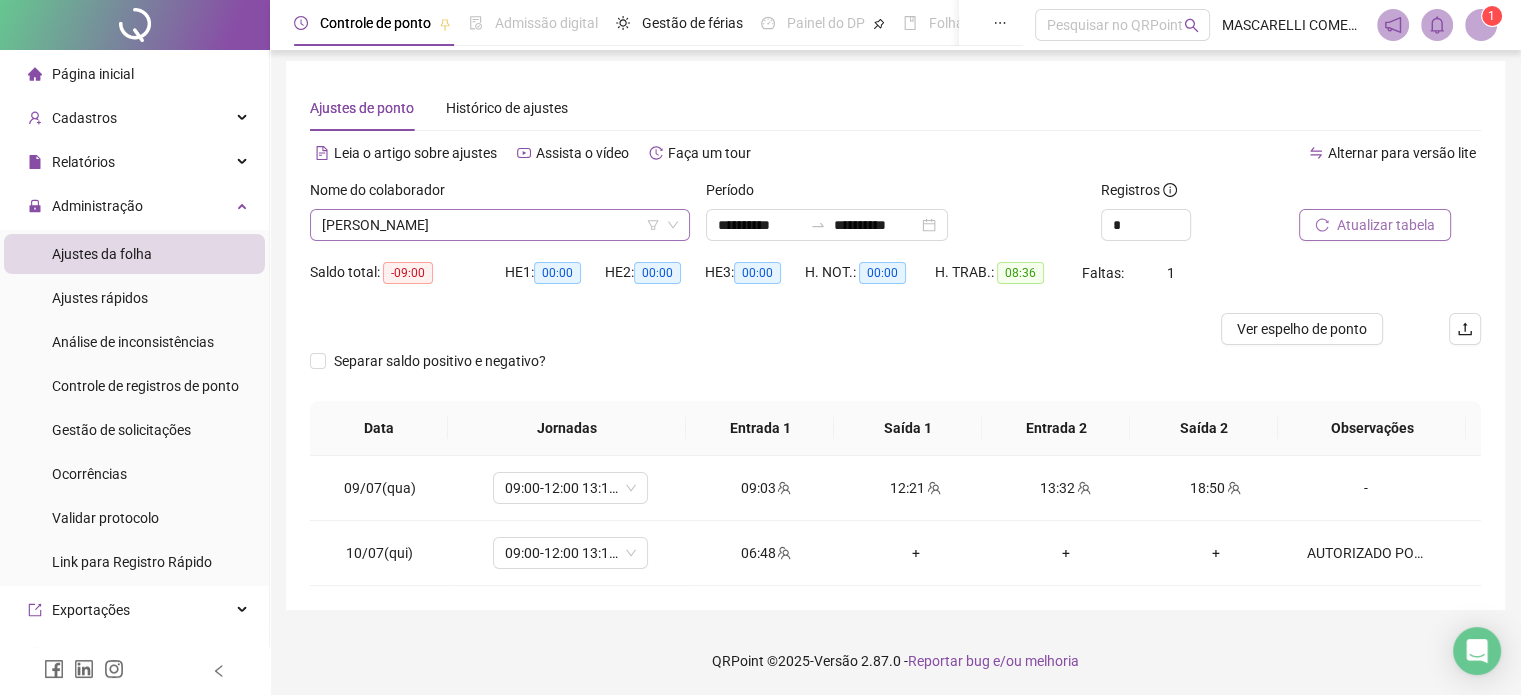 click on "[PERSON_NAME]" at bounding box center [500, 225] 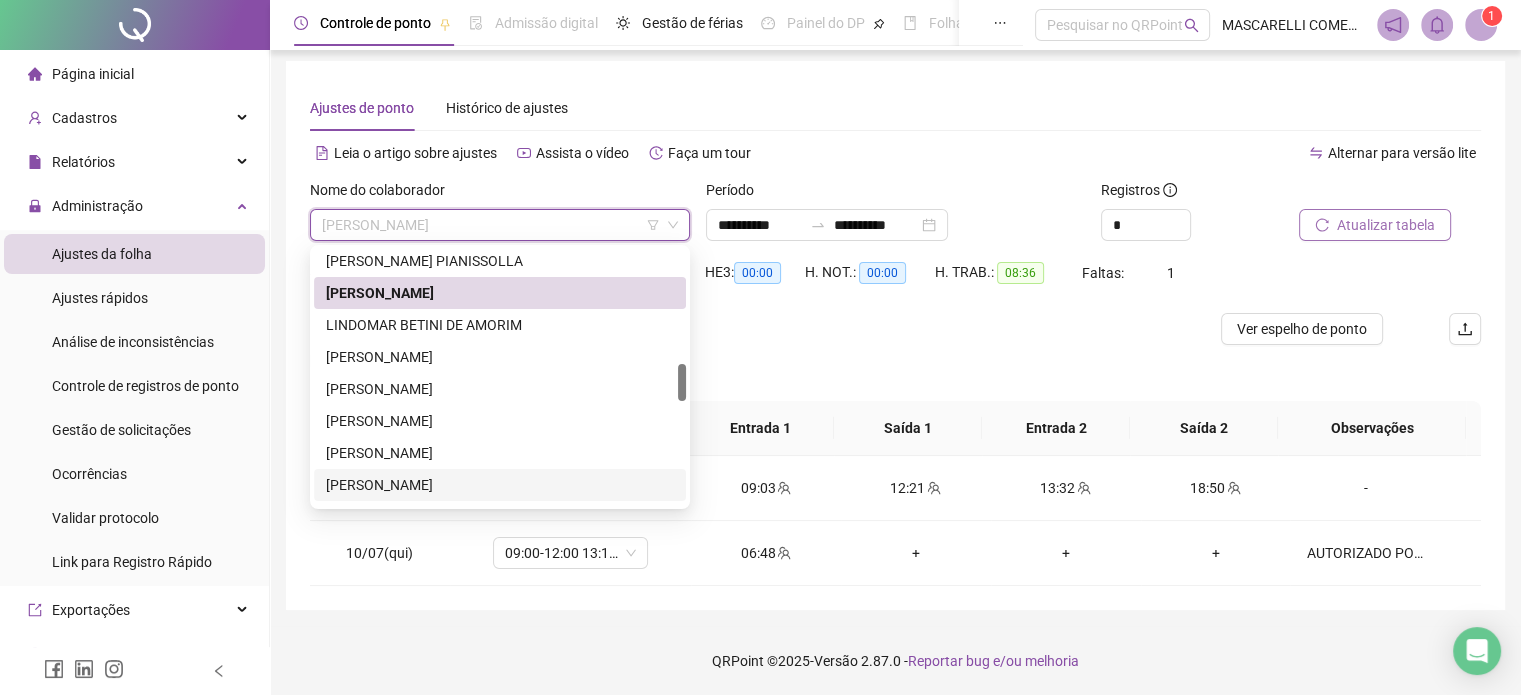 click on "[PERSON_NAME]" at bounding box center (500, 485) 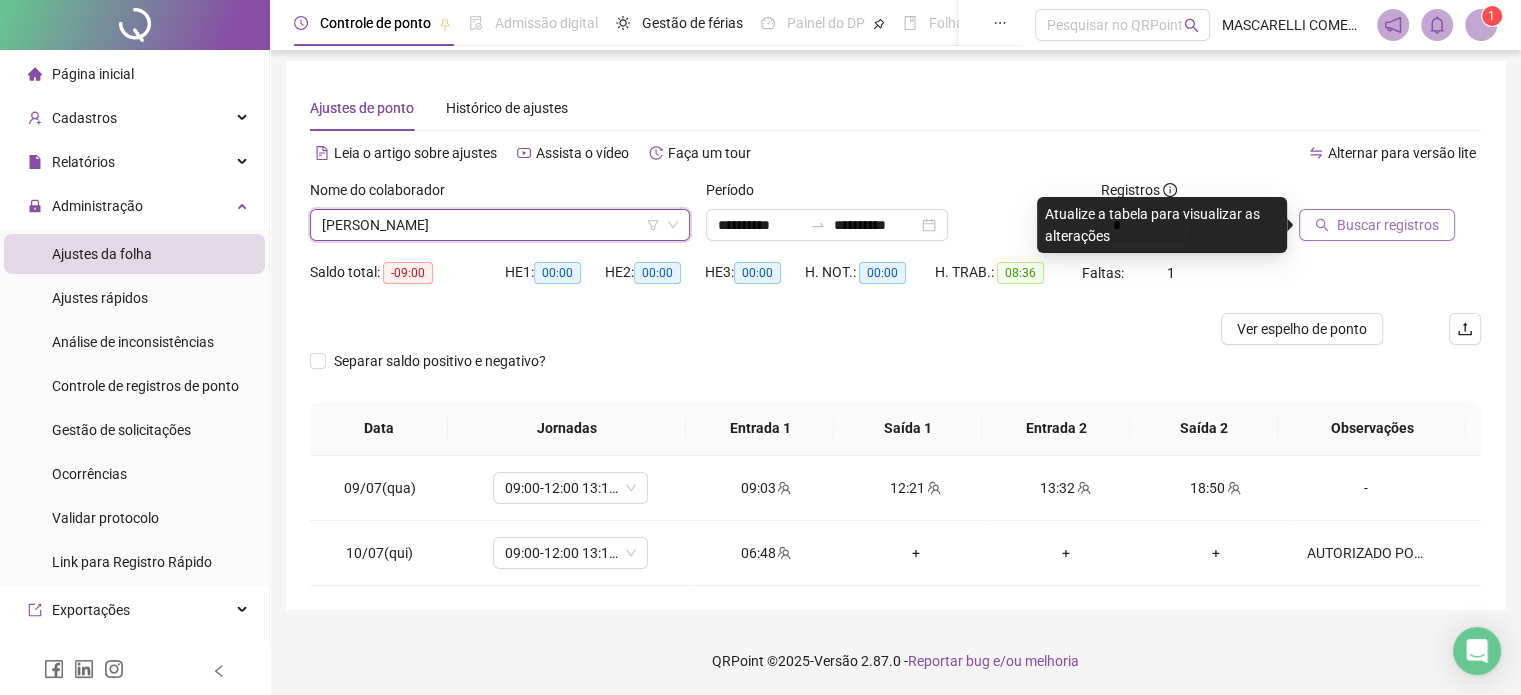 click on "Buscar registros" at bounding box center (1388, 225) 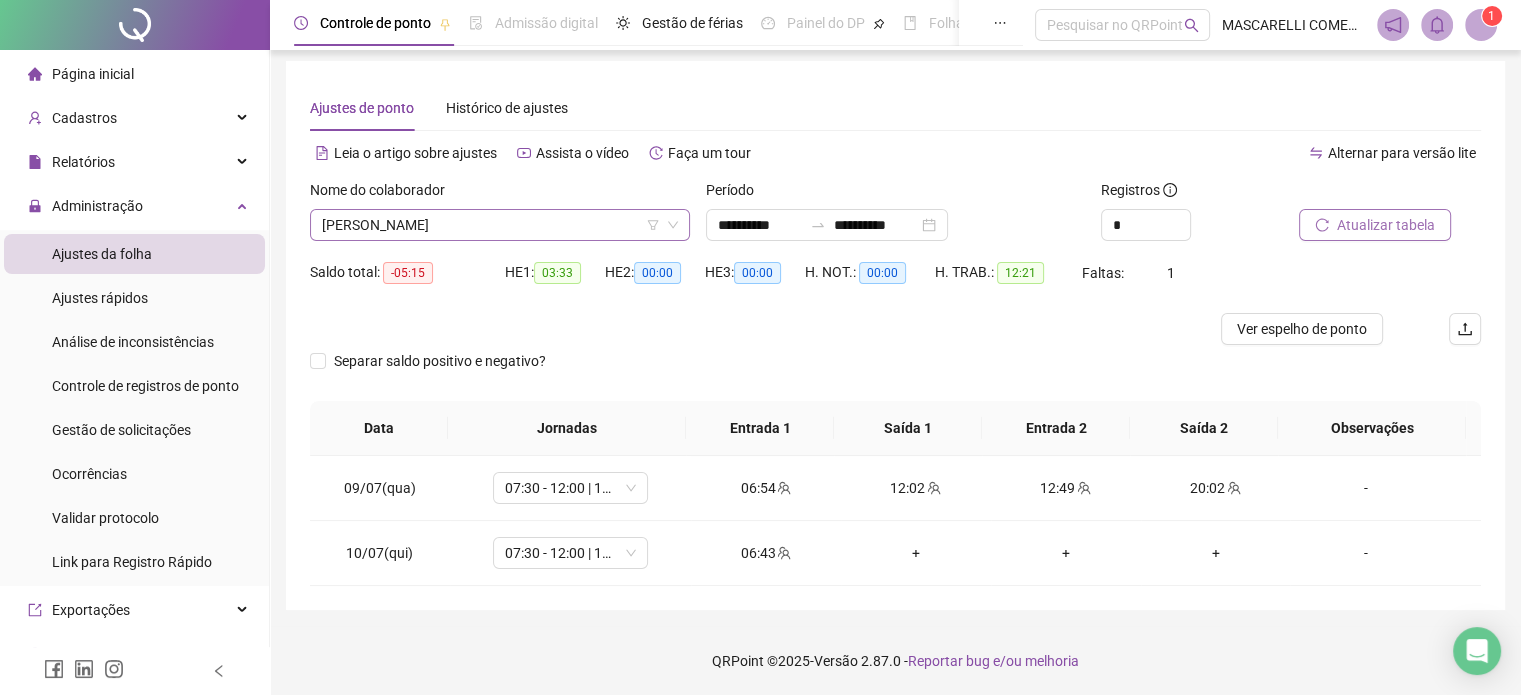 click on "[PERSON_NAME]" at bounding box center (500, 225) 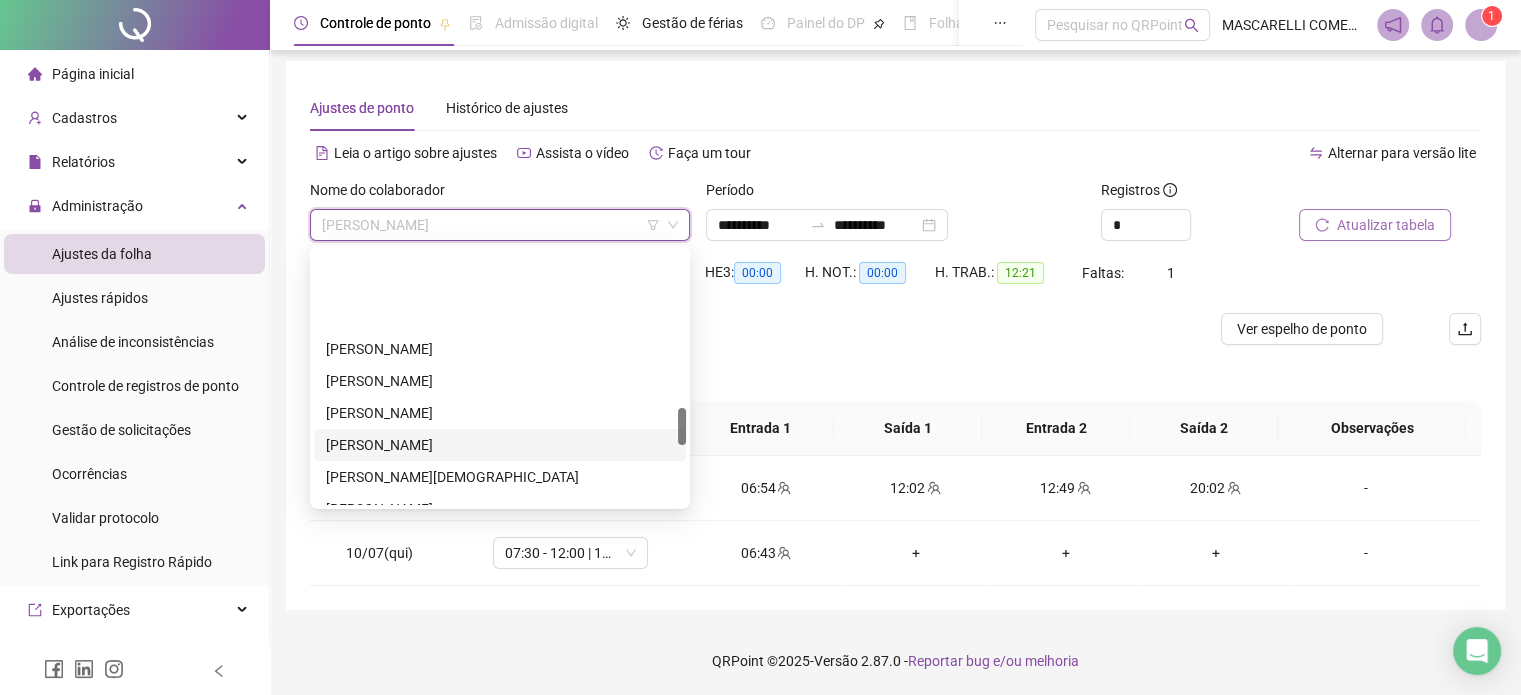 scroll, scrollTop: 1072, scrollLeft: 0, axis: vertical 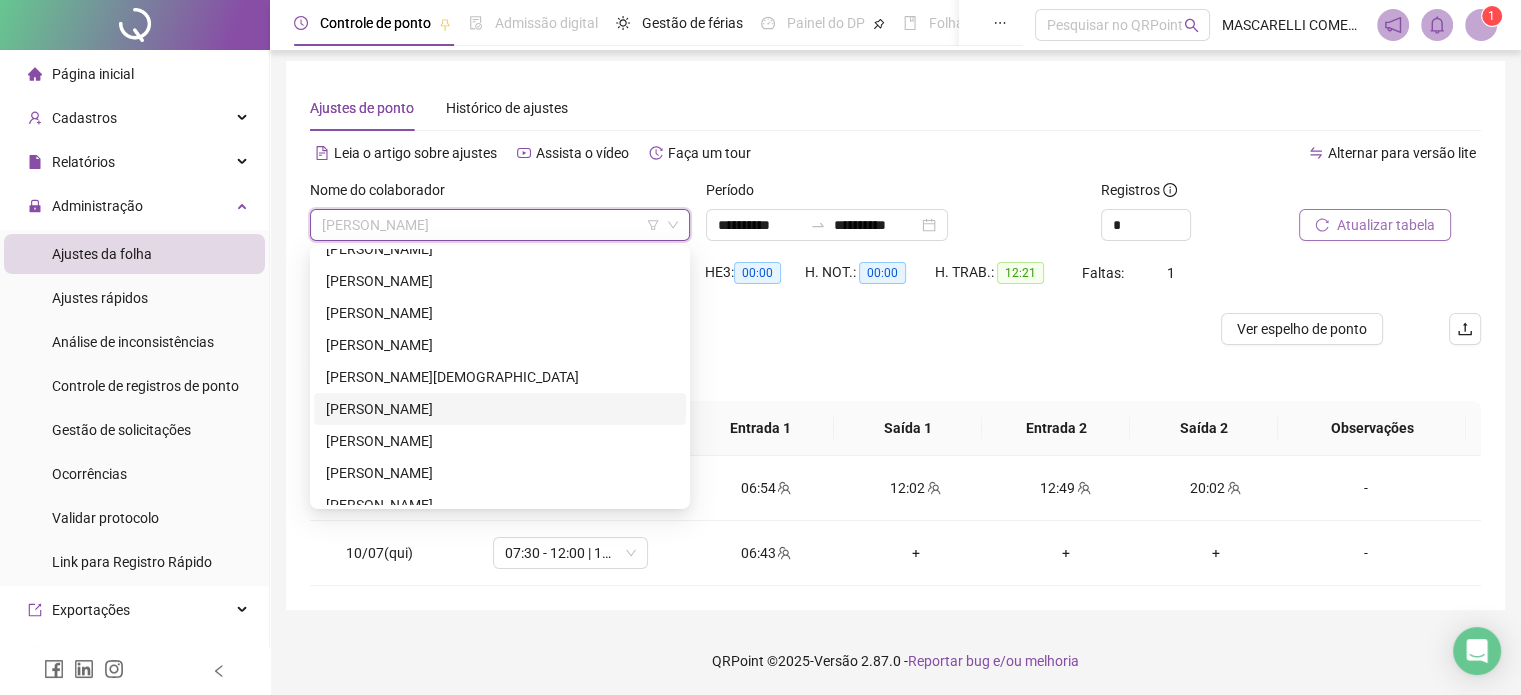 click on "[PERSON_NAME]" at bounding box center (500, 409) 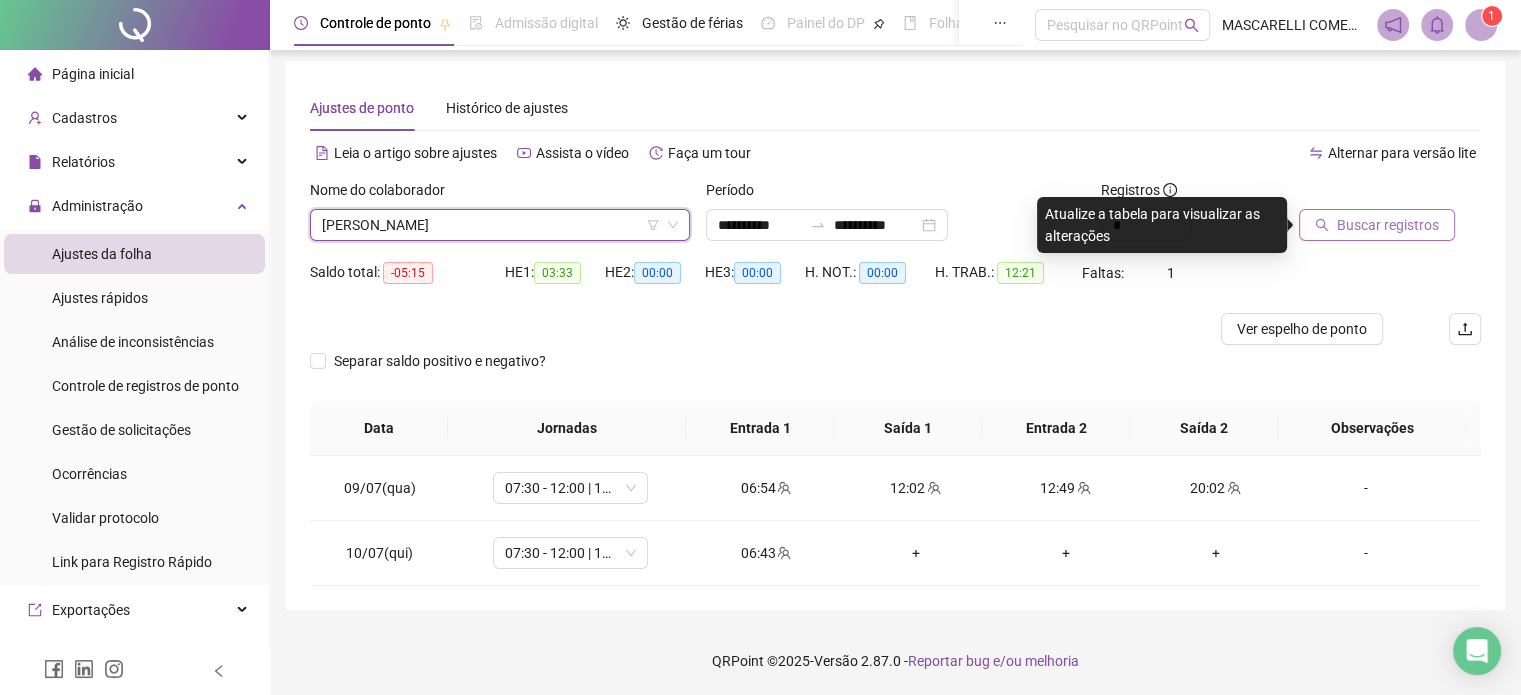 click on "Buscar registros" at bounding box center (1388, 225) 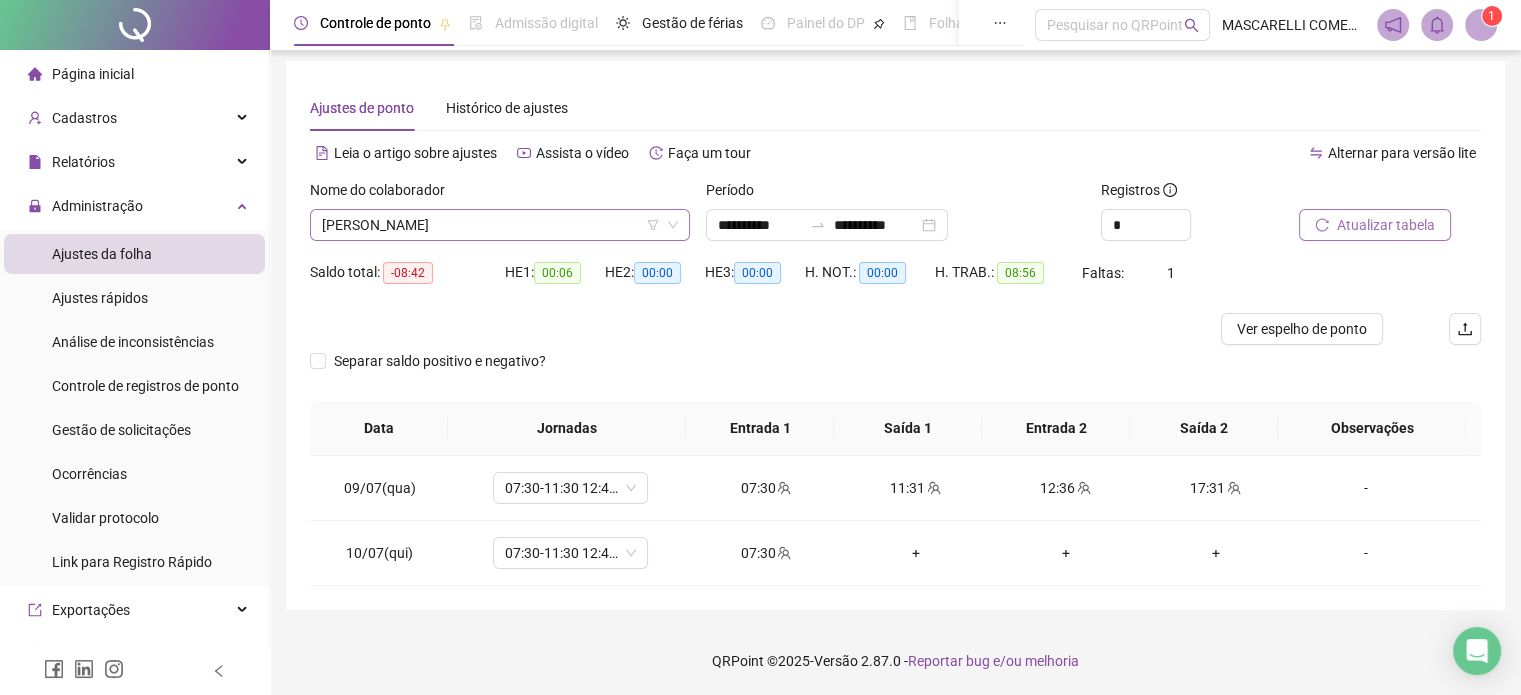 click on "[PERSON_NAME]" at bounding box center [500, 225] 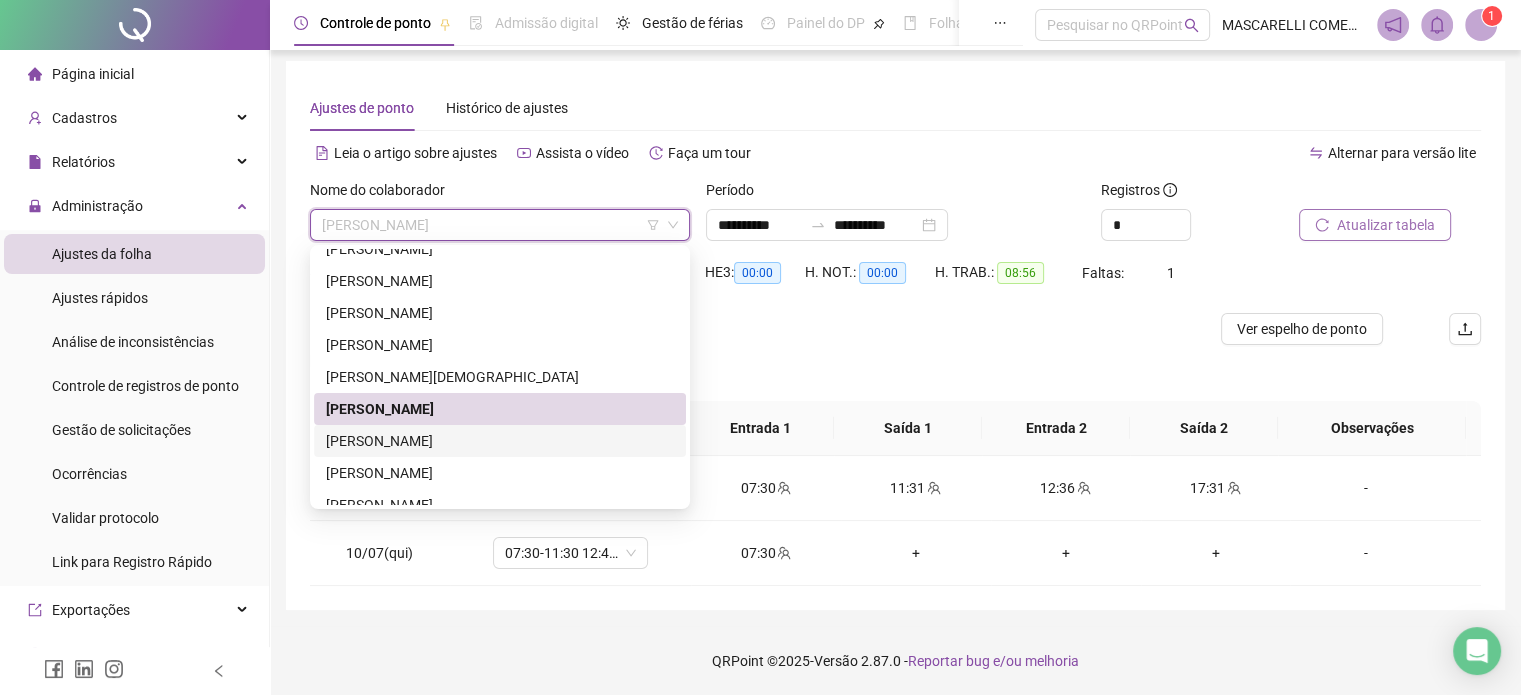 click on "[PERSON_NAME]" at bounding box center (500, 441) 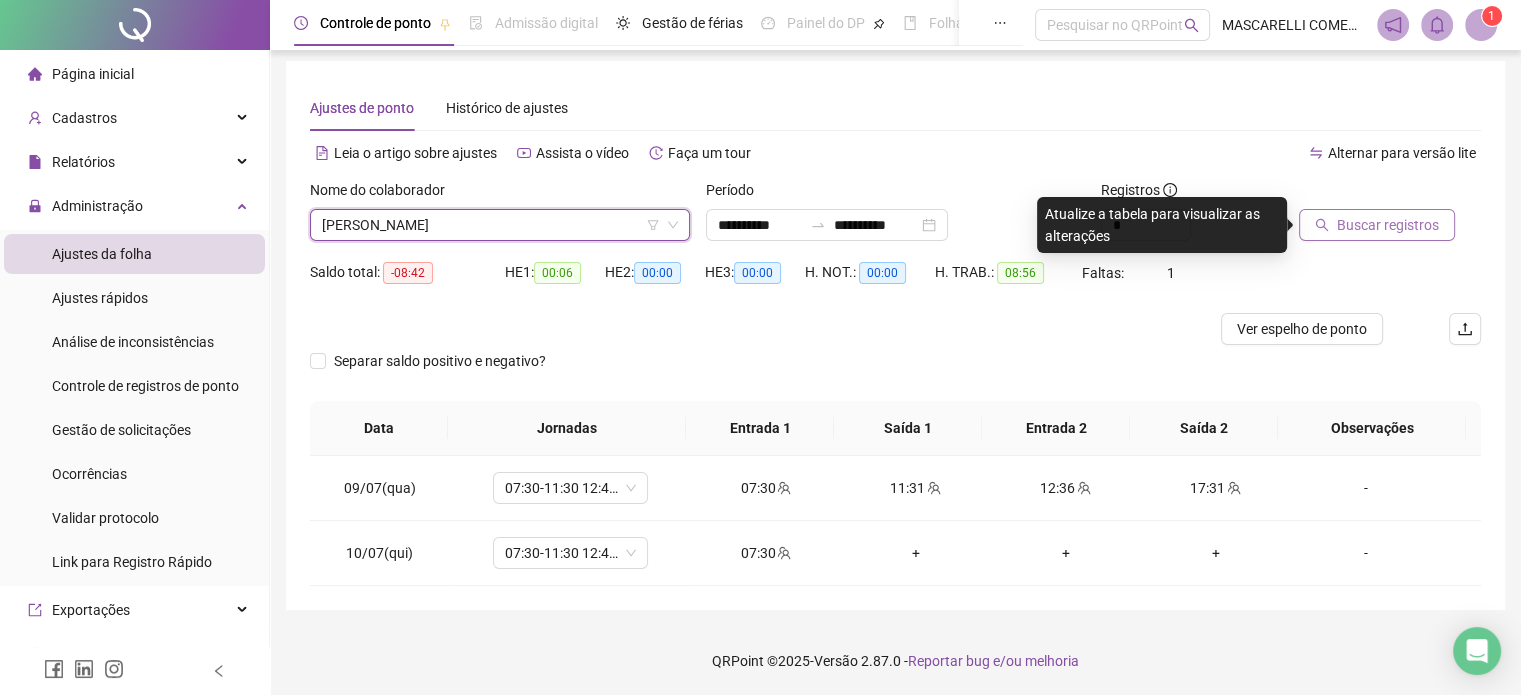 click on "Buscar registros" at bounding box center (1388, 225) 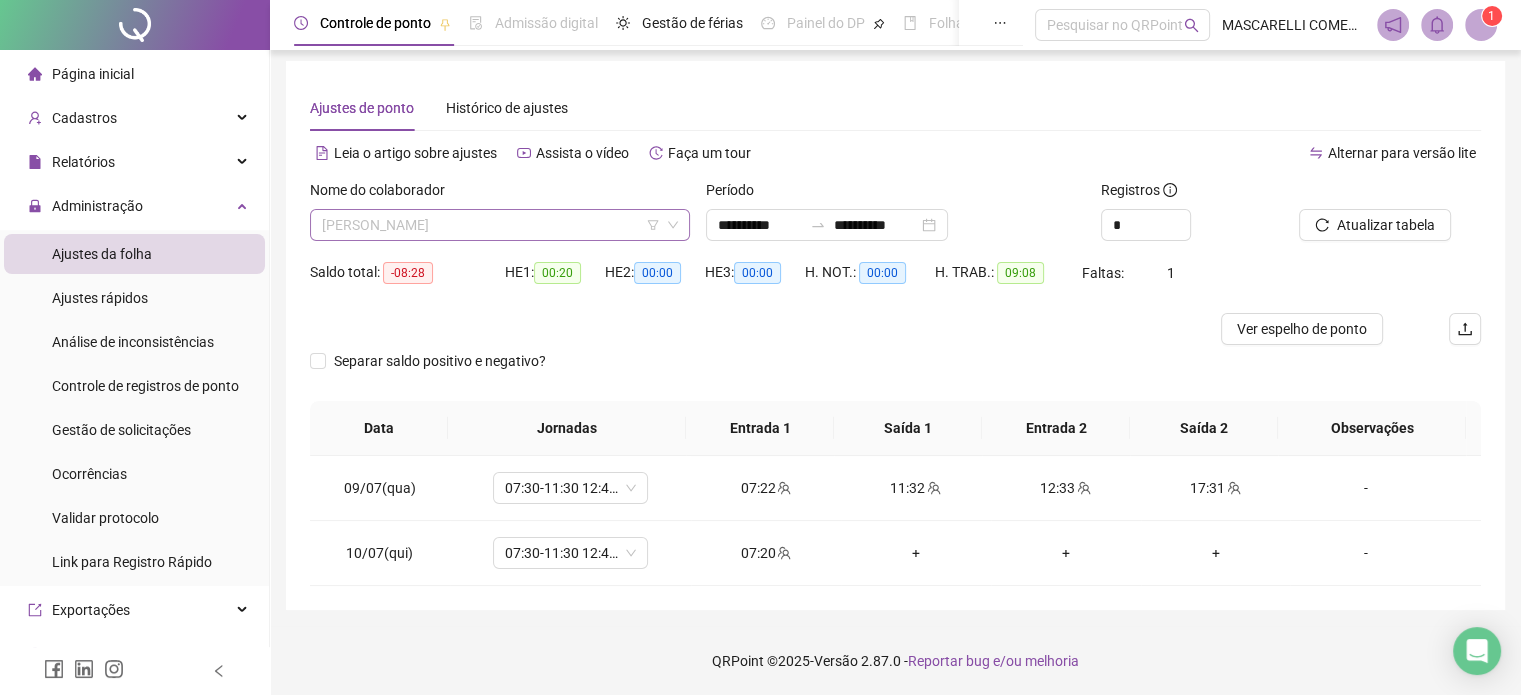 click on "[PERSON_NAME]" at bounding box center (500, 225) 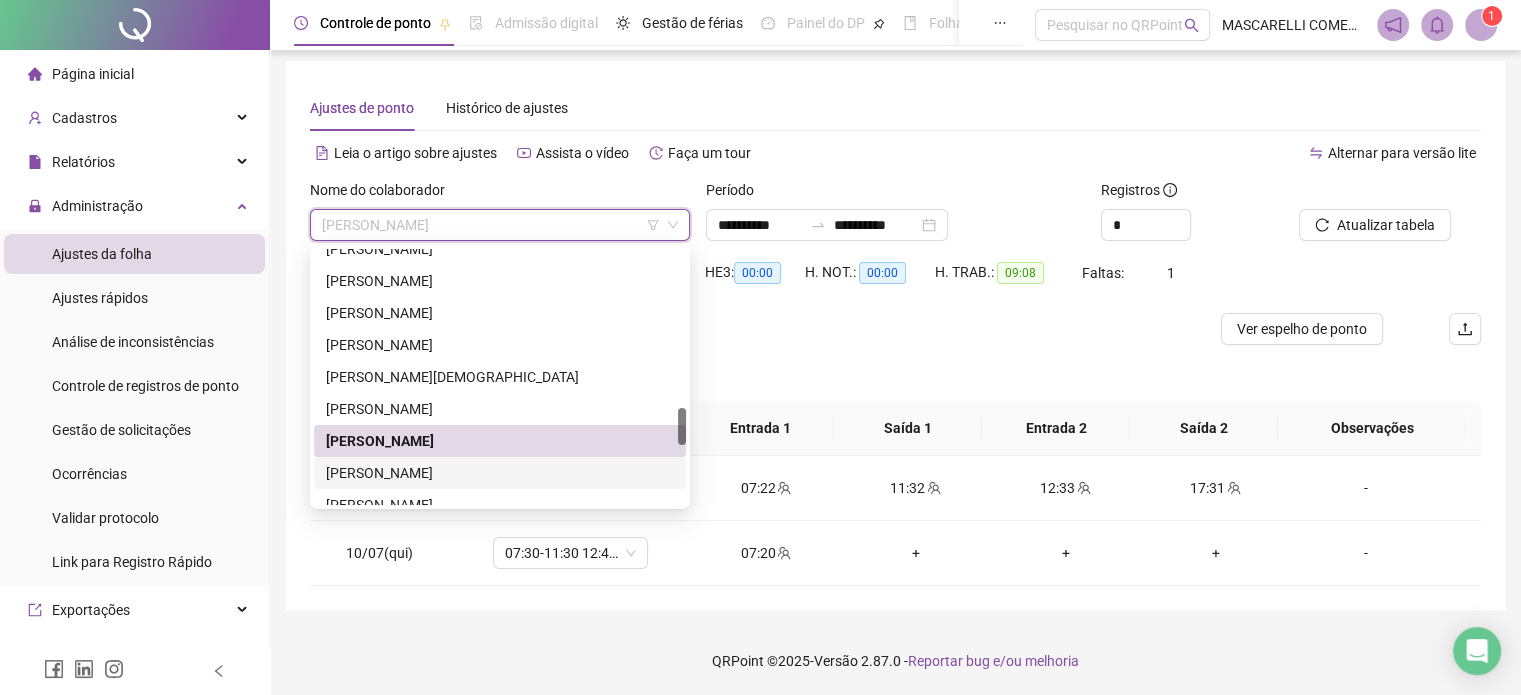 click on "[PERSON_NAME]" at bounding box center (500, 473) 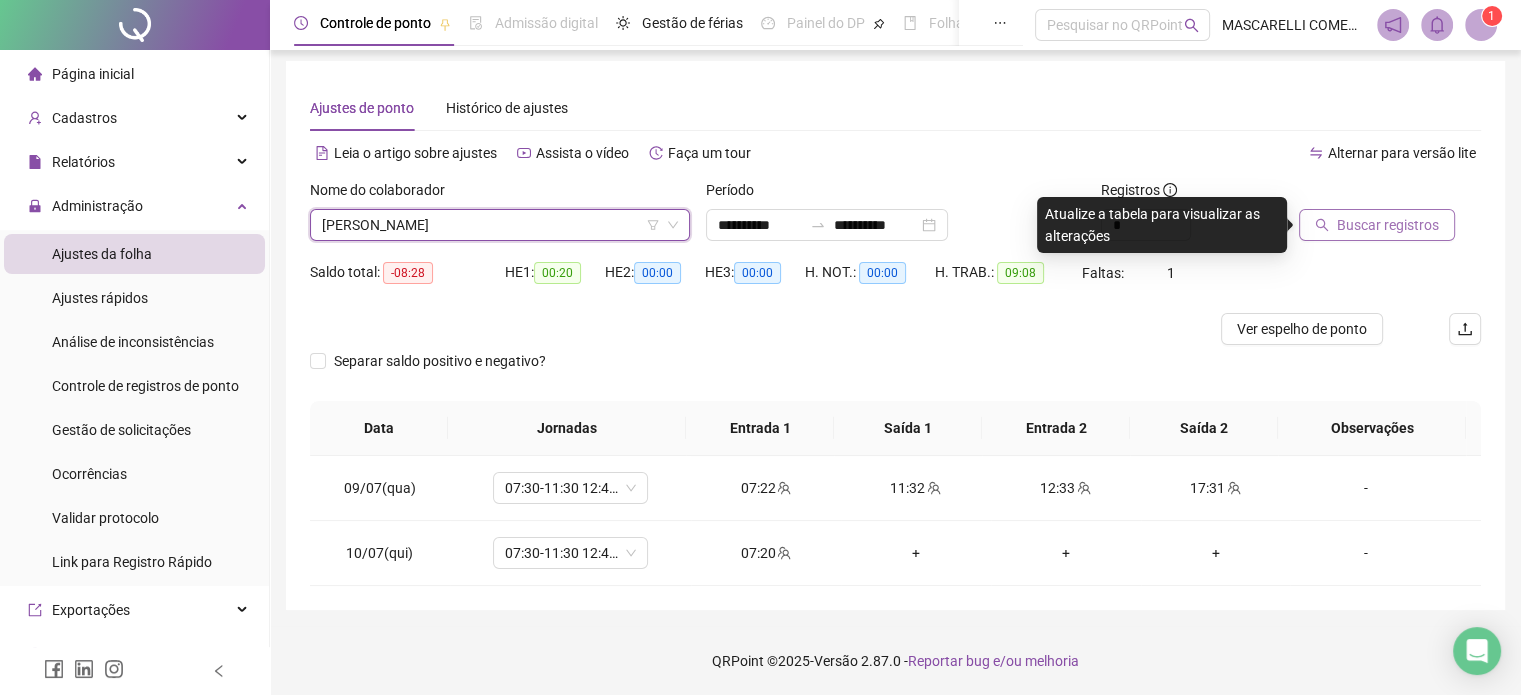 click on "Buscar registros" at bounding box center (1388, 225) 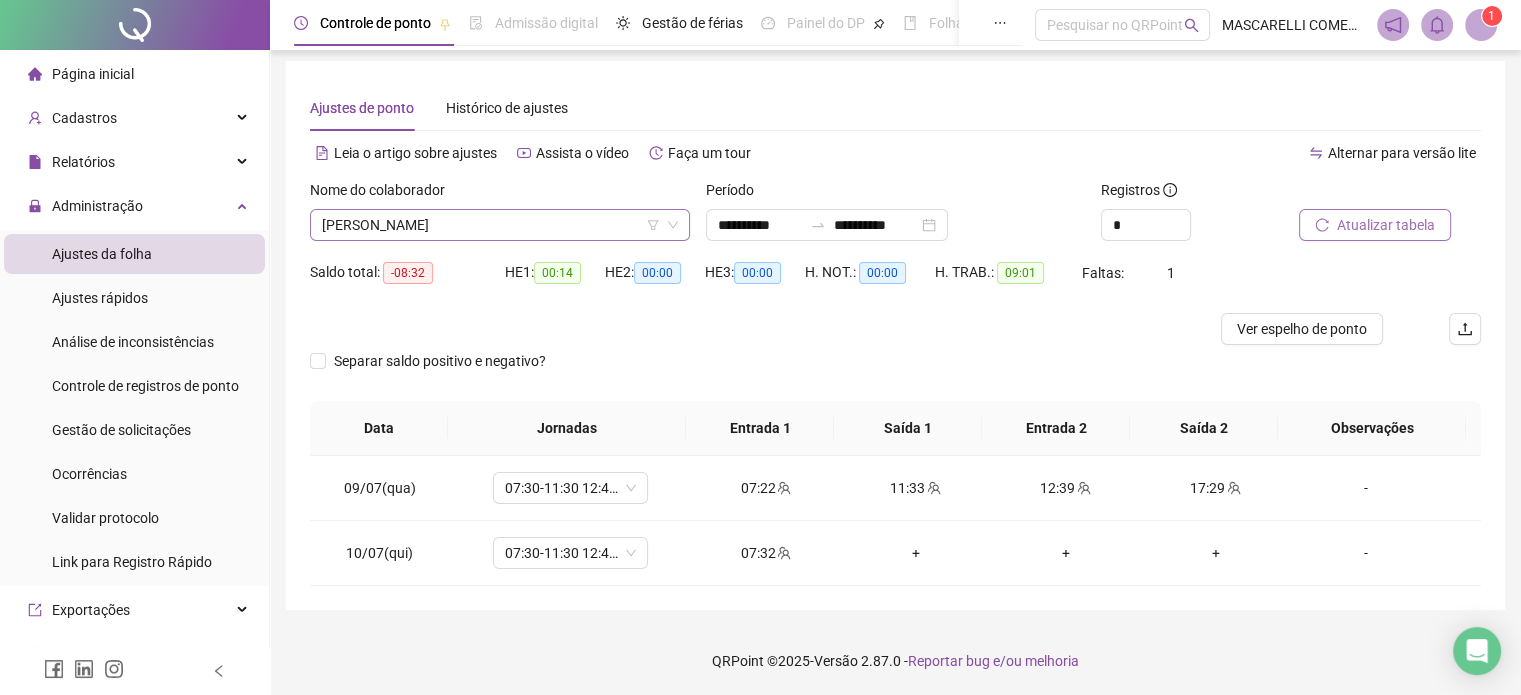 click on "[PERSON_NAME]" at bounding box center [500, 225] 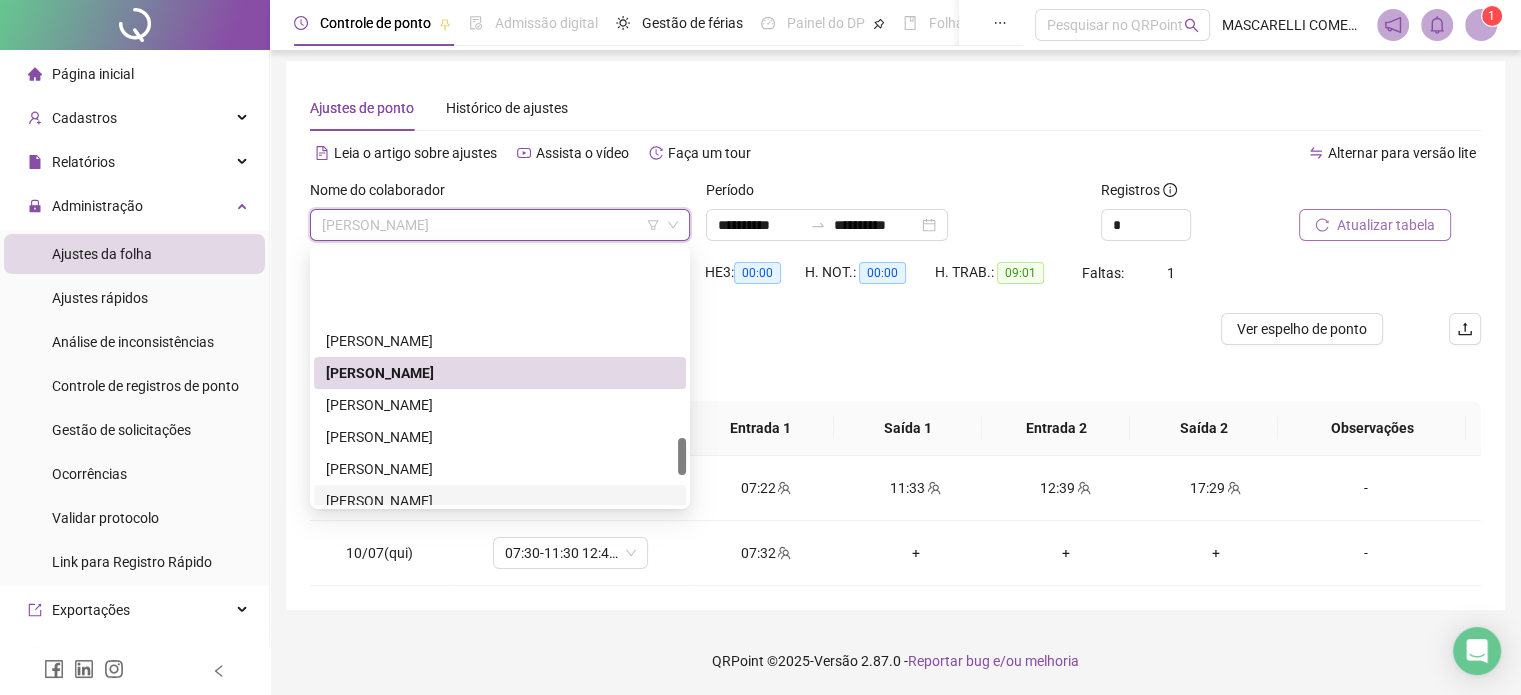 scroll, scrollTop: 1272, scrollLeft: 0, axis: vertical 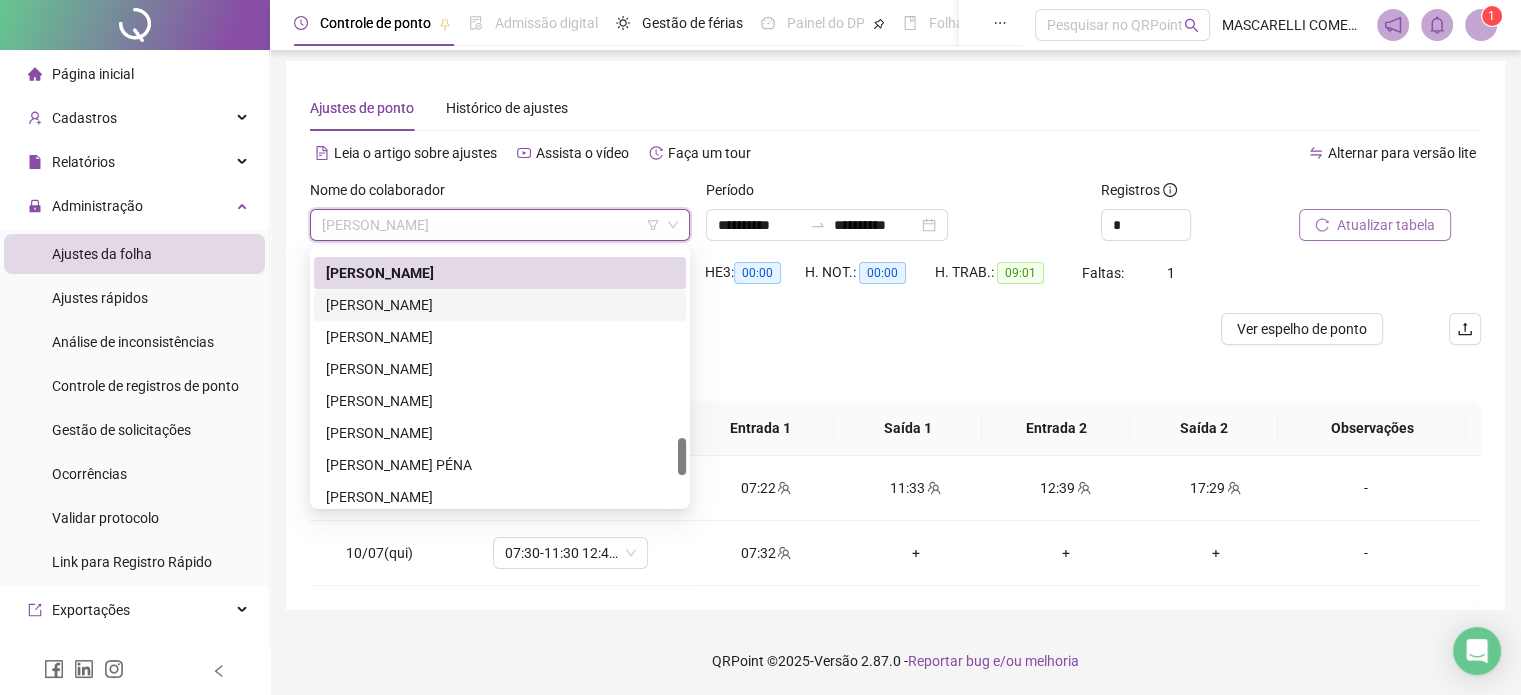 click on "[PERSON_NAME]" at bounding box center [500, 305] 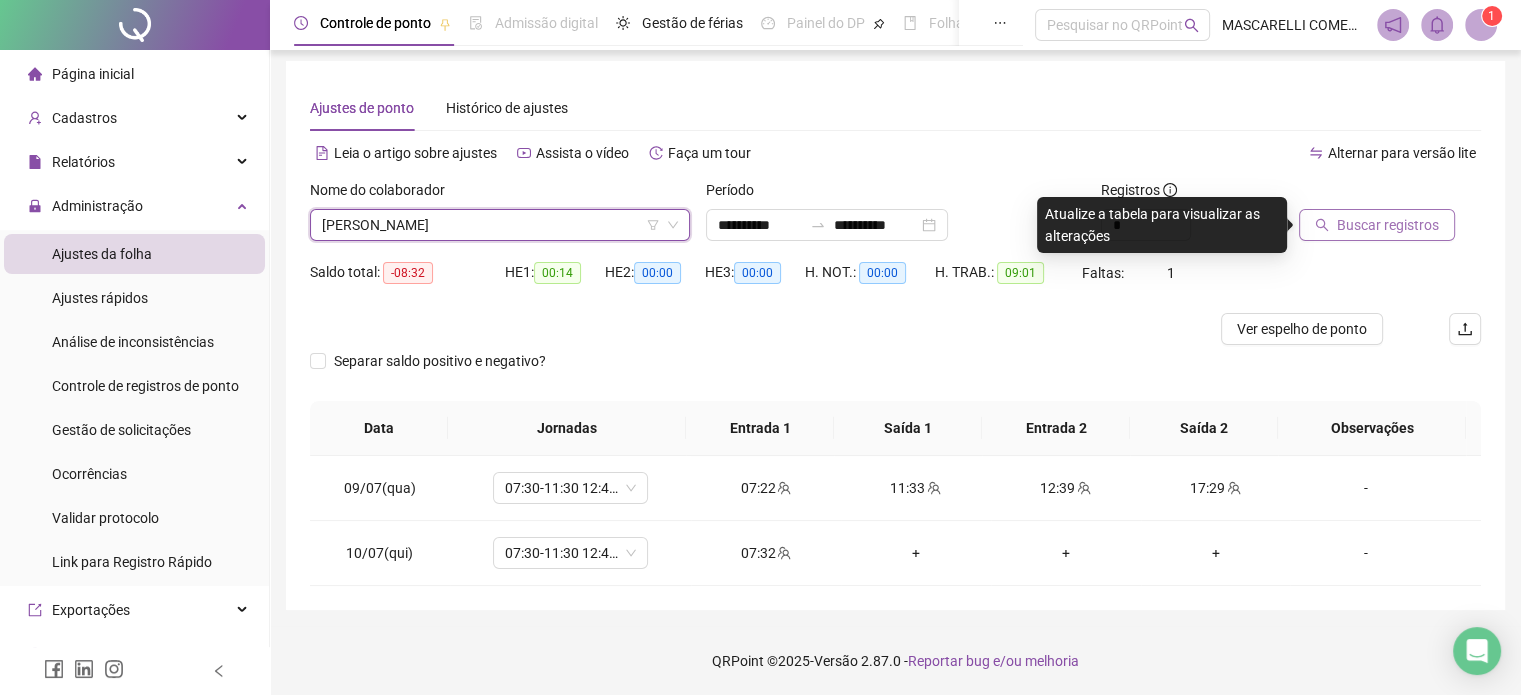 click on "Buscar registros" at bounding box center [1388, 225] 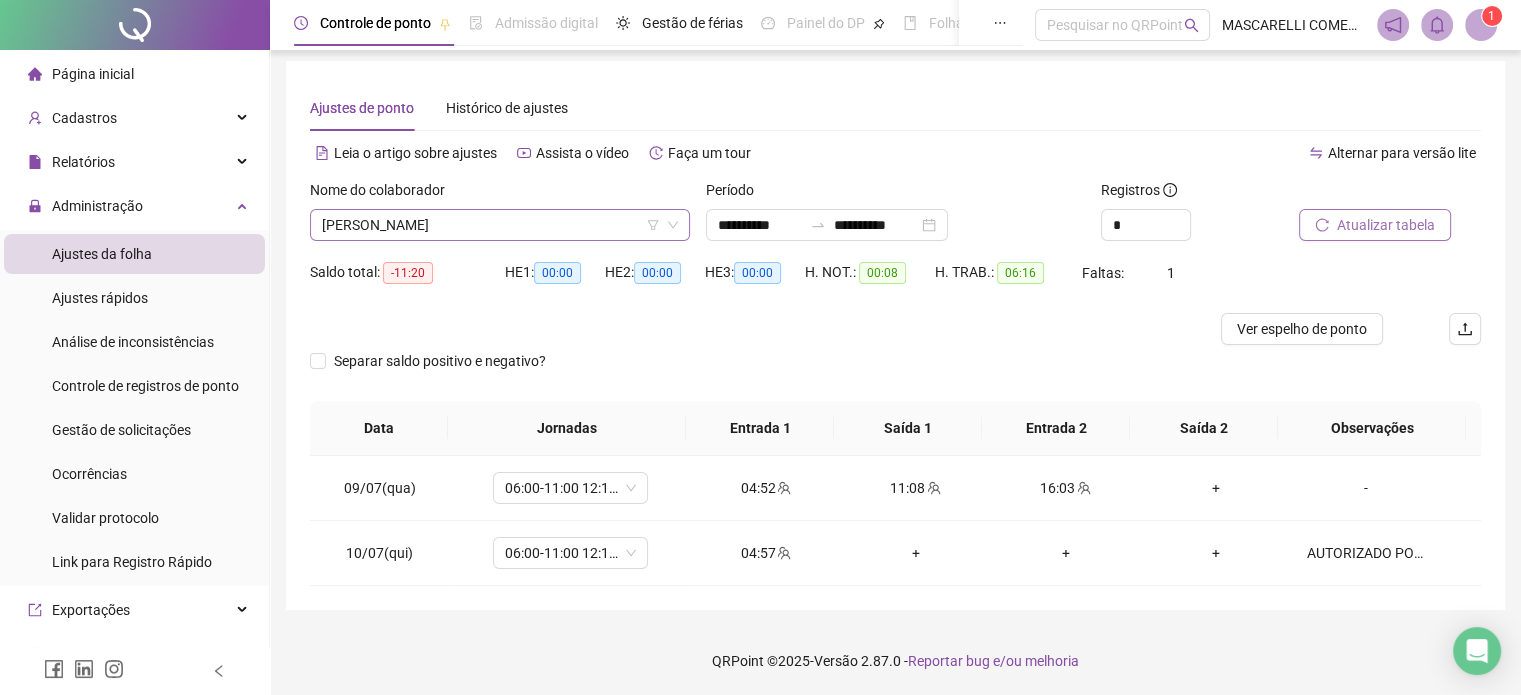 click on "[PERSON_NAME]" at bounding box center (500, 225) 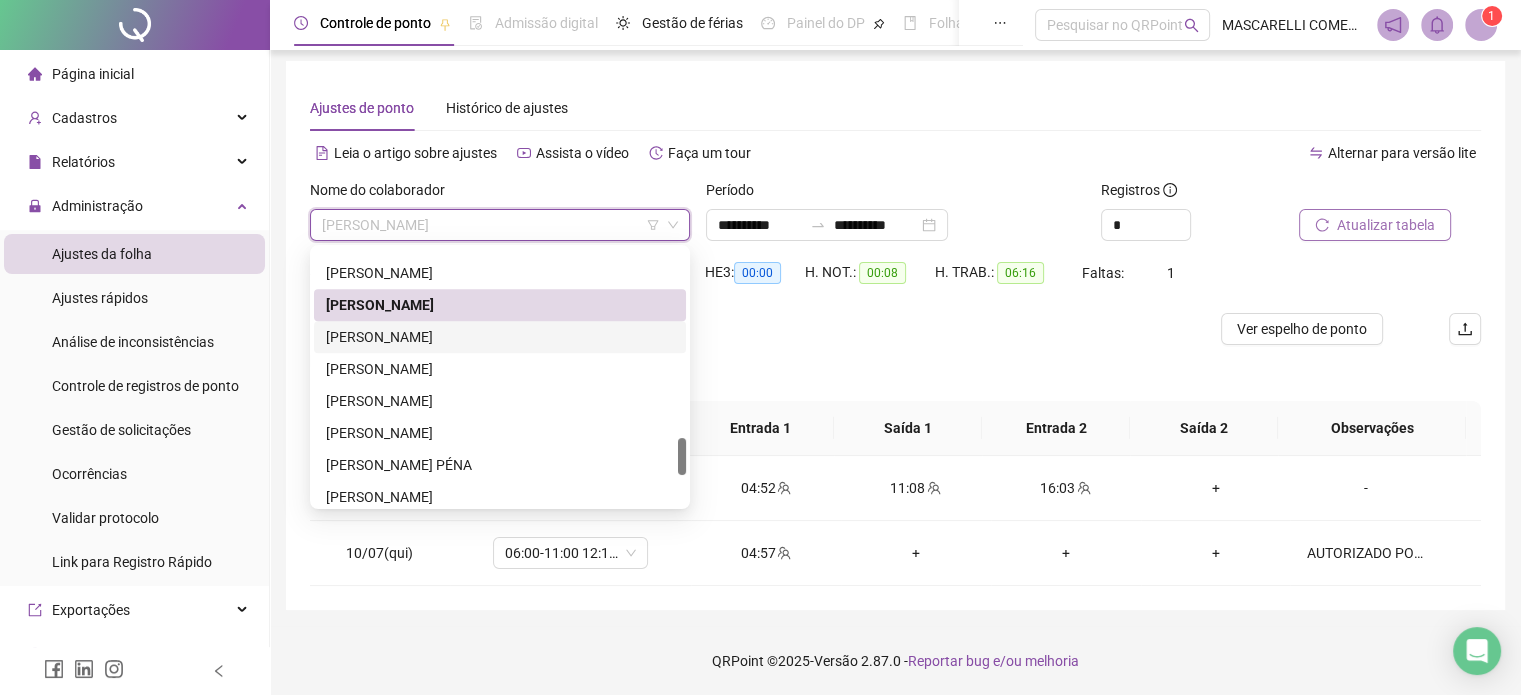 click on "[PERSON_NAME]" at bounding box center [500, 337] 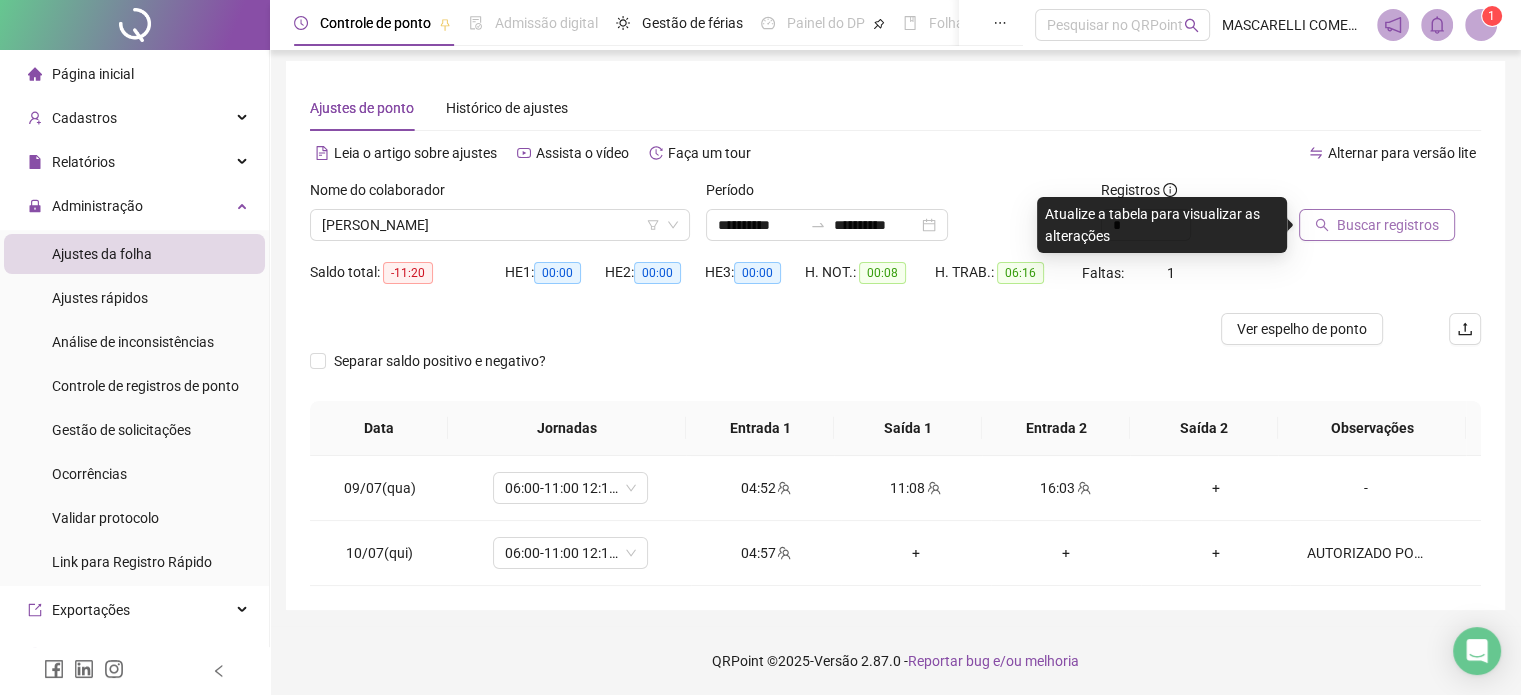 click on "Buscar registros" at bounding box center [1388, 225] 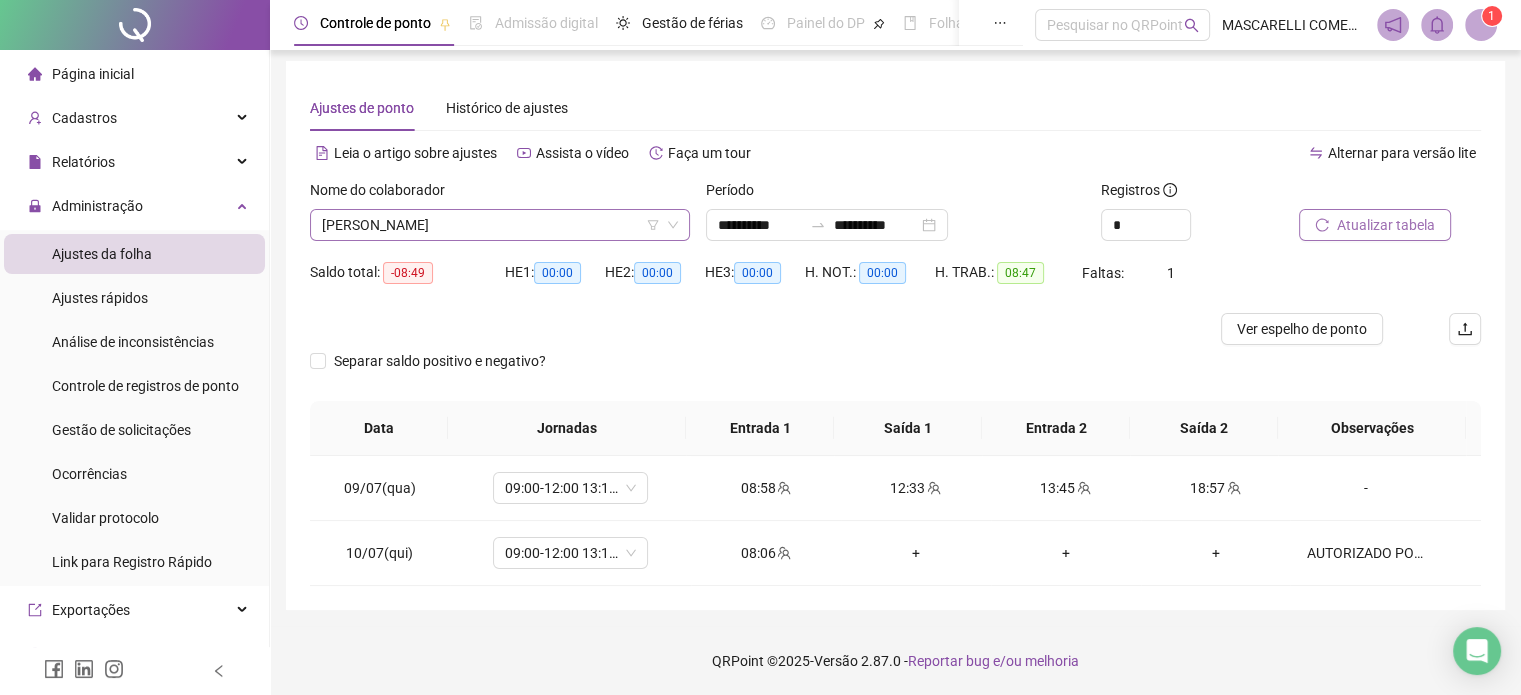 click on "[PERSON_NAME]" at bounding box center (500, 225) 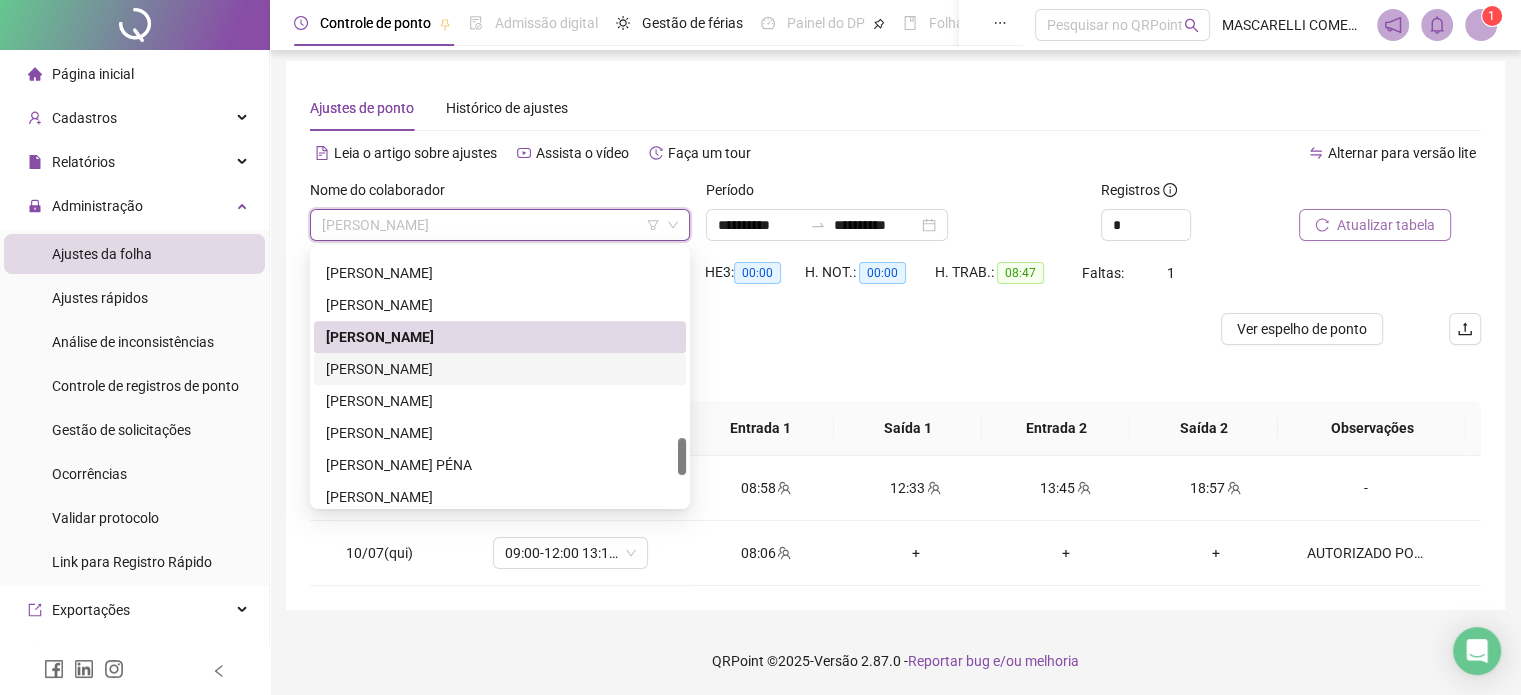 click on "[PERSON_NAME]" at bounding box center (500, 369) 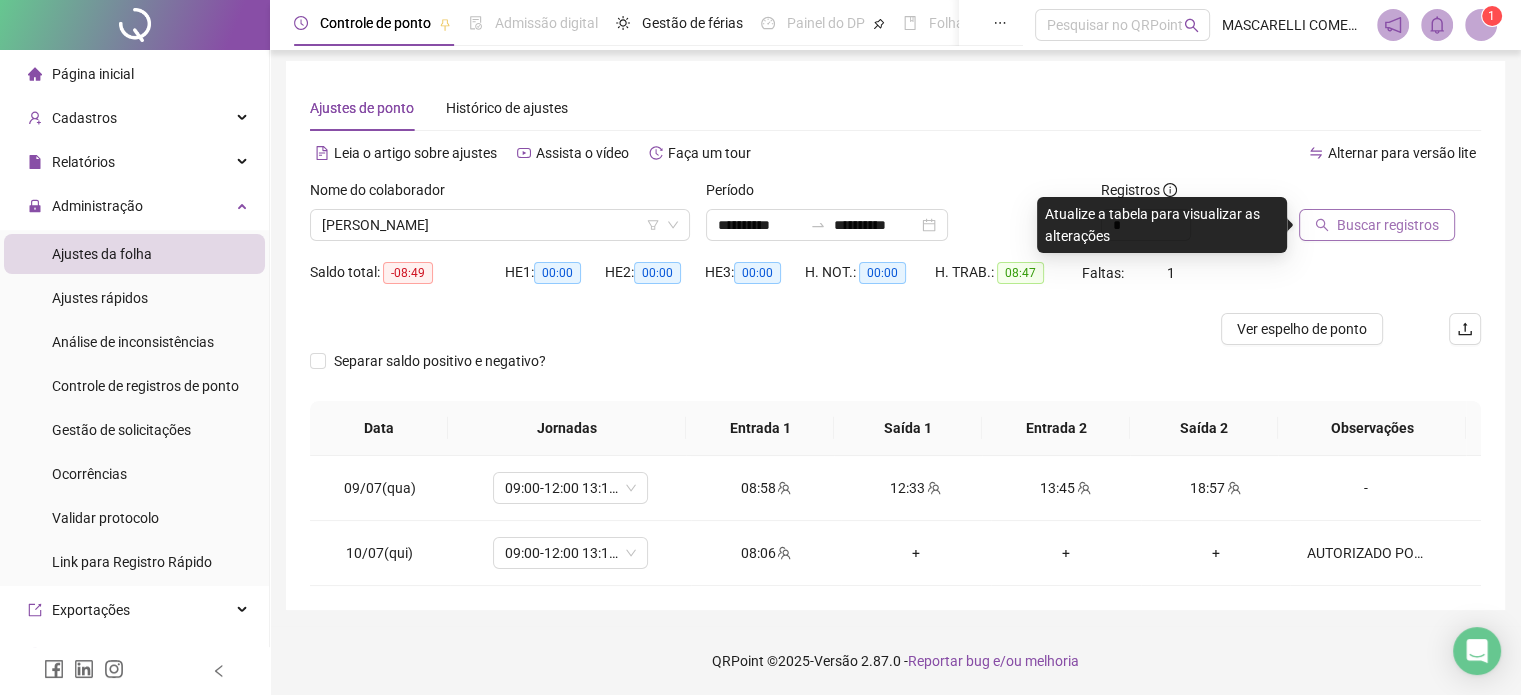 click on "Buscar registros" at bounding box center (1388, 225) 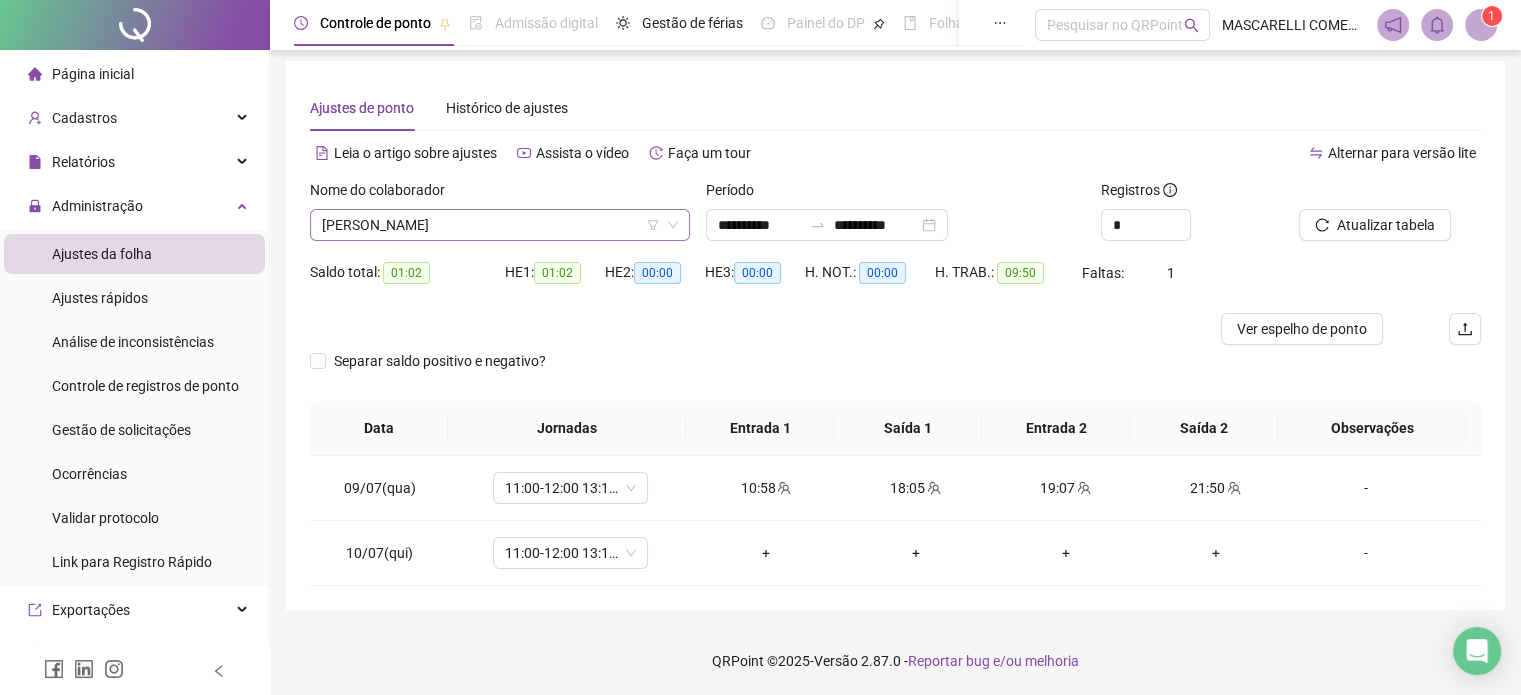 click on "[PERSON_NAME]" at bounding box center (500, 225) 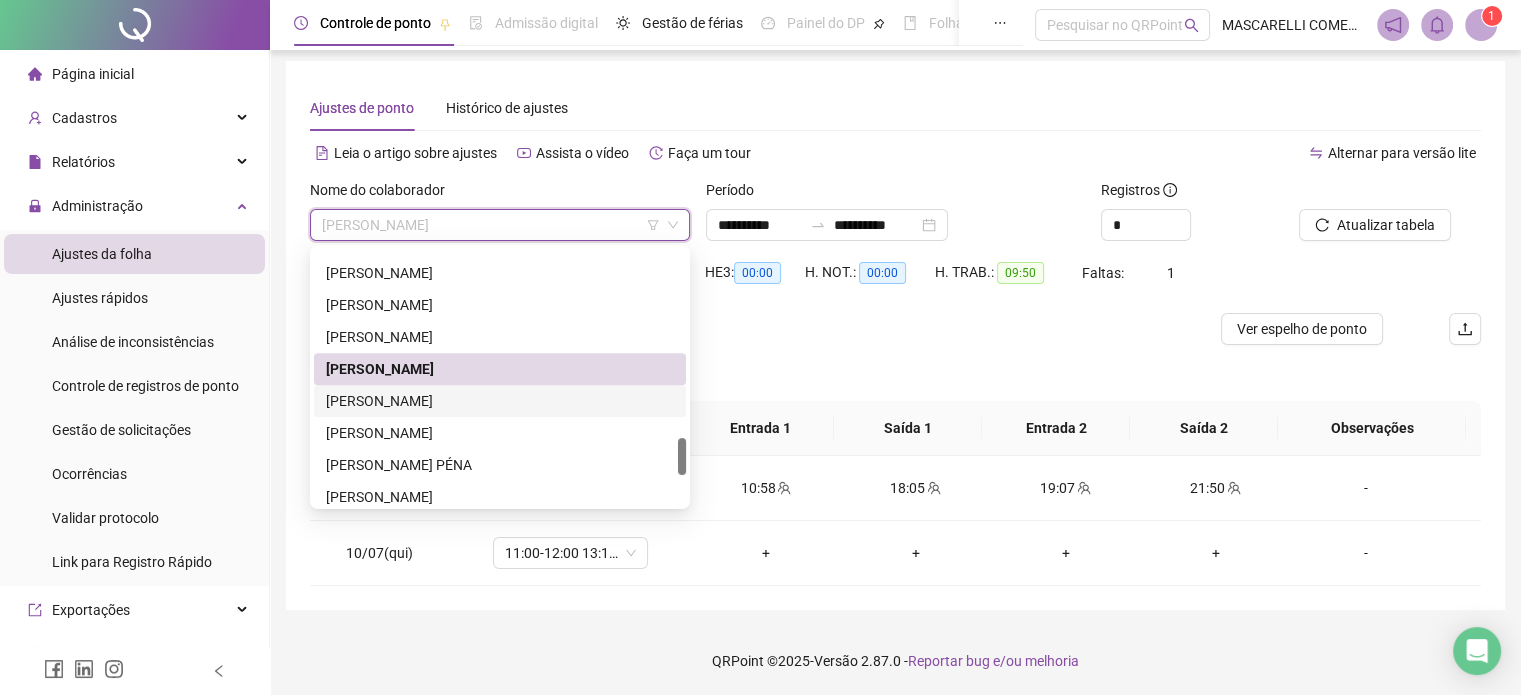 click on "[PERSON_NAME]" at bounding box center (500, 401) 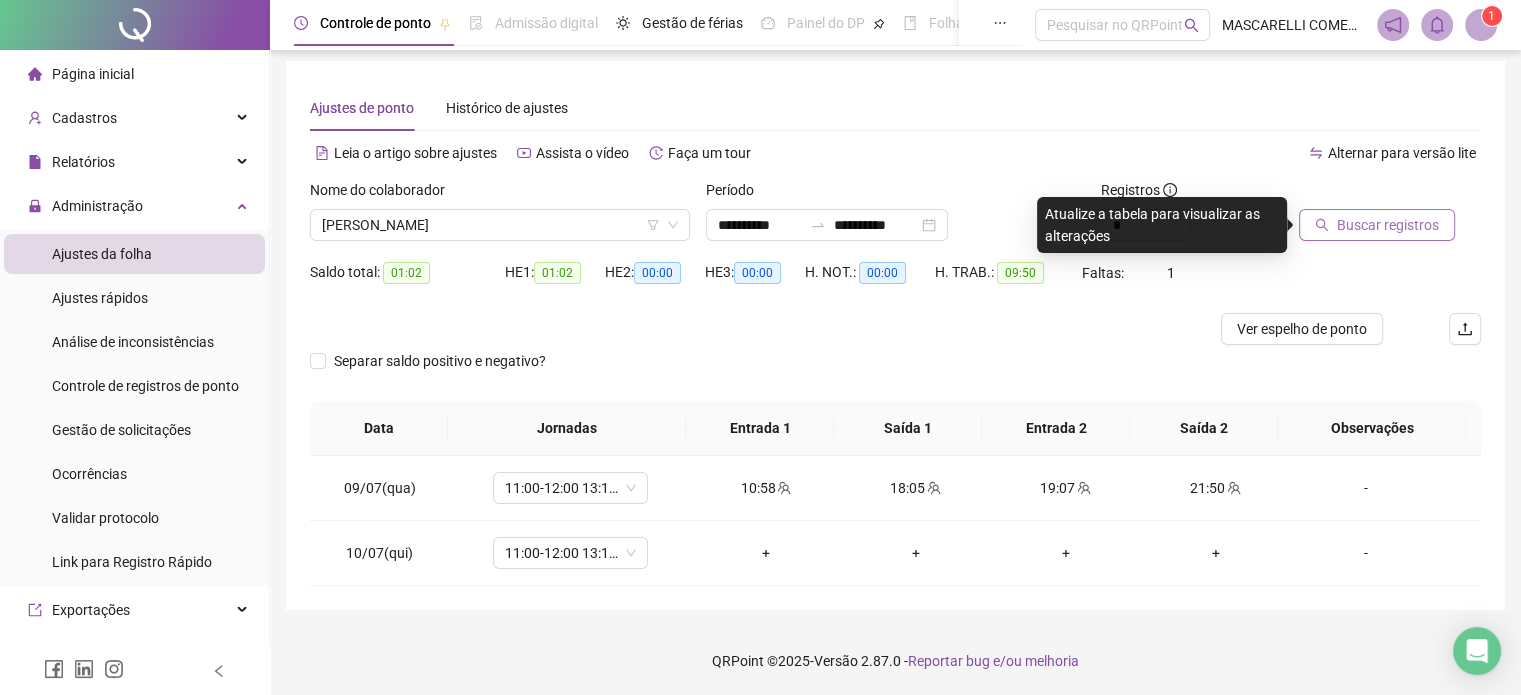 click on "Buscar registros" at bounding box center (1388, 225) 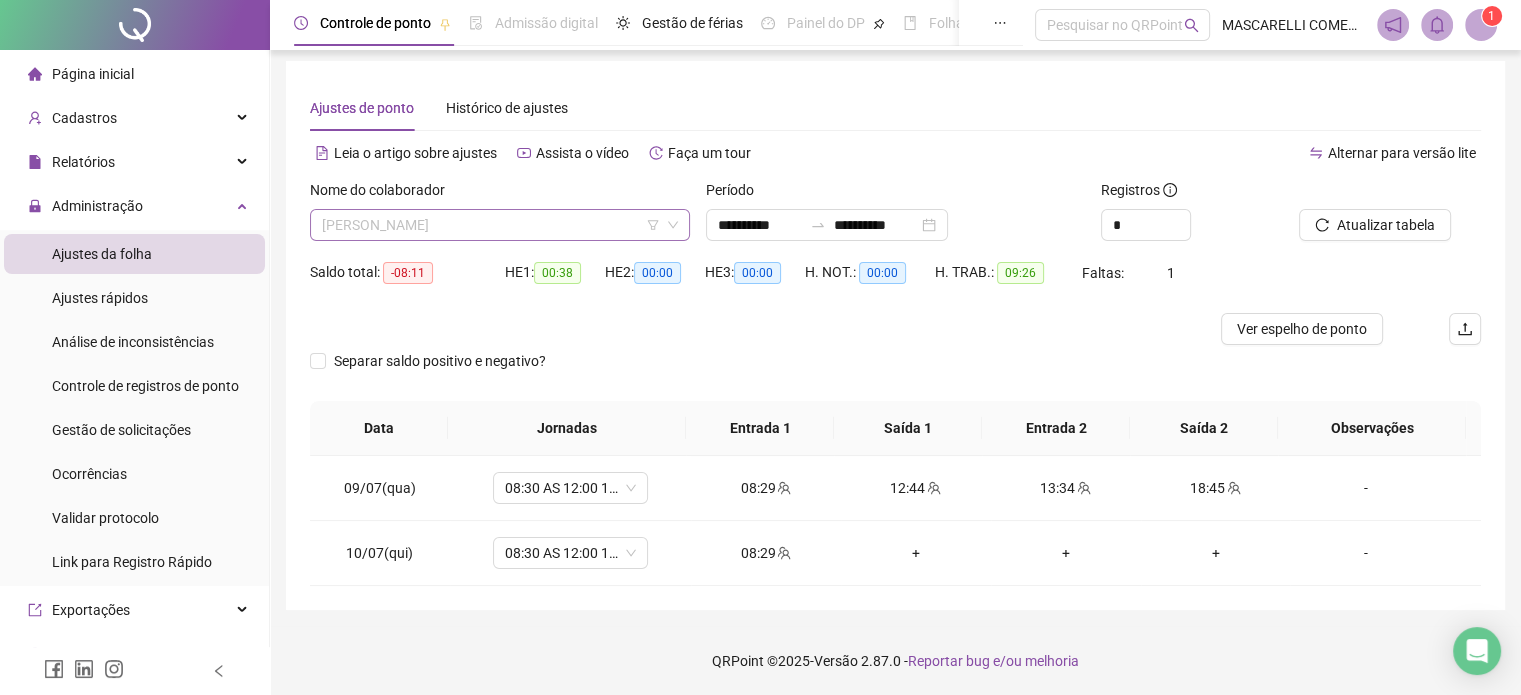 click on "[PERSON_NAME]" at bounding box center [500, 225] 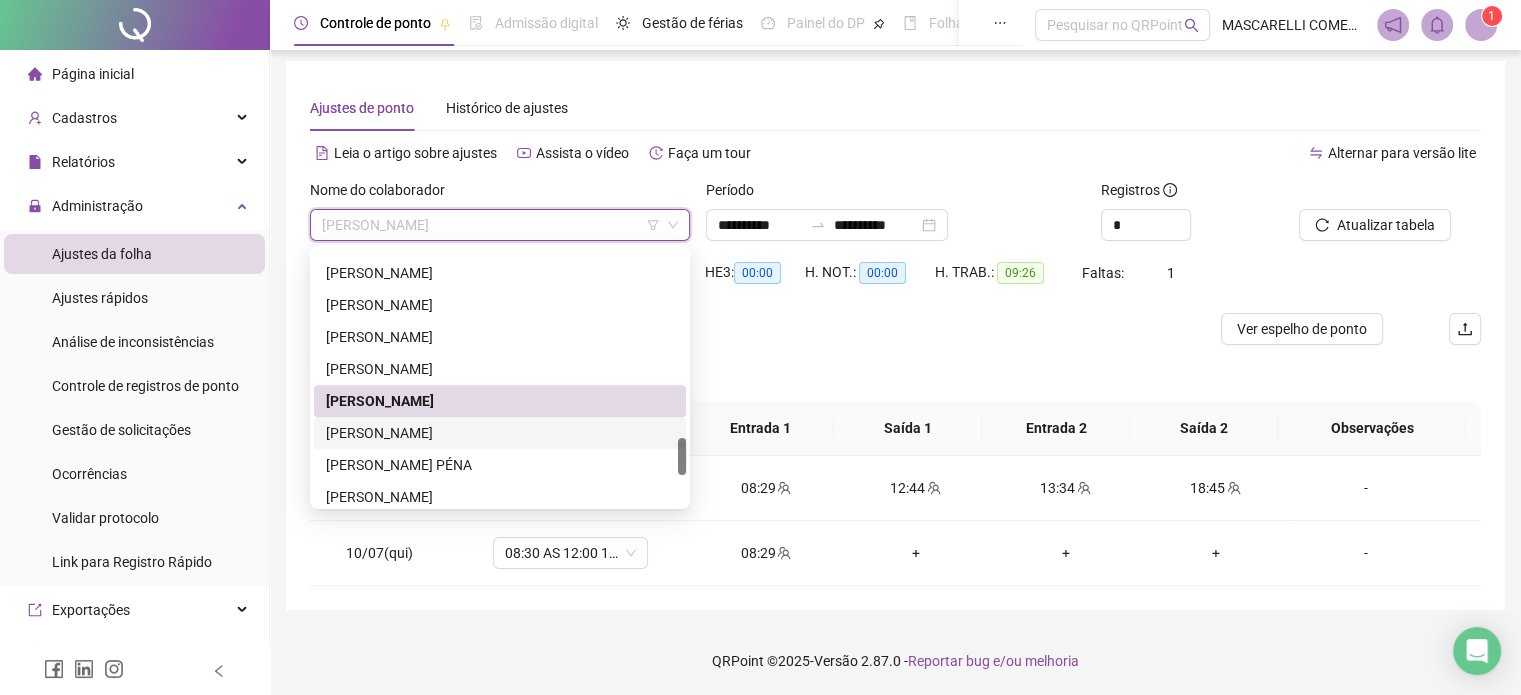 click on "[PERSON_NAME]" at bounding box center (500, 433) 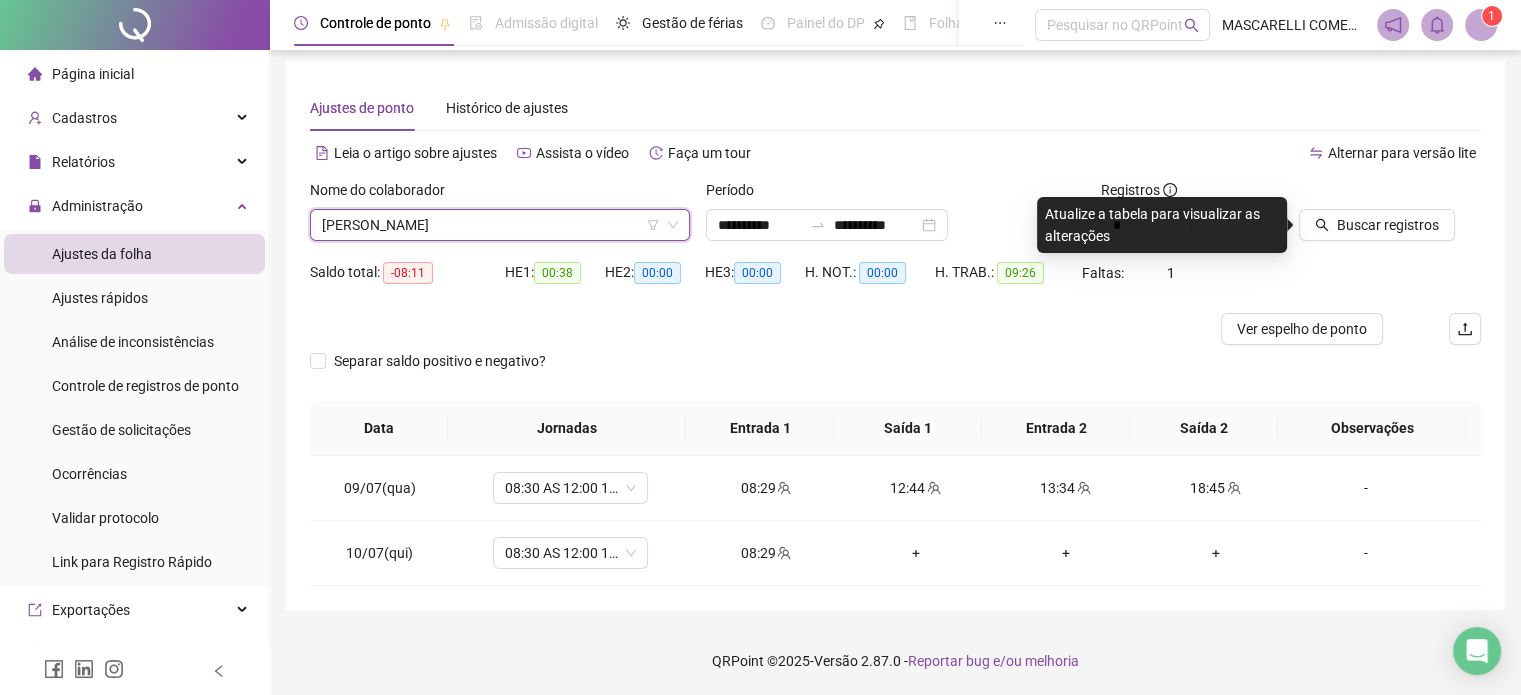 click on "[PERSON_NAME]" at bounding box center (500, 225) 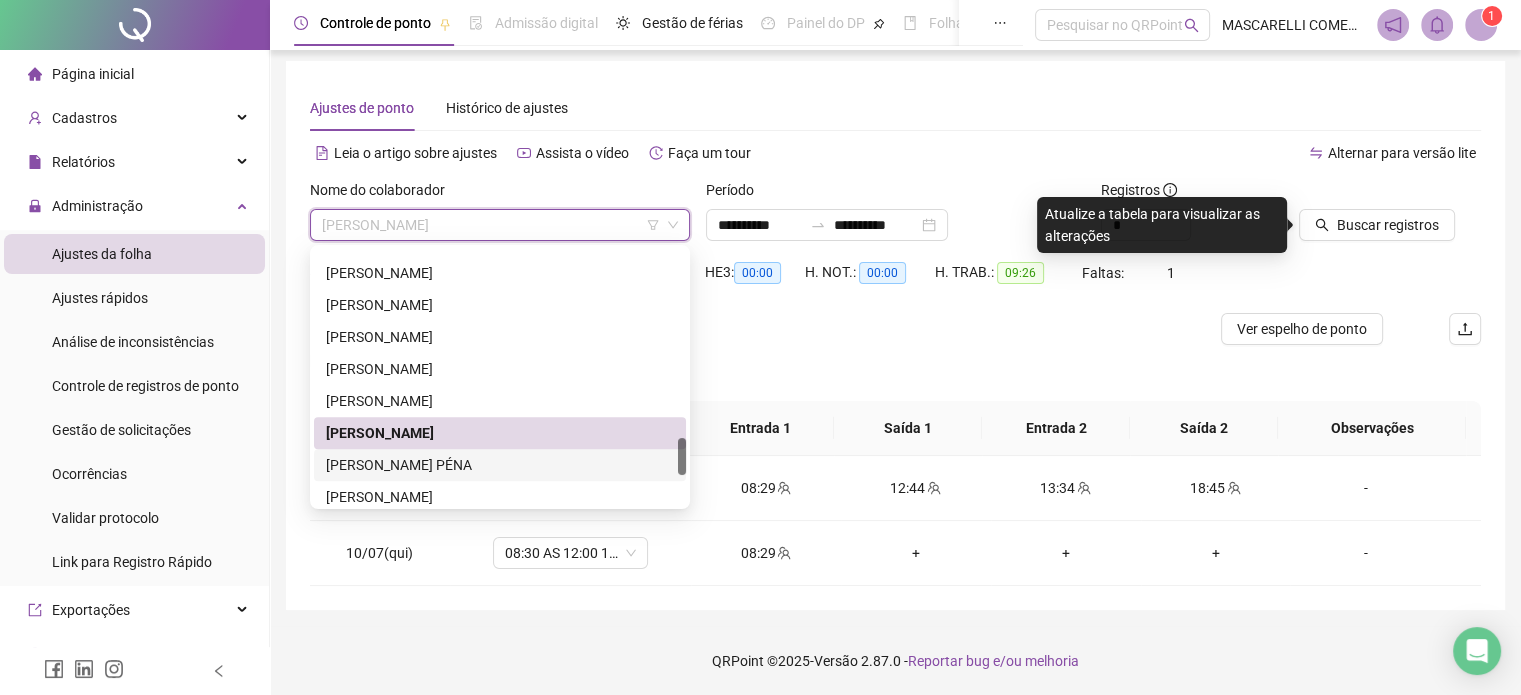 click on "[PERSON_NAME] PÉNA" at bounding box center [500, 465] 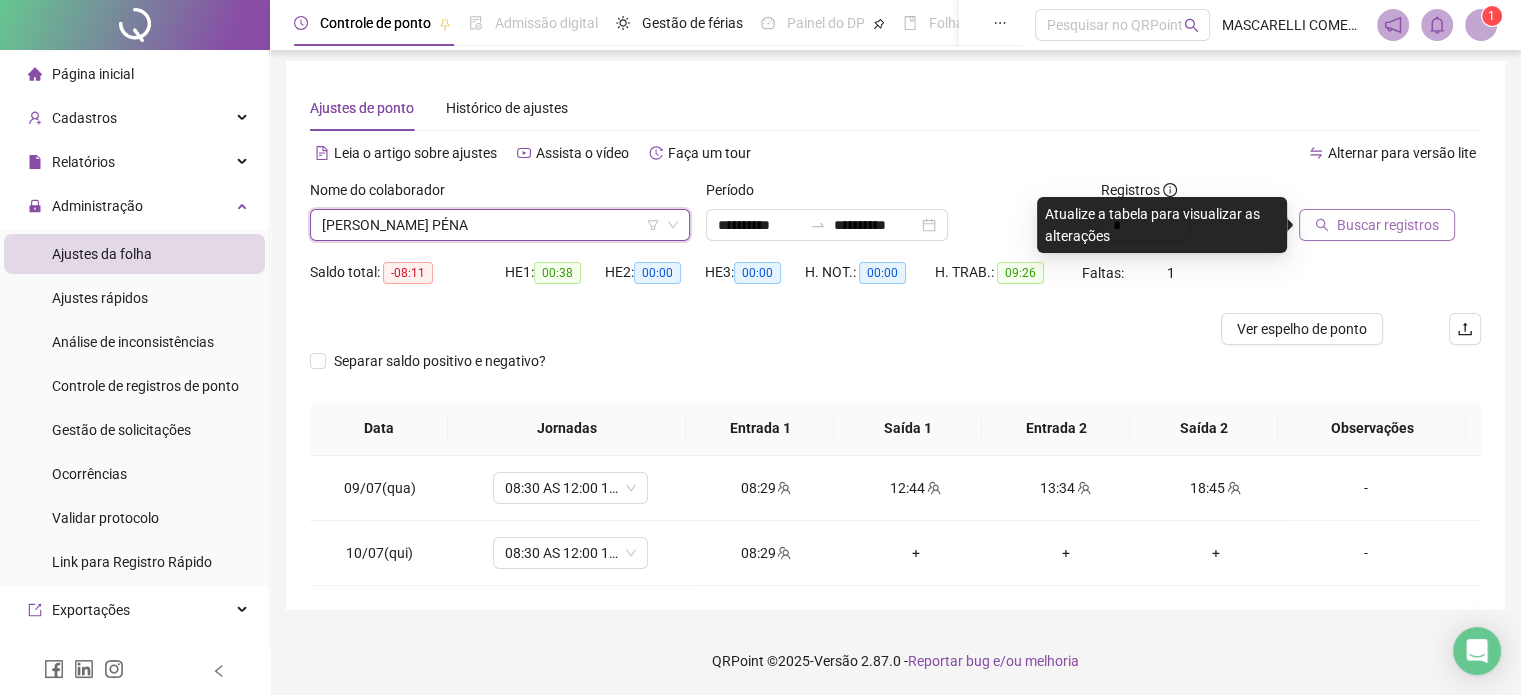 click on "Buscar registros" at bounding box center (1388, 225) 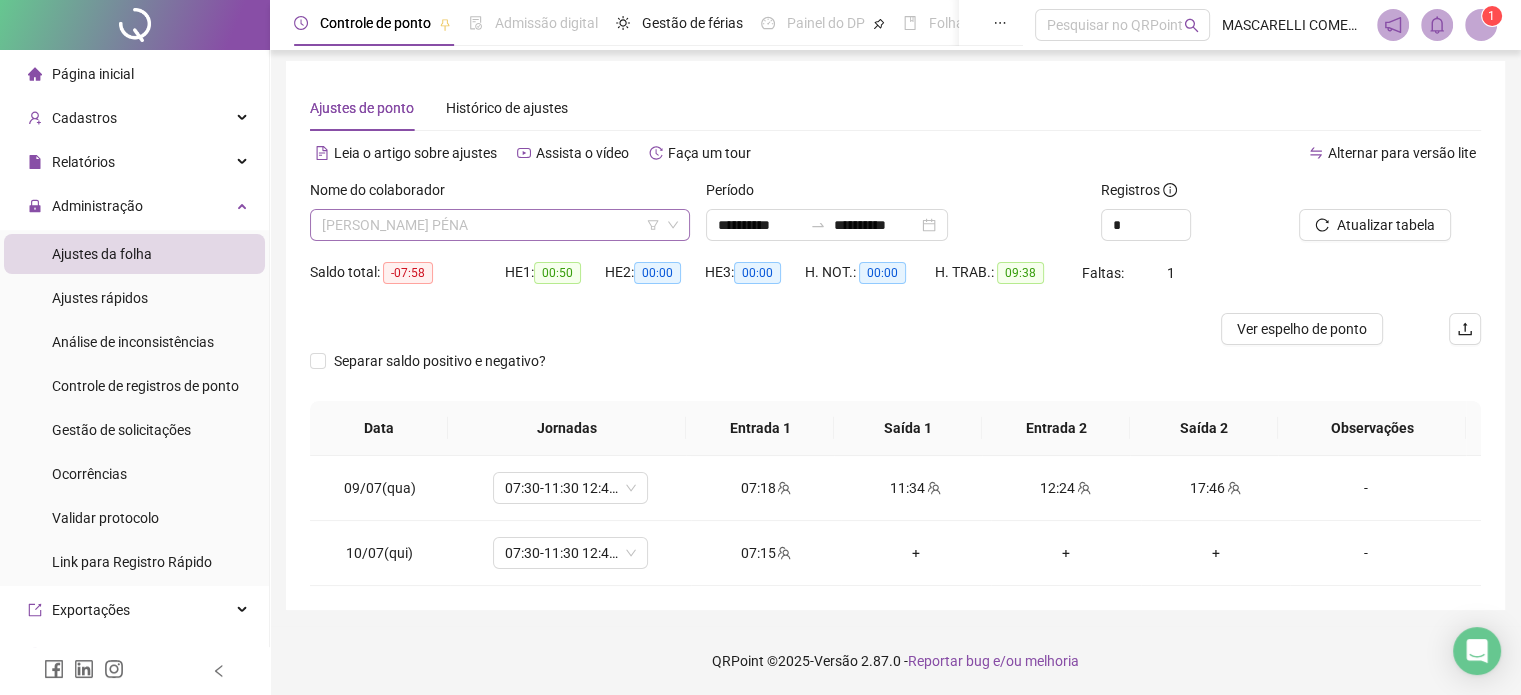 click on "[PERSON_NAME] PÉNA" at bounding box center (500, 225) 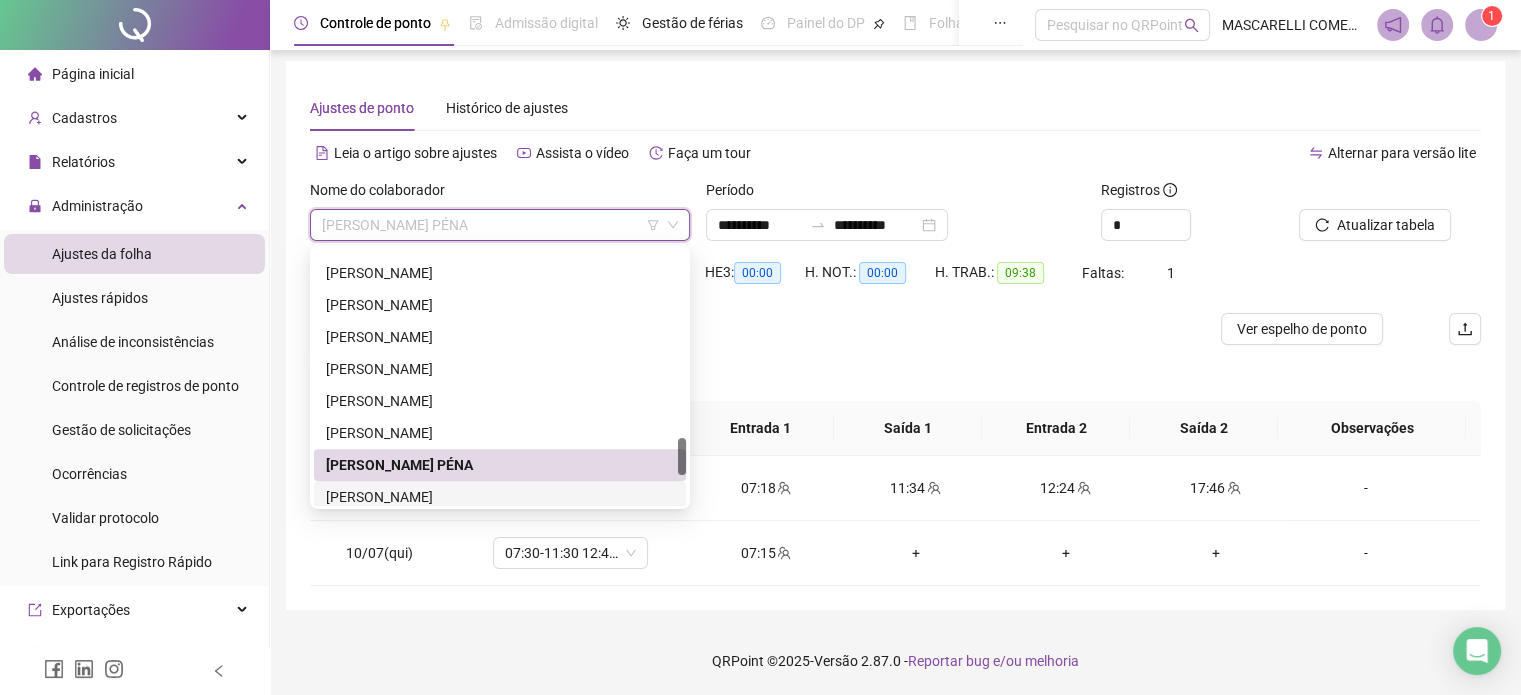click on "[PERSON_NAME]" at bounding box center (500, 497) 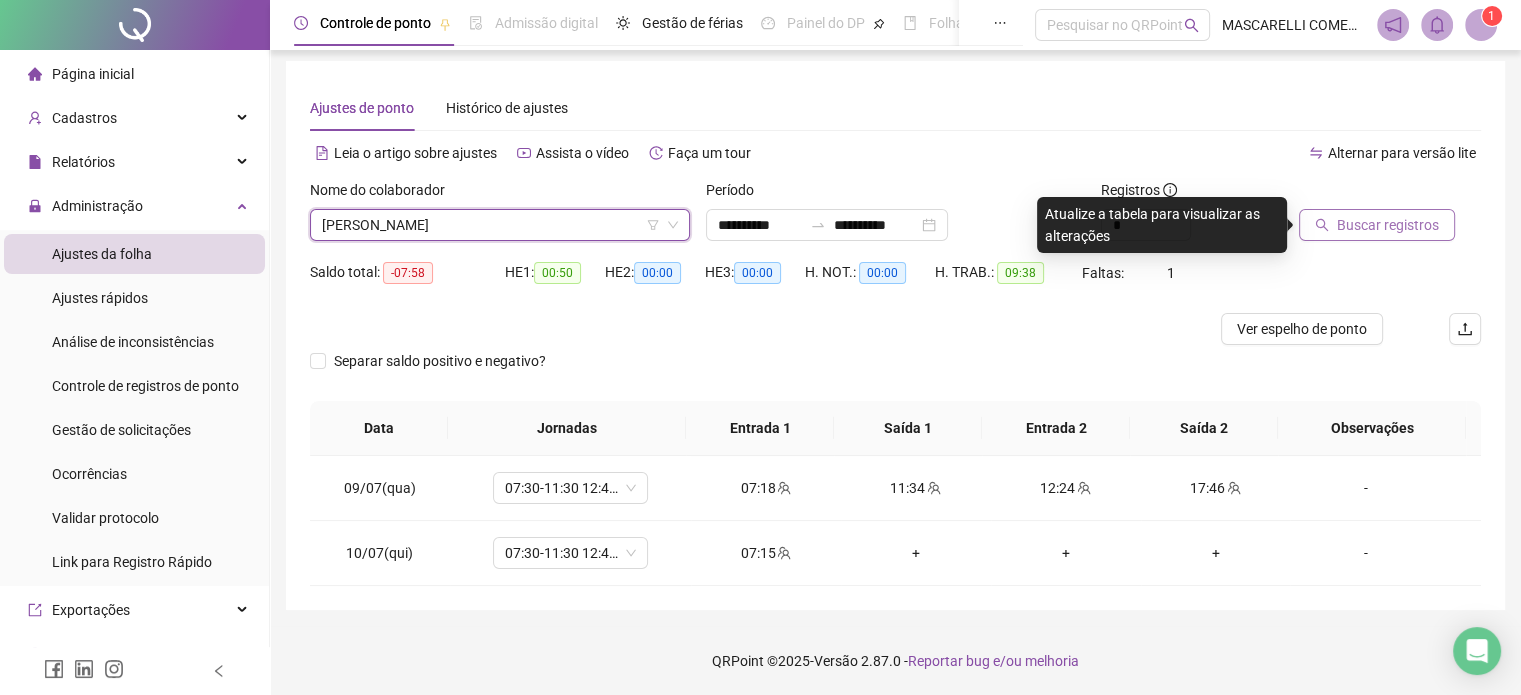 click on "Buscar registros" at bounding box center [1377, 225] 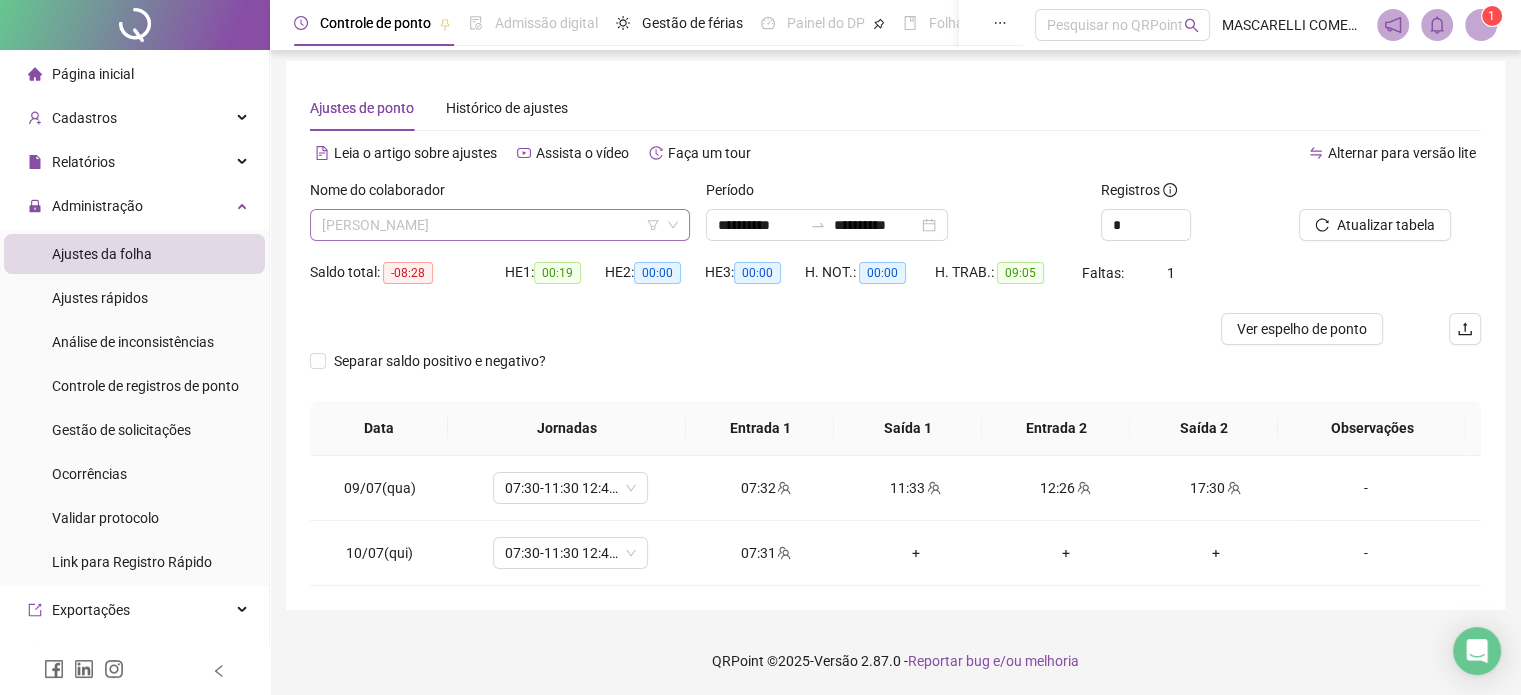 scroll, scrollTop: 1280, scrollLeft: 0, axis: vertical 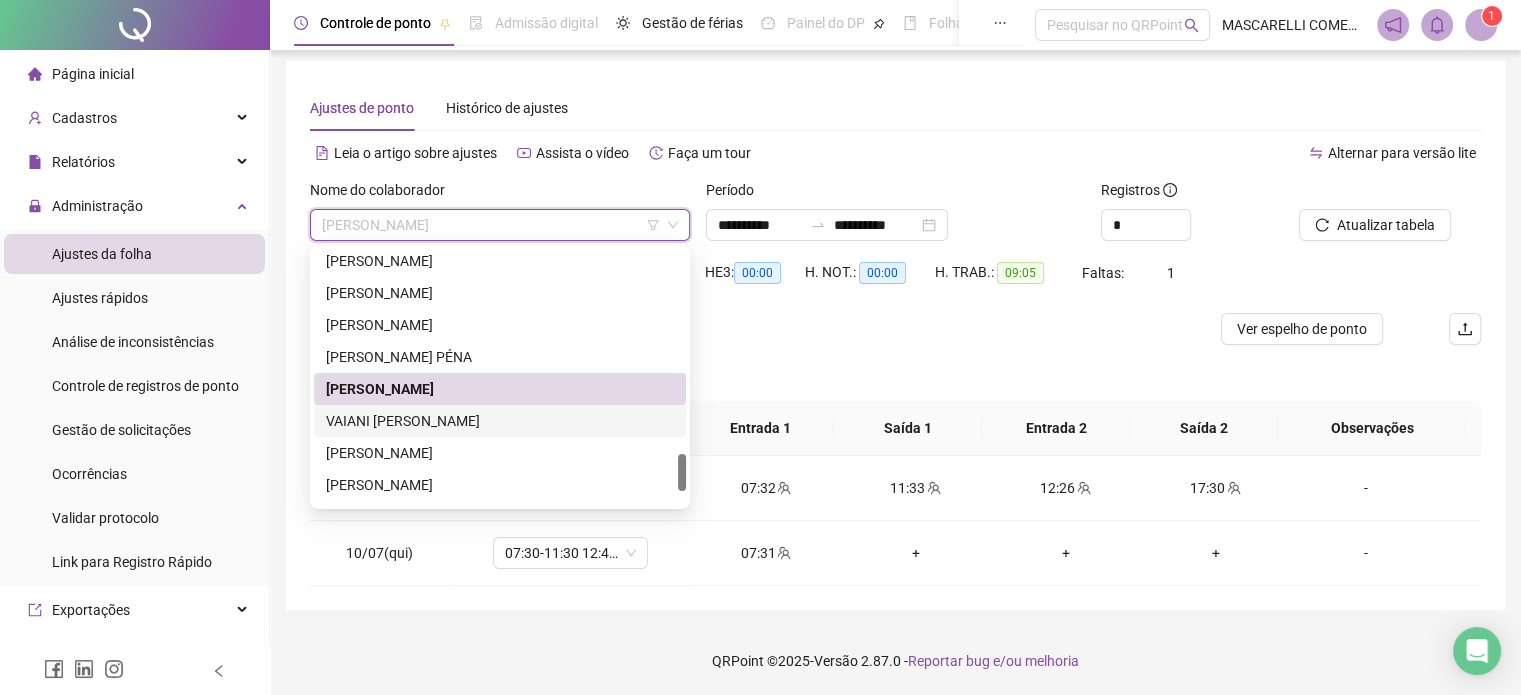 click on "VAIANI [PERSON_NAME]" at bounding box center [500, 421] 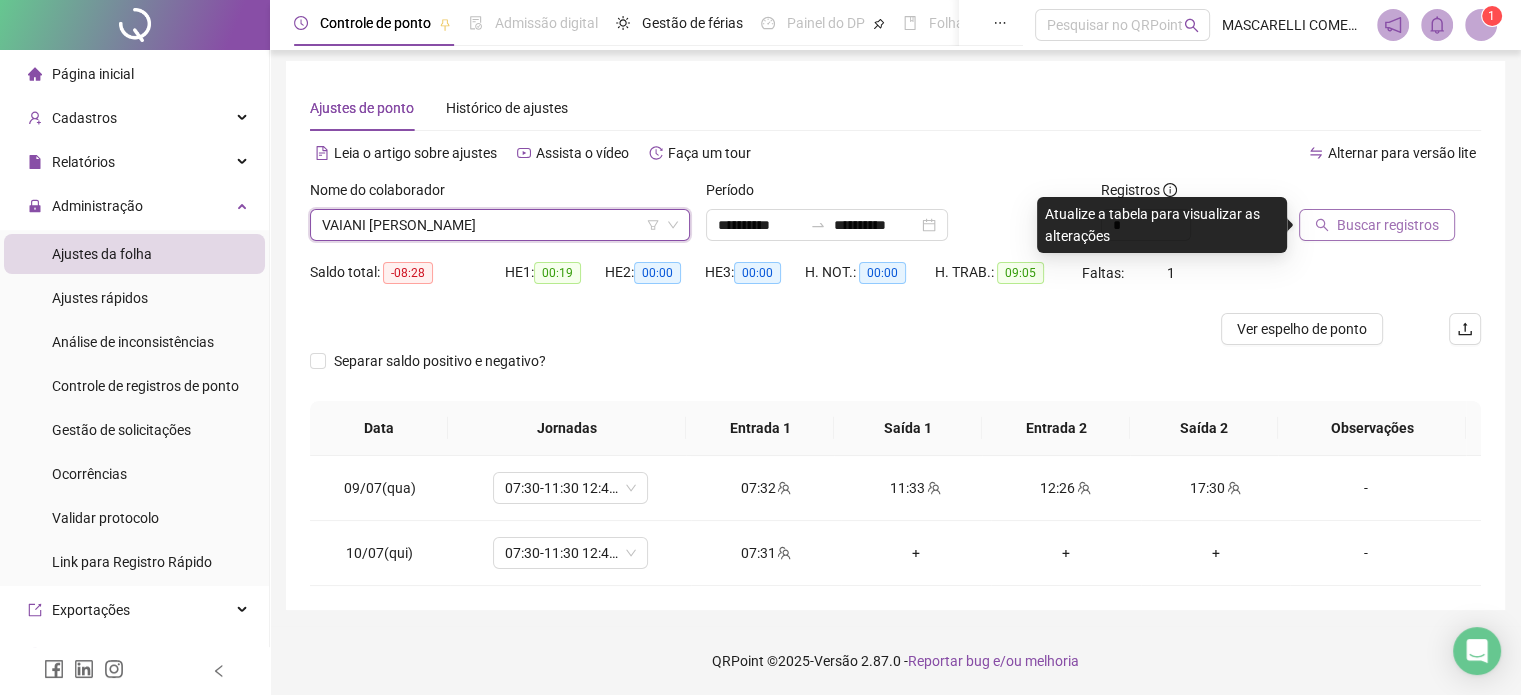 click on "Buscar registros" at bounding box center (1388, 225) 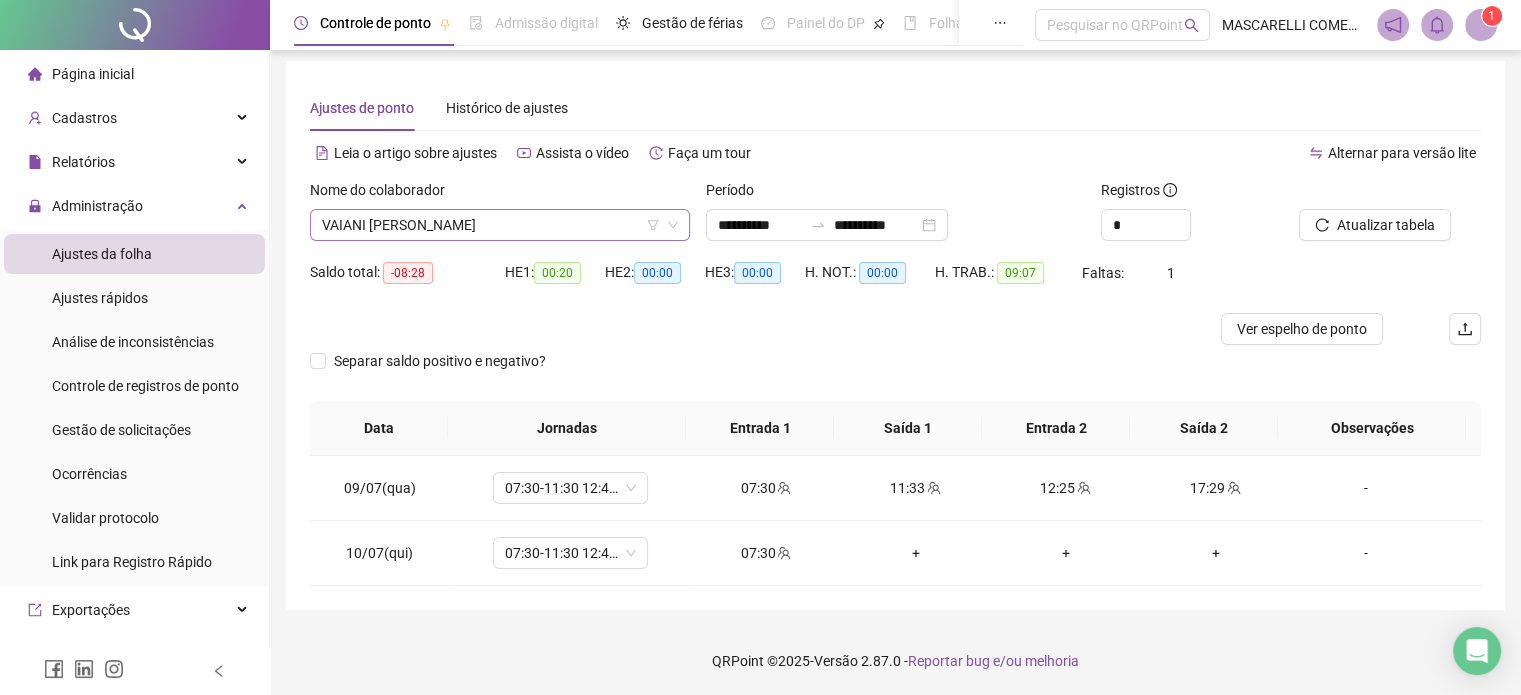 click on "VAIANI [PERSON_NAME]" at bounding box center (500, 225) 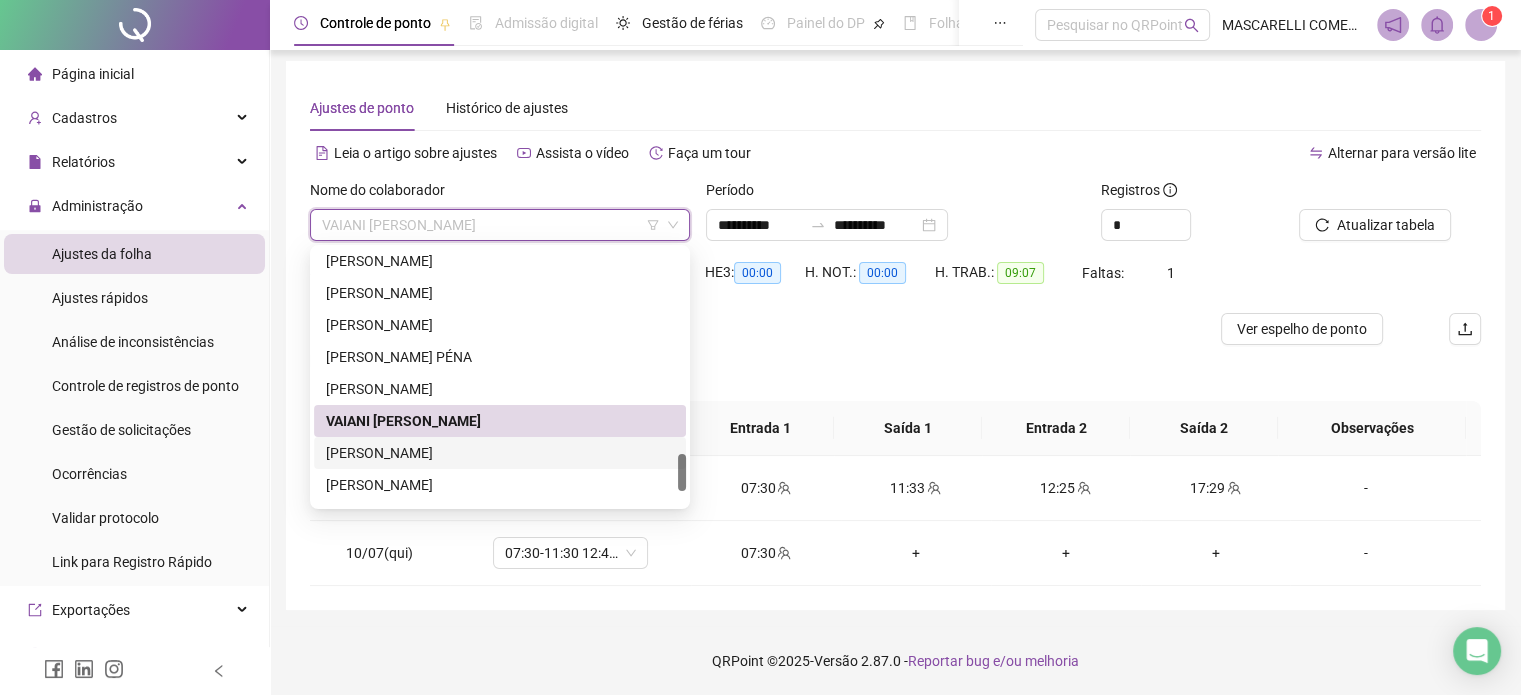 click on "[PERSON_NAME]" at bounding box center [500, 453] 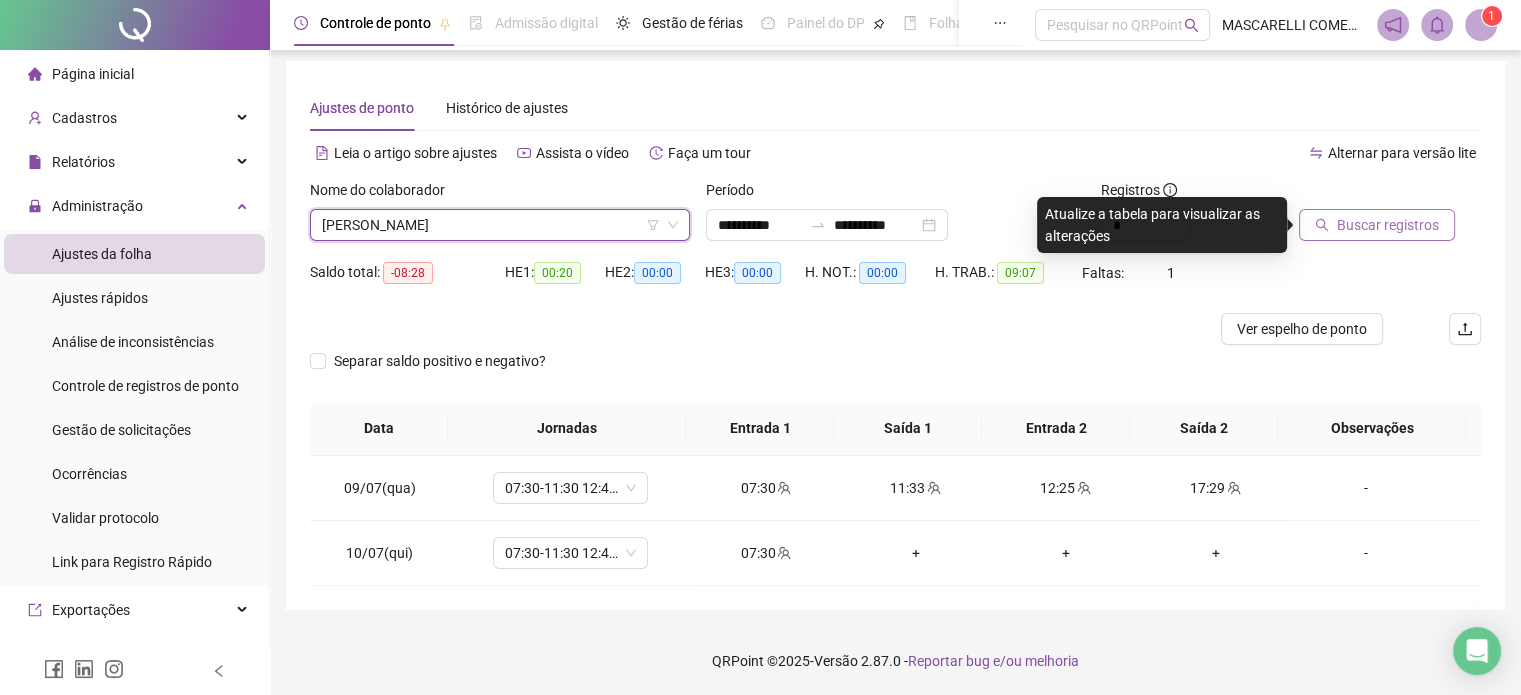click on "Buscar registros" at bounding box center [1388, 225] 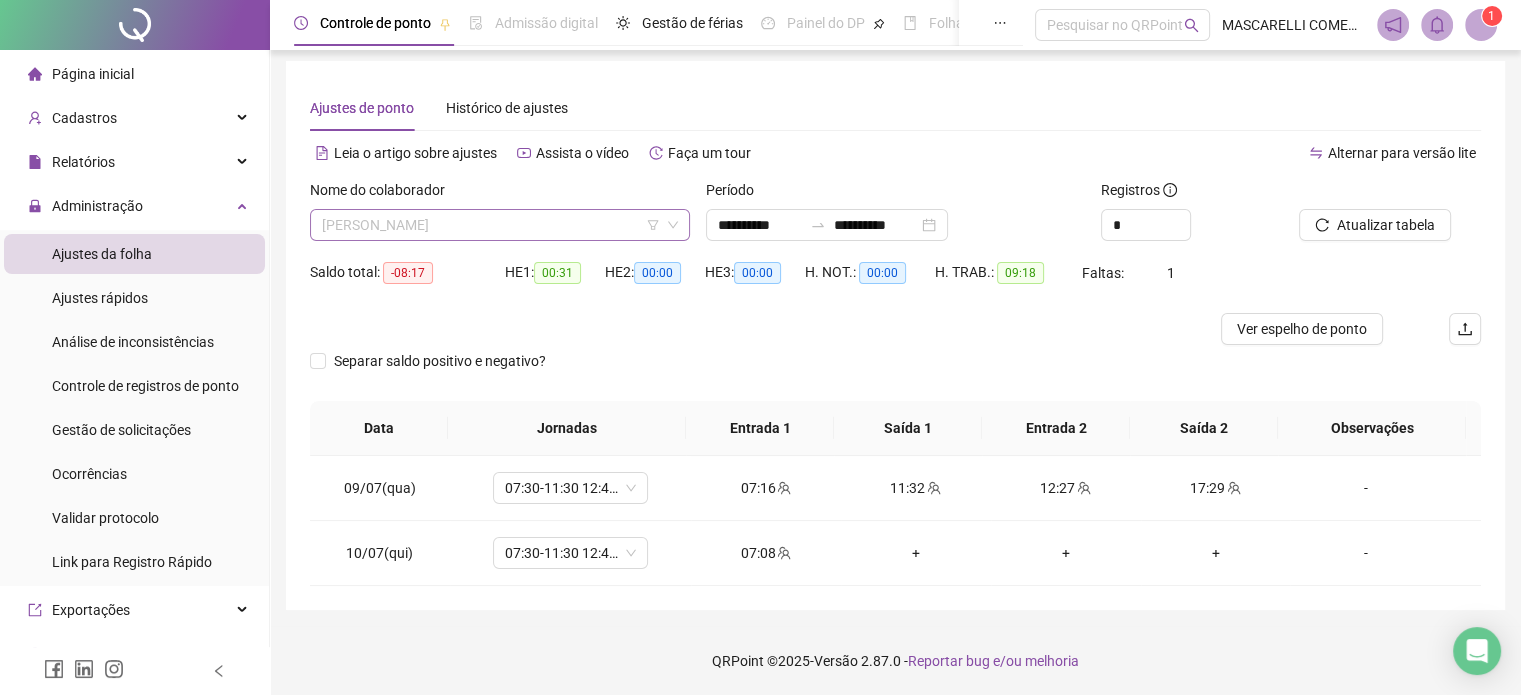 click on "[PERSON_NAME]" at bounding box center [500, 225] 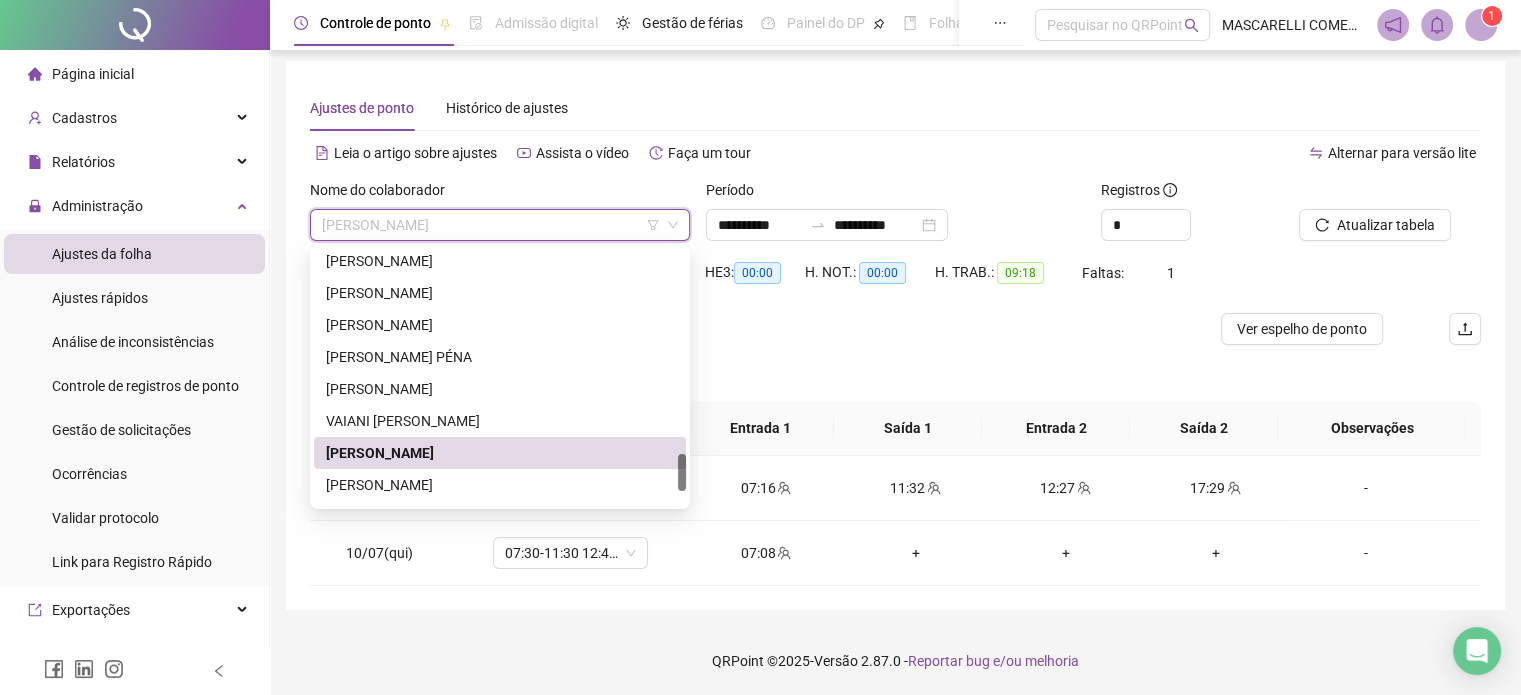click on "[PERSON_NAME]" at bounding box center [500, 453] 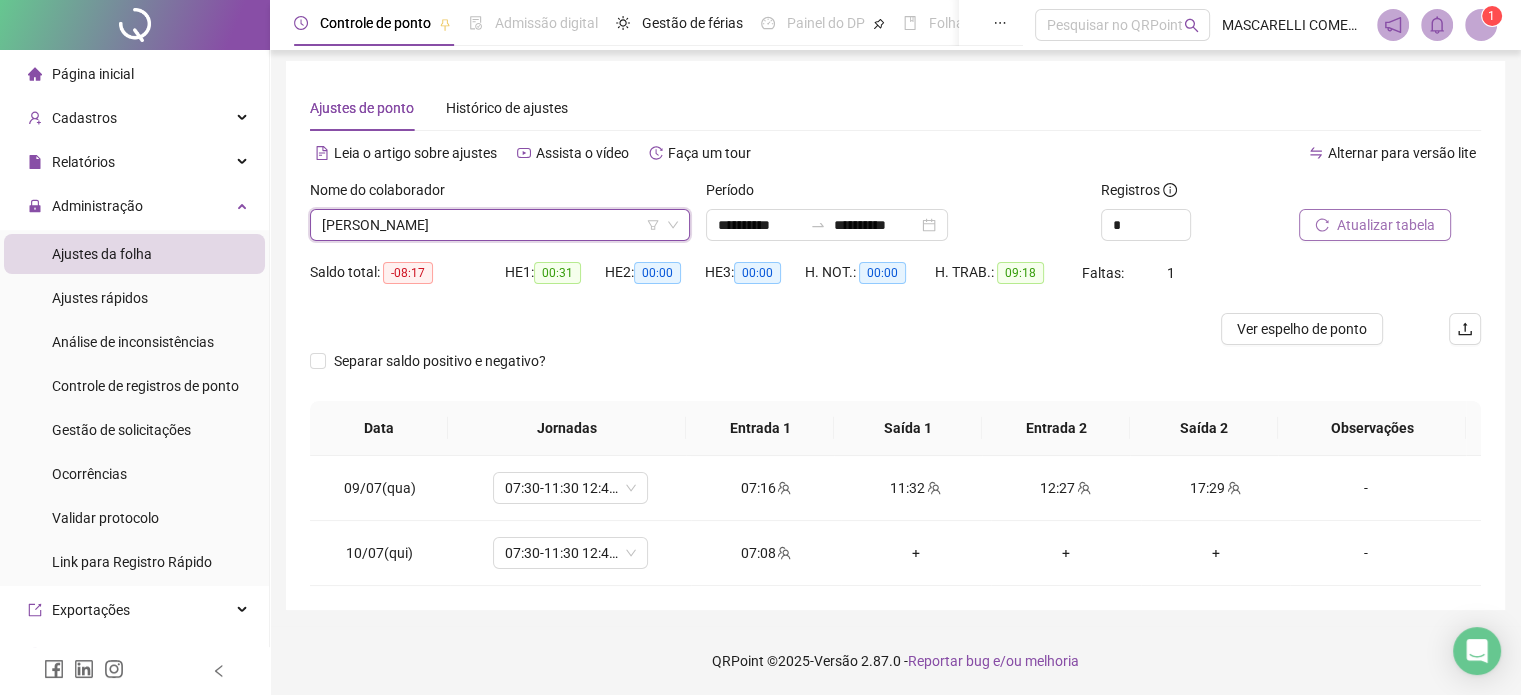 click on "Atualizar tabela" at bounding box center [1386, 225] 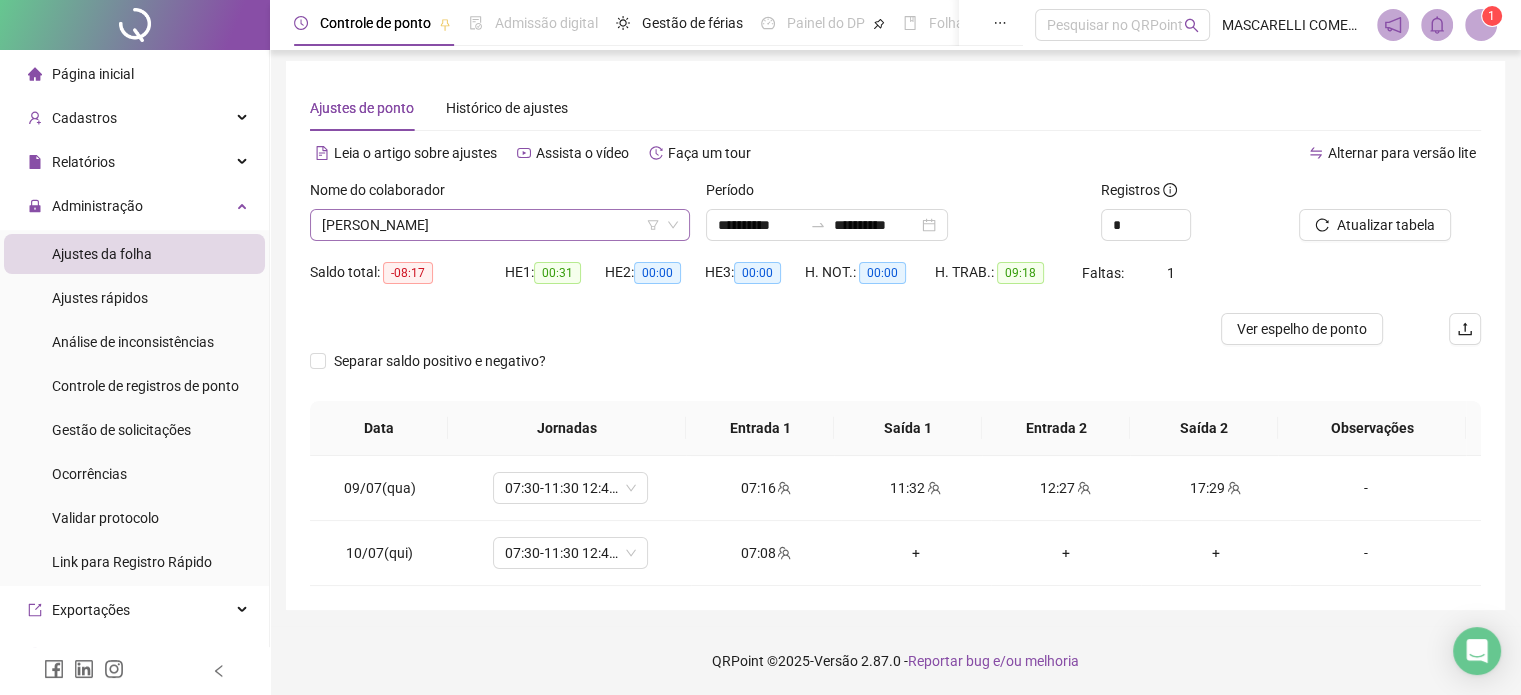 click on "[PERSON_NAME]" at bounding box center [500, 225] 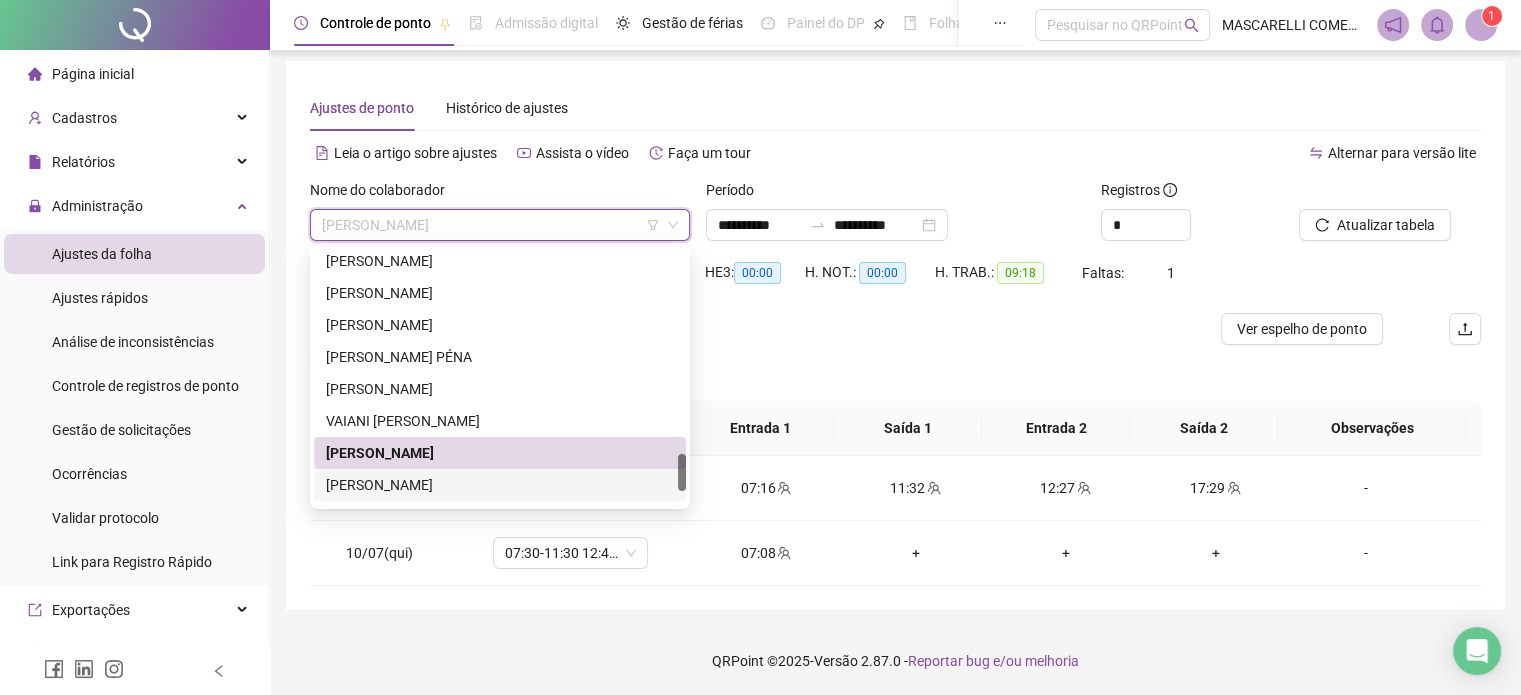 click on "[PERSON_NAME]" at bounding box center [500, 485] 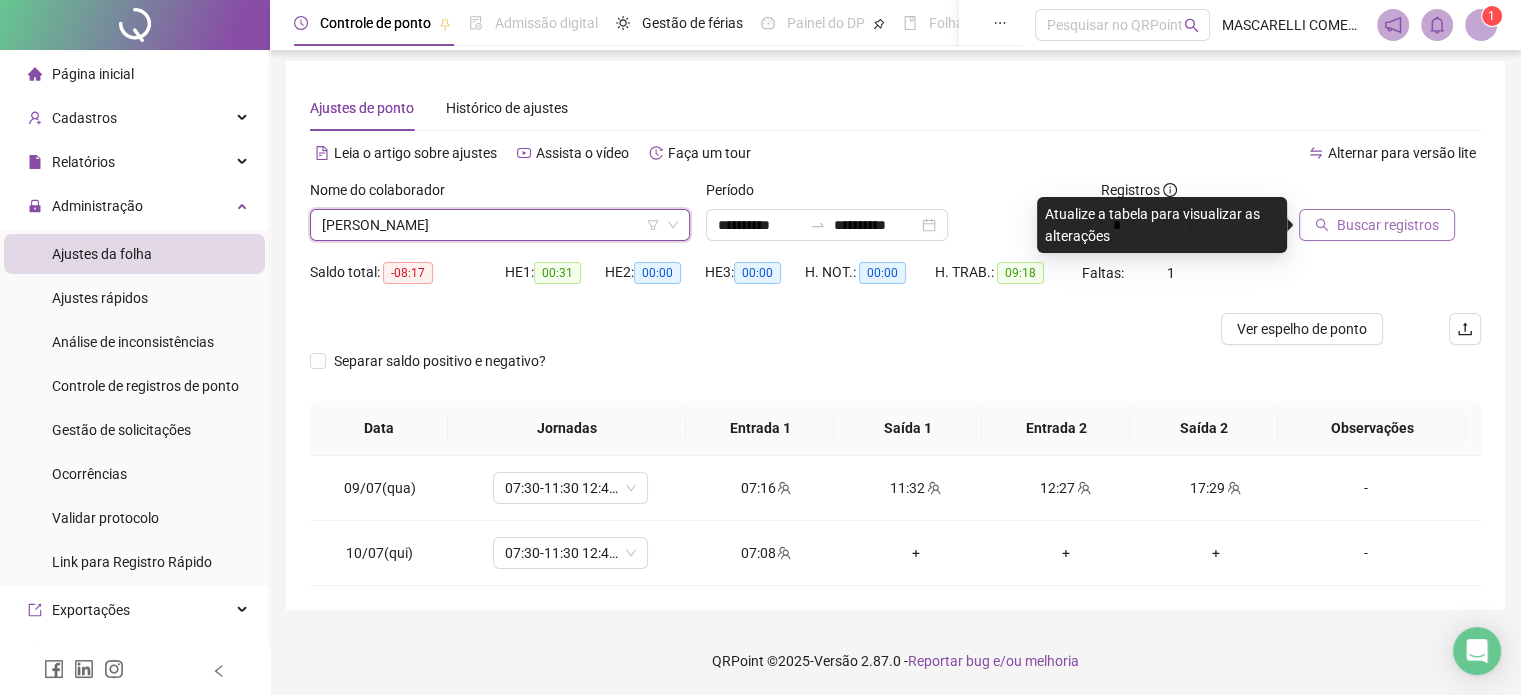 click on "Buscar registros" at bounding box center (1388, 225) 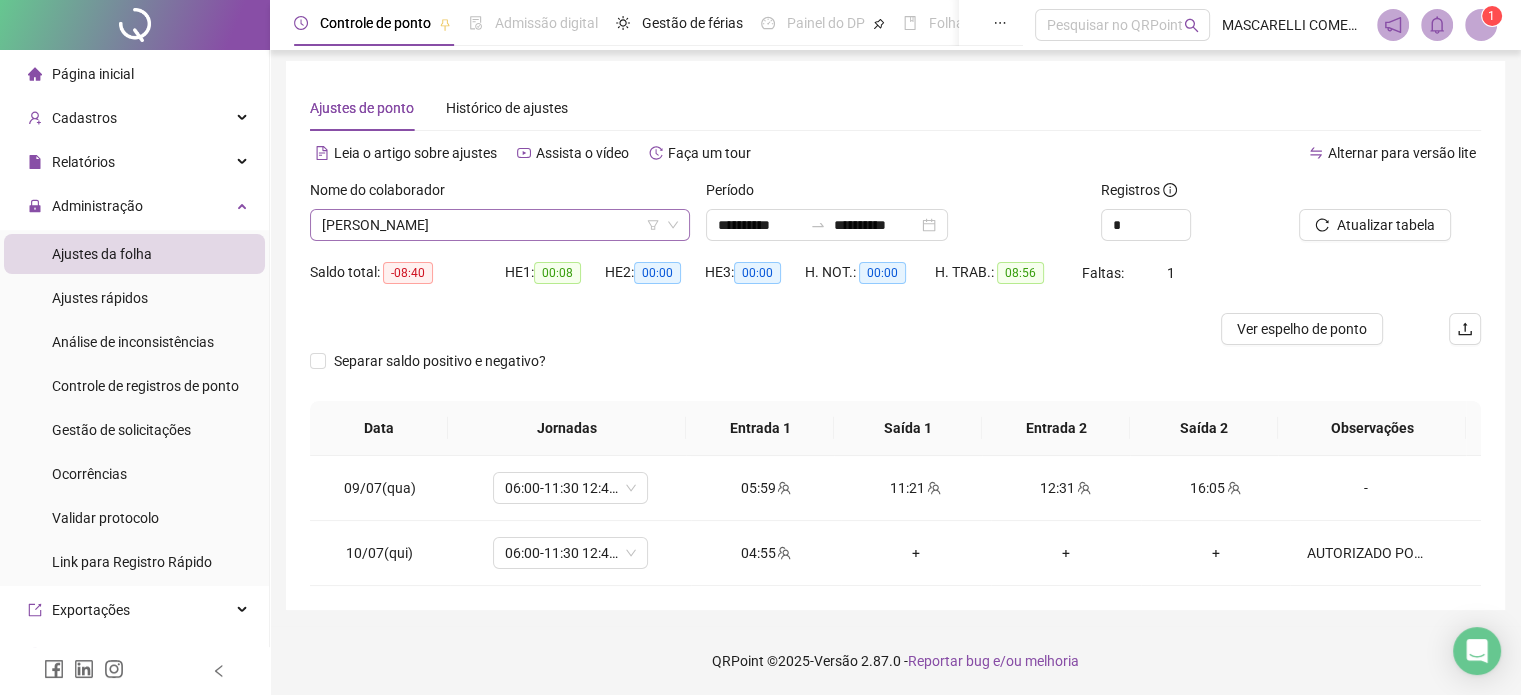 click on "[PERSON_NAME]" at bounding box center (500, 225) 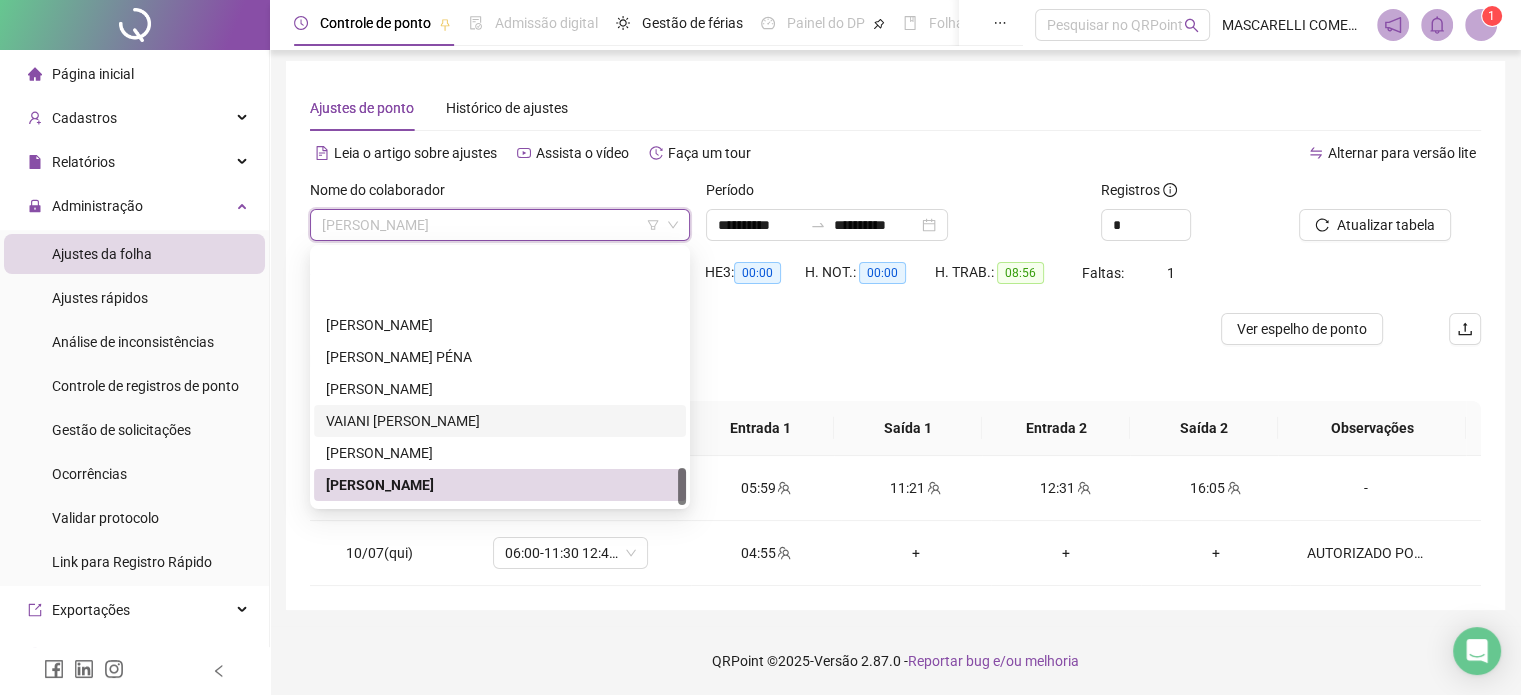 scroll, scrollTop: 1472, scrollLeft: 0, axis: vertical 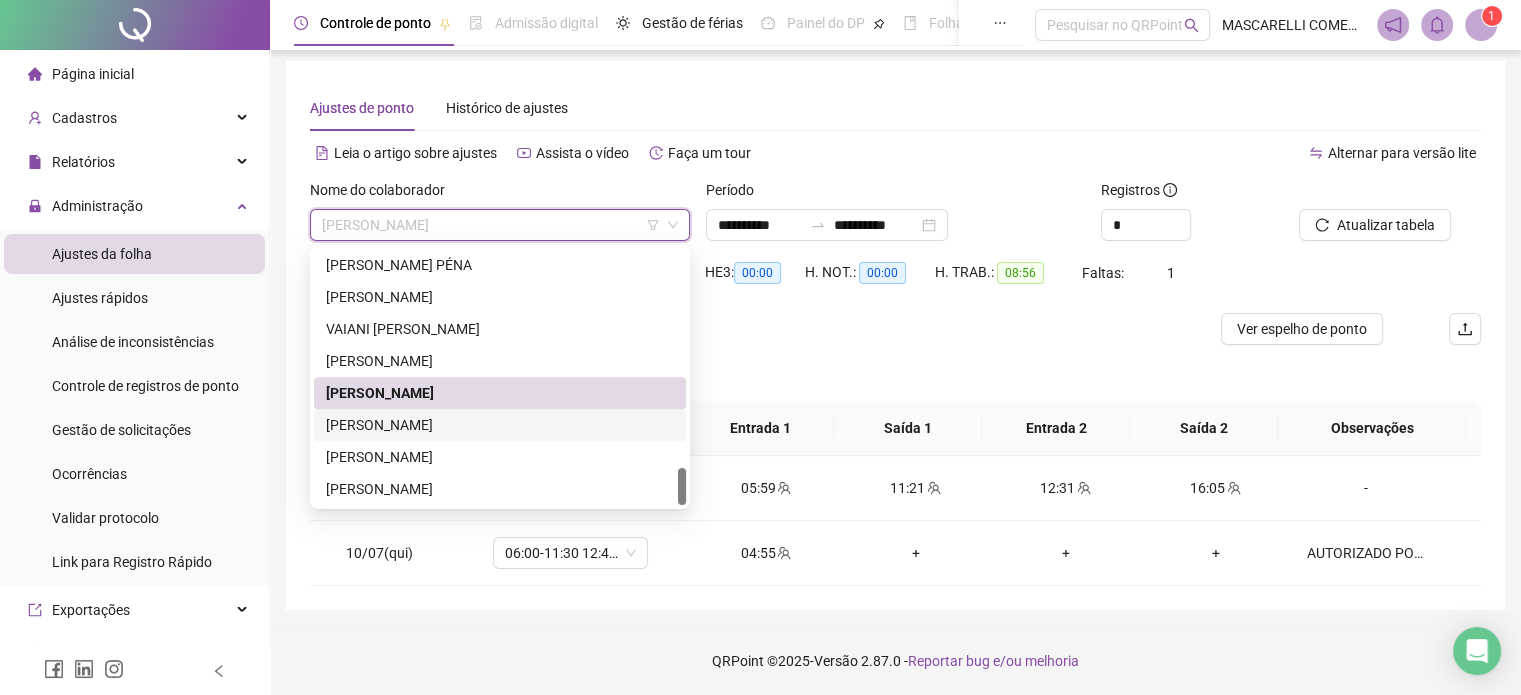 click on "[PERSON_NAME]" at bounding box center [500, 425] 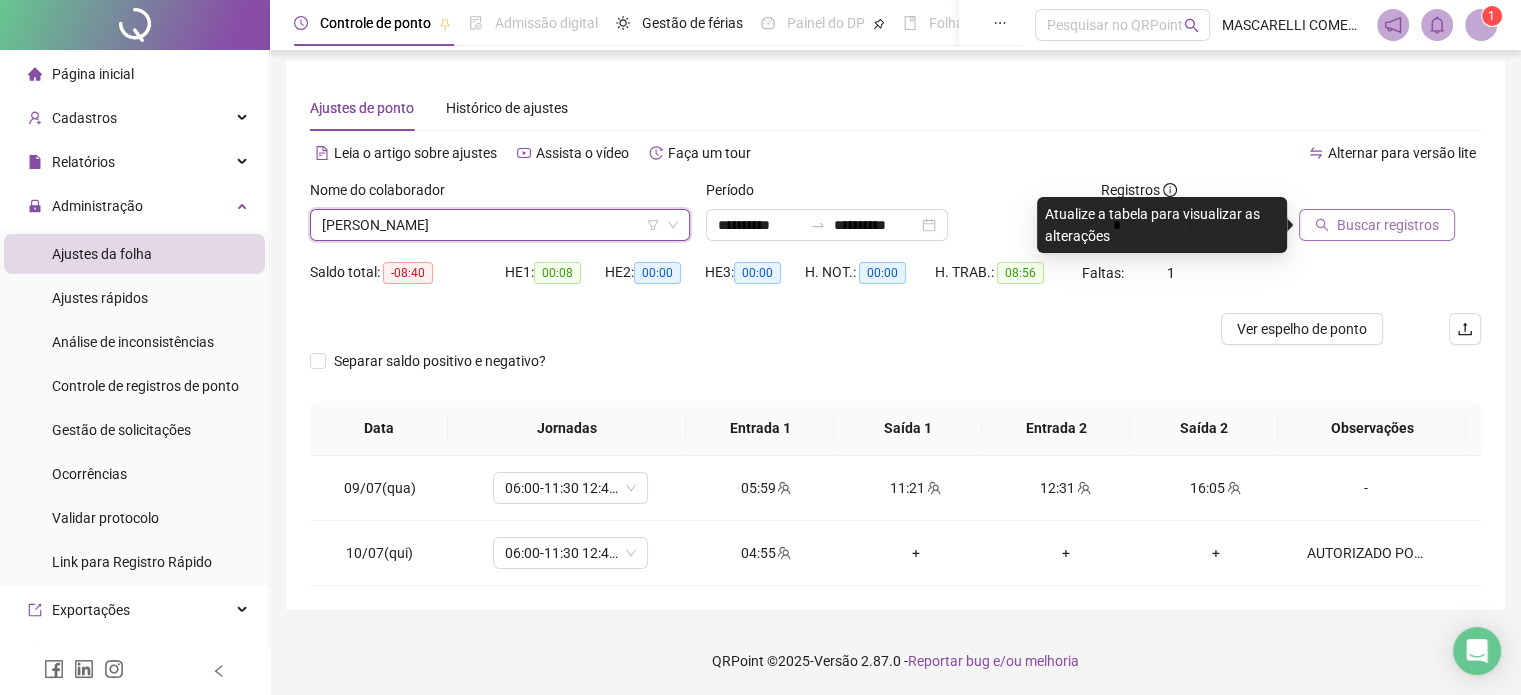 click on "Buscar registros" at bounding box center (1388, 225) 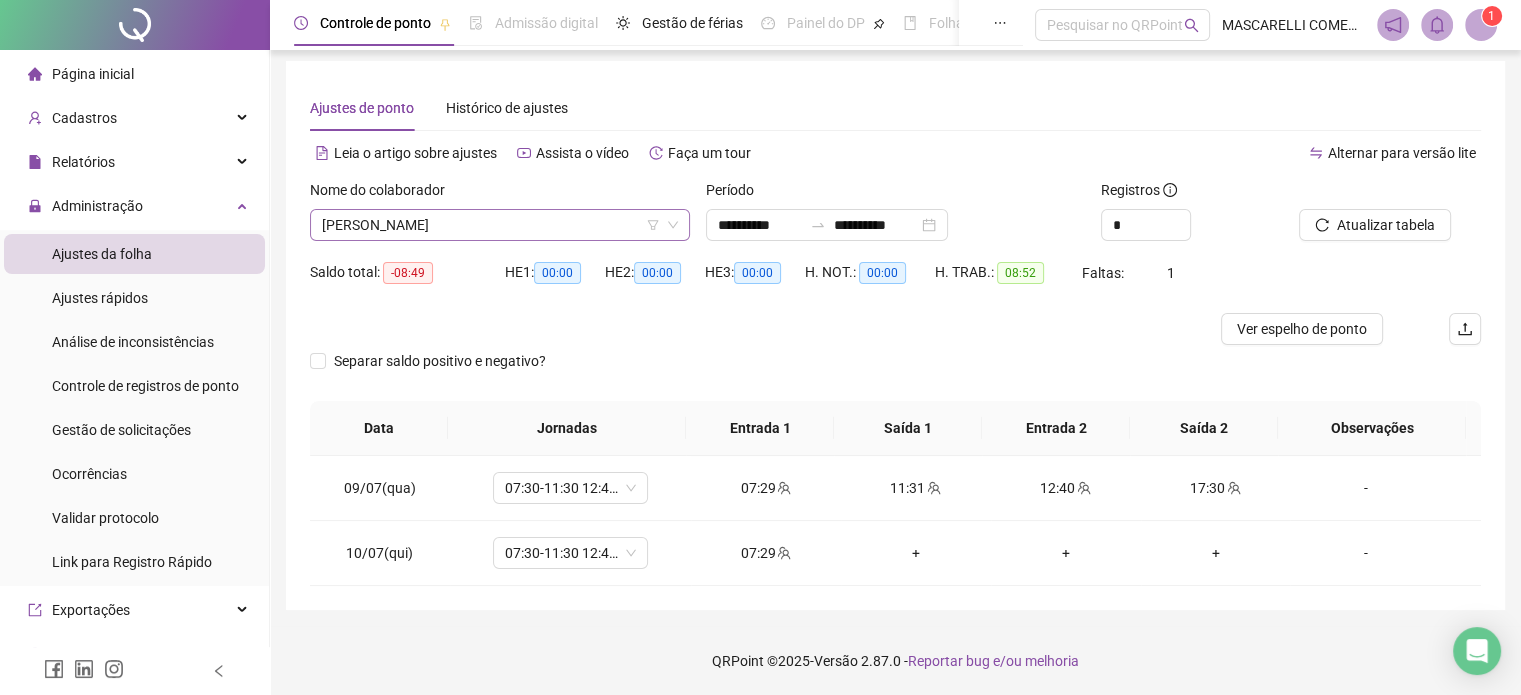 click on "[PERSON_NAME]" at bounding box center [500, 225] 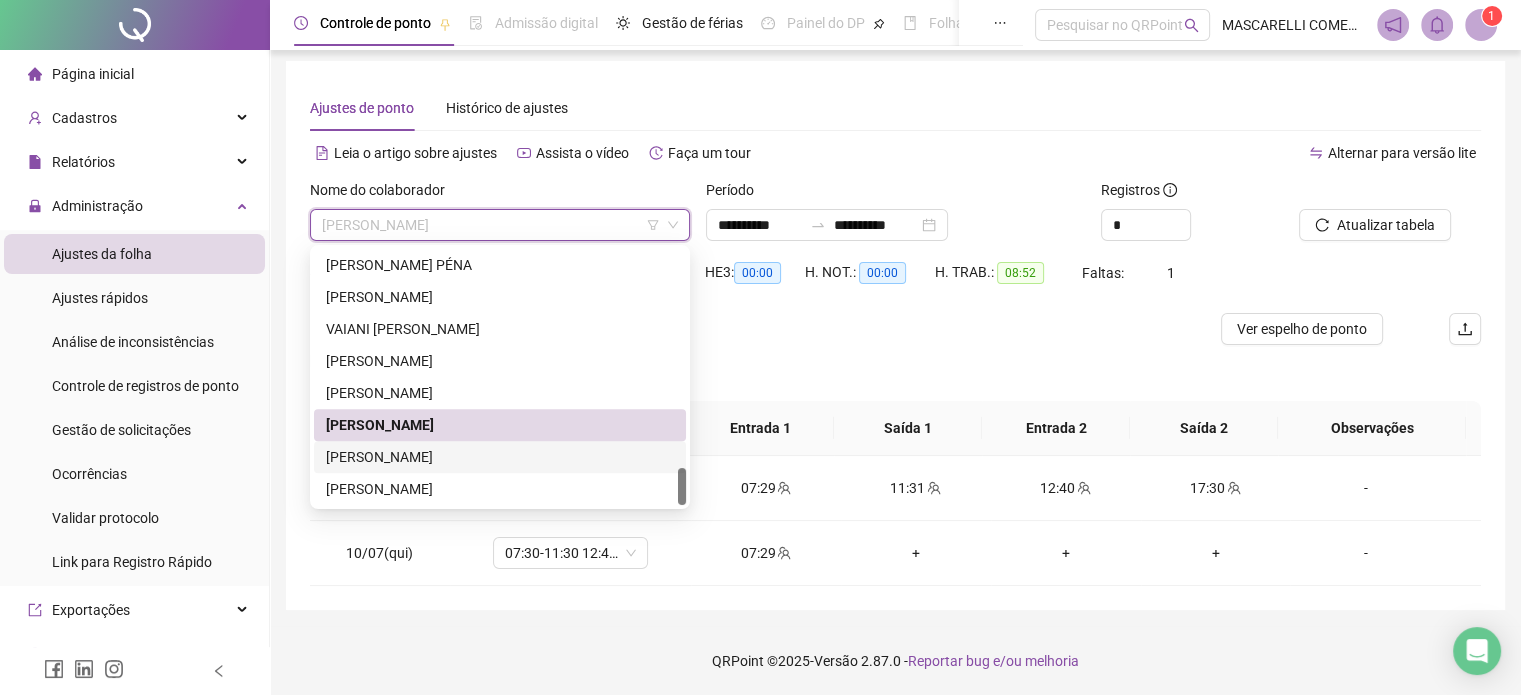 click on "[PERSON_NAME]" at bounding box center [500, 457] 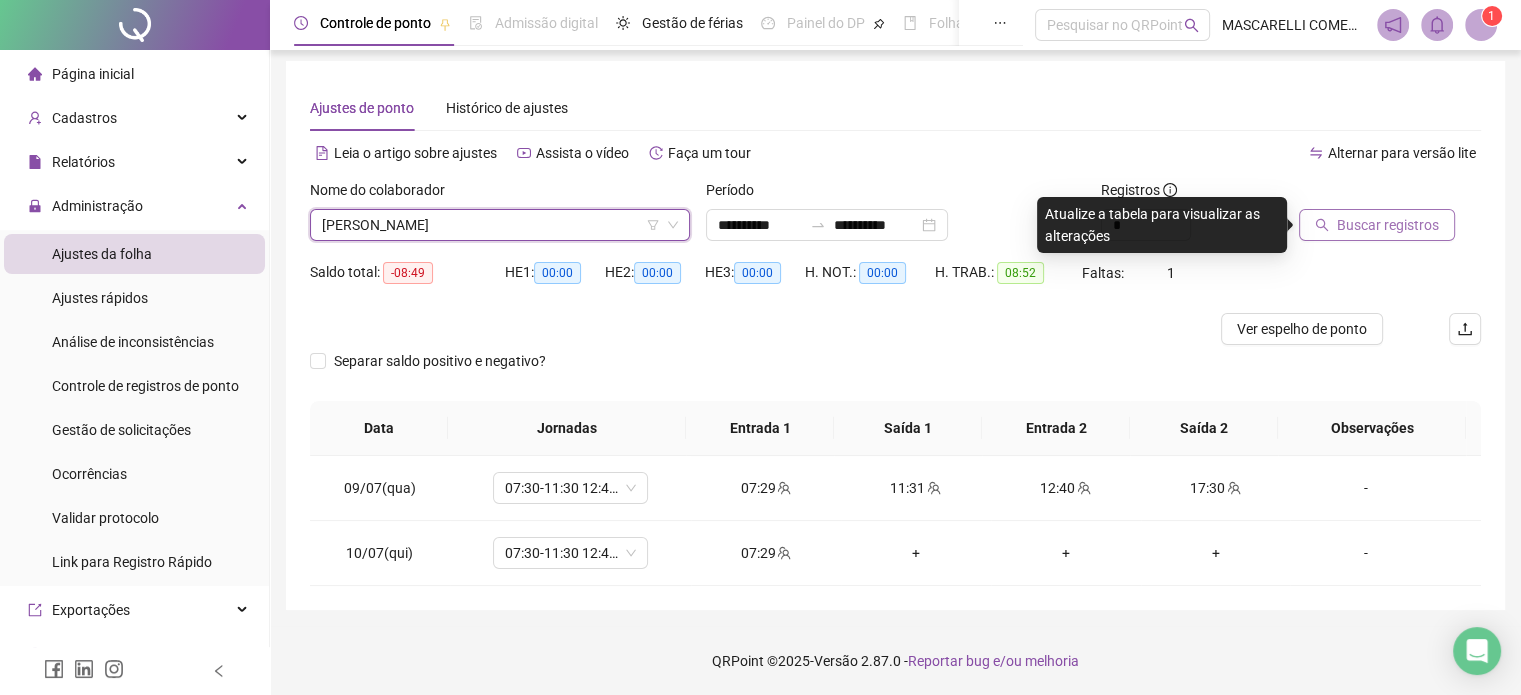 click on "Buscar registros" at bounding box center (1388, 225) 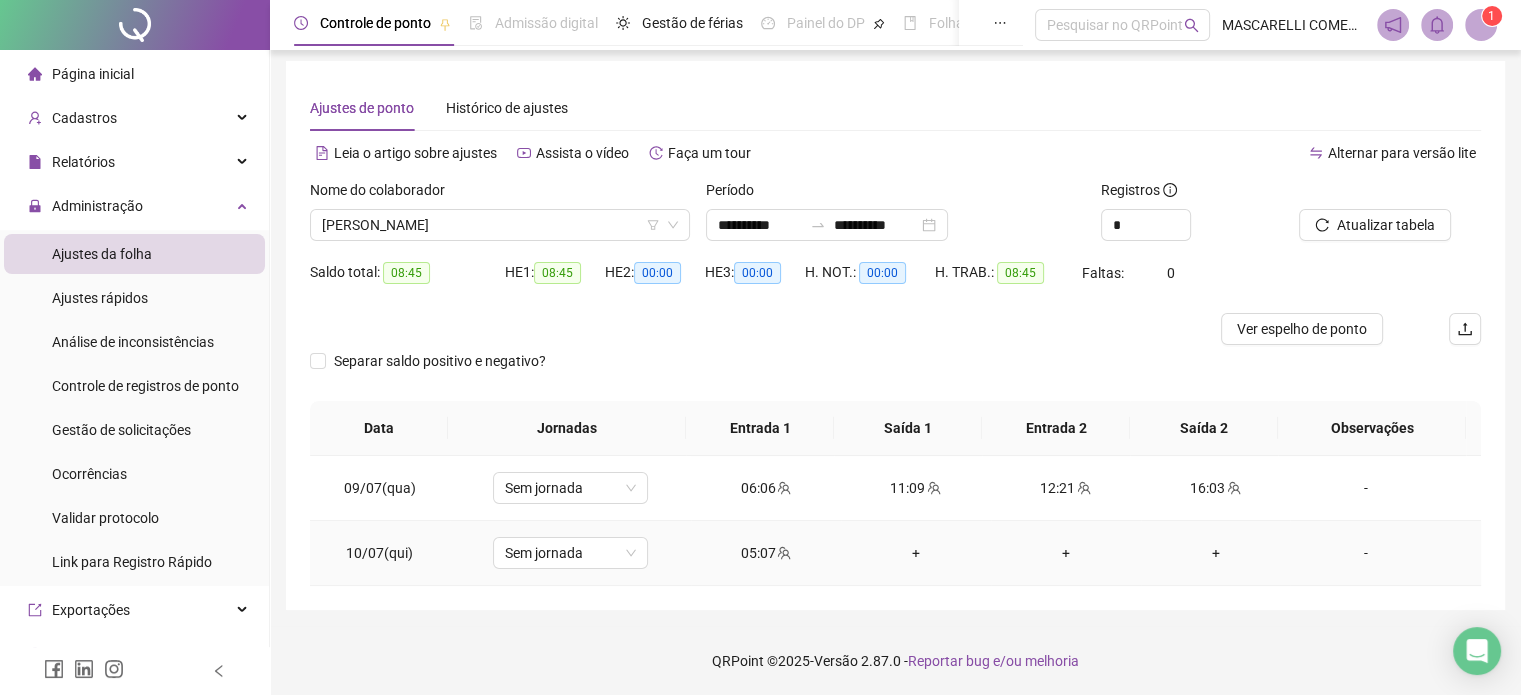 click on "-" at bounding box center [1365, 553] 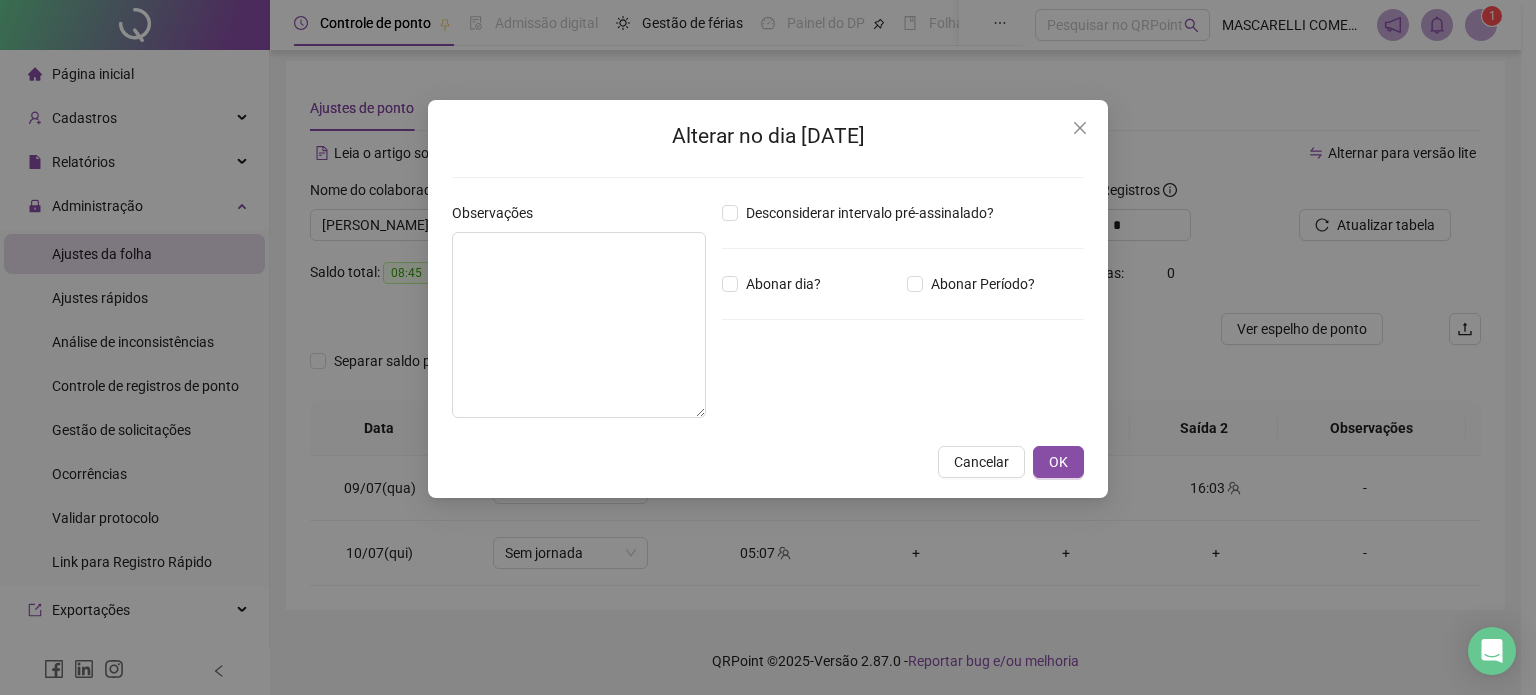 click on "Alterar no dia   [DATE] Observações Desconsiderar intervalo pré-assinalado? Abonar dia? Abonar Período? Horas a abonar ***** Aplicar regime de compensação Cancelar OK" at bounding box center [768, 299] 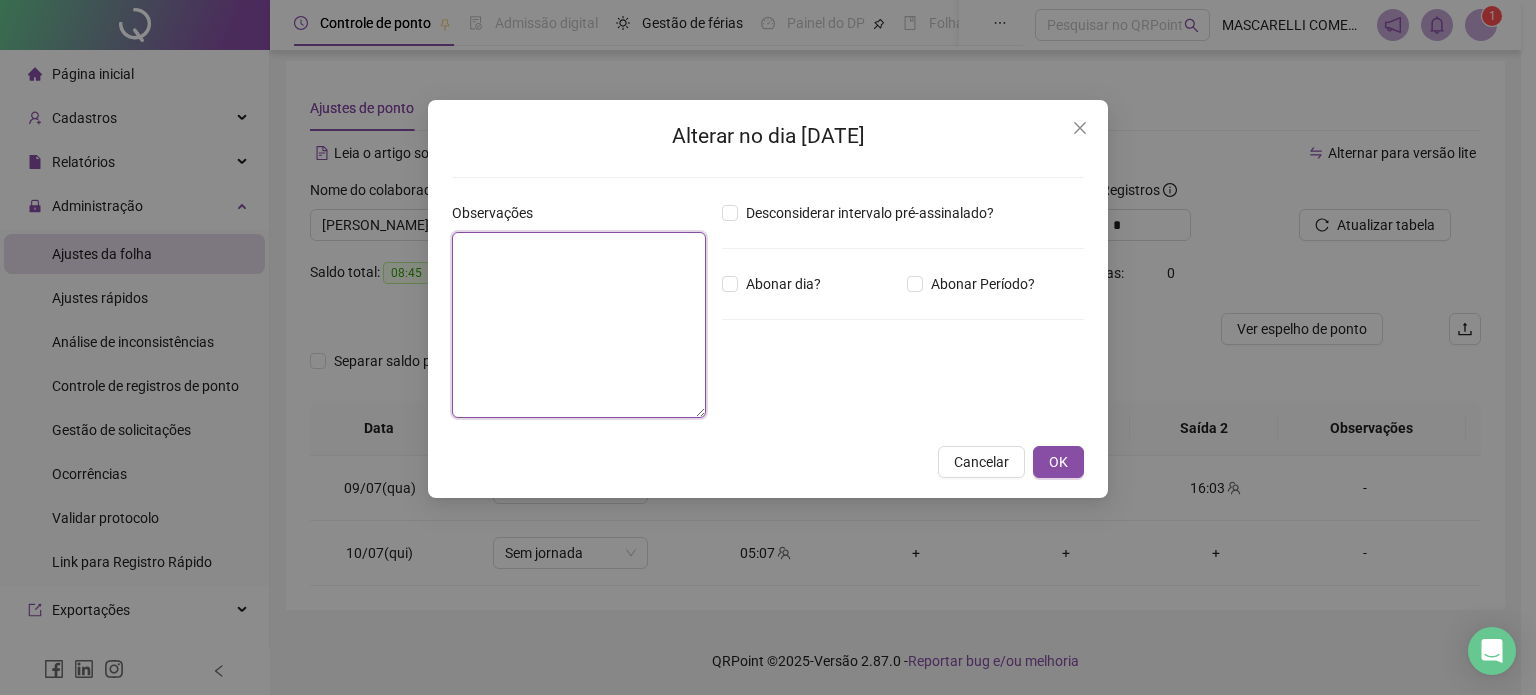 click at bounding box center (579, 325) 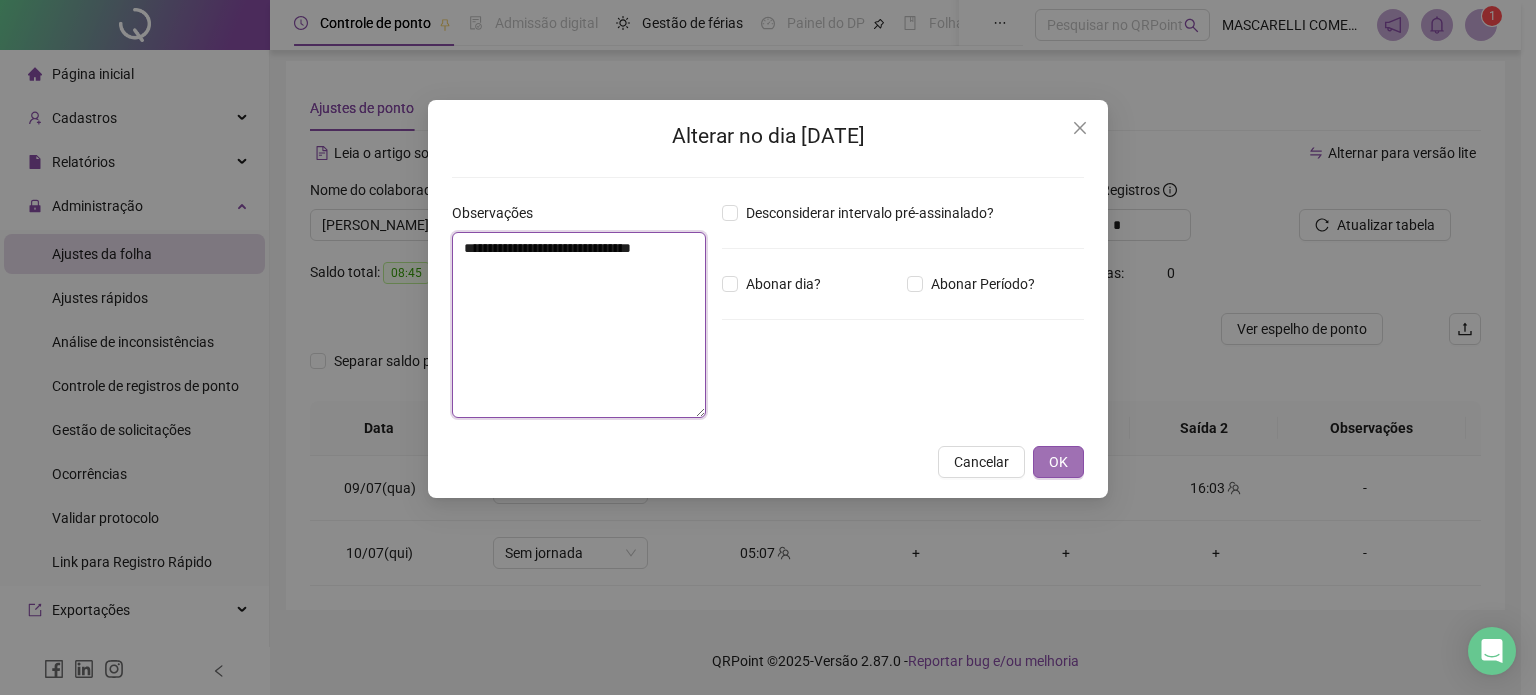 type on "**********" 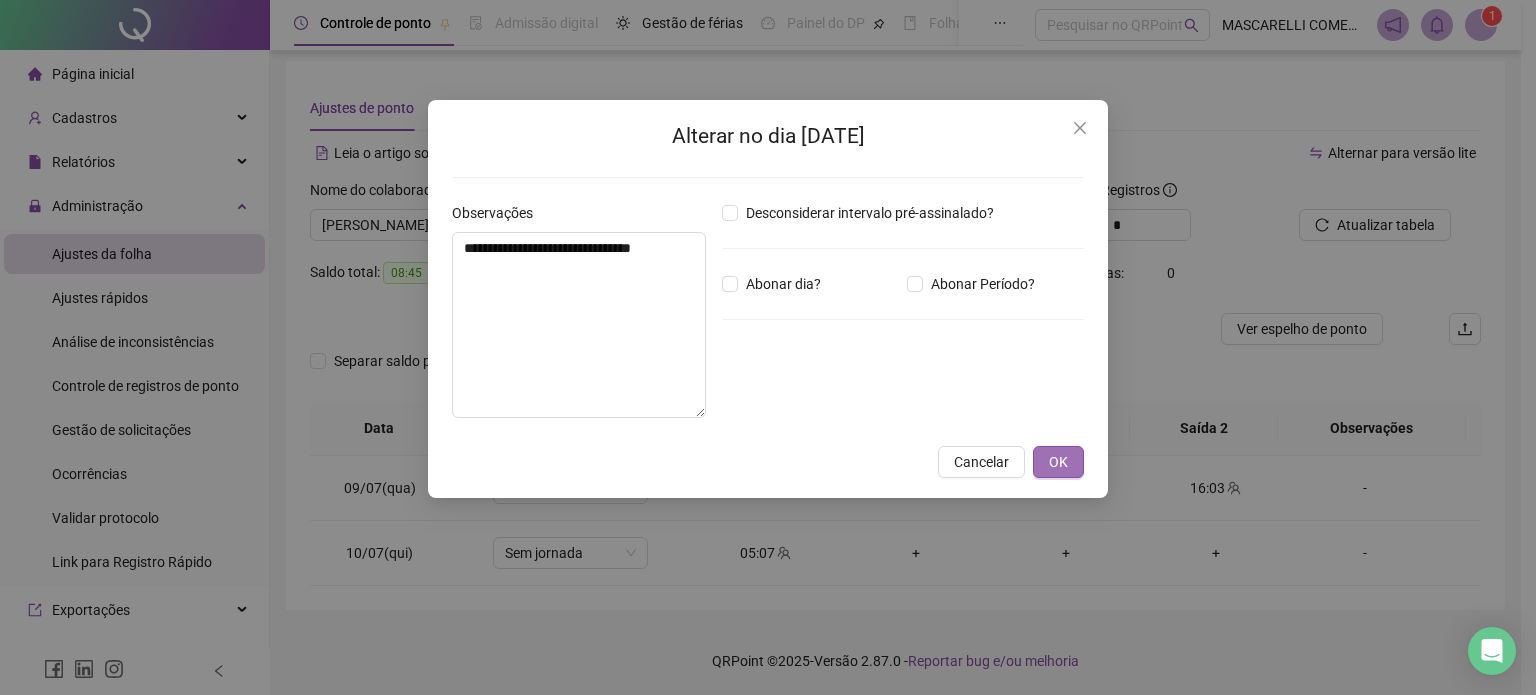 click on "OK" at bounding box center [1058, 462] 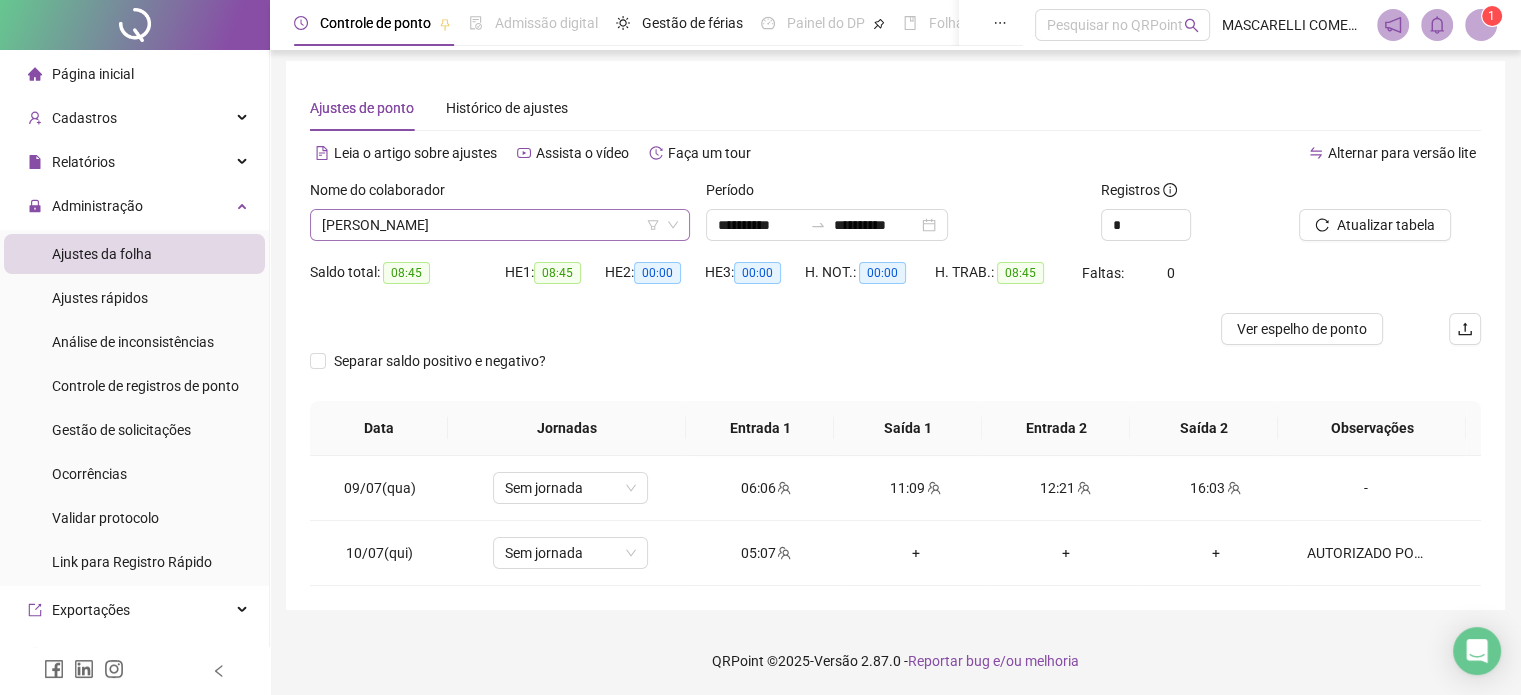 click on "[PERSON_NAME]" at bounding box center [500, 225] 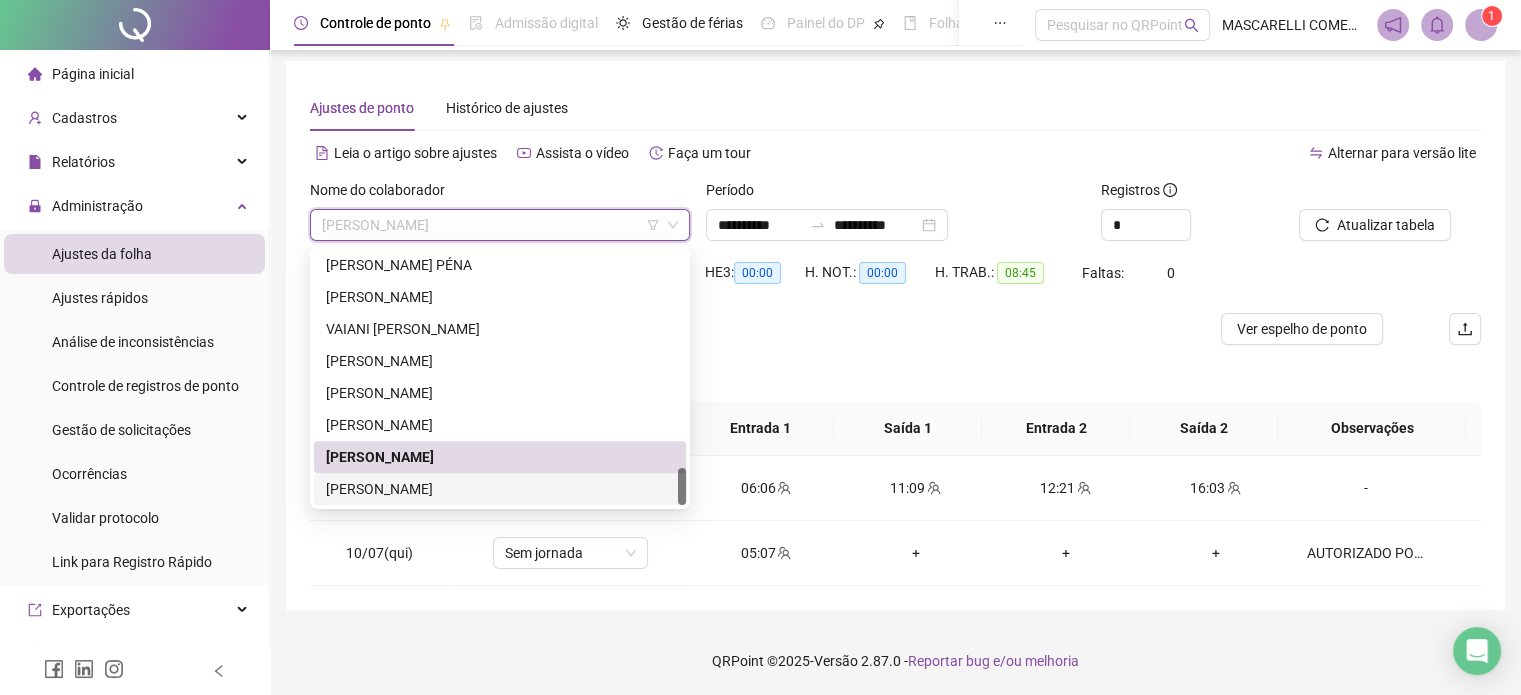 click on "[PERSON_NAME]" at bounding box center [500, 489] 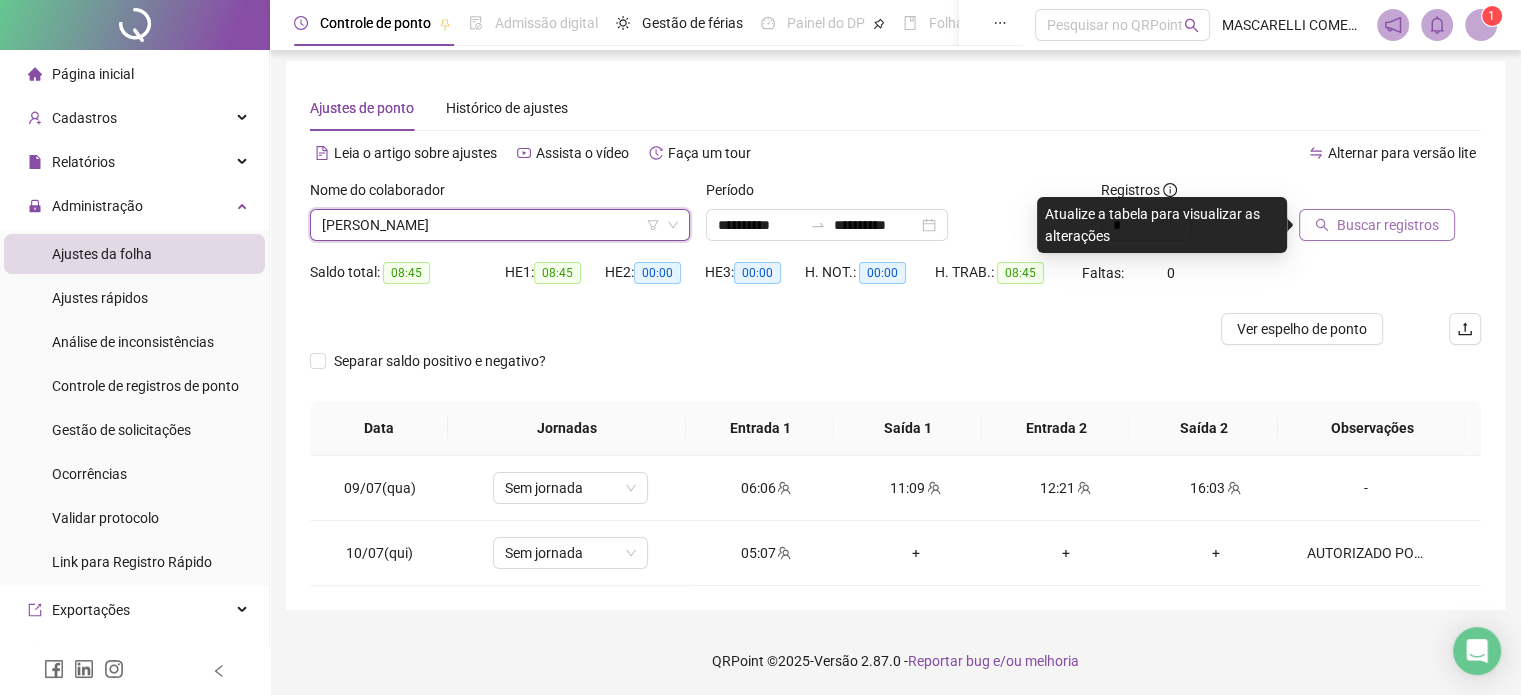 click on "Buscar registros" at bounding box center [1388, 225] 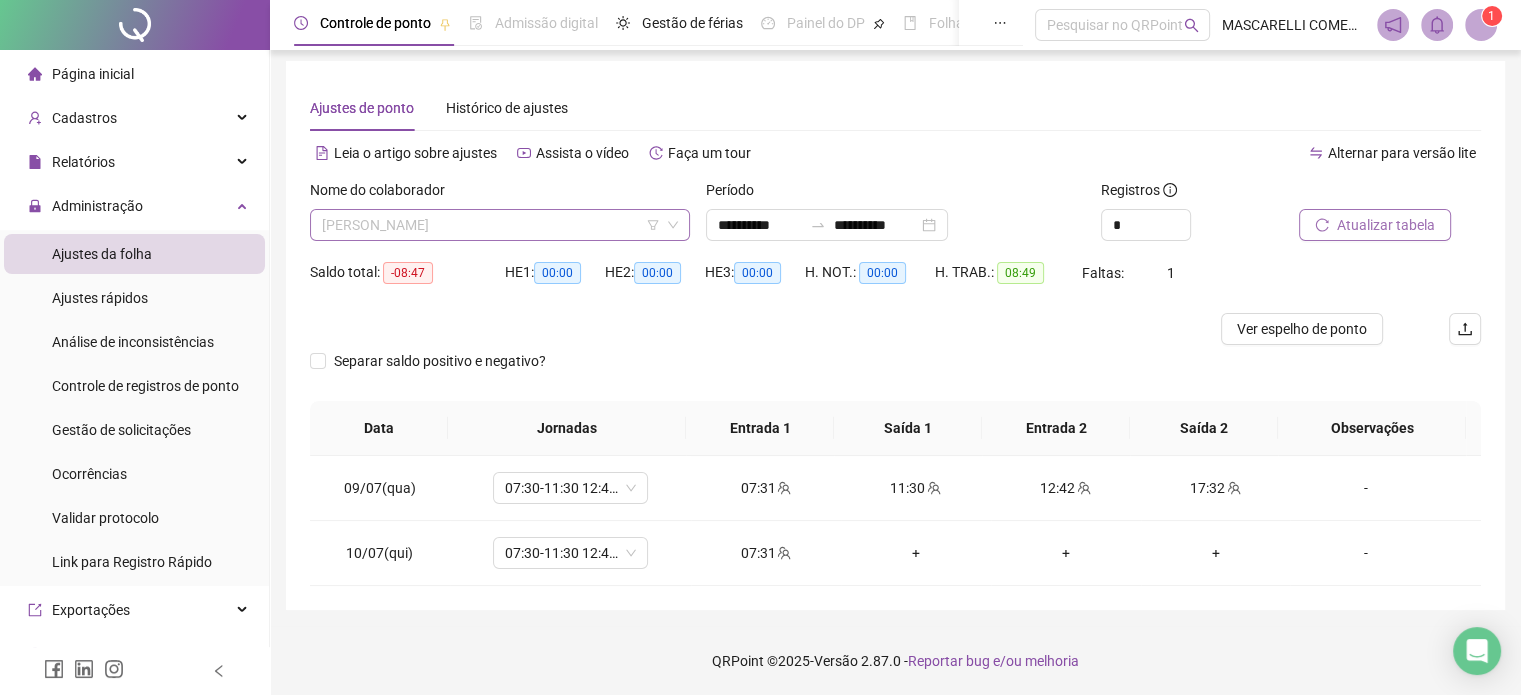 click on "[PERSON_NAME]" at bounding box center [500, 225] 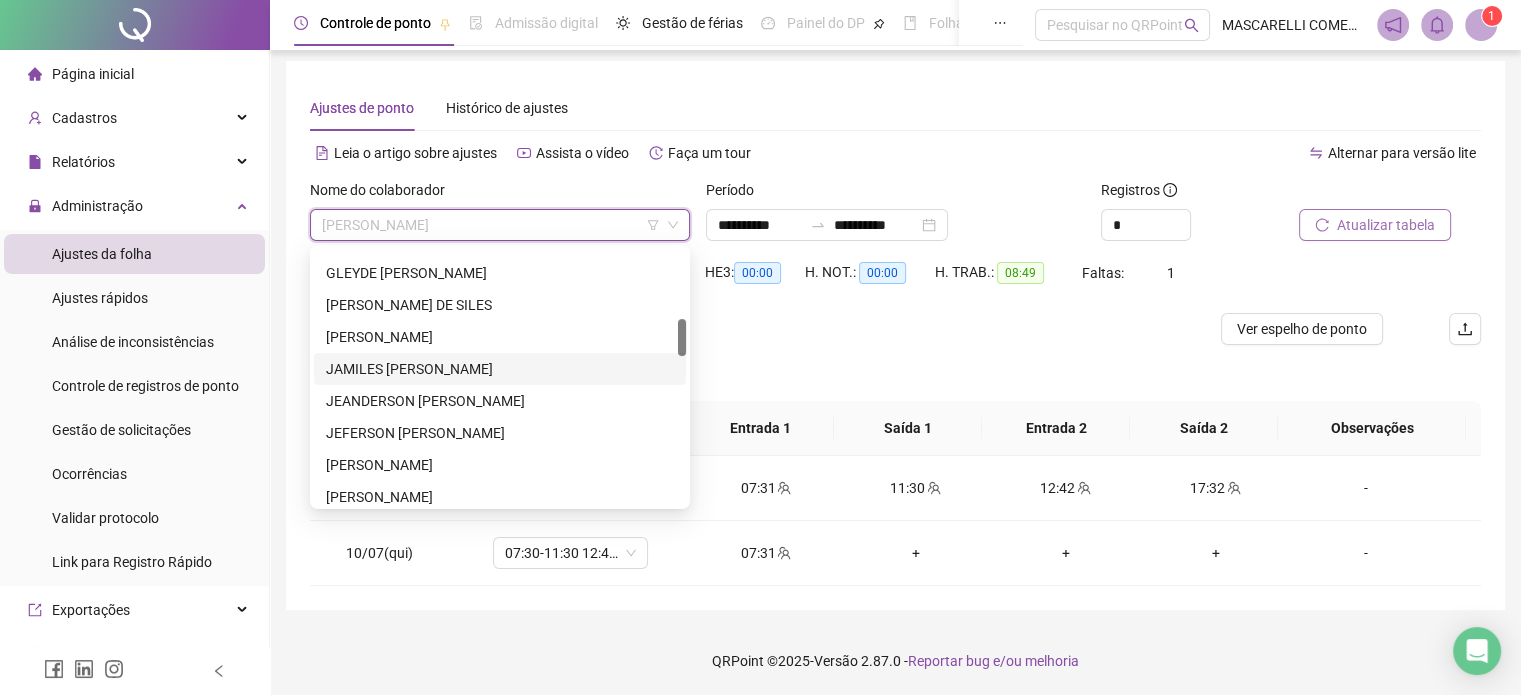 scroll, scrollTop: 0, scrollLeft: 0, axis: both 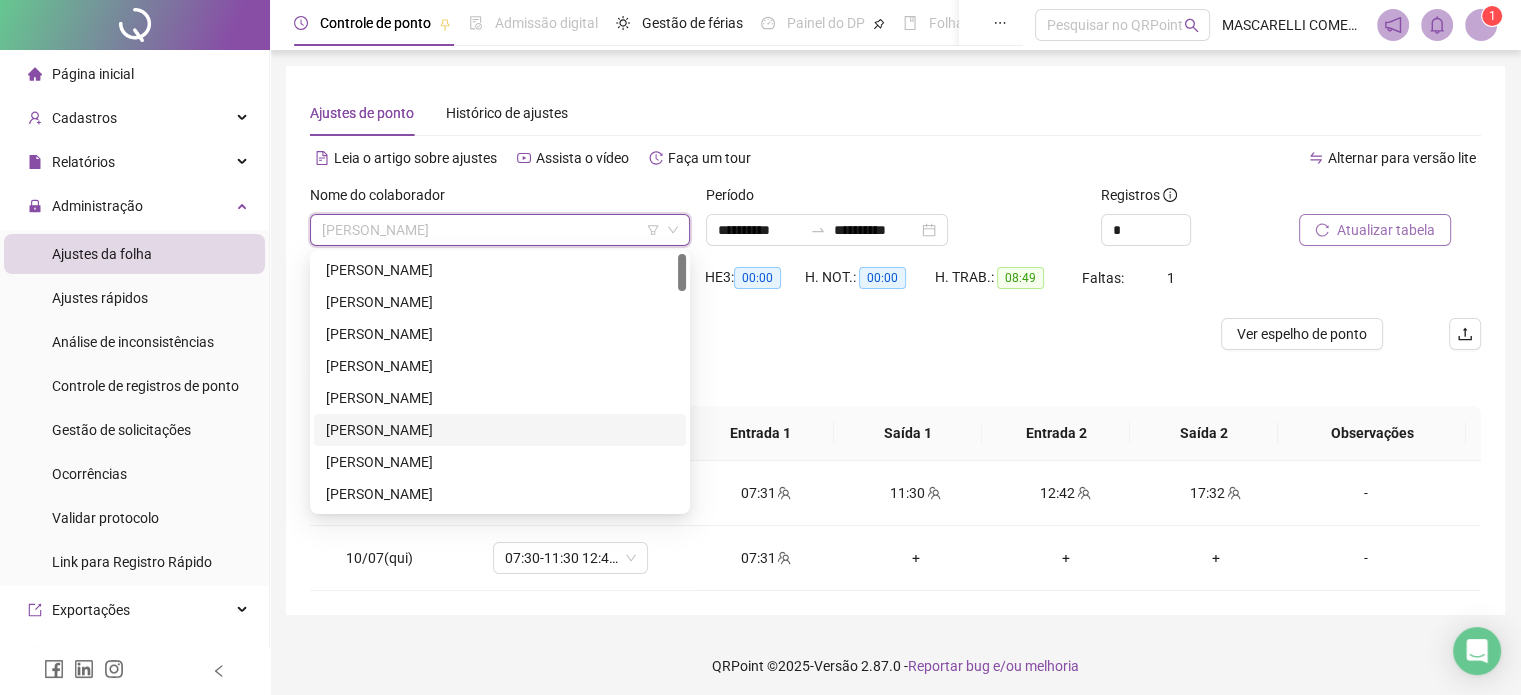 click at bounding box center [749, 334] 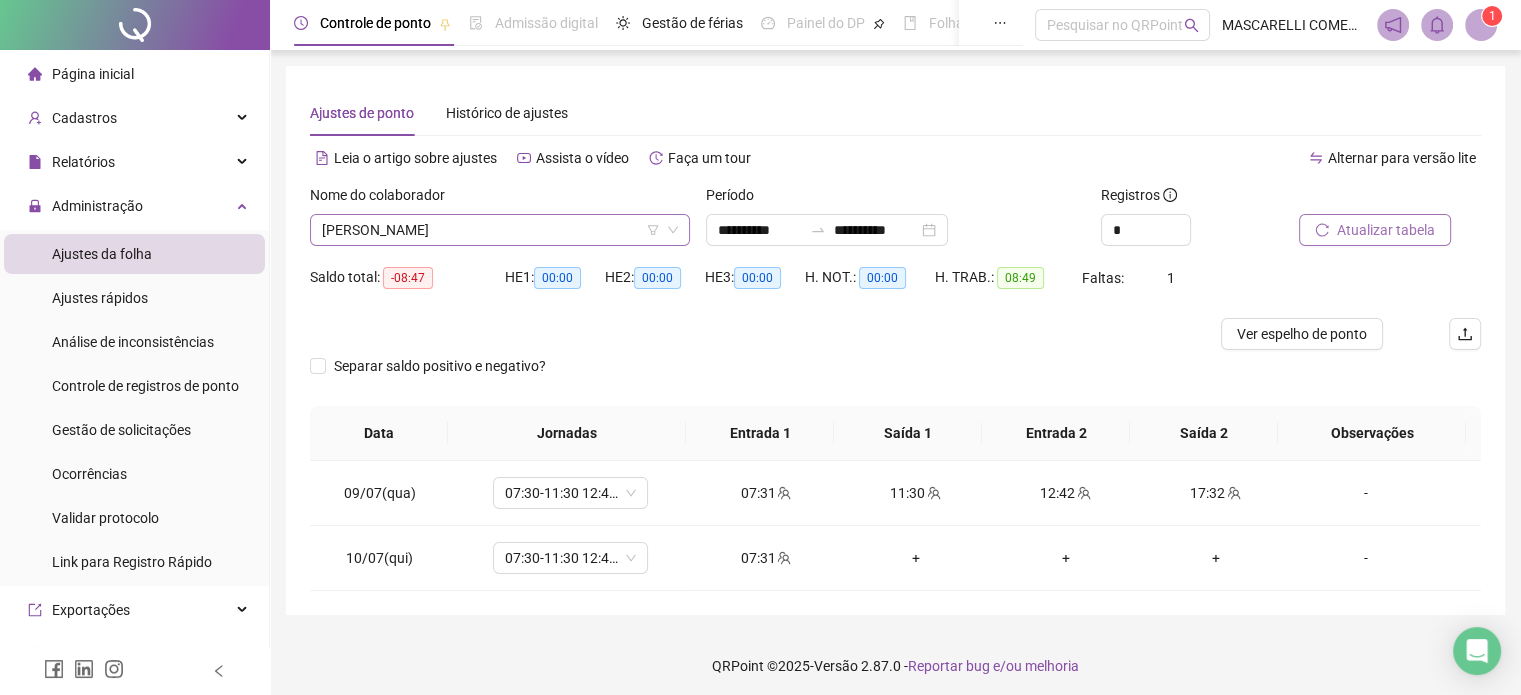 click on "[PERSON_NAME]" at bounding box center (500, 230) 